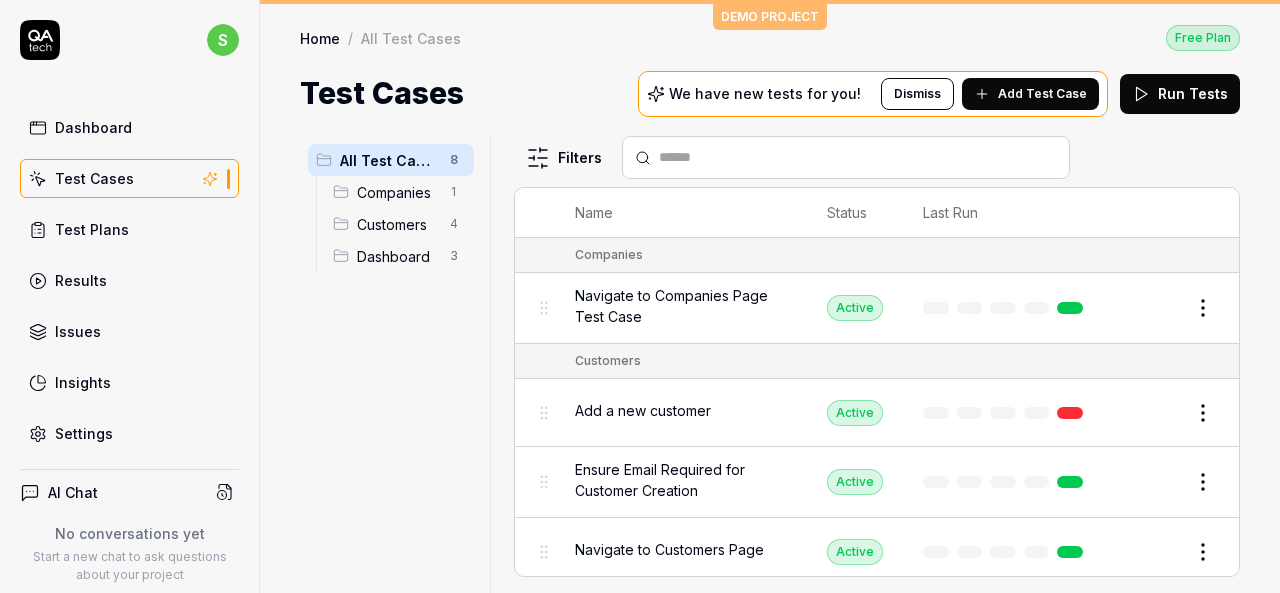 scroll, scrollTop: 0, scrollLeft: 0, axis: both 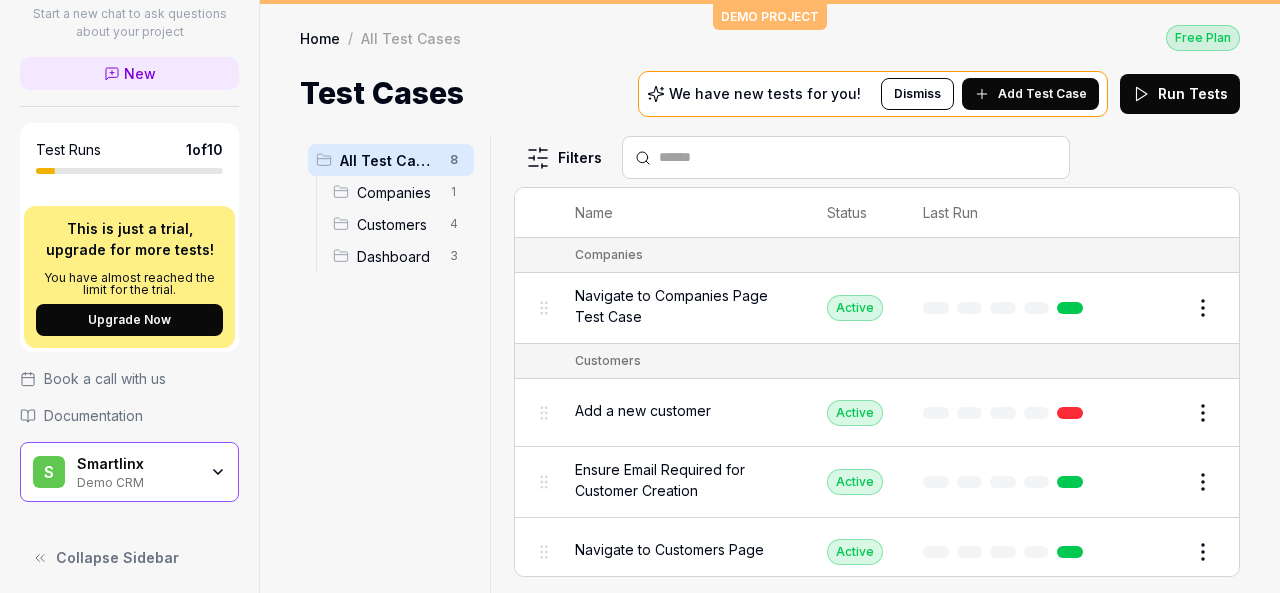 click on "Smartlinx" at bounding box center (137, 464) 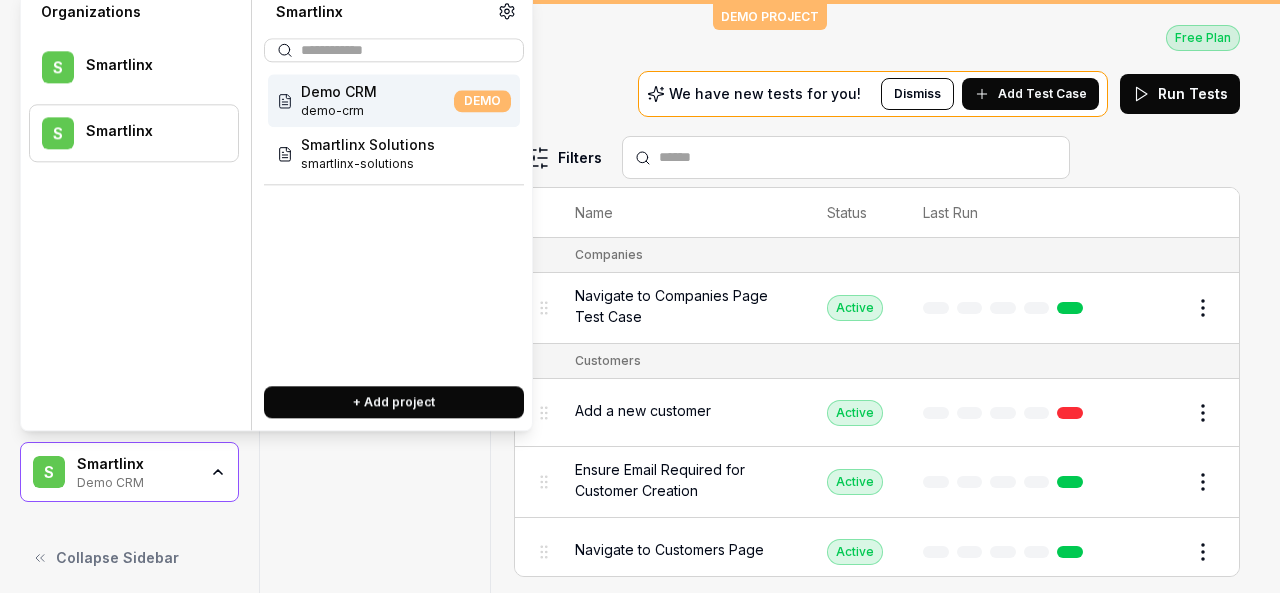 click at bounding box center (149, 142) 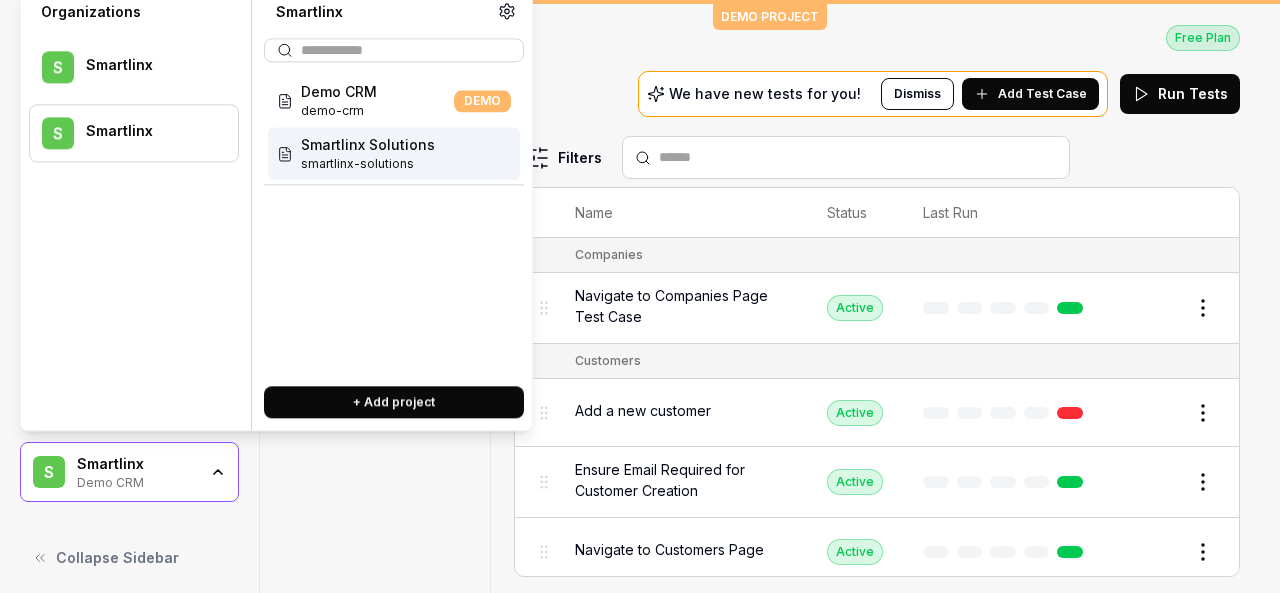 click on "Smartlinx Solutions" at bounding box center (368, 144) 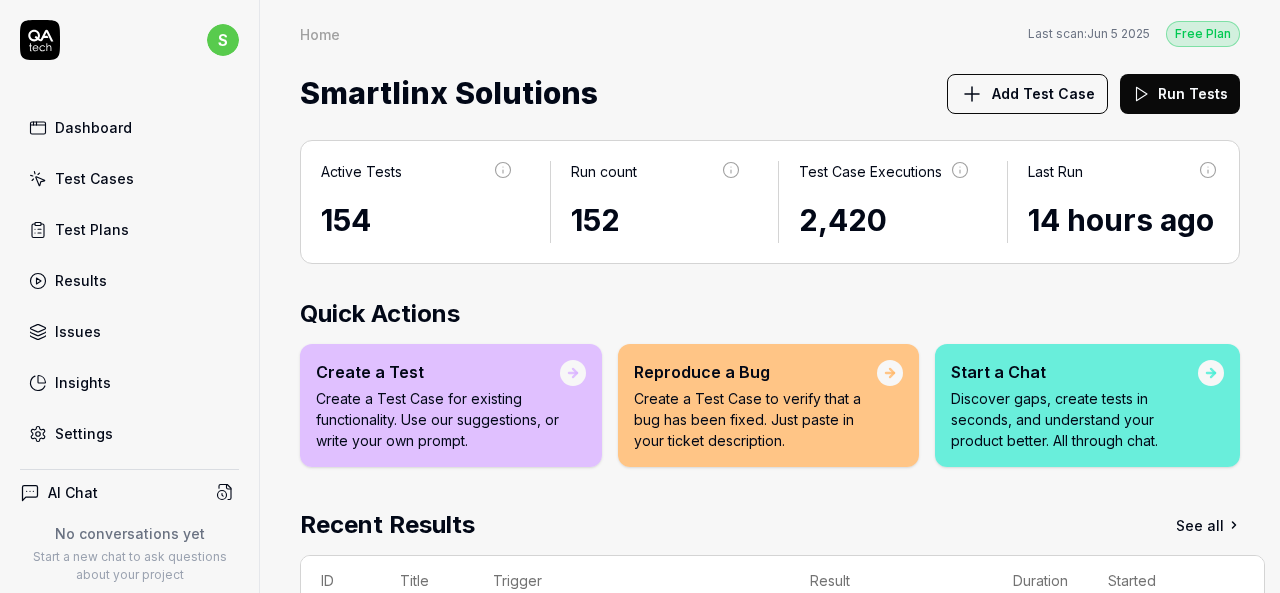 click on "Test Cases" at bounding box center (129, 178) 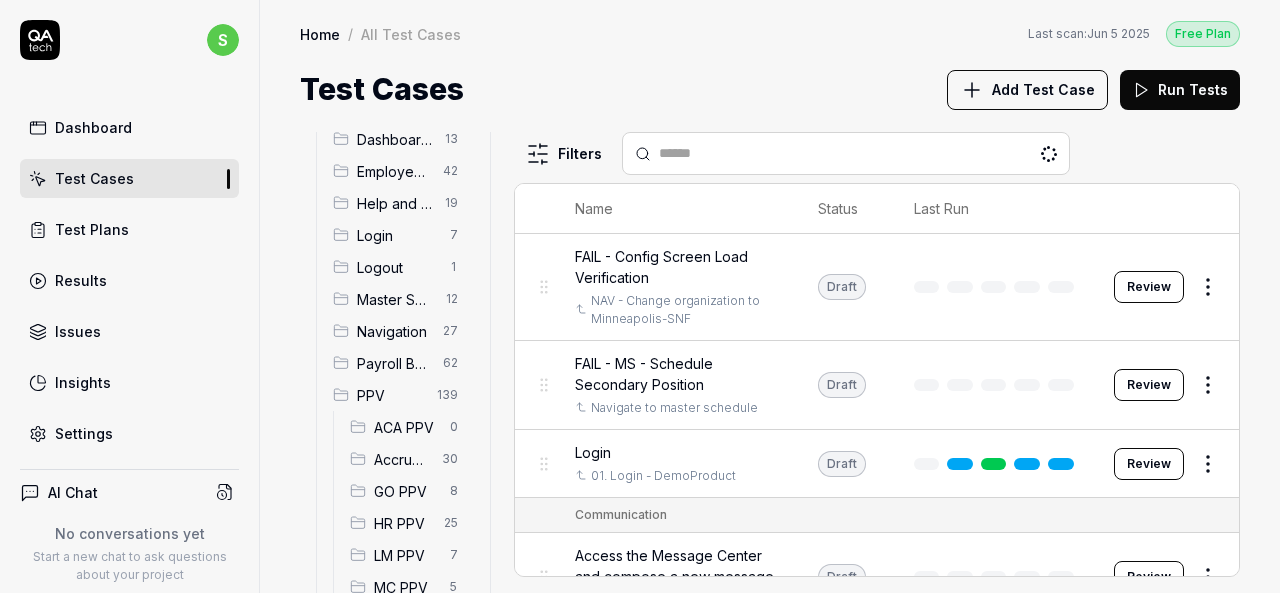 scroll, scrollTop: 100, scrollLeft: 0, axis: vertical 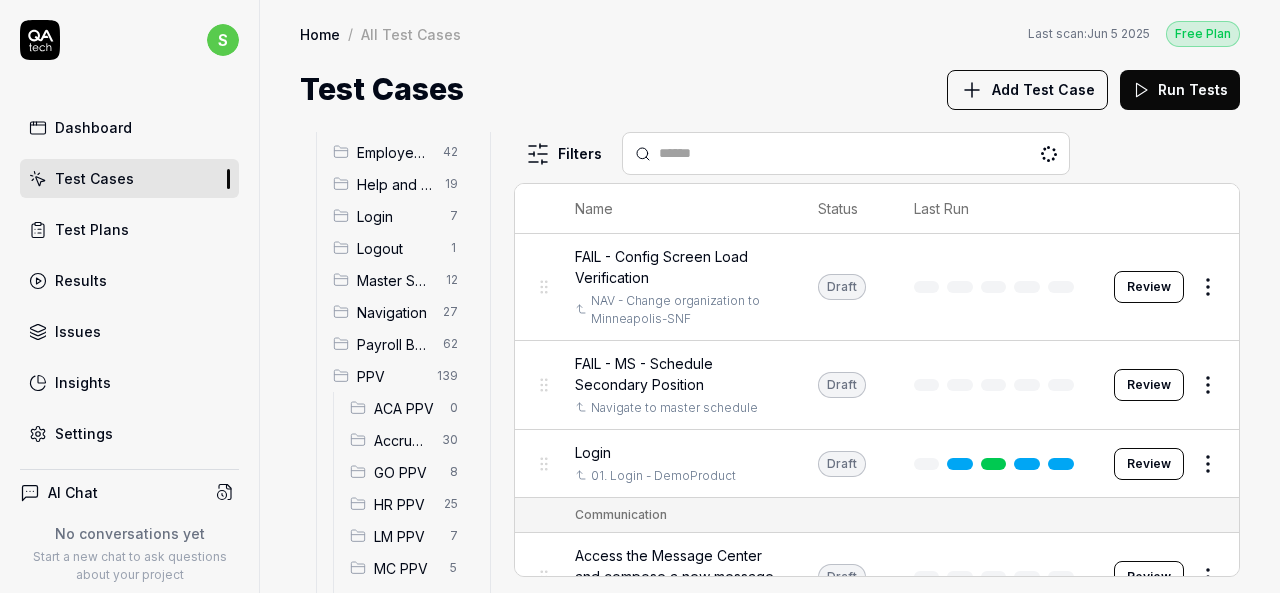 drag, startPoint x: 387, startPoint y: 498, endPoint x: 422, endPoint y: 499, distance: 35.014282 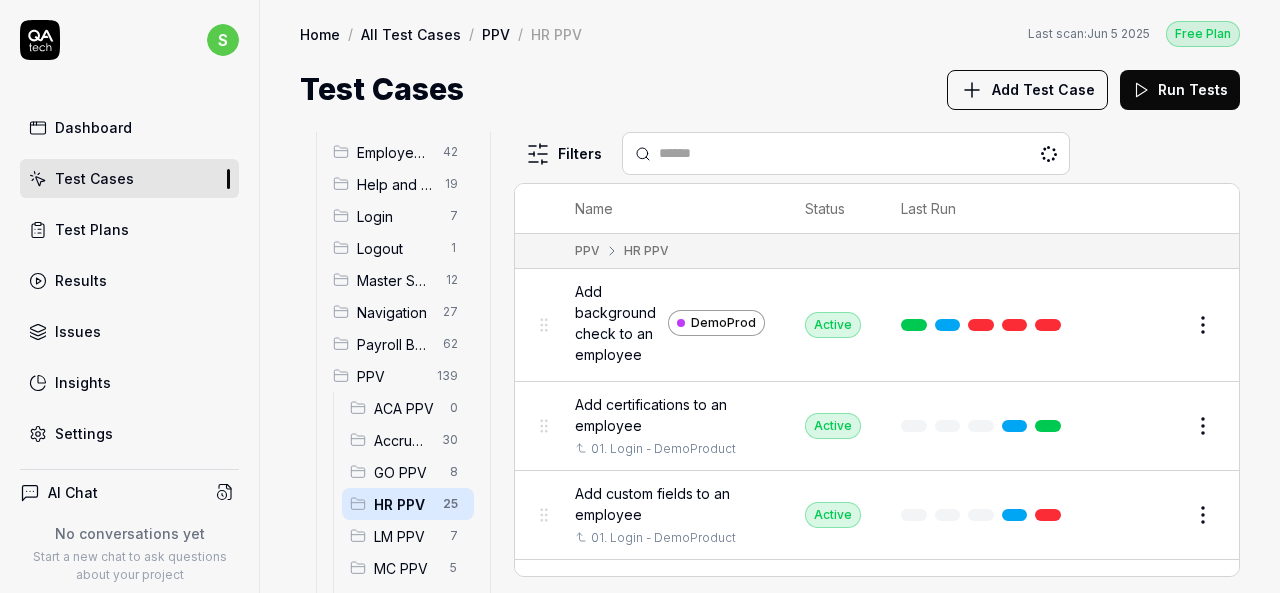 click on "Add background check to an employee" at bounding box center (617, 323) 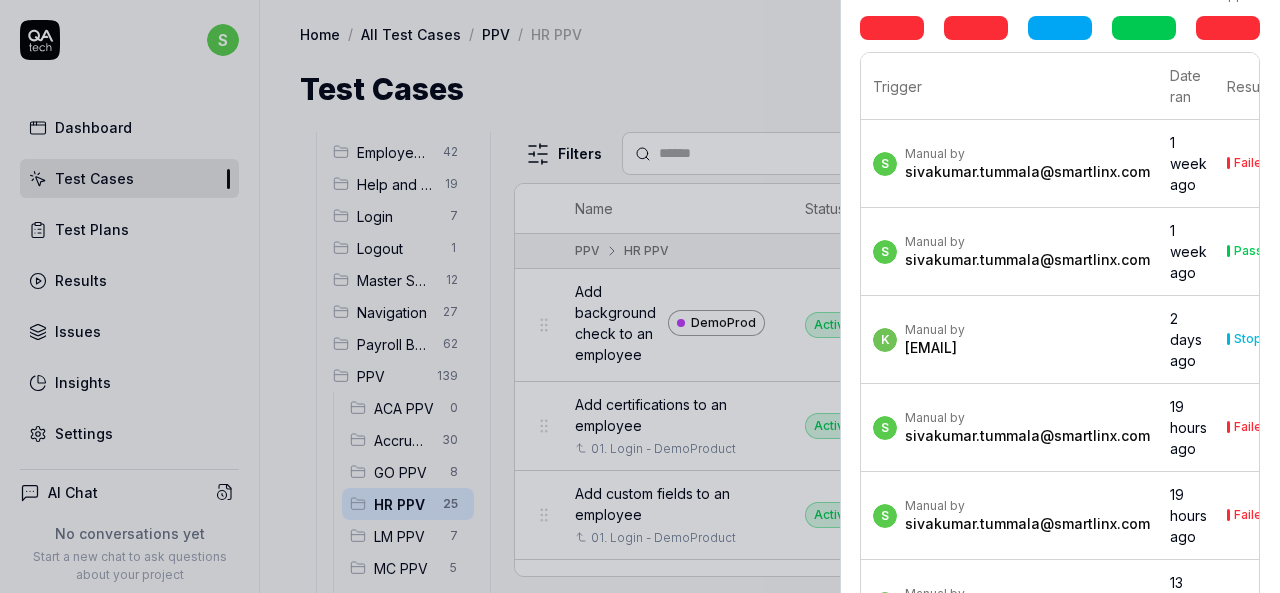 scroll, scrollTop: 614, scrollLeft: 0, axis: vertical 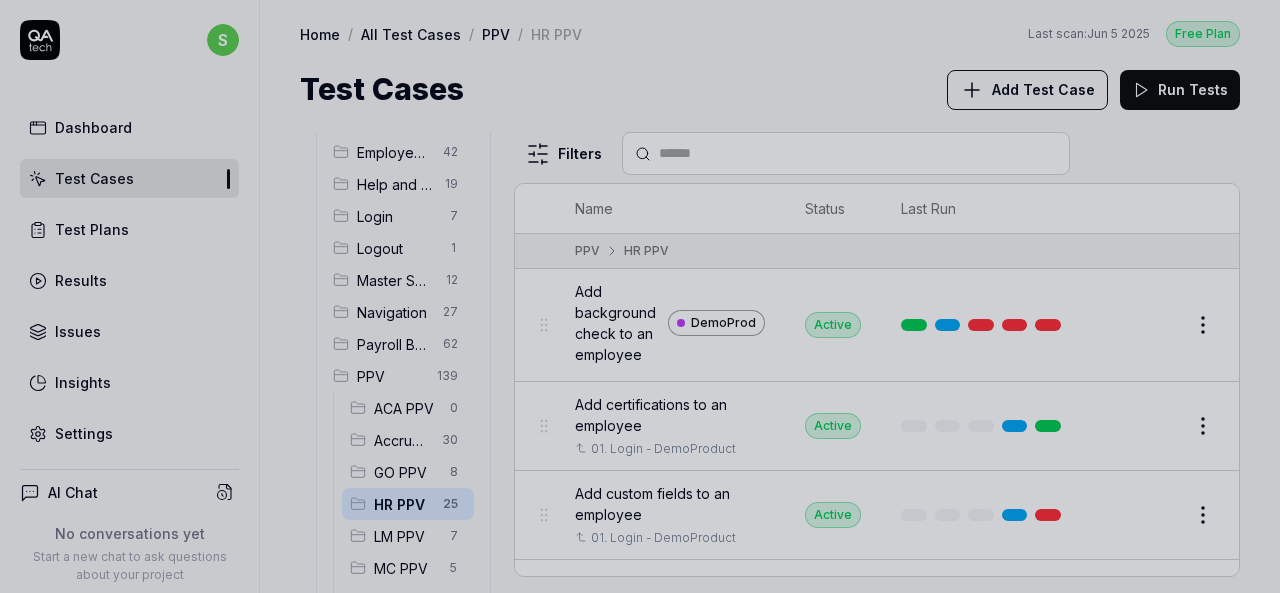 click at bounding box center (640, 296) 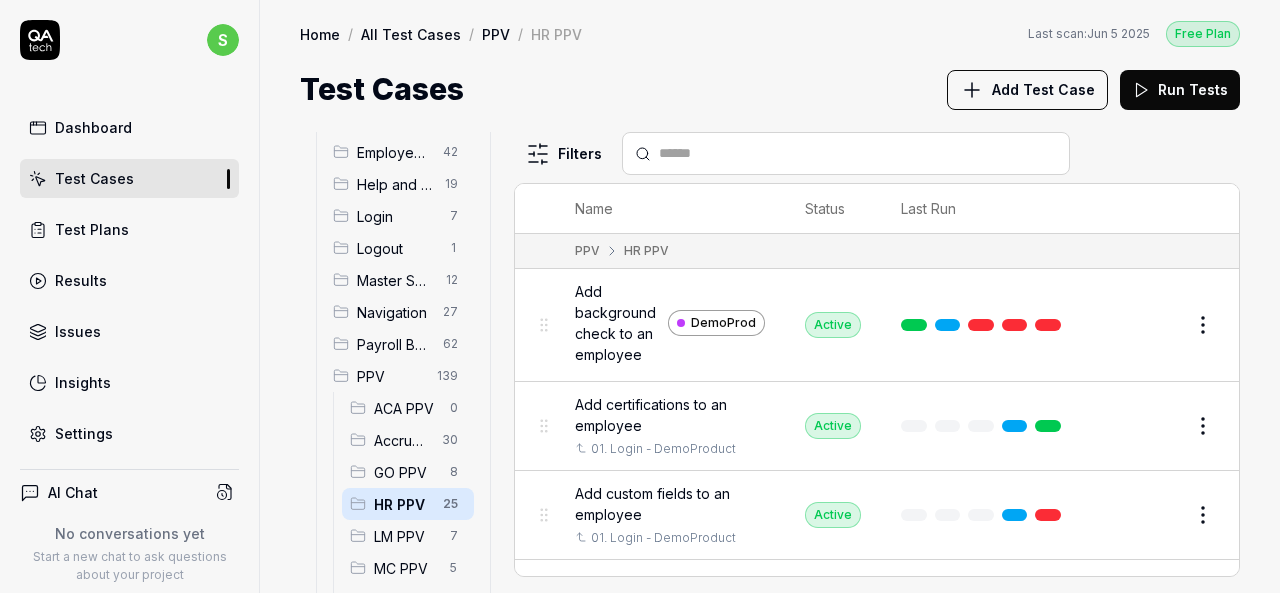 click on "Add background check to an employee" at bounding box center (617, 323) 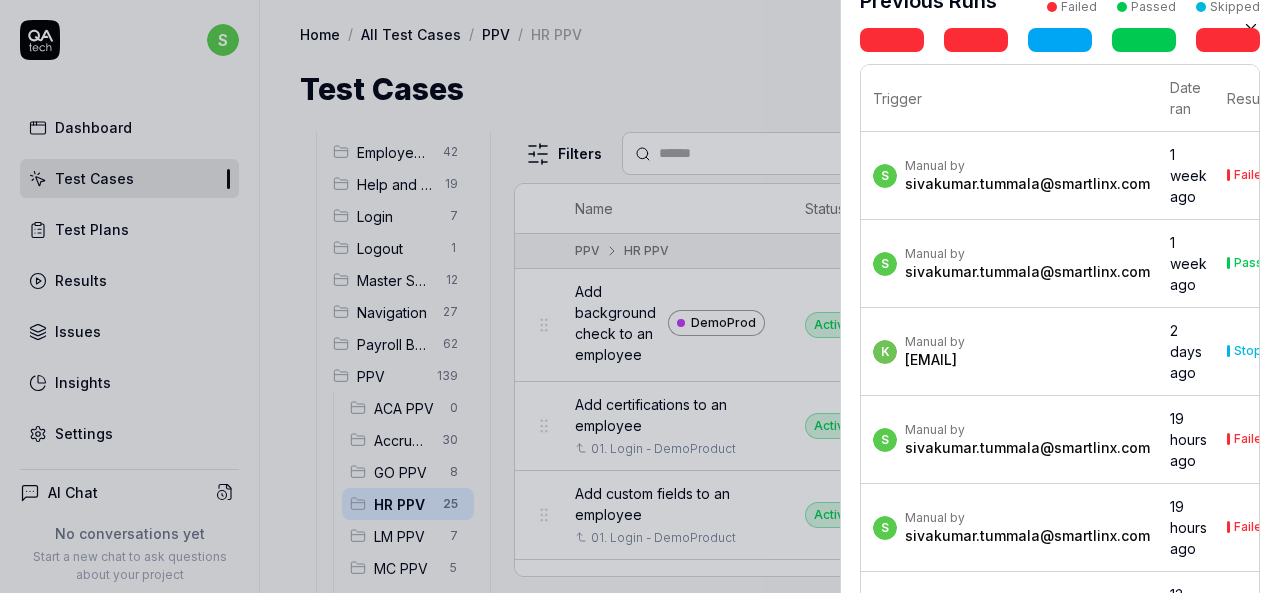 scroll, scrollTop: 614, scrollLeft: 0, axis: vertical 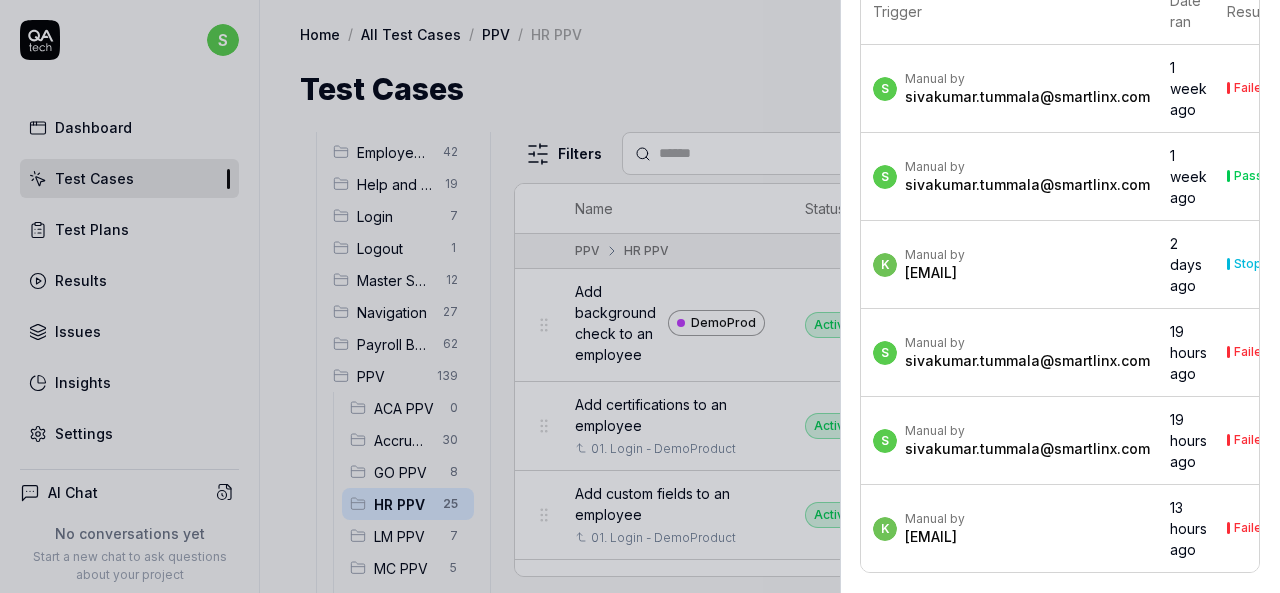 click on "[EMAIL]" at bounding box center [935, 537] 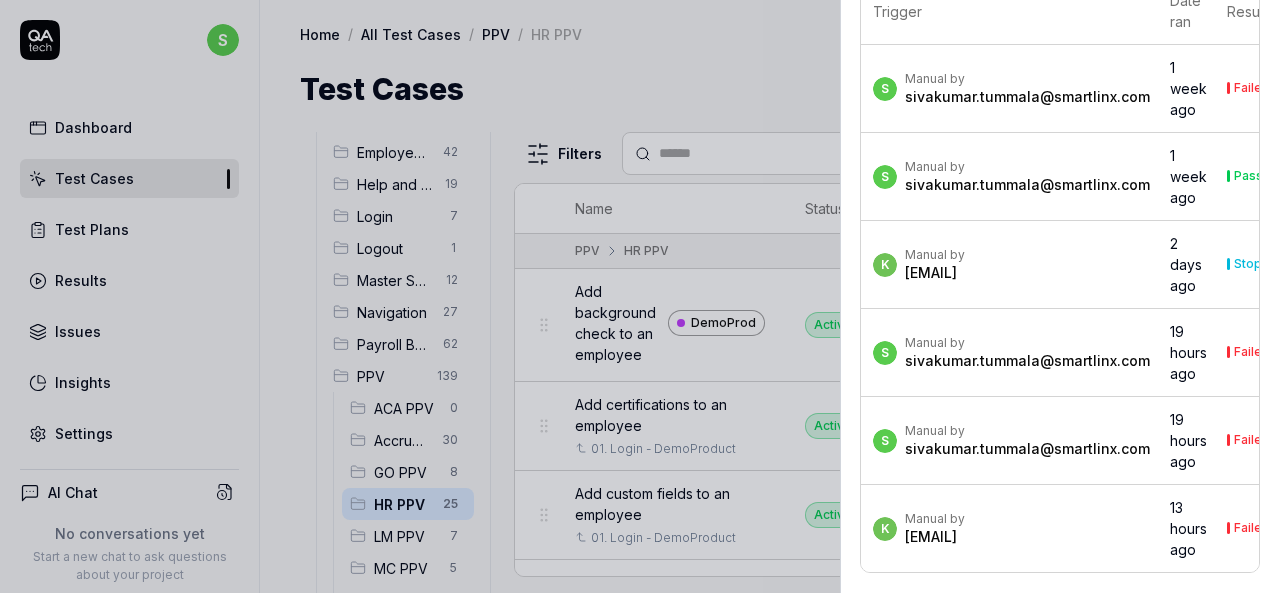 scroll, scrollTop: 0, scrollLeft: 24, axis: horizontal 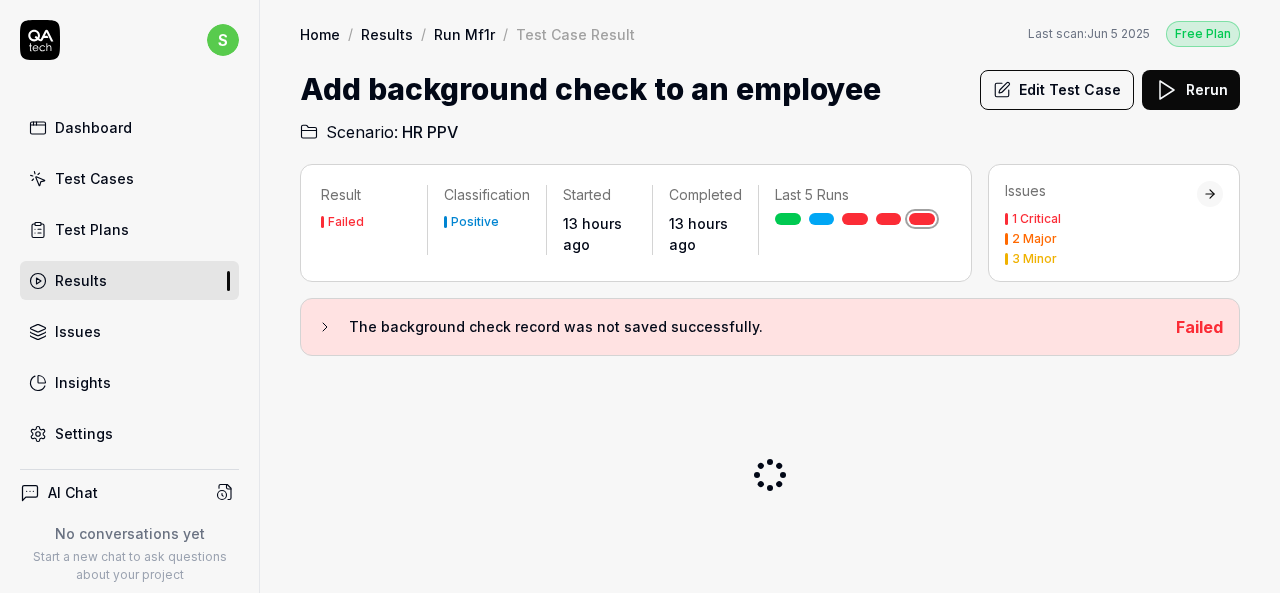 click 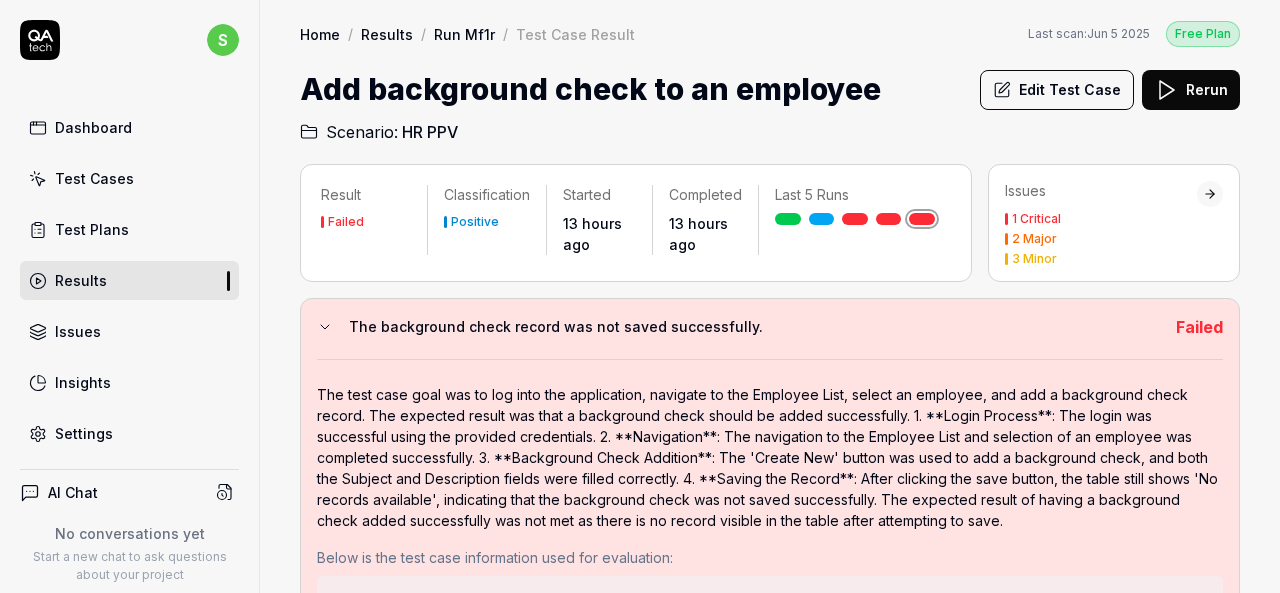 scroll, scrollTop: 2626, scrollLeft: 0, axis: vertical 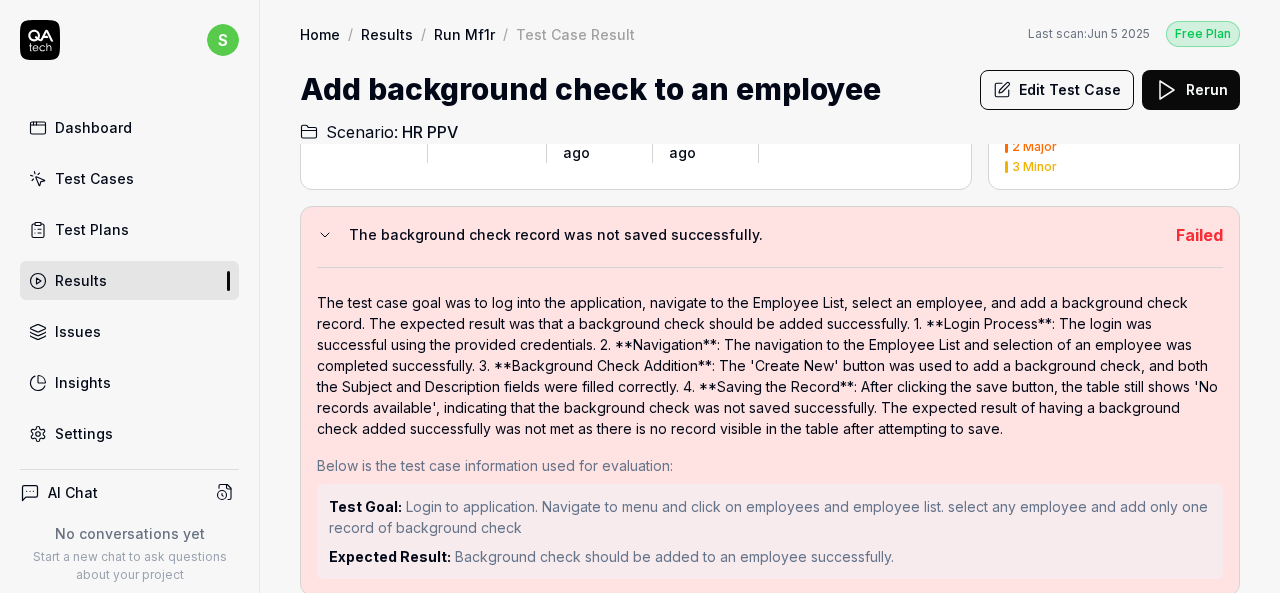click on "Rerun" at bounding box center [1191, 90] 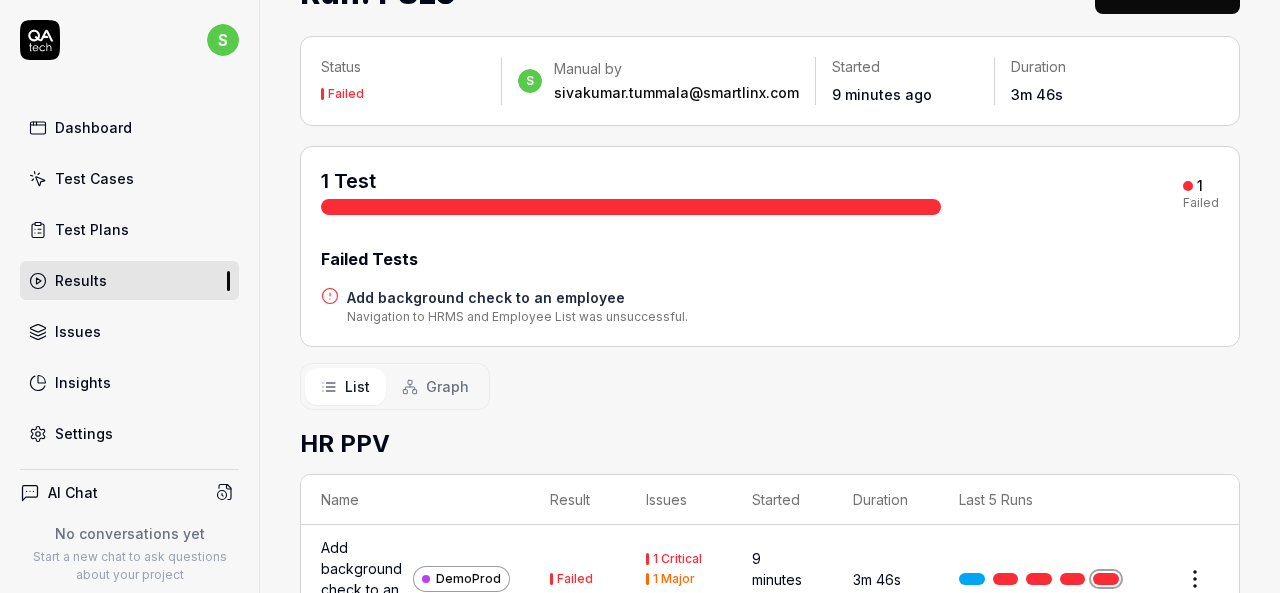 scroll, scrollTop: 172, scrollLeft: 0, axis: vertical 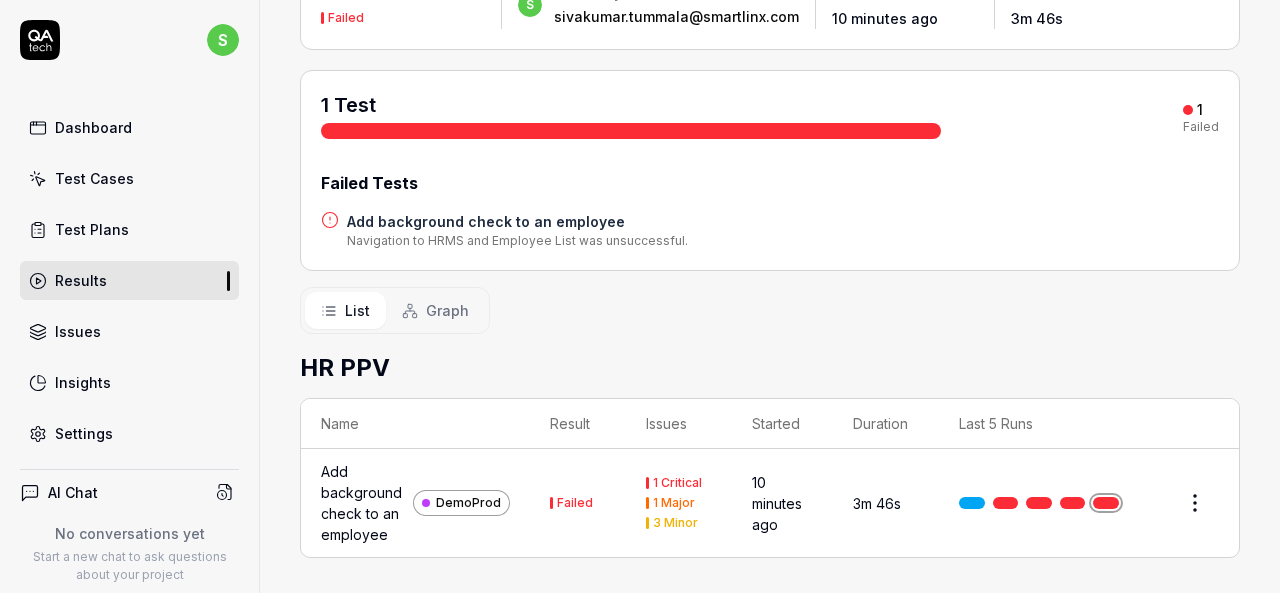 click on "Add background check to an employee" at bounding box center [517, 221] 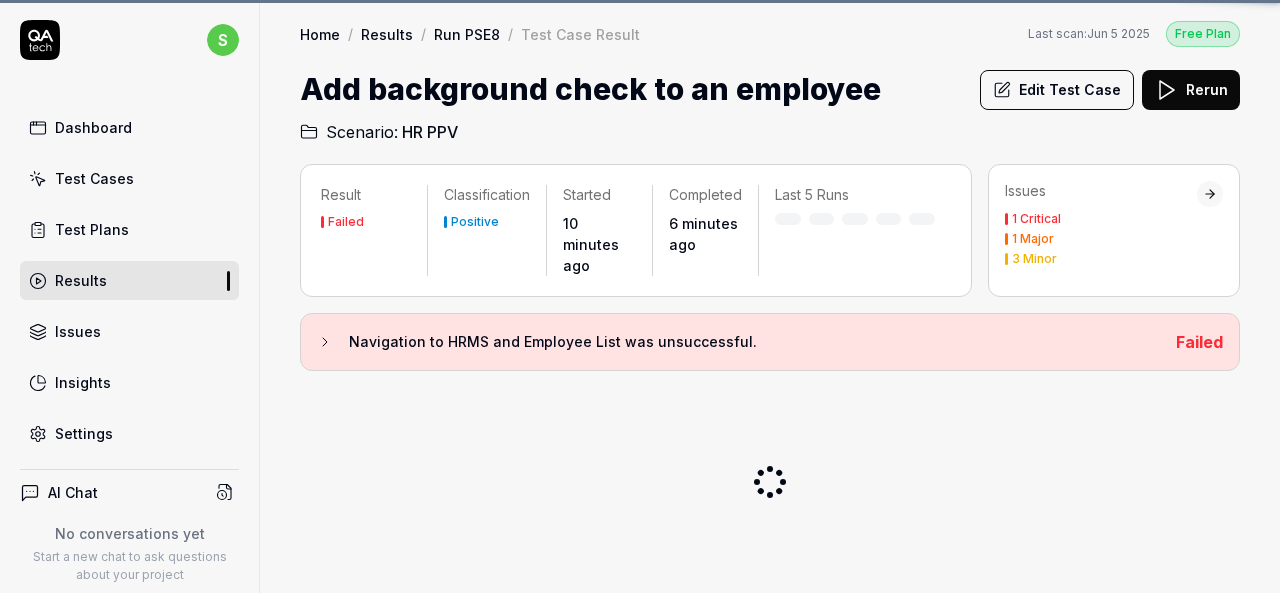 scroll, scrollTop: 0, scrollLeft: 0, axis: both 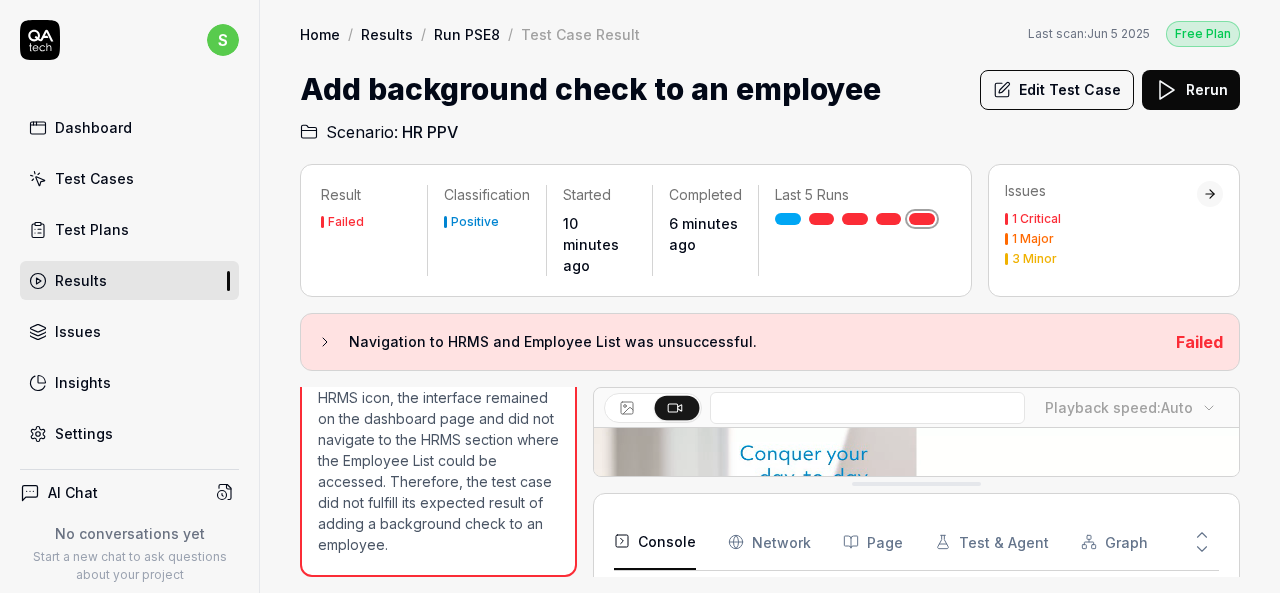 click 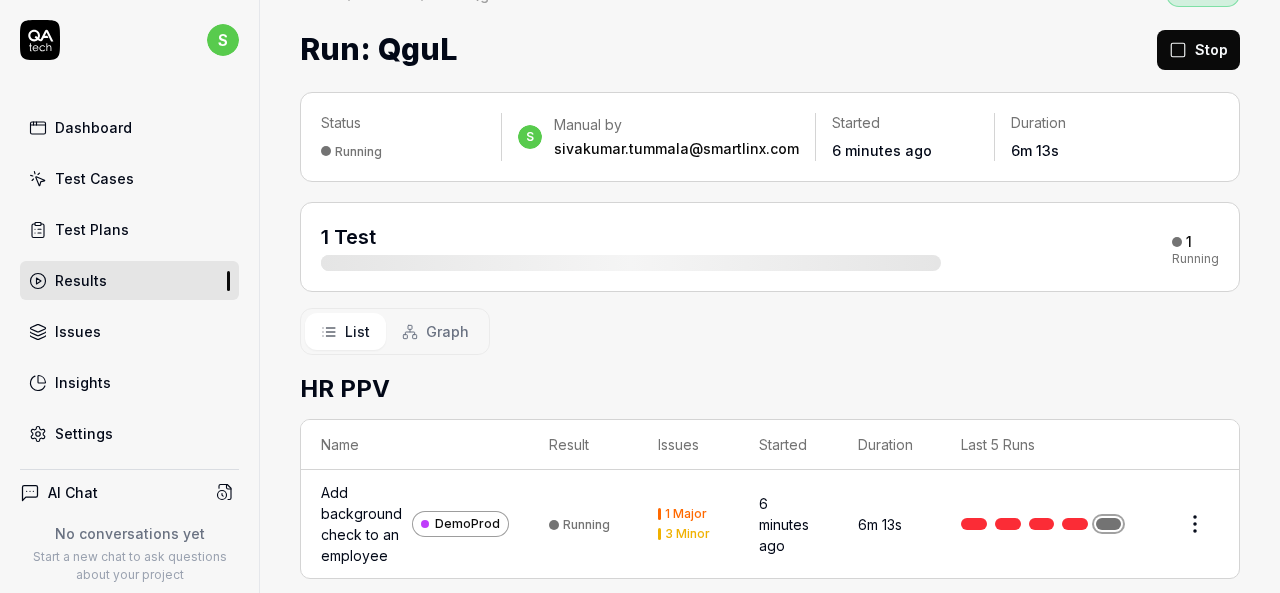 scroll, scrollTop: 61, scrollLeft: 0, axis: vertical 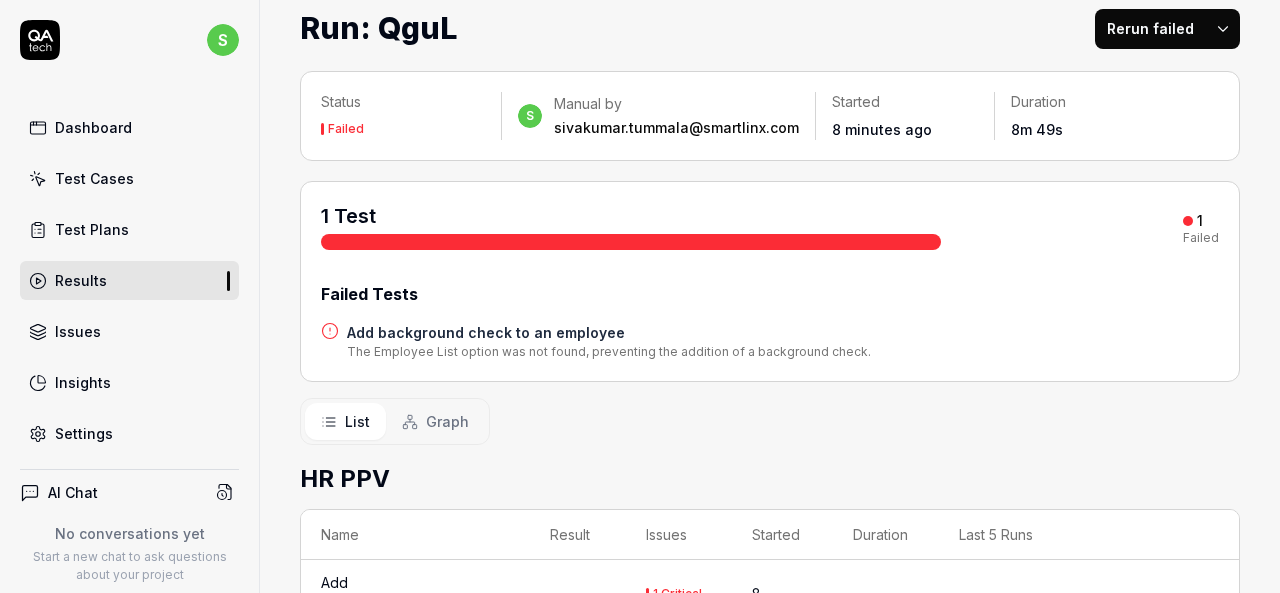 click on "1 Test   1 Failed" at bounding box center (770, 226) 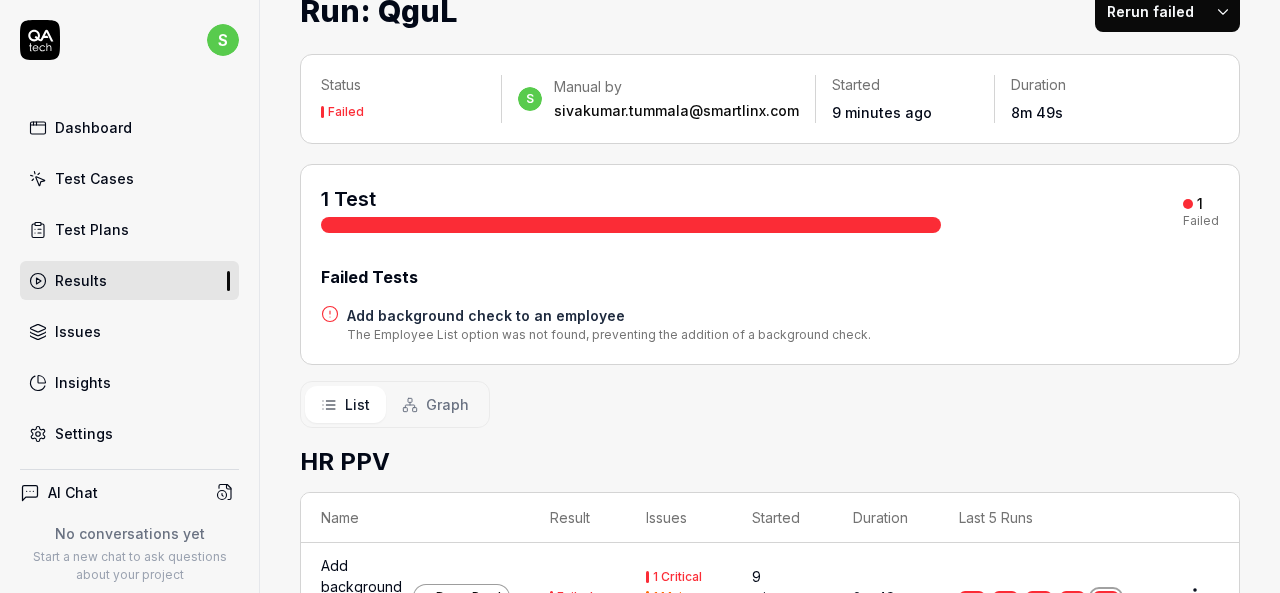 scroll, scrollTop: 172, scrollLeft: 0, axis: vertical 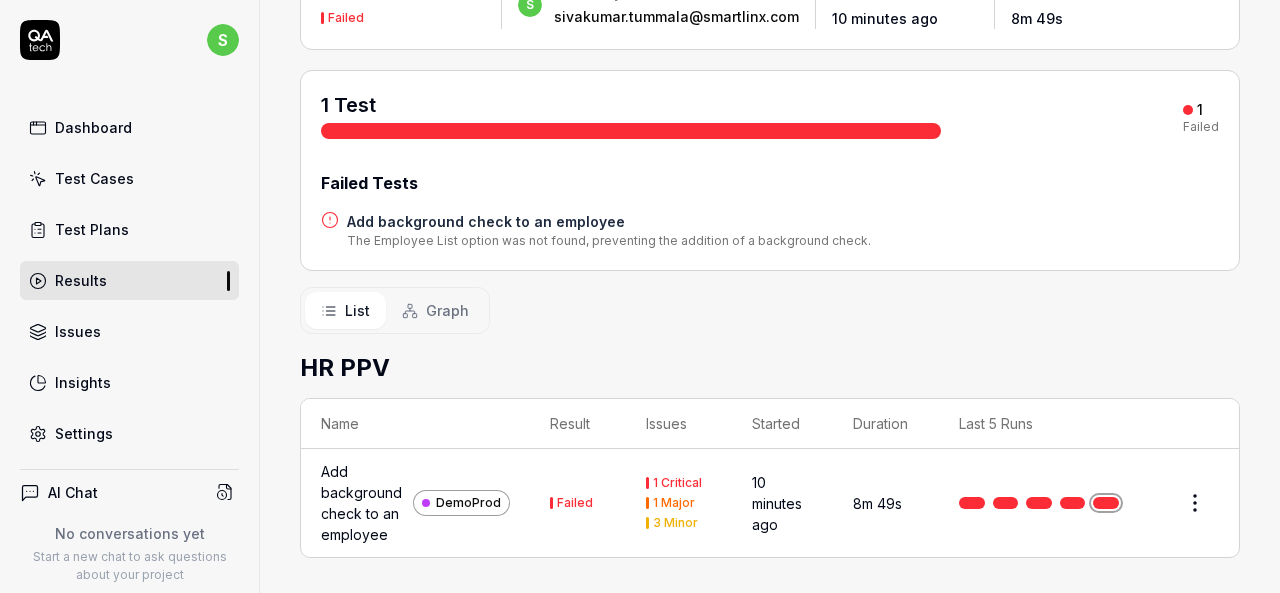 click on "Test Cases" at bounding box center (94, 178) 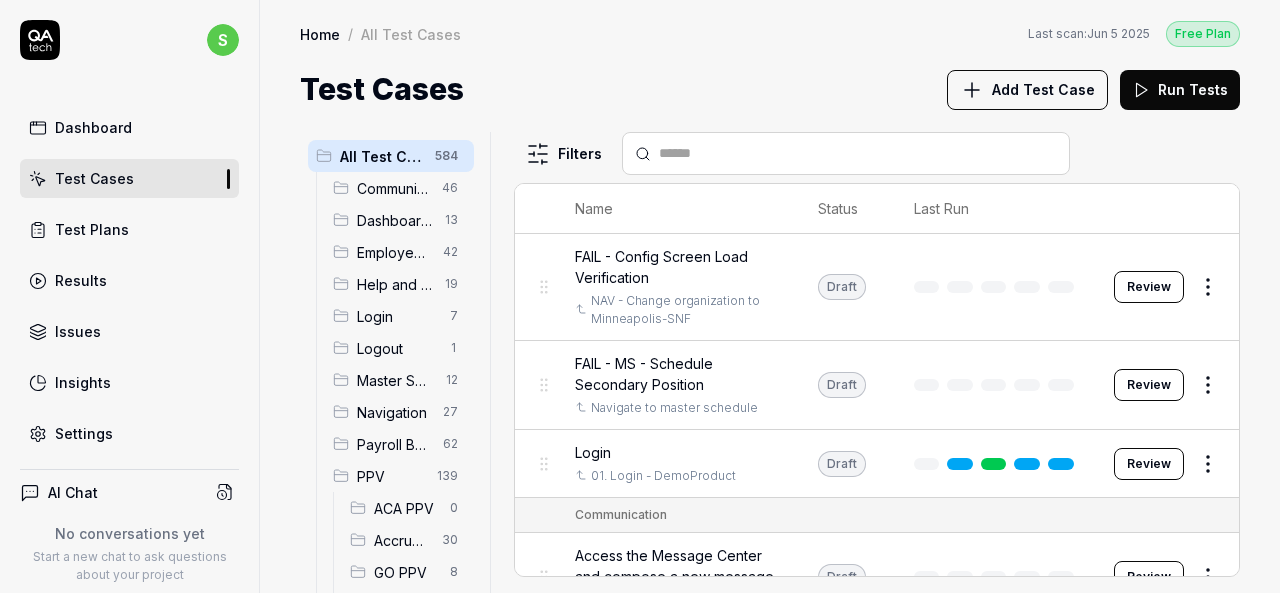 scroll, scrollTop: 0, scrollLeft: 0, axis: both 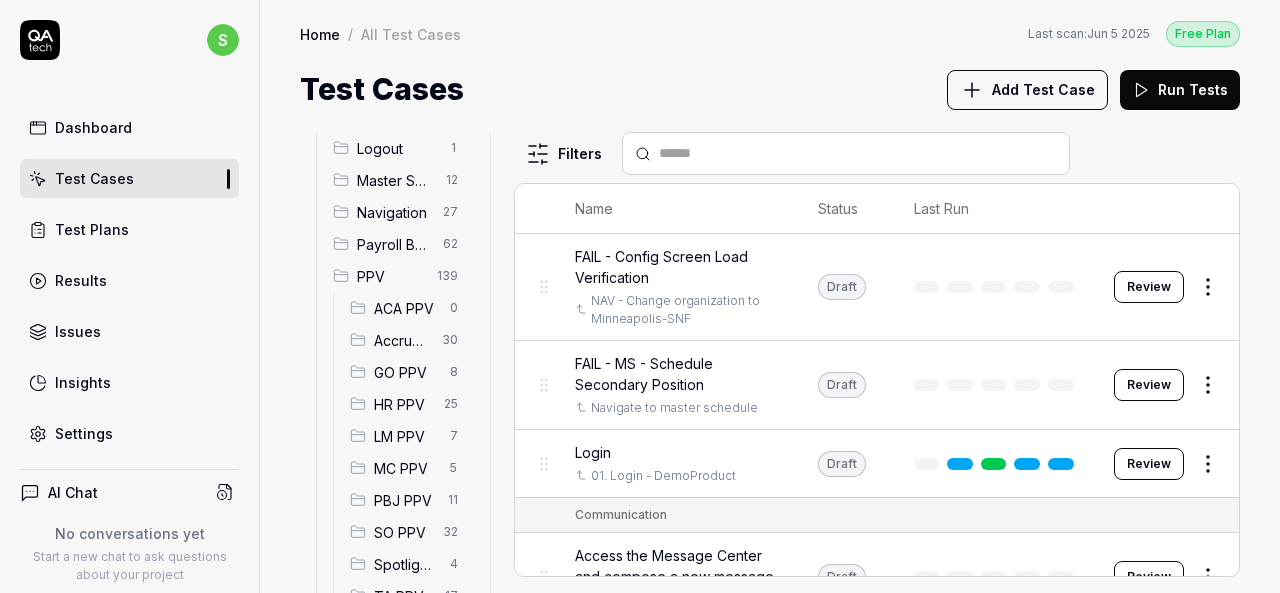 click on "HR PPV" at bounding box center (403, 404) 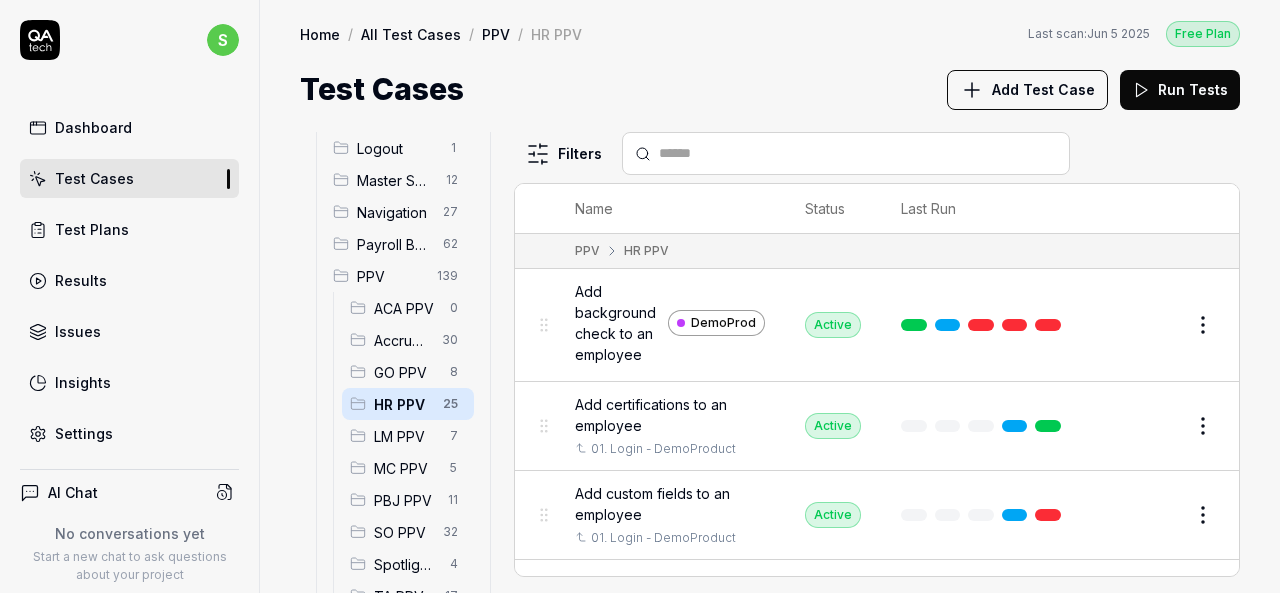click on "Add certifications to an employee" at bounding box center [670, 415] 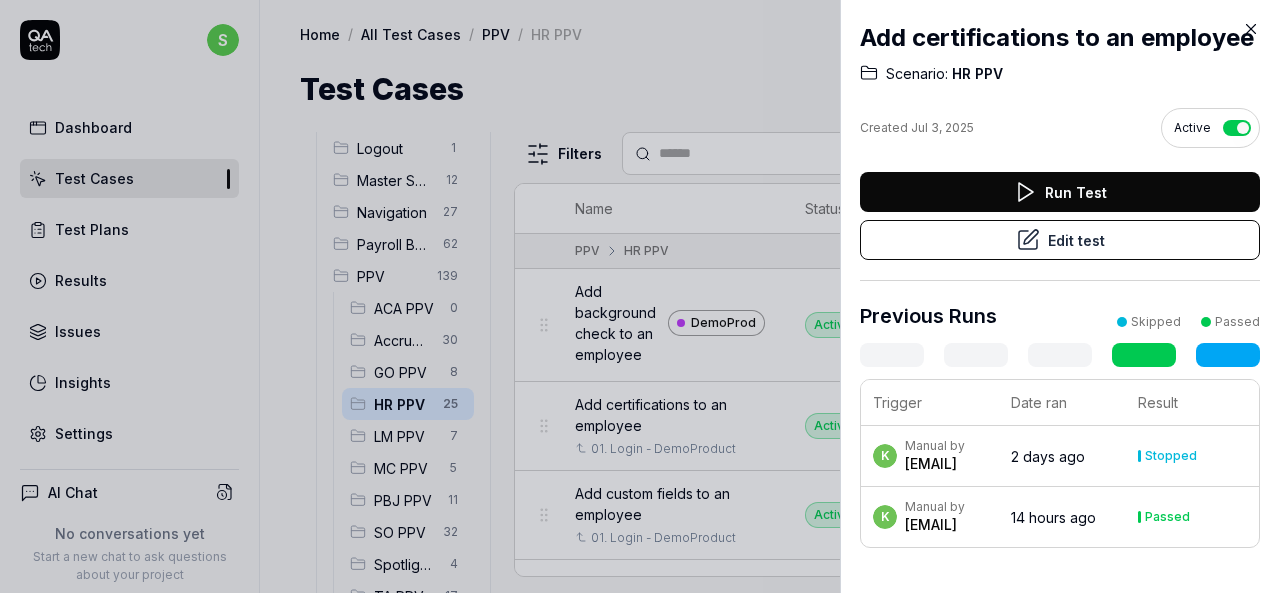 click on "Run Test" at bounding box center [1060, 192] 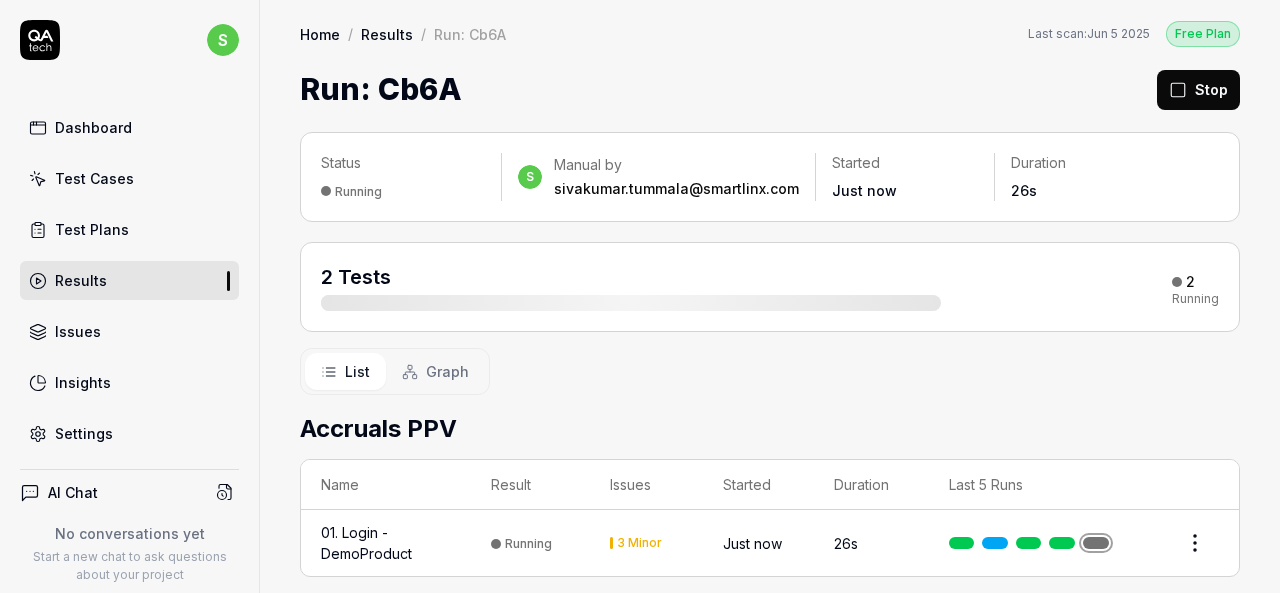 click on "Test Cases" at bounding box center [129, 178] 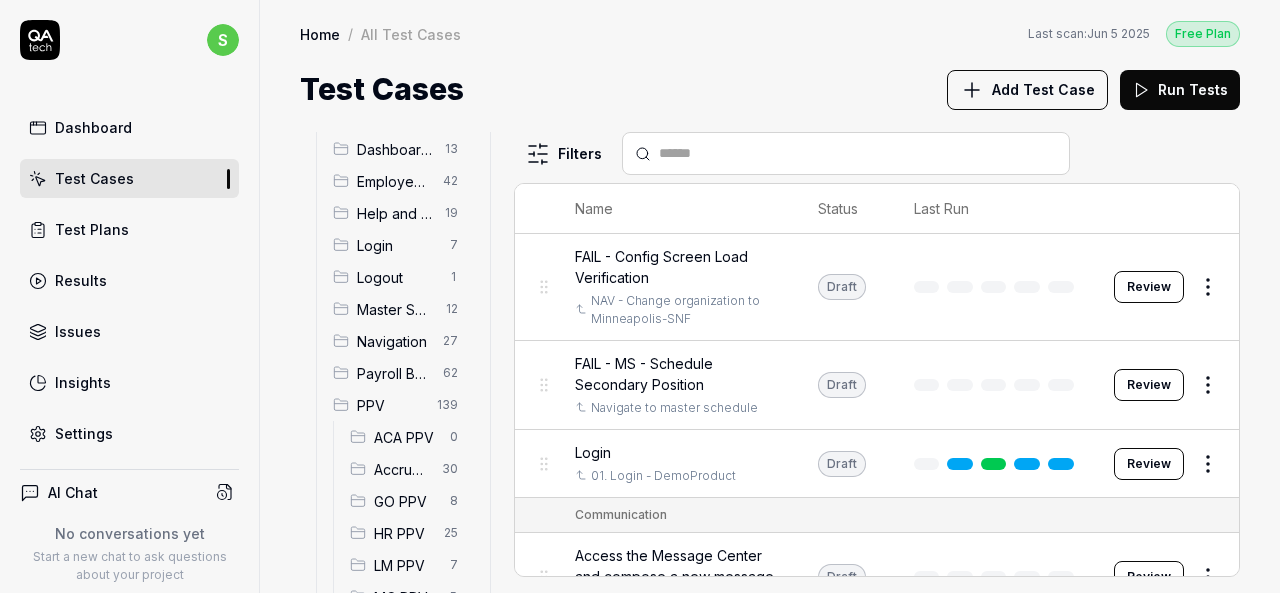 scroll, scrollTop: 200, scrollLeft: 0, axis: vertical 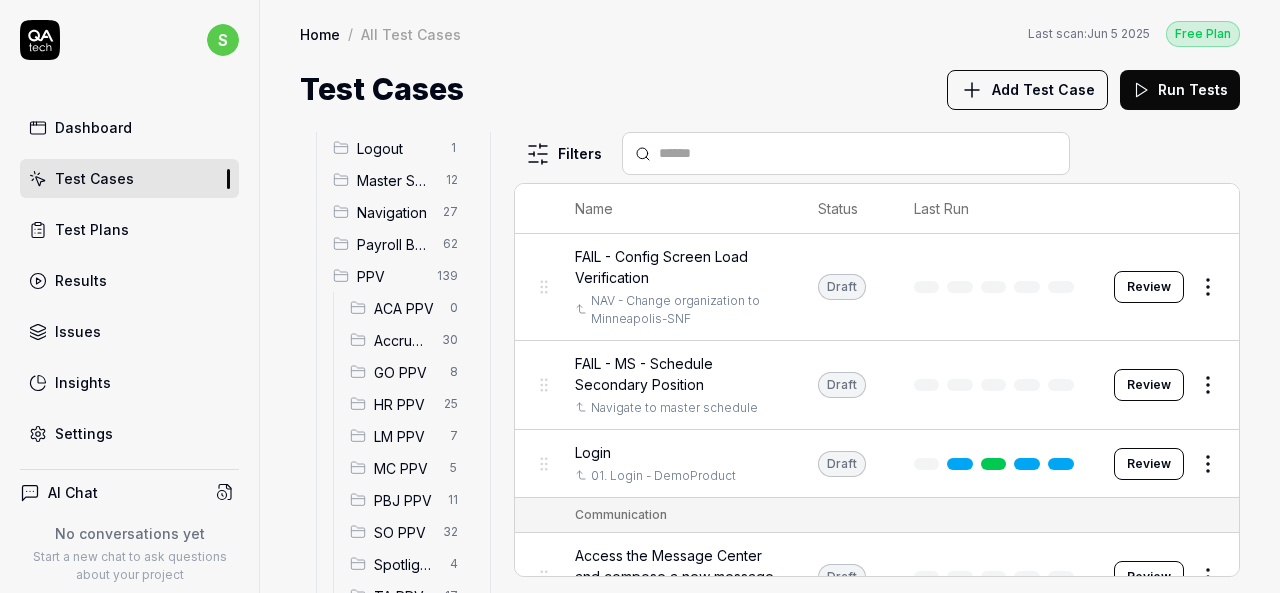 click on "HR PPV" at bounding box center [403, 404] 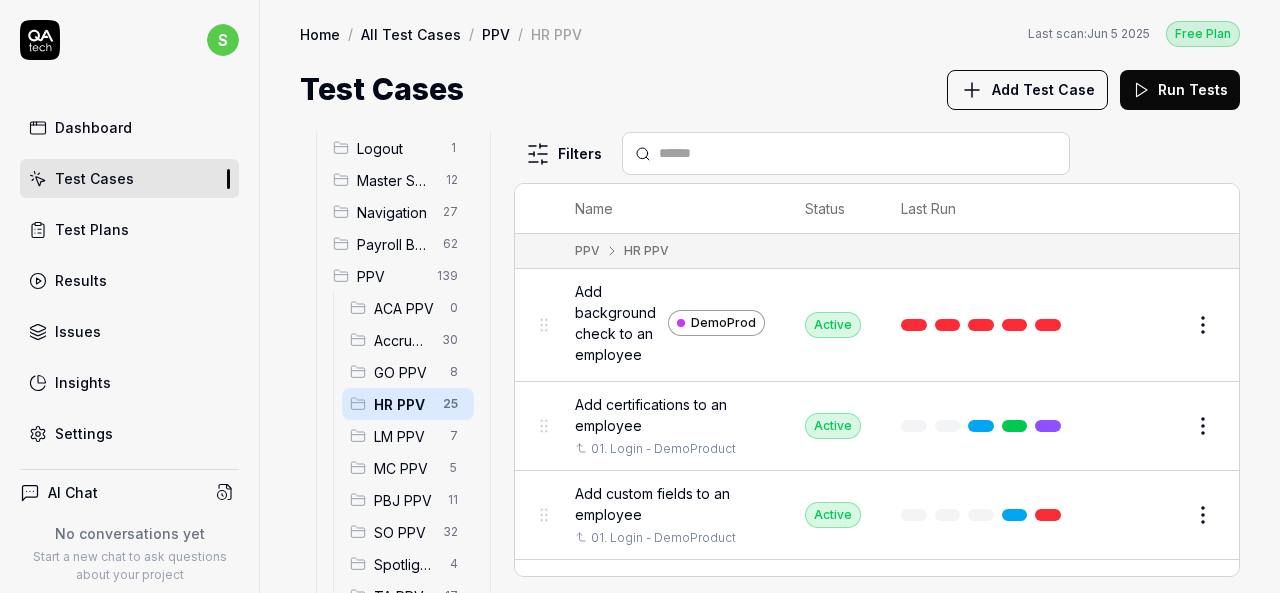 click on "Add background check to an employee" at bounding box center (617, 323) 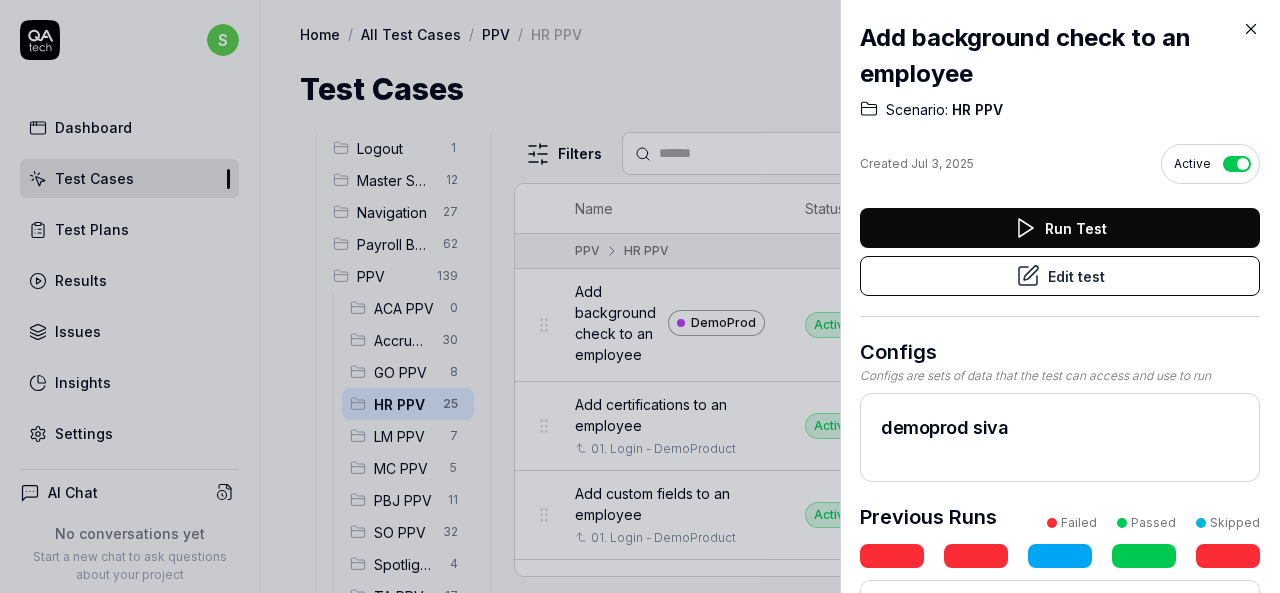click on "Edit test" at bounding box center (1060, 276) 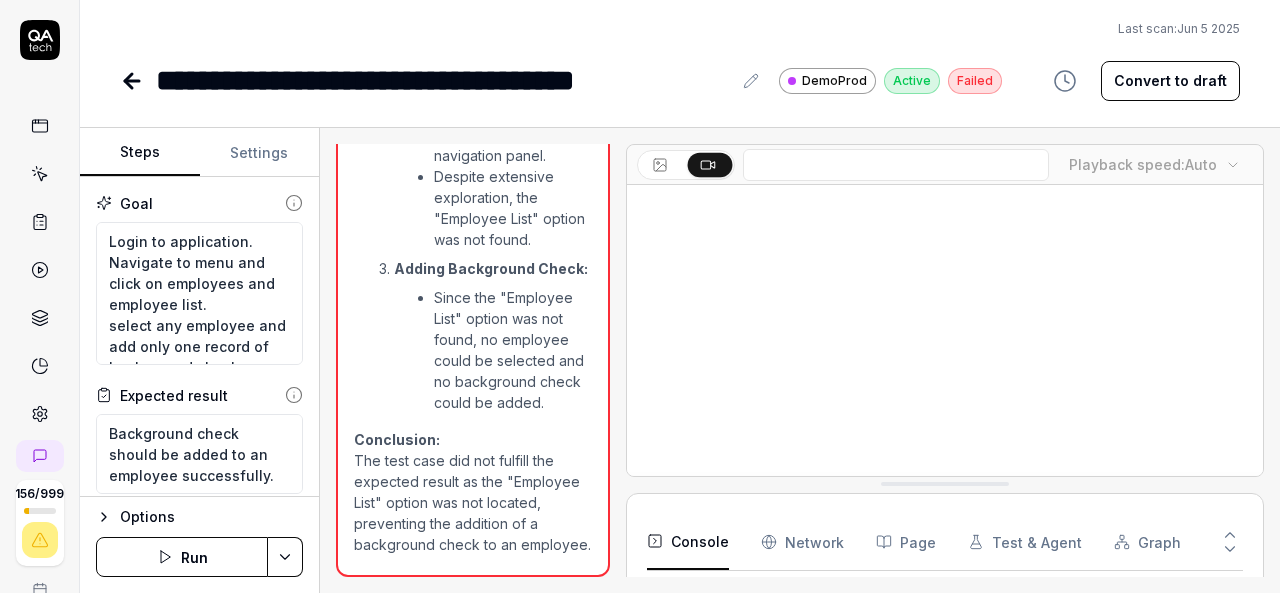 scroll, scrollTop: 2299, scrollLeft: 0, axis: vertical 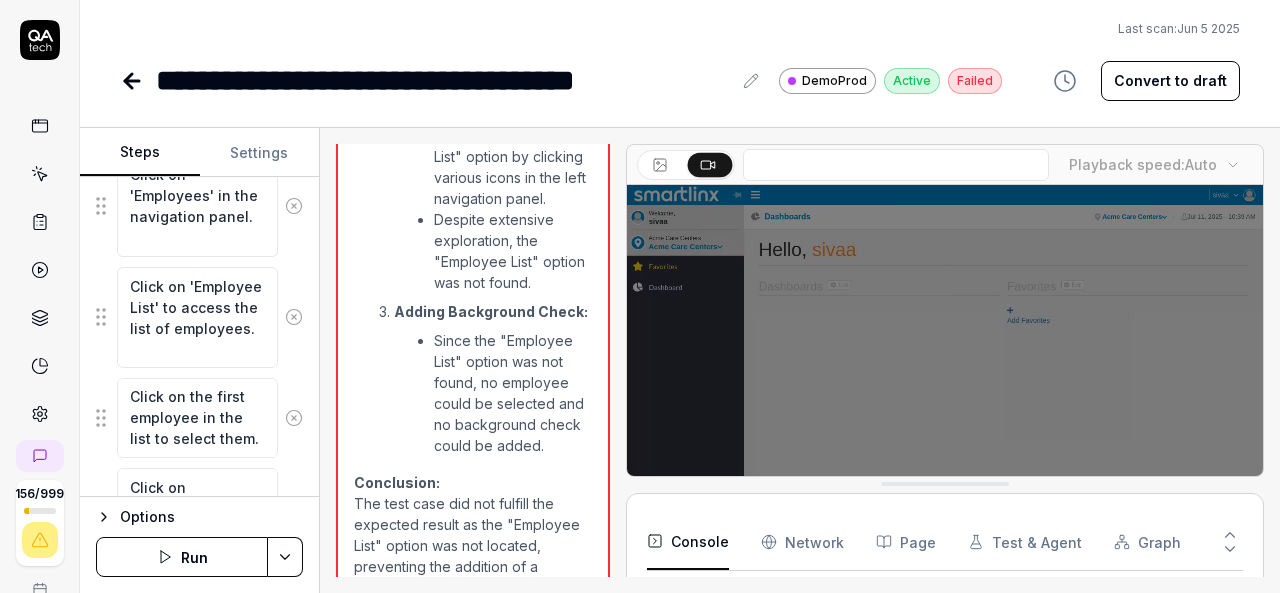 type on "*" 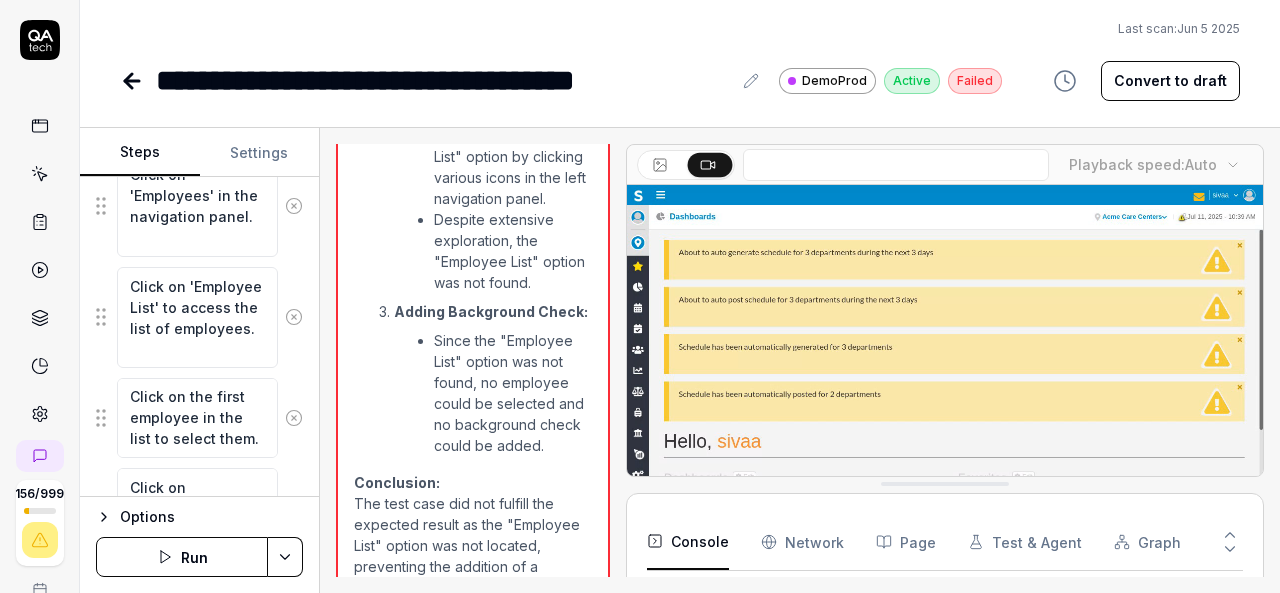 click on "Settings" at bounding box center [260, 153] 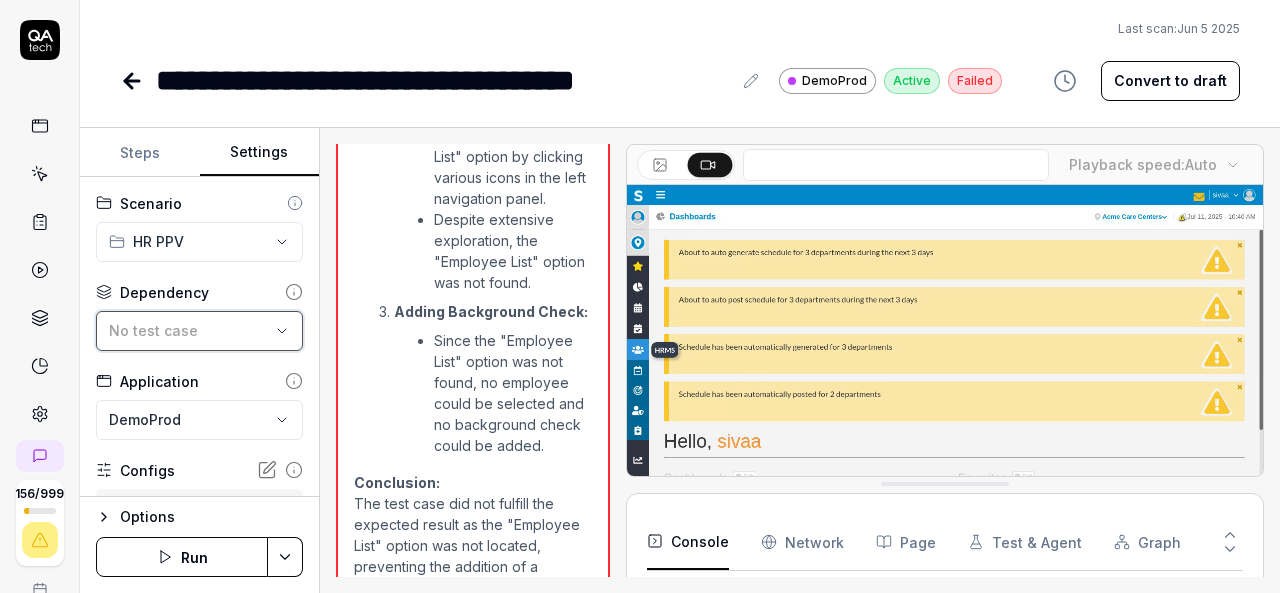 click on "No test case" at bounding box center (189, 330) 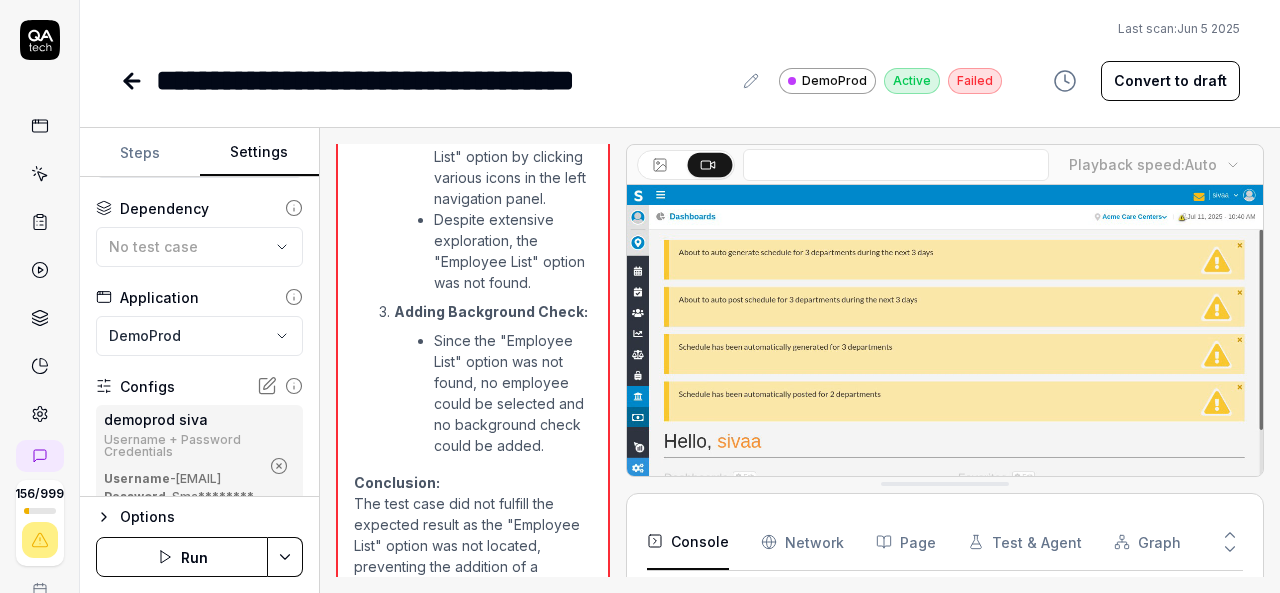 scroll, scrollTop: 76, scrollLeft: 0, axis: vertical 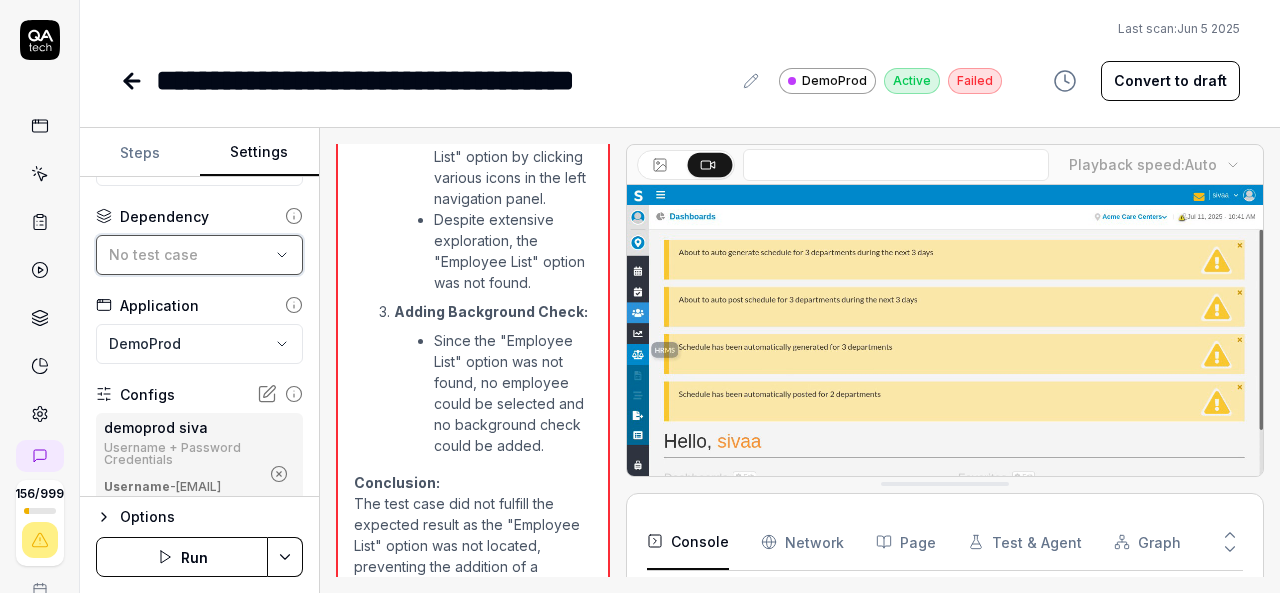 click on "No test case" at bounding box center [153, 254] 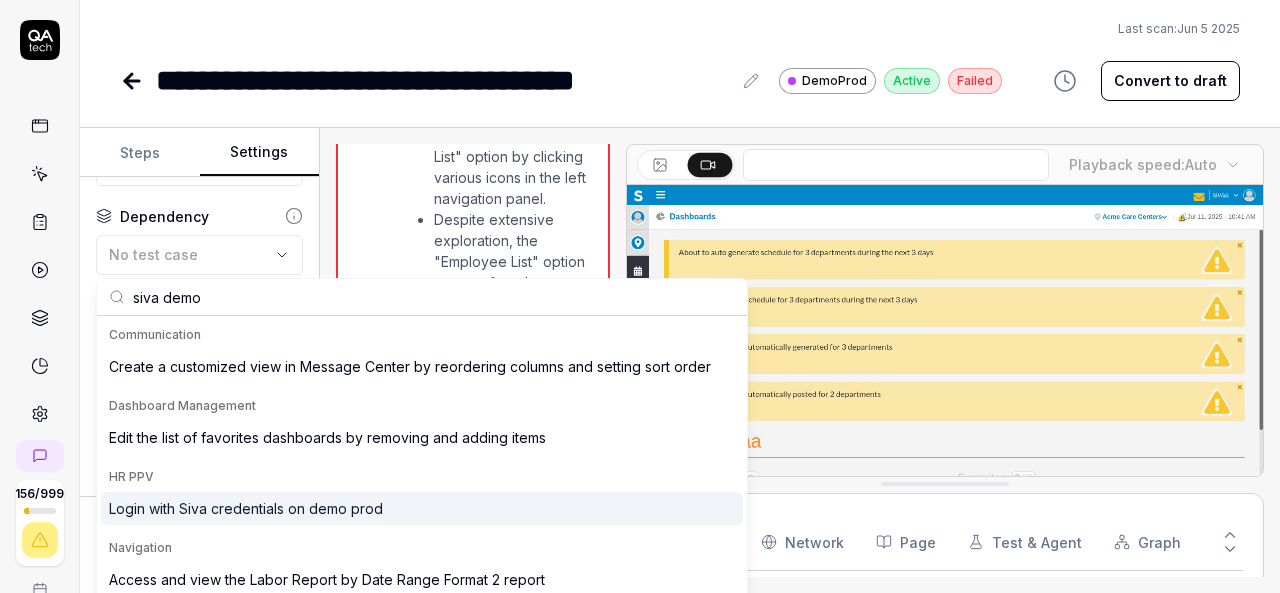 type on "siva demo" 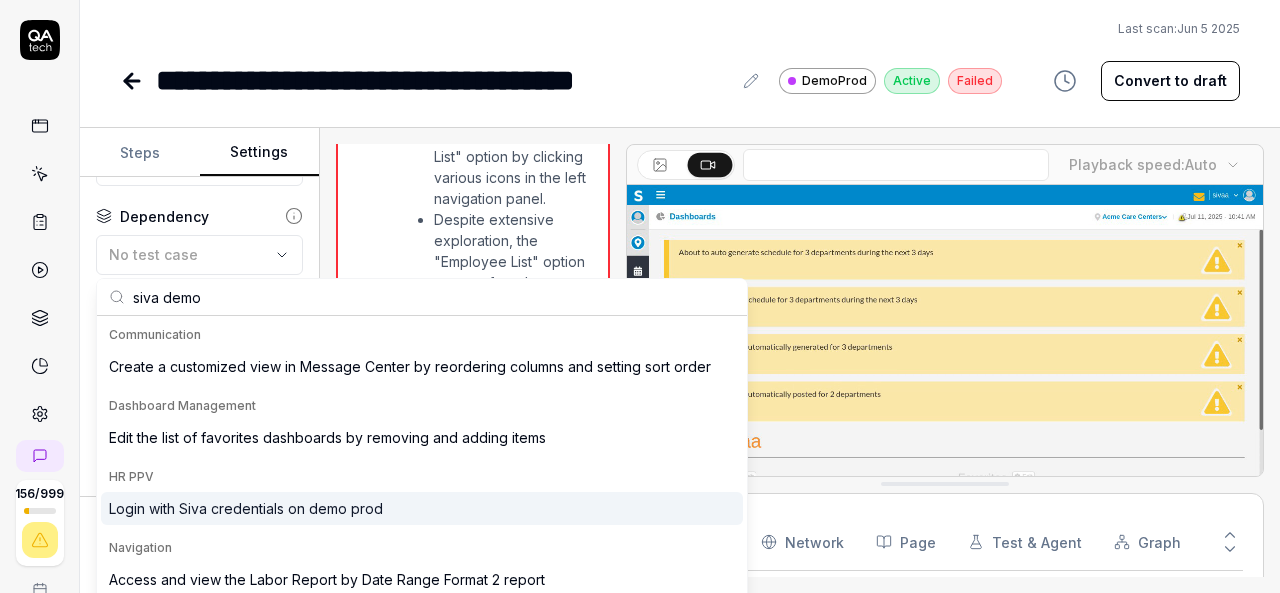 click on "Login with Siva credentials on demo prod" at bounding box center [246, 508] 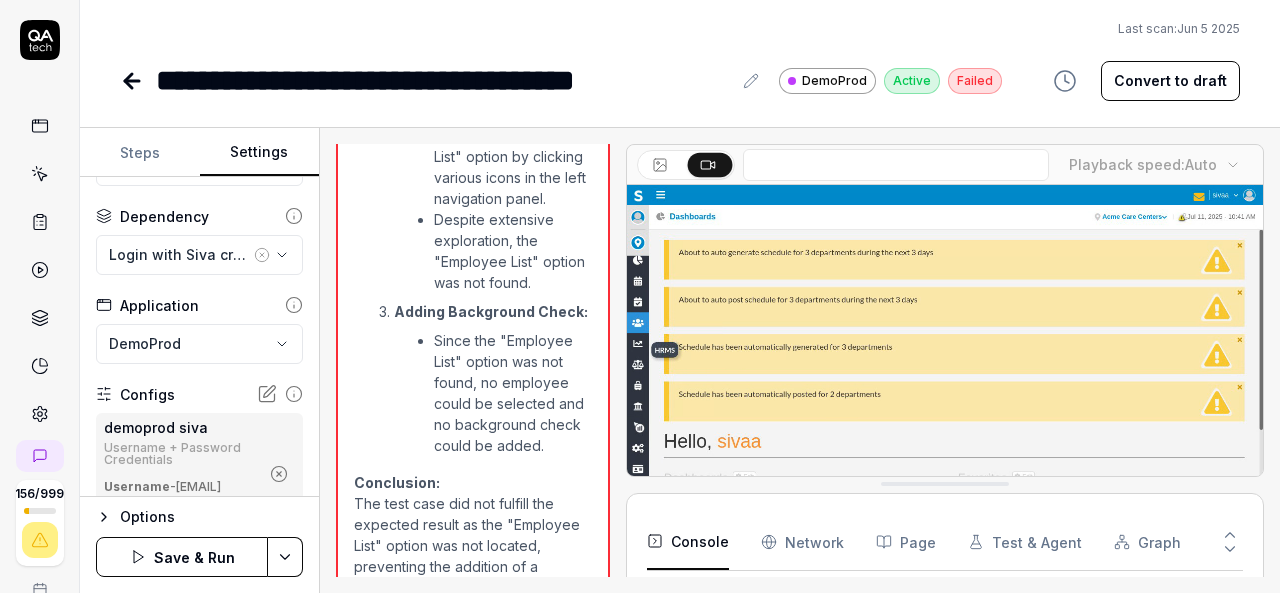 click 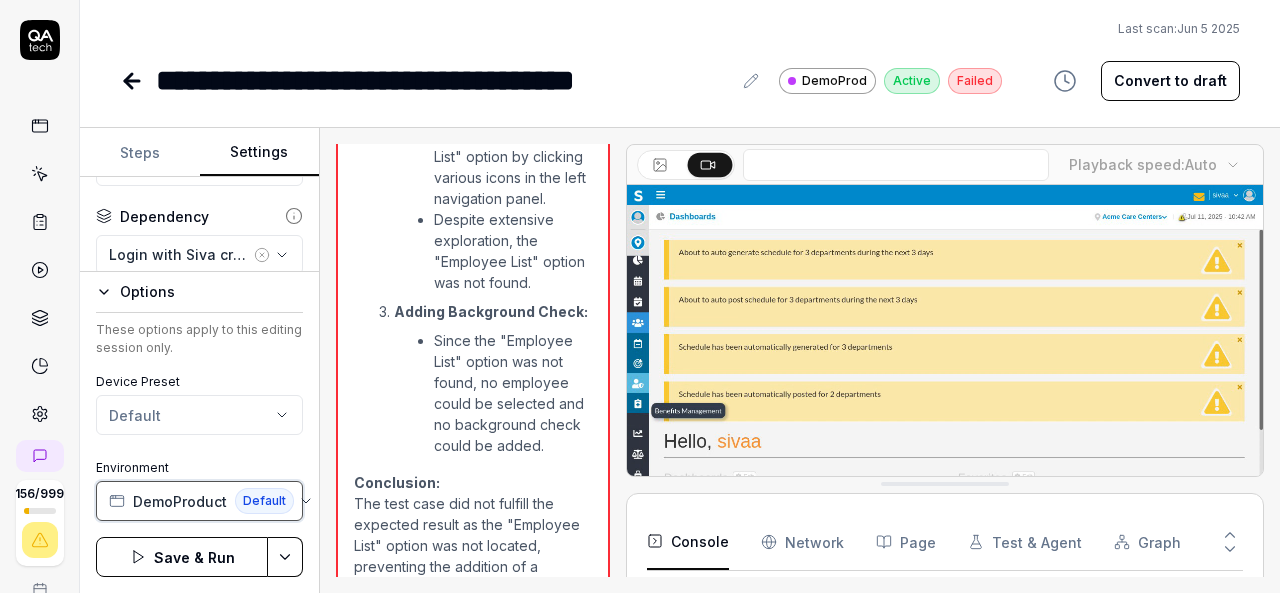 click 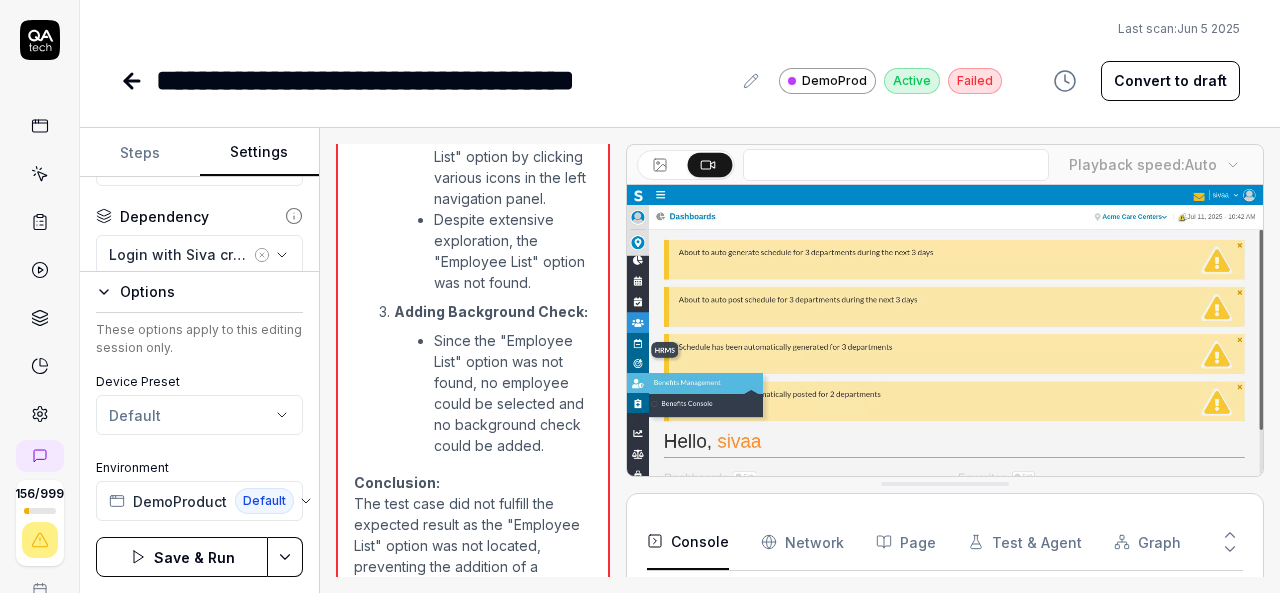 click 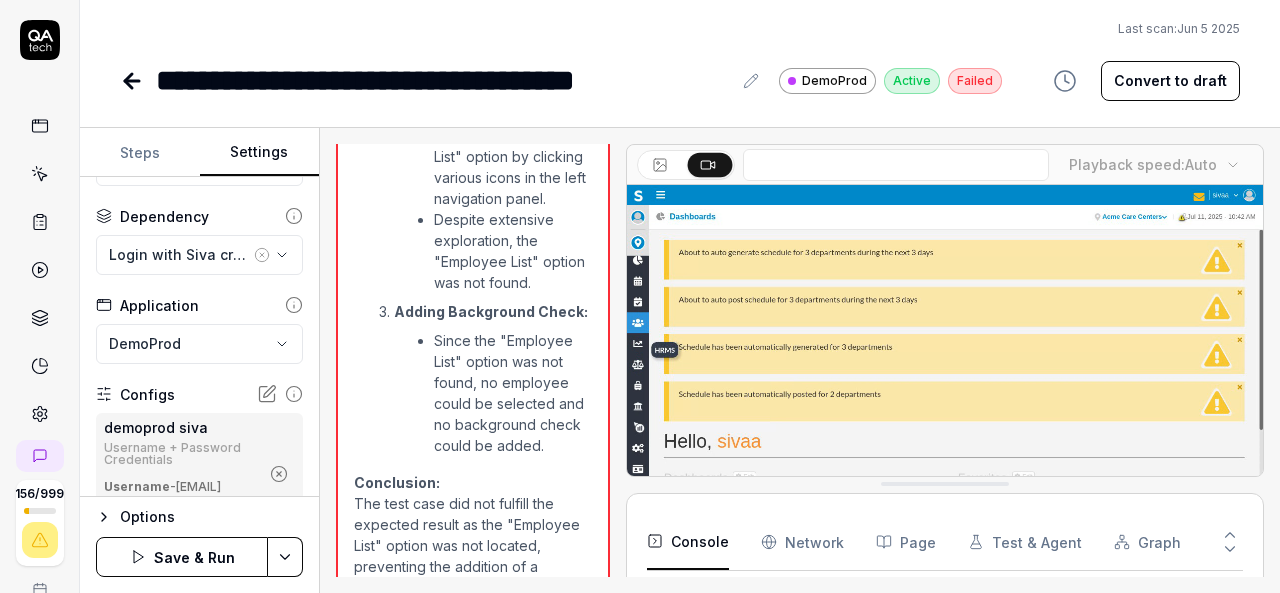 scroll, scrollTop: 0, scrollLeft: 0, axis: both 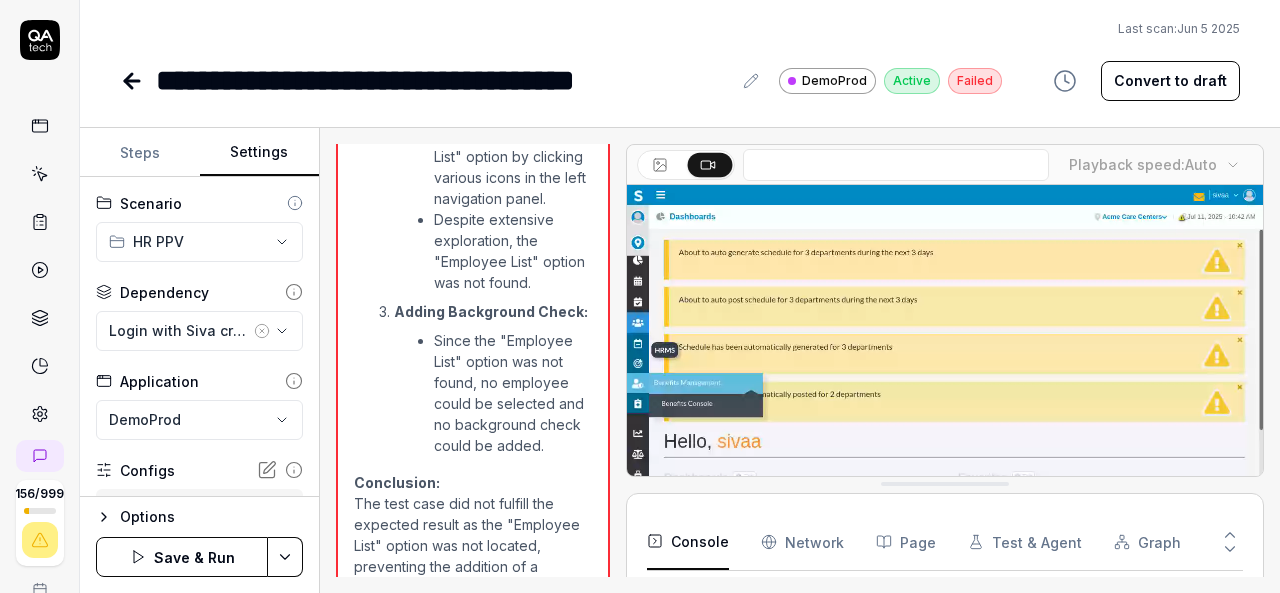 click 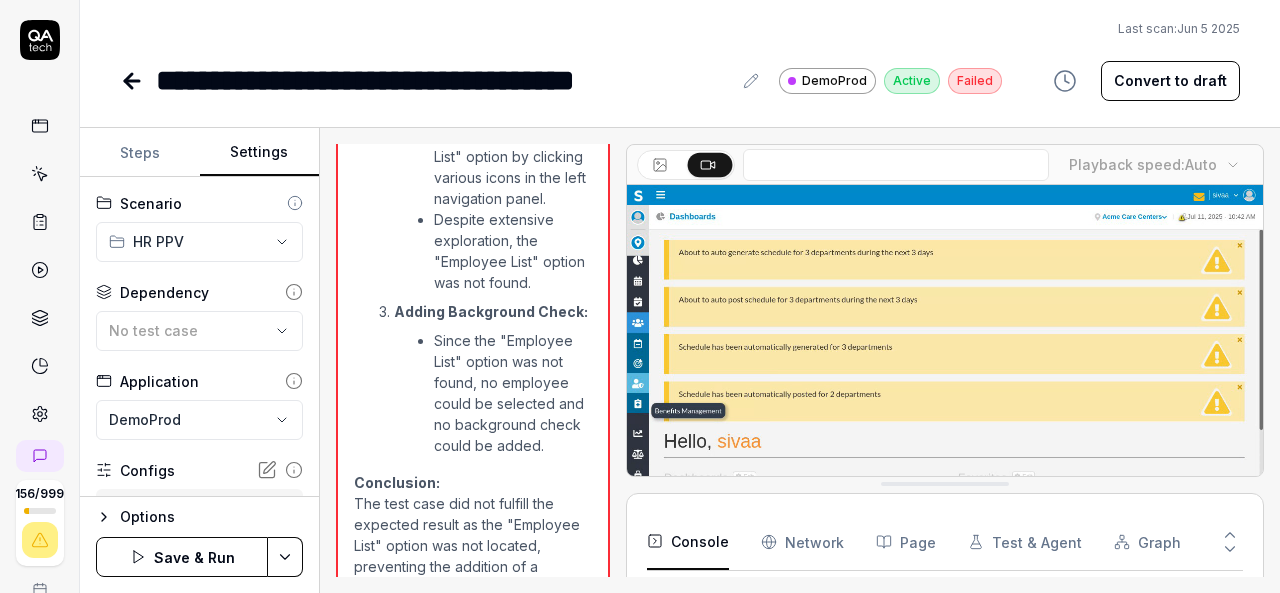 click on "Steps" at bounding box center [140, 153] 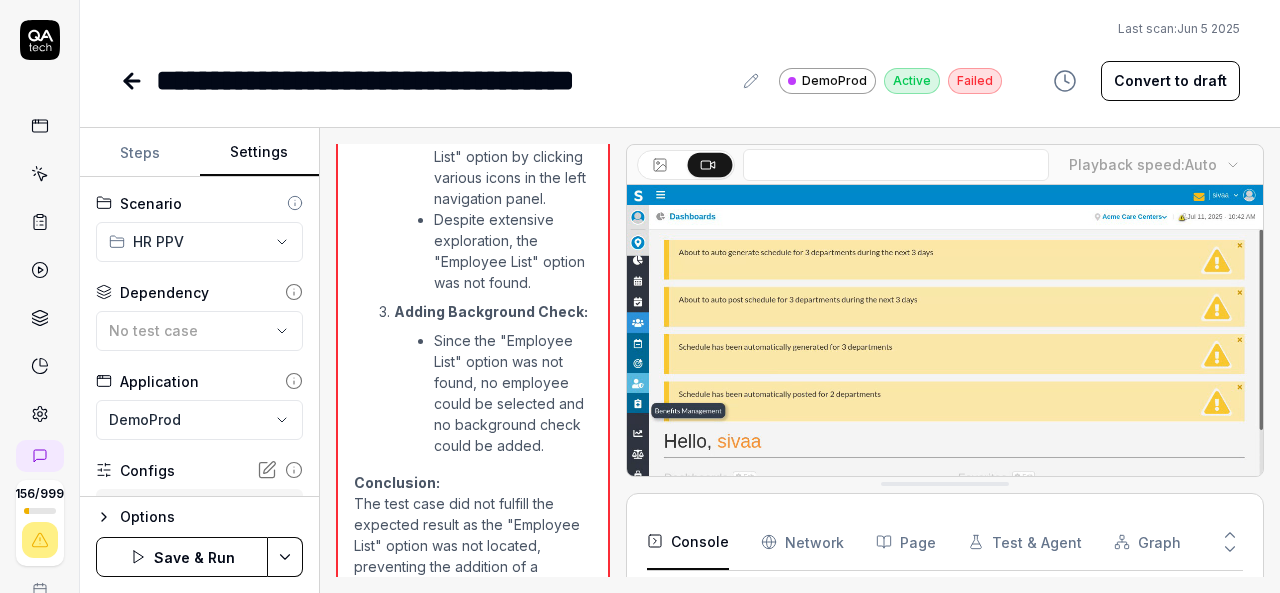 type on "*" 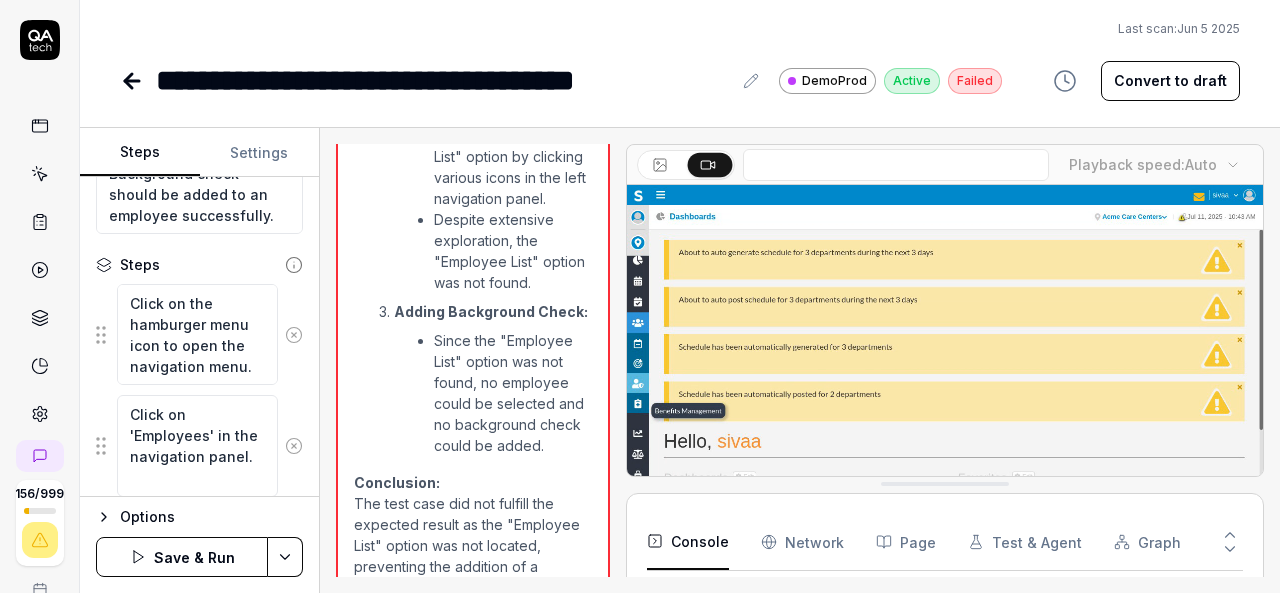 scroll, scrollTop: 241, scrollLeft: 0, axis: vertical 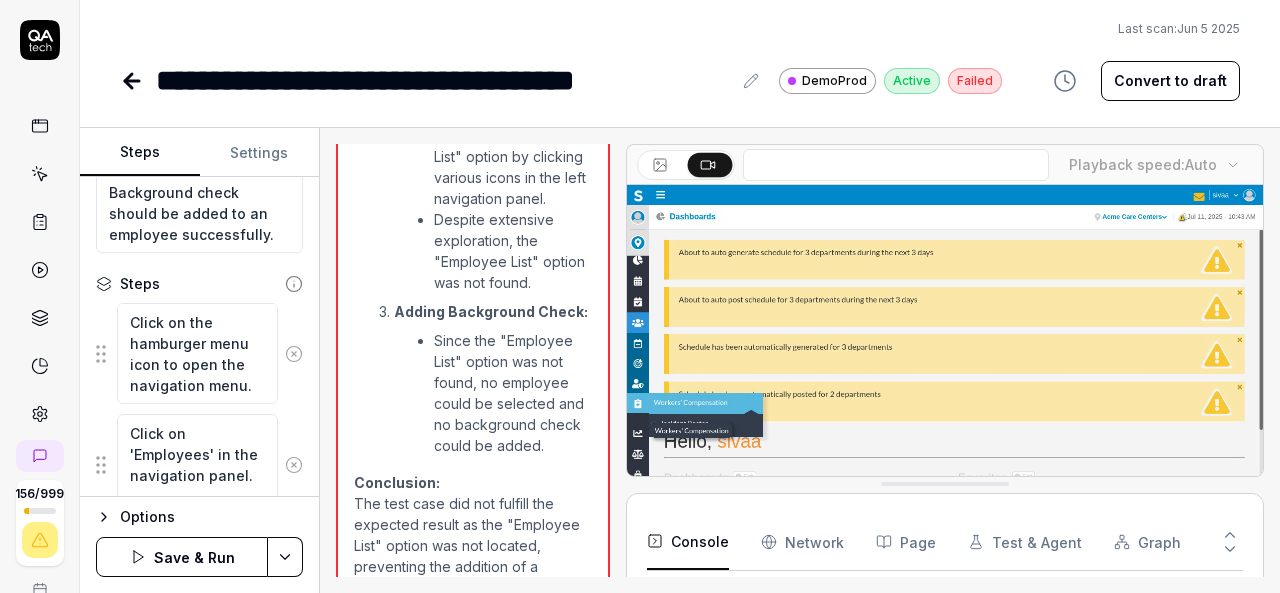 click 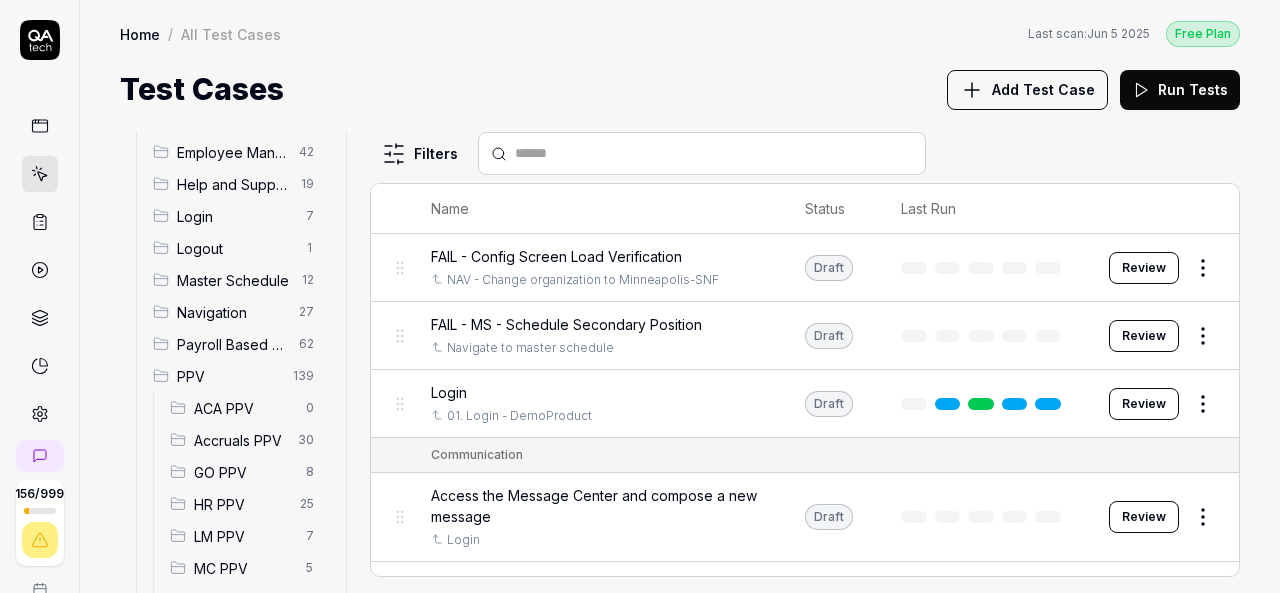 scroll, scrollTop: 200, scrollLeft: 0, axis: vertical 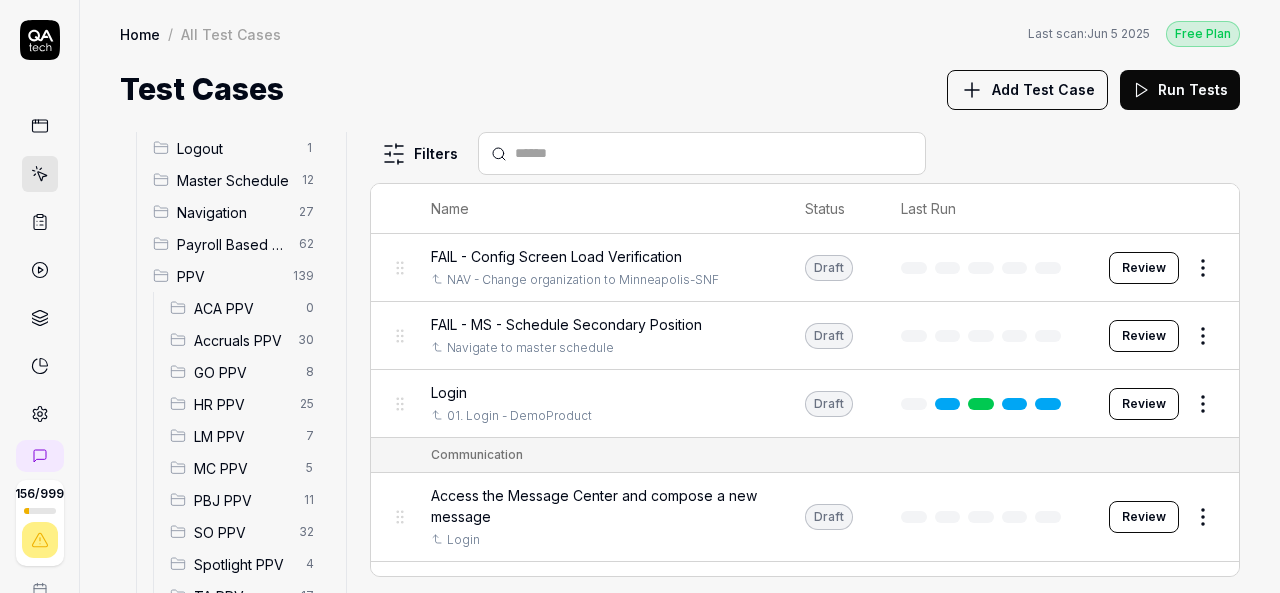 drag, startPoint x: 238, startPoint y: 405, endPoint x: 461, endPoint y: 407, distance: 223.00897 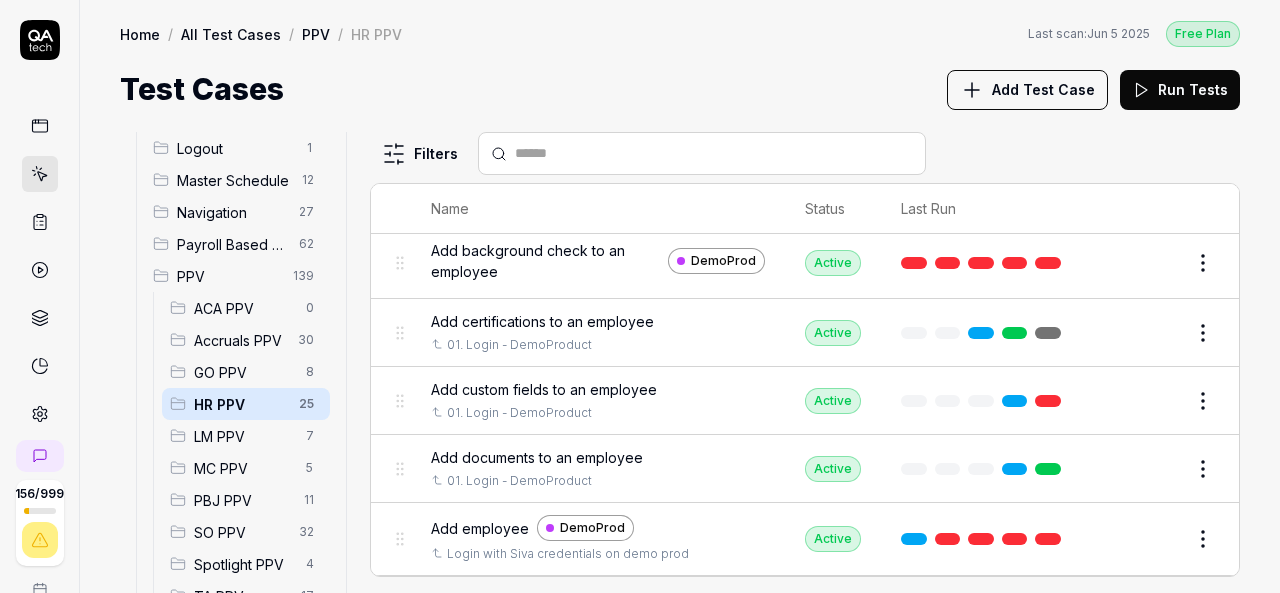 scroll, scrollTop: 0, scrollLeft: 0, axis: both 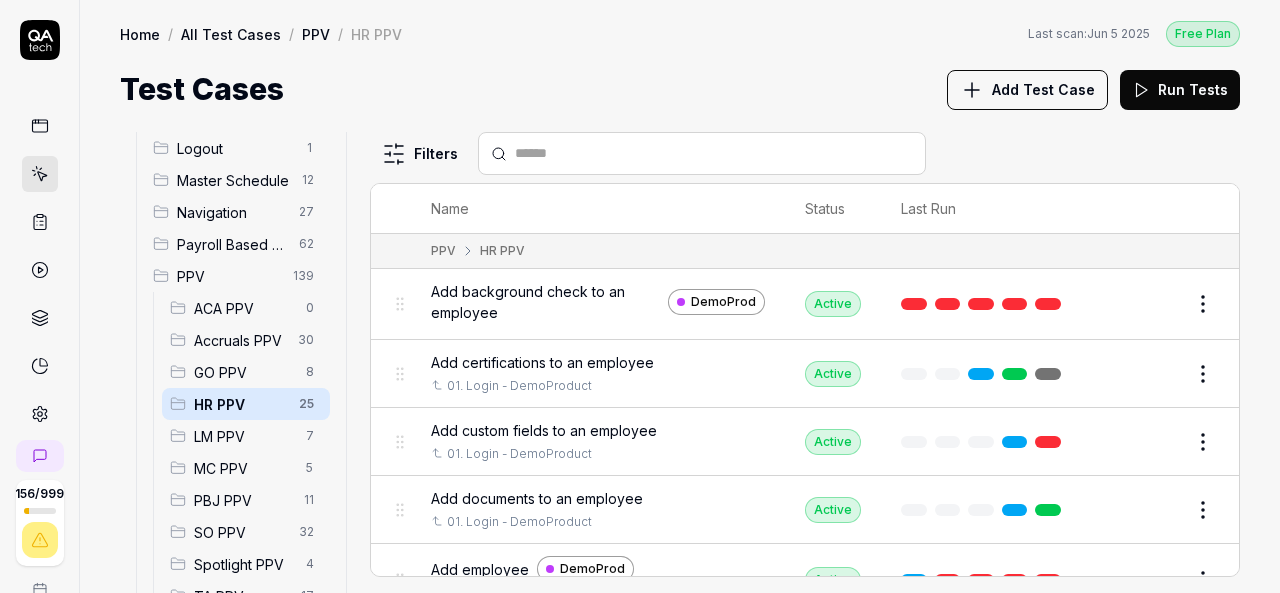click on "Add certifications to an employee" at bounding box center [542, 362] 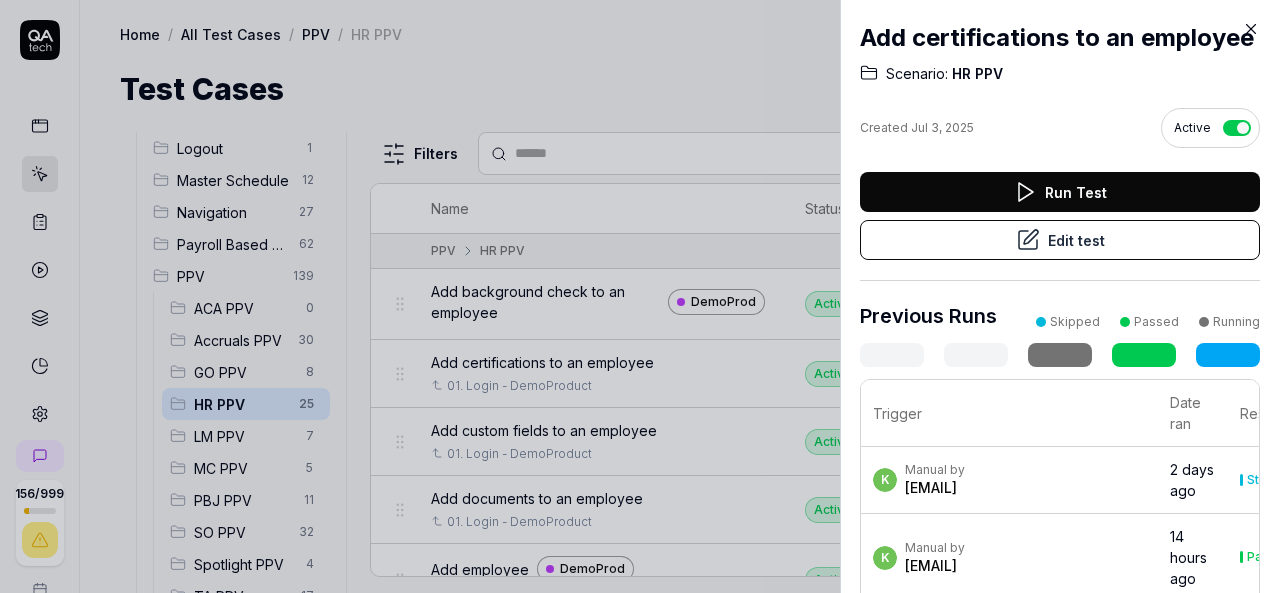 scroll, scrollTop: 165, scrollLeft: 0, axis: vertical 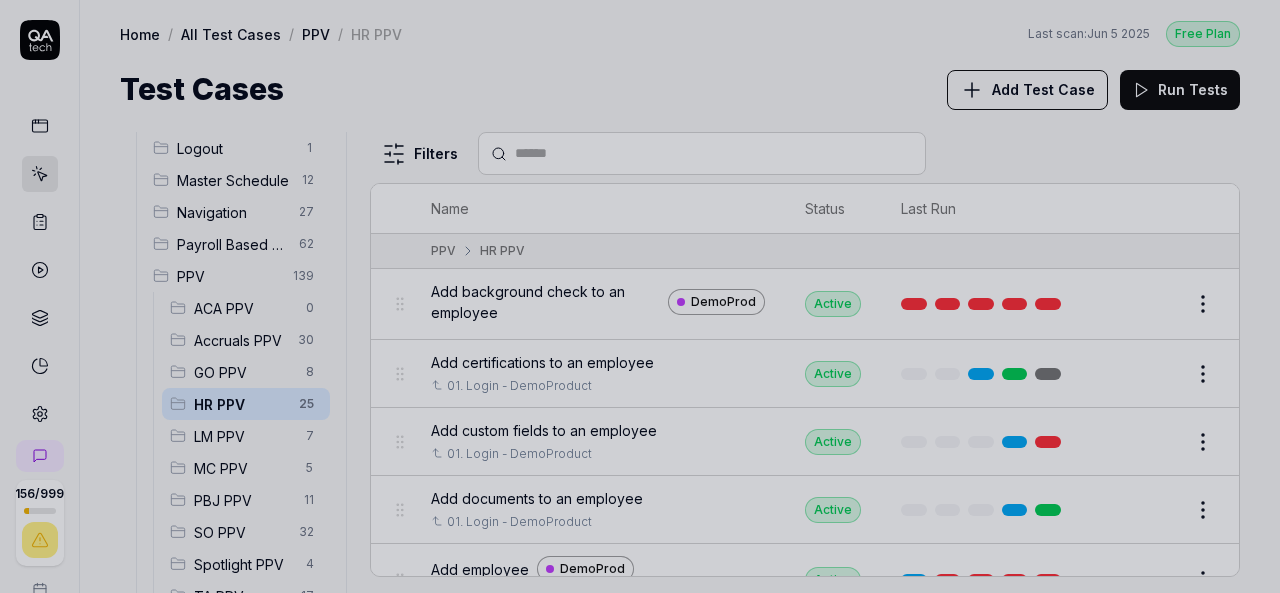click at bounding box center [640, 296] 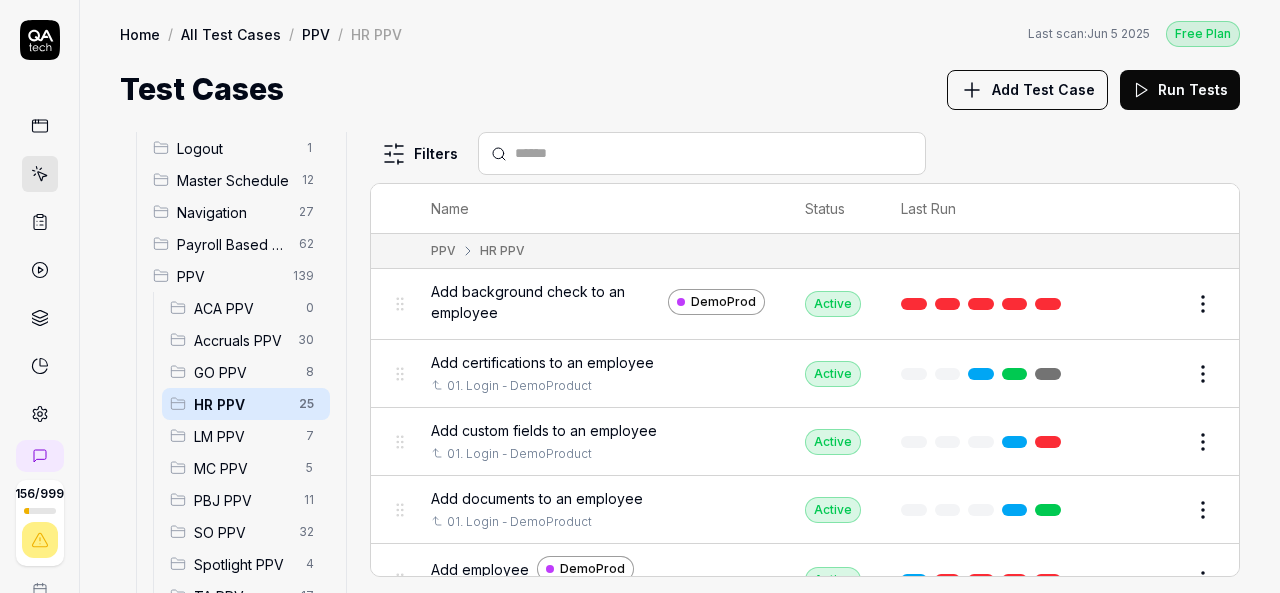 click on "Add Test Case" at bounding box center [1027, 90] 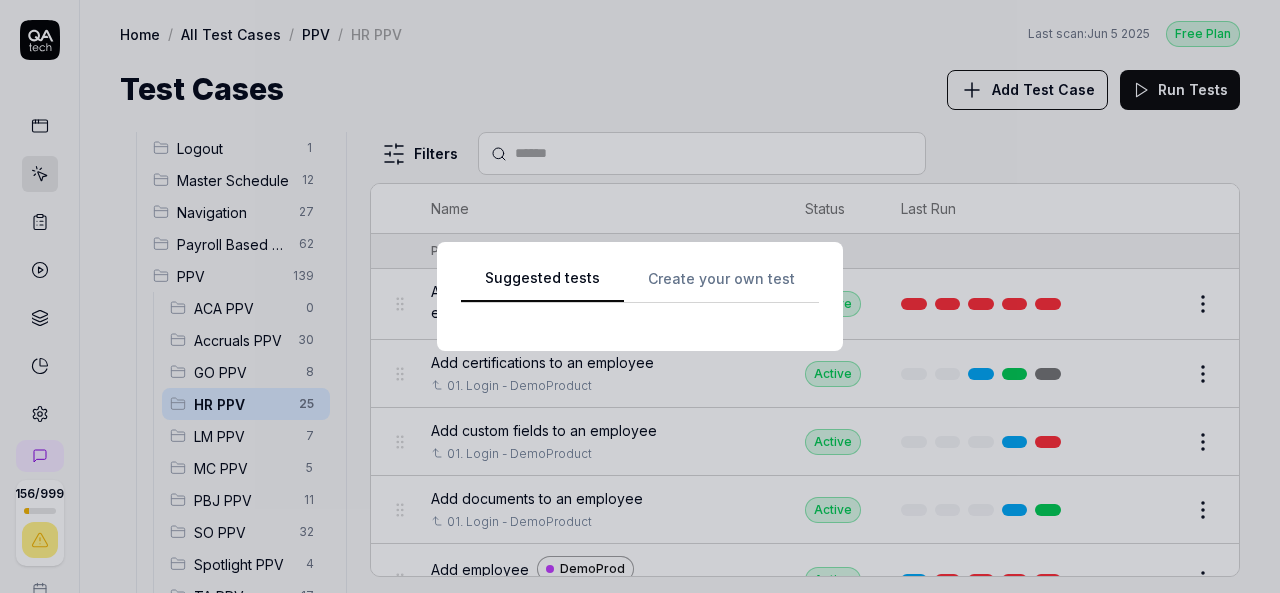 scroll, scrollTop: 0, scrollLeft: 0, axis: both 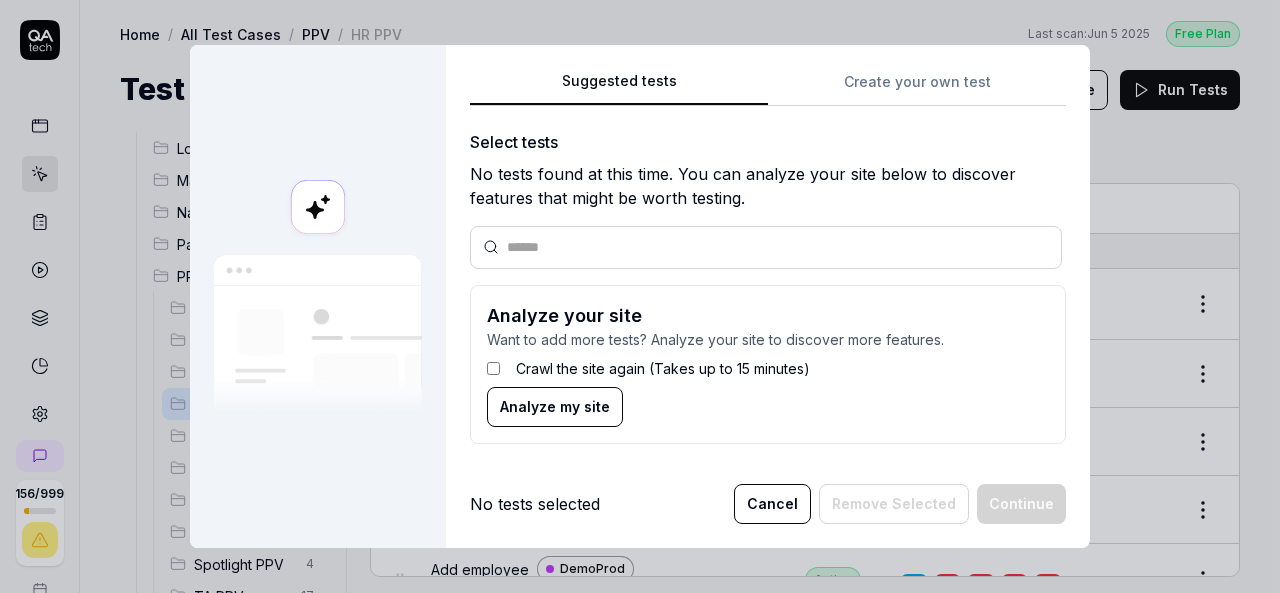 click on "Analyze your site Want to add more tests? Analyze your site to discover more features. Crawl the site again (Takes up to 15 minutes) Analyze my site" at bounding box center (768, 364) 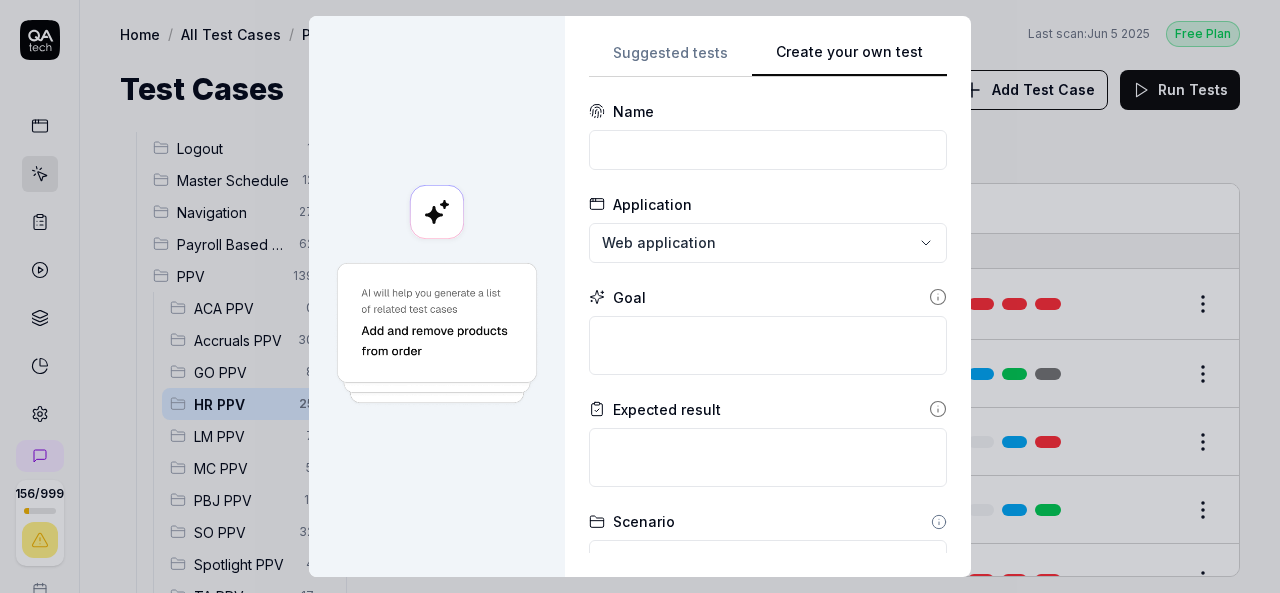 click on "**********" at bounding box center [768, 296] 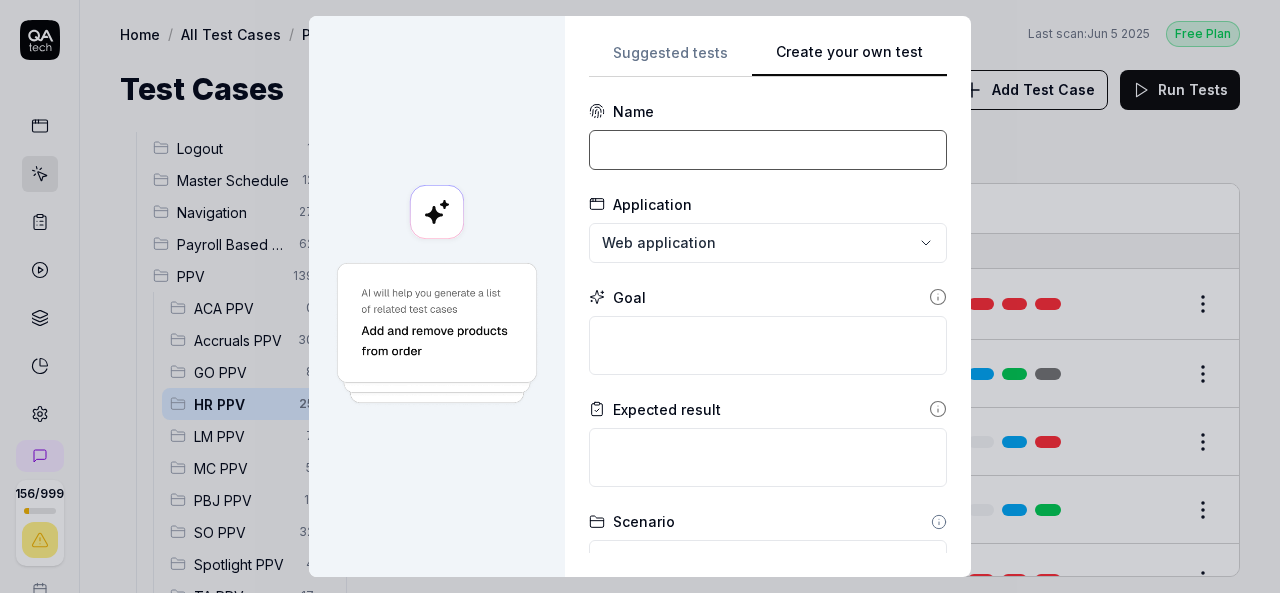 click at bounding box center [768, 150] 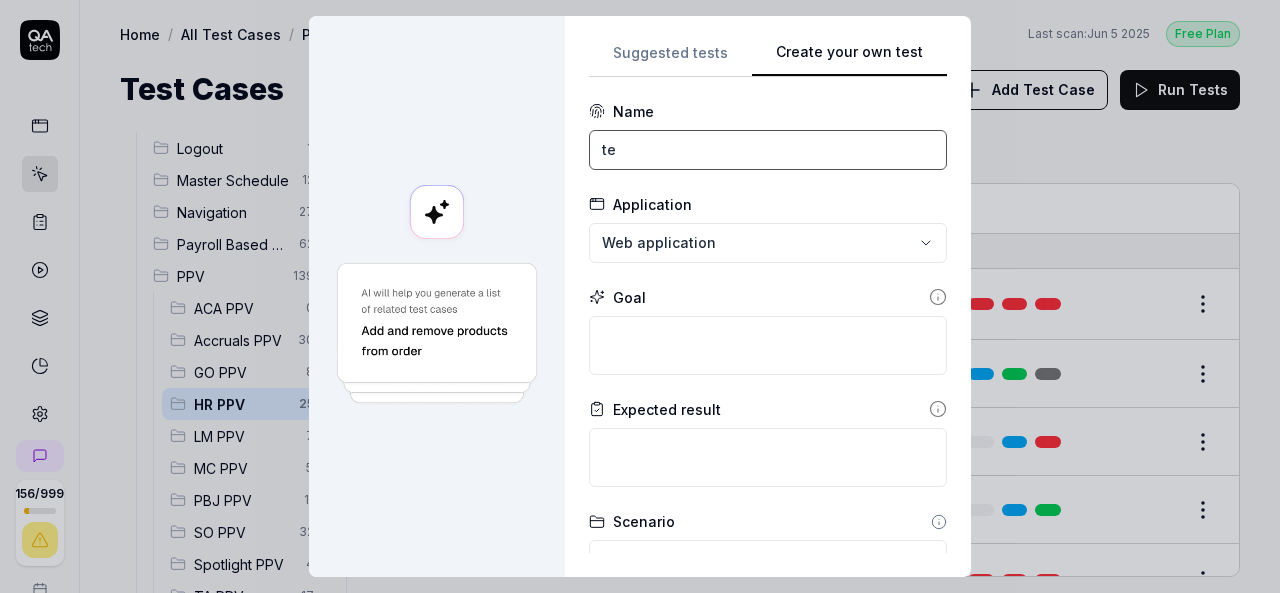 type on "t" 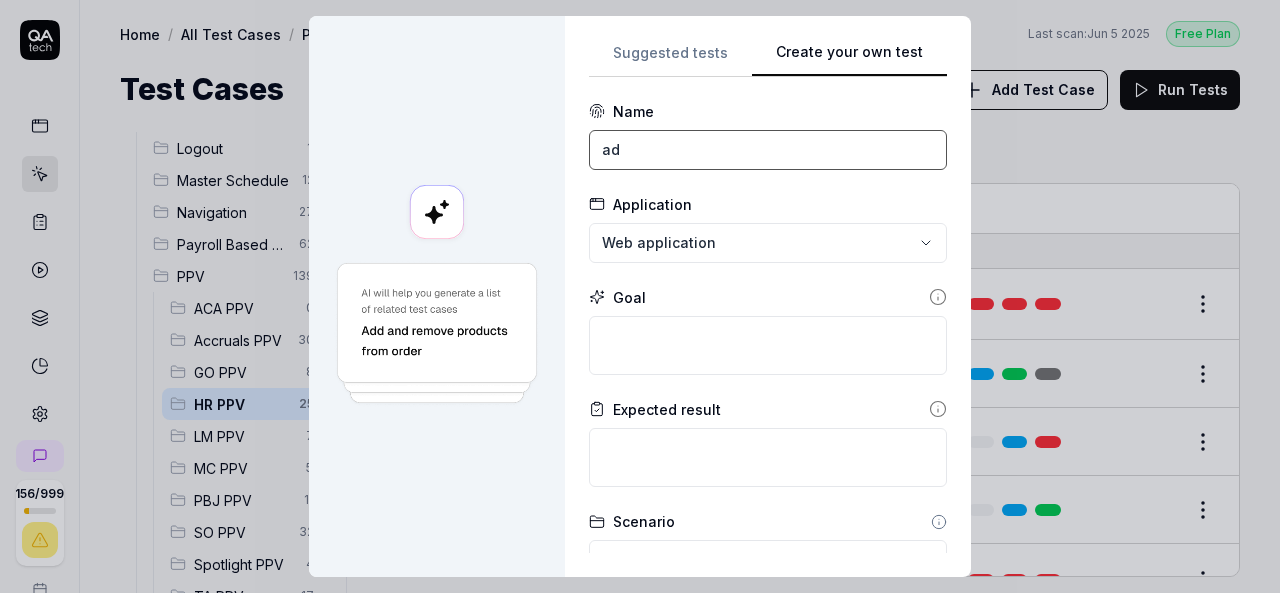 type on "a" 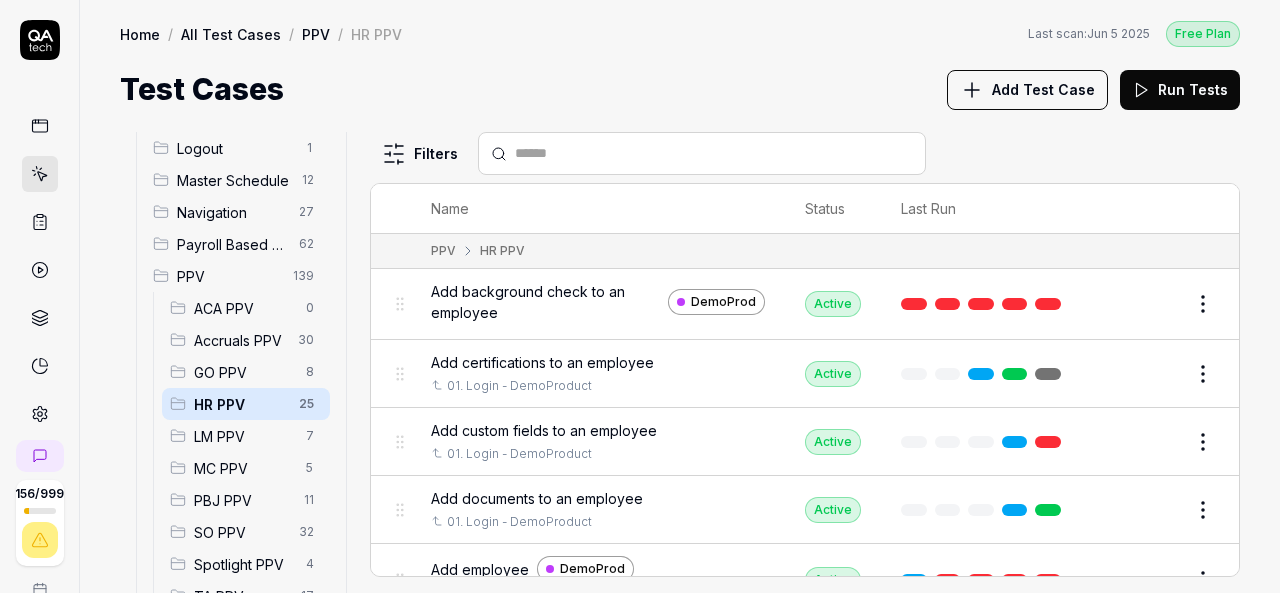 click on "Accruals PPV" at bounding box center [240, 340] 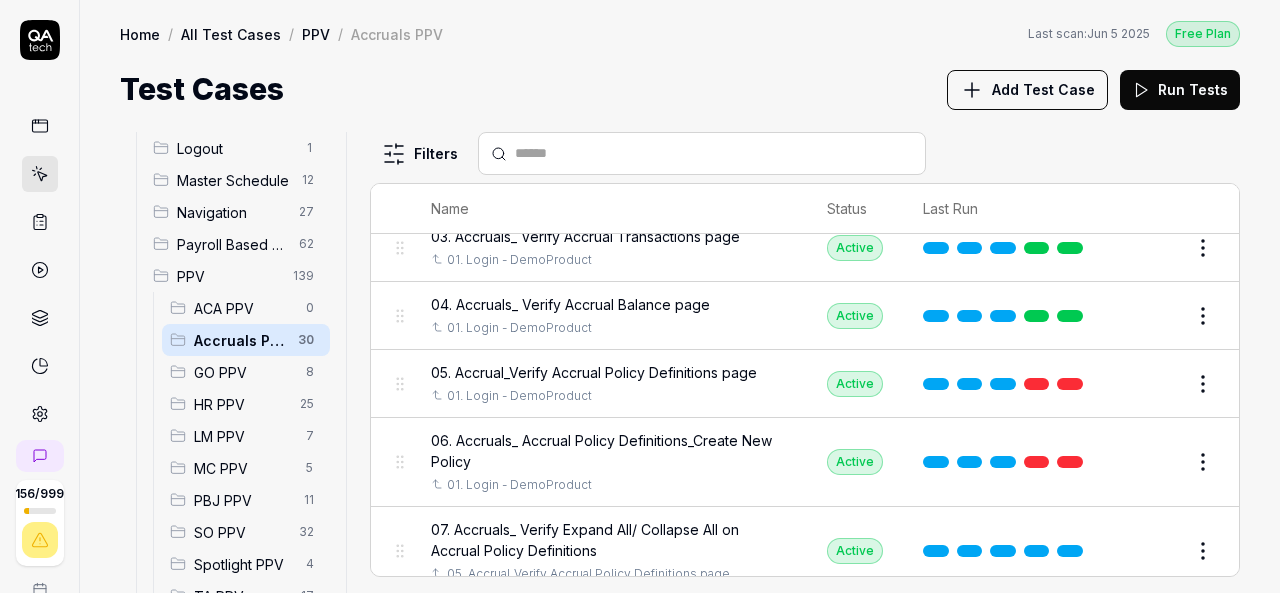 scroll, scrollTop: 200, scrollLeft: 0, axis: vertical 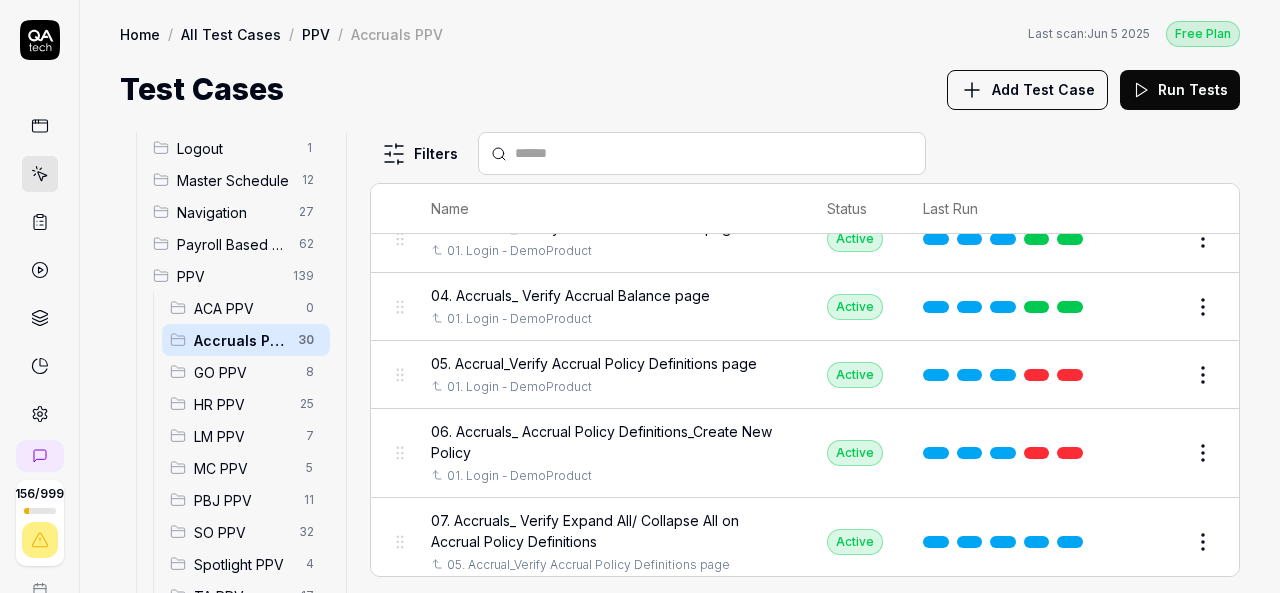 click at bounding box center [714, 153] 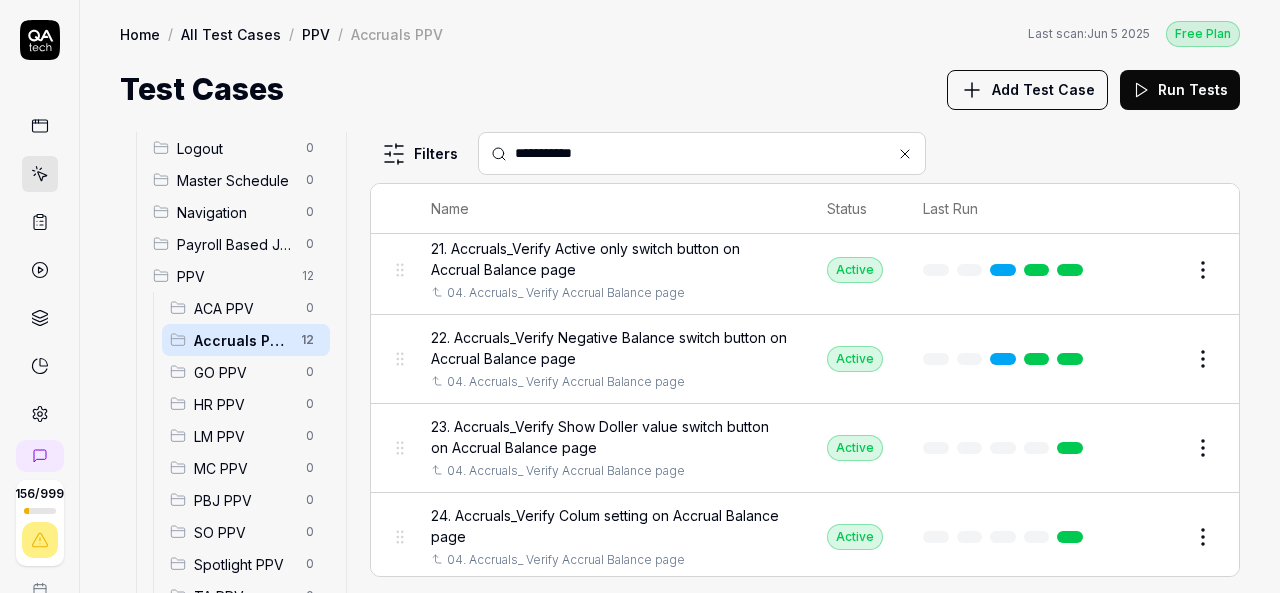 scroll, scrollTop: 0, scrollLeft: 0, axis: both 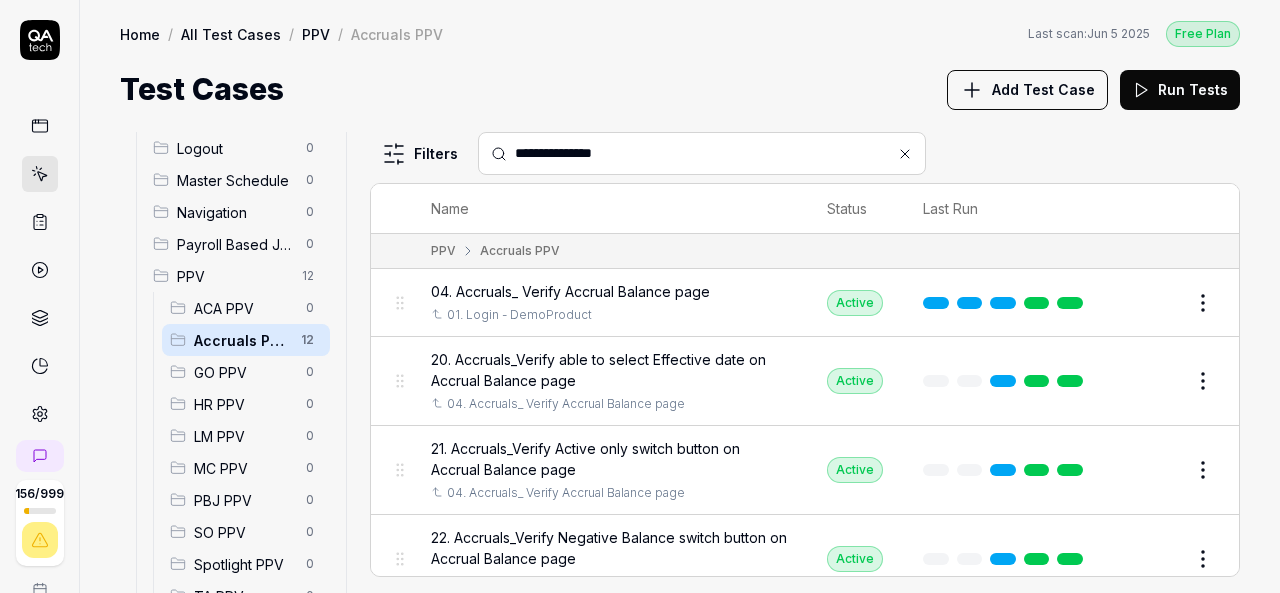 type on "**********" 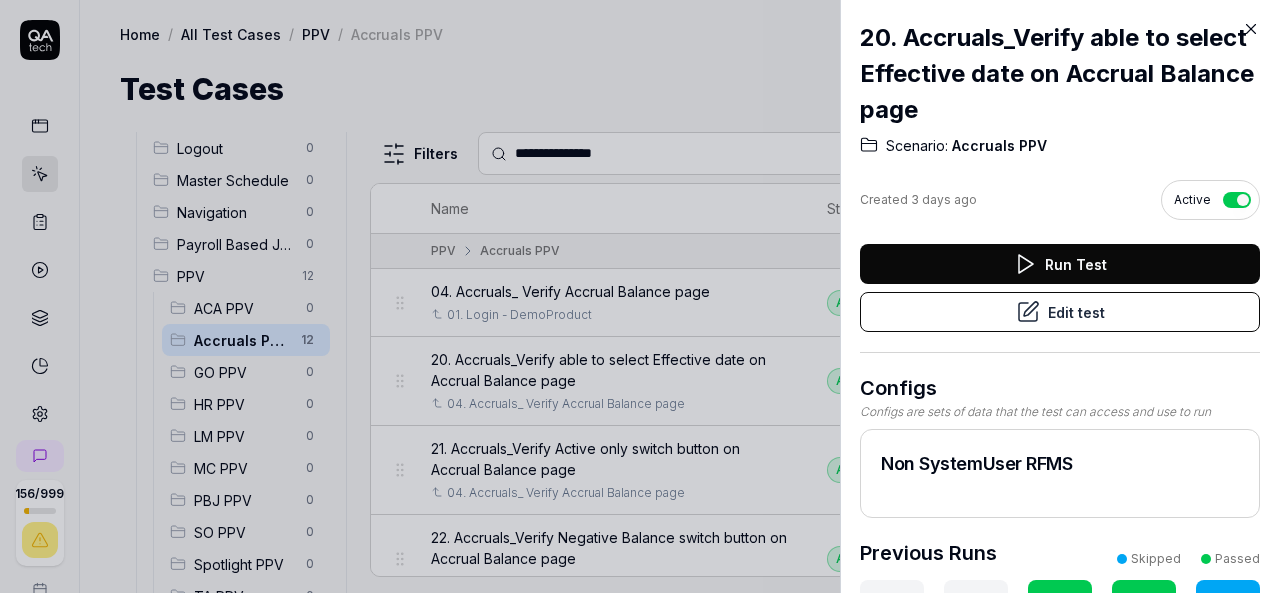 click on "Edit test" at bounding box center [1060, 312] 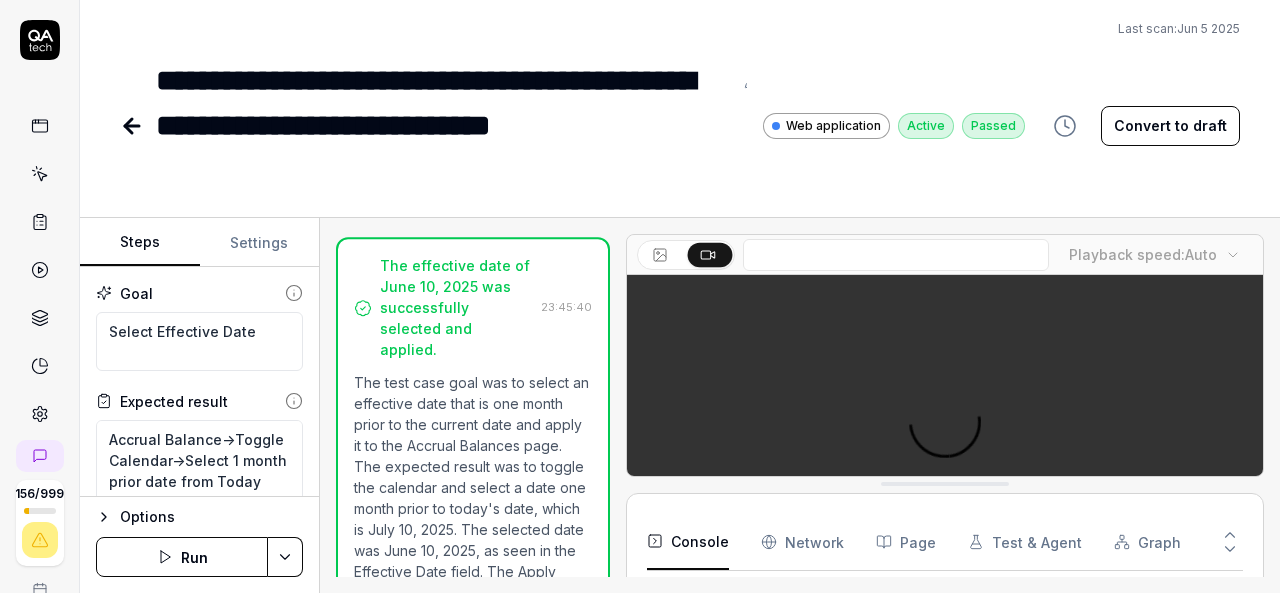 scroll, scrollTop: 738, scrollLeft: 0, axis: vertical 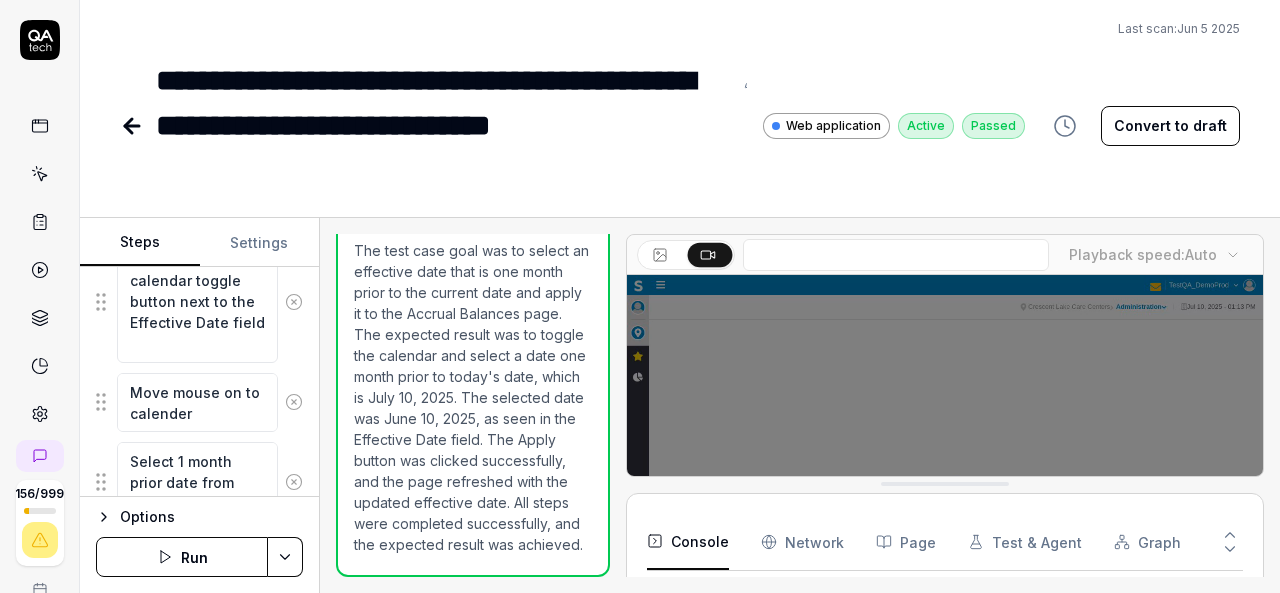 click on "Run" at bounding box center (182, 557) 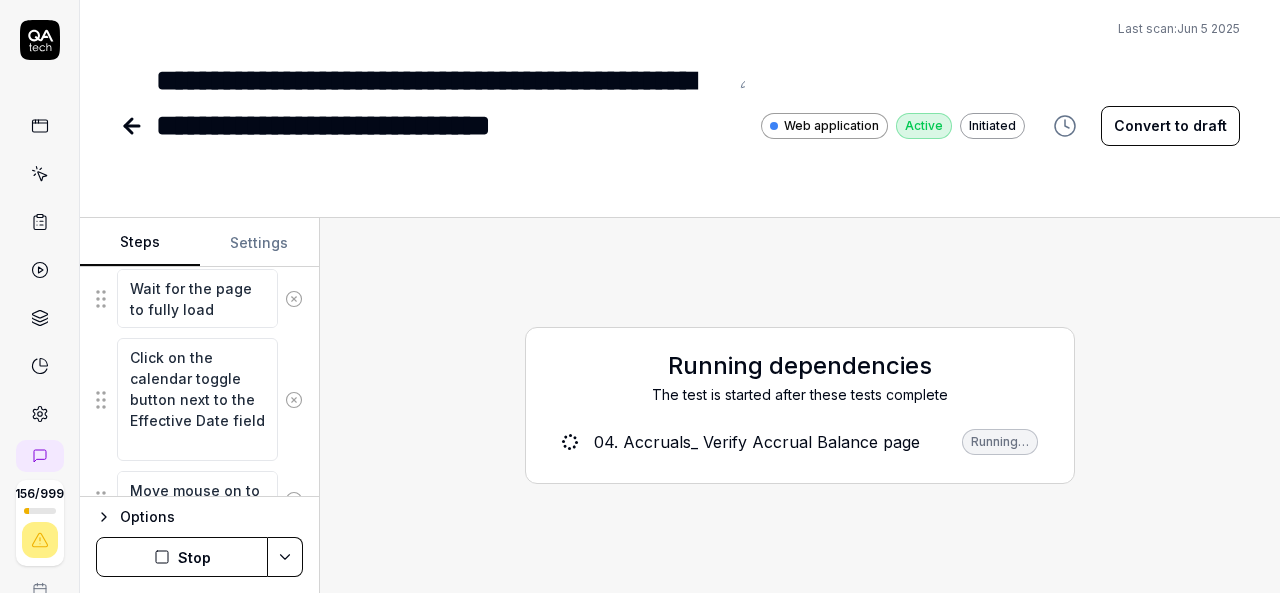 scroll, scrollTop: 102, scrollLeft: 0, axis: vertical 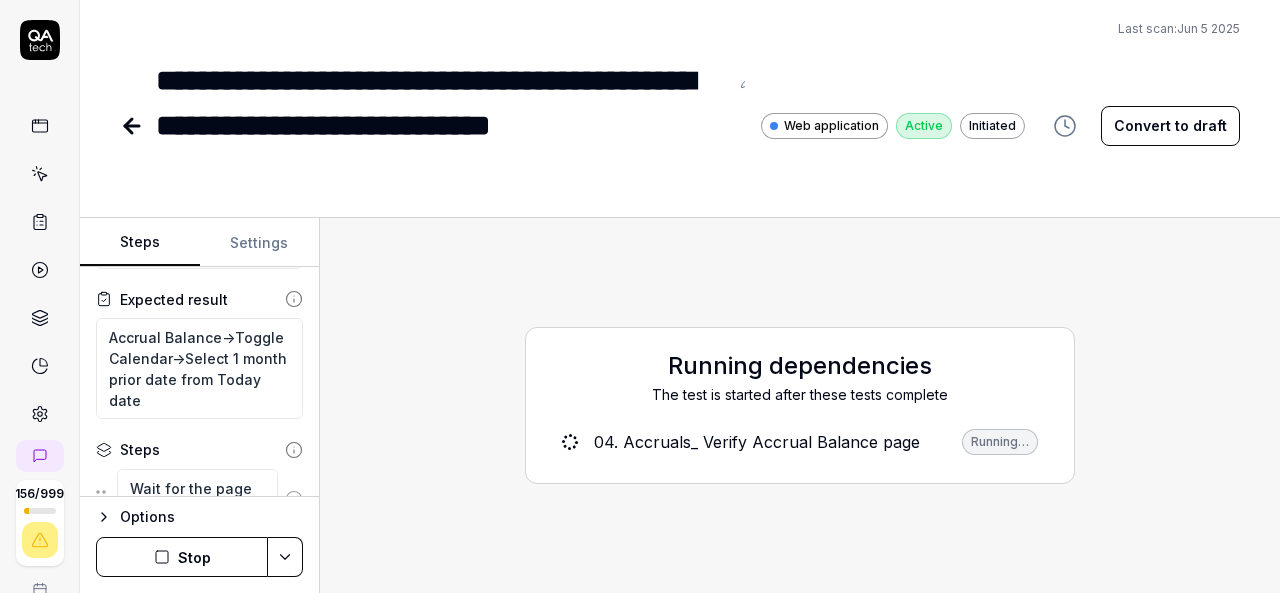 click at bounding box center (40, 174) 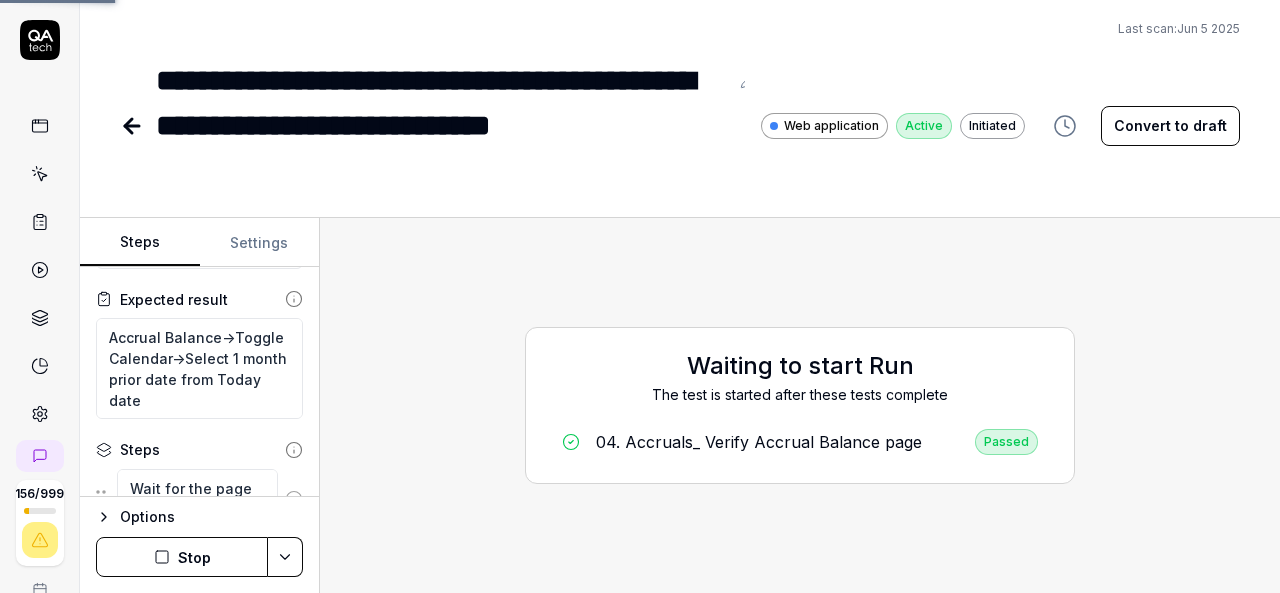 type on "*" 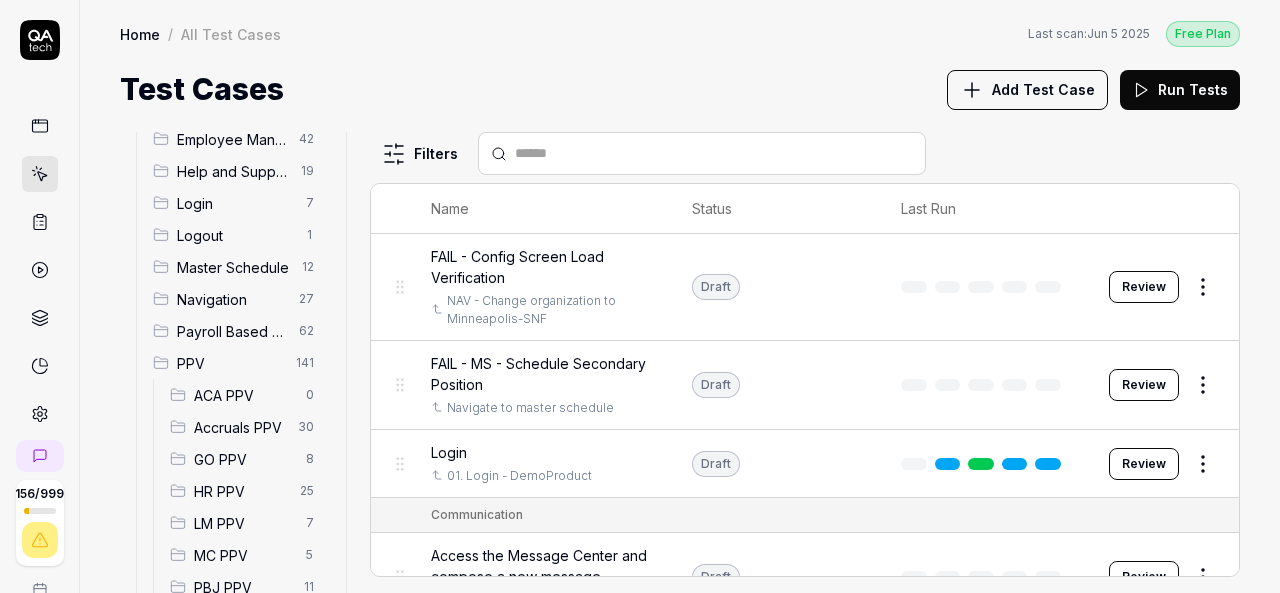 scroll, scrollTop: 200, scrollLeft: 0, axis: vertical 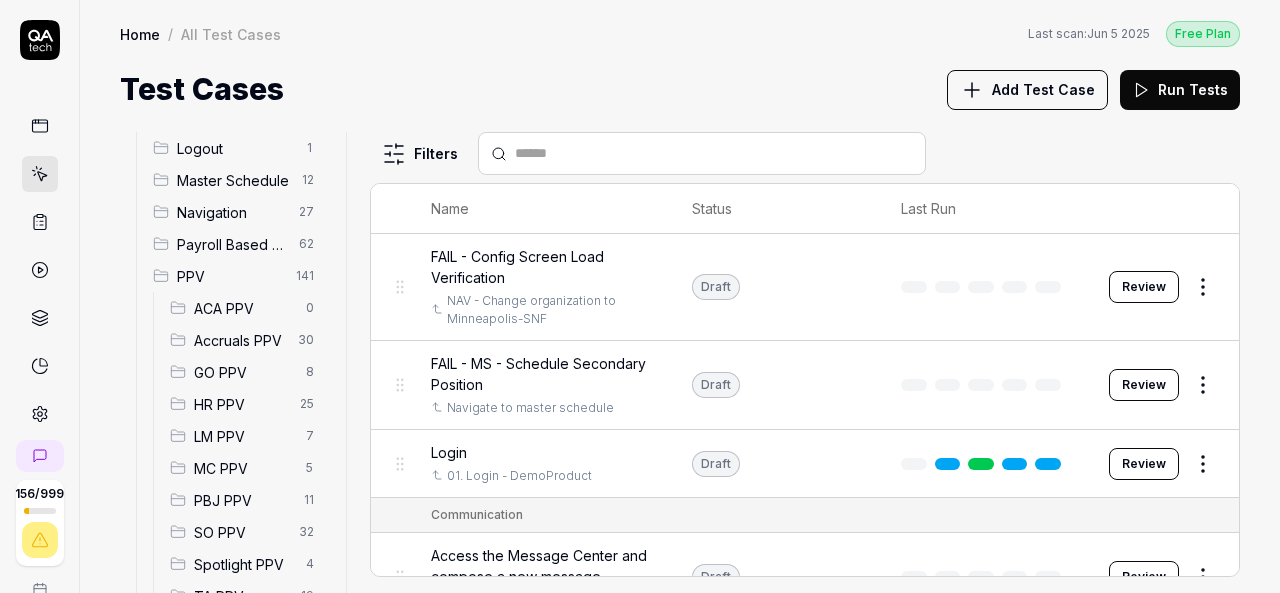 click on "Accruals PPV" at bounding box center [240, 340] 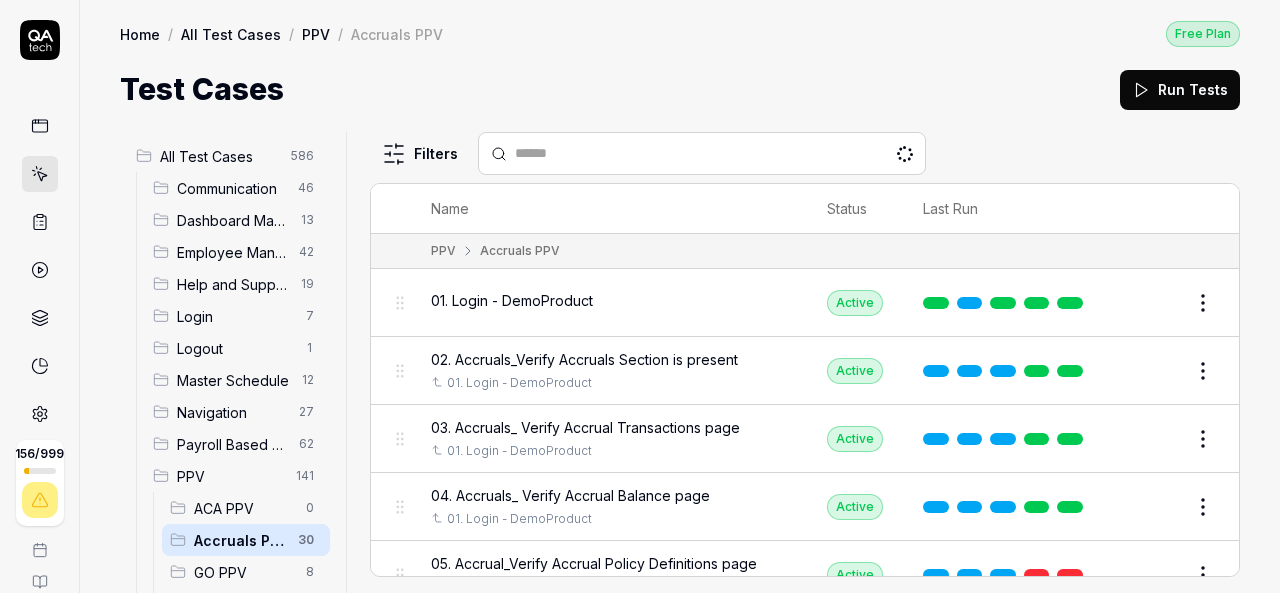 scroll, scrollTop: 0, scrollLeft: 0, axis: both 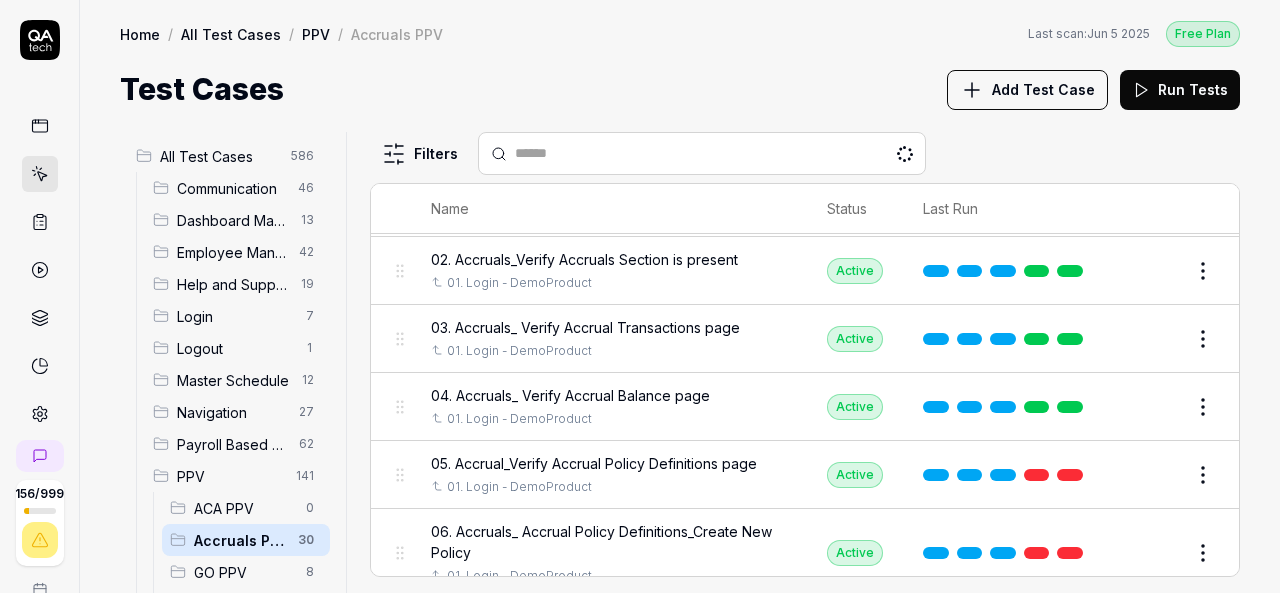 click at bounding box center (714, 153) 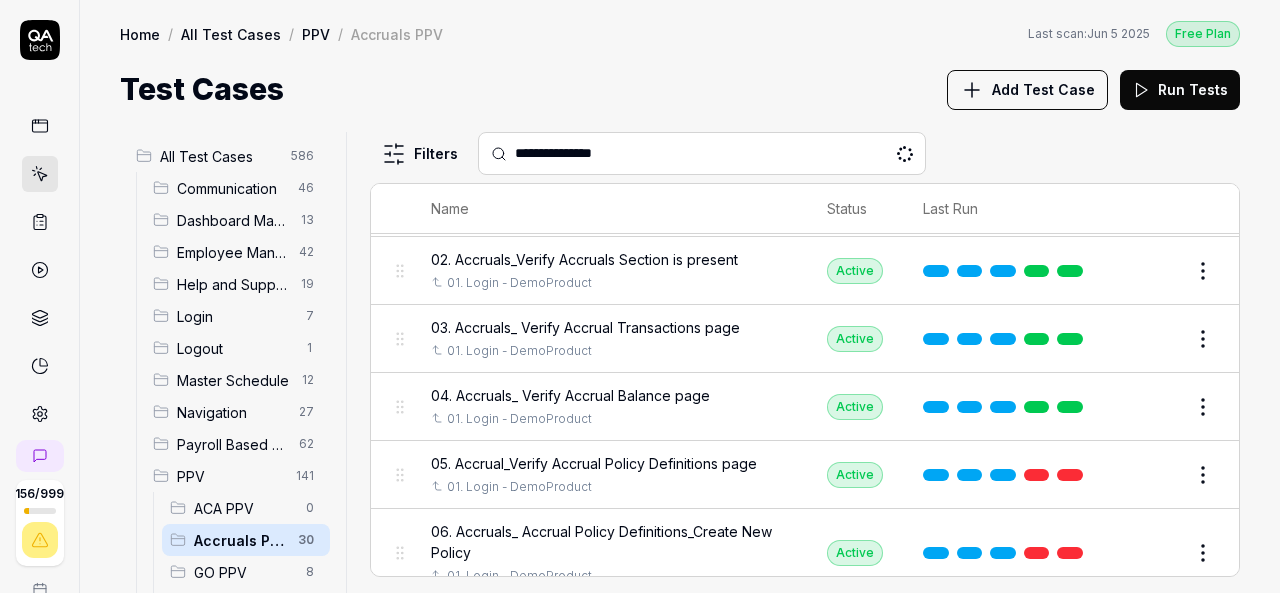 scroll, scrollTop: 0, scrollLeft: 0, axis: both 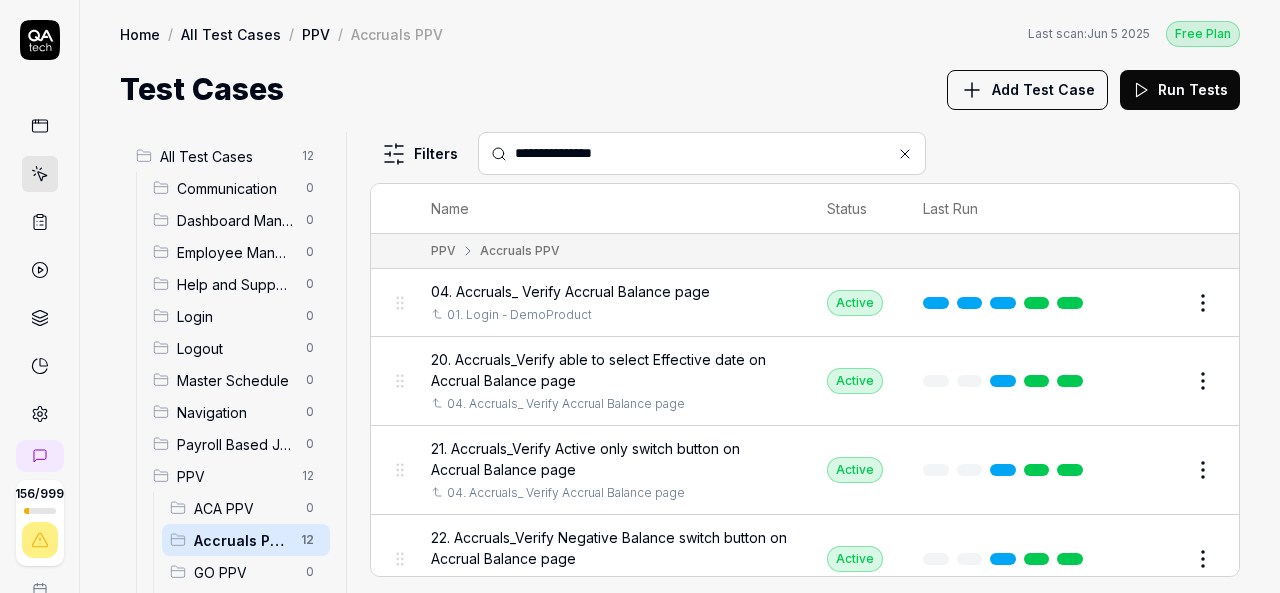 type on "**********" 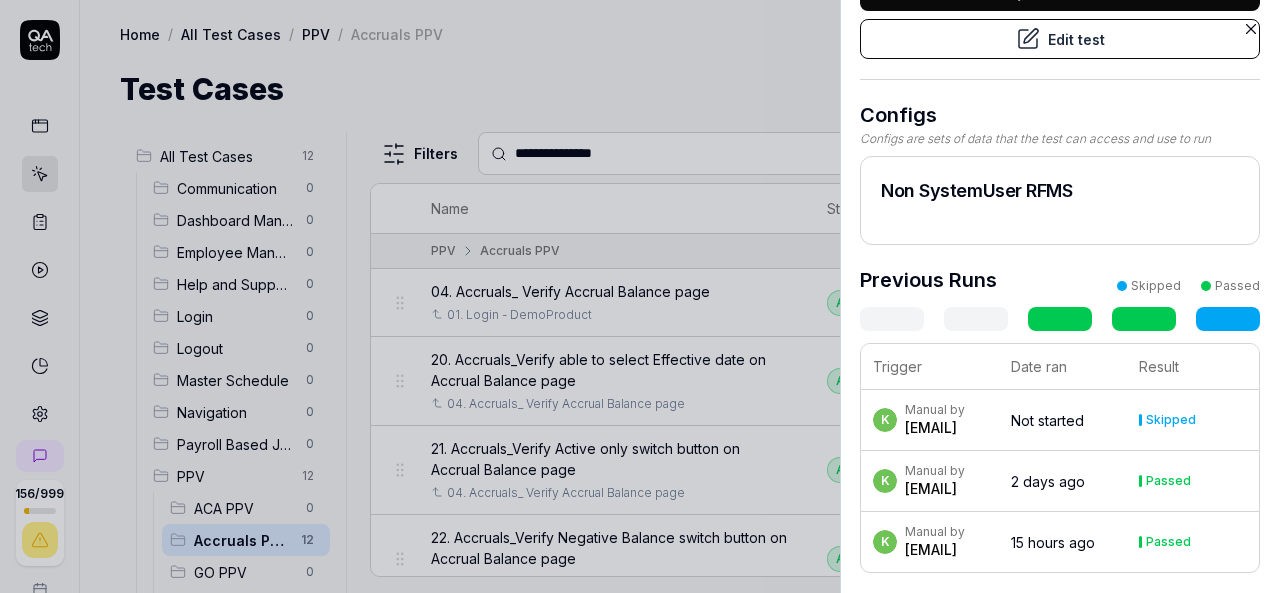 scroll, scrollTop: 344, scrollLeft: 0, axis: vertical 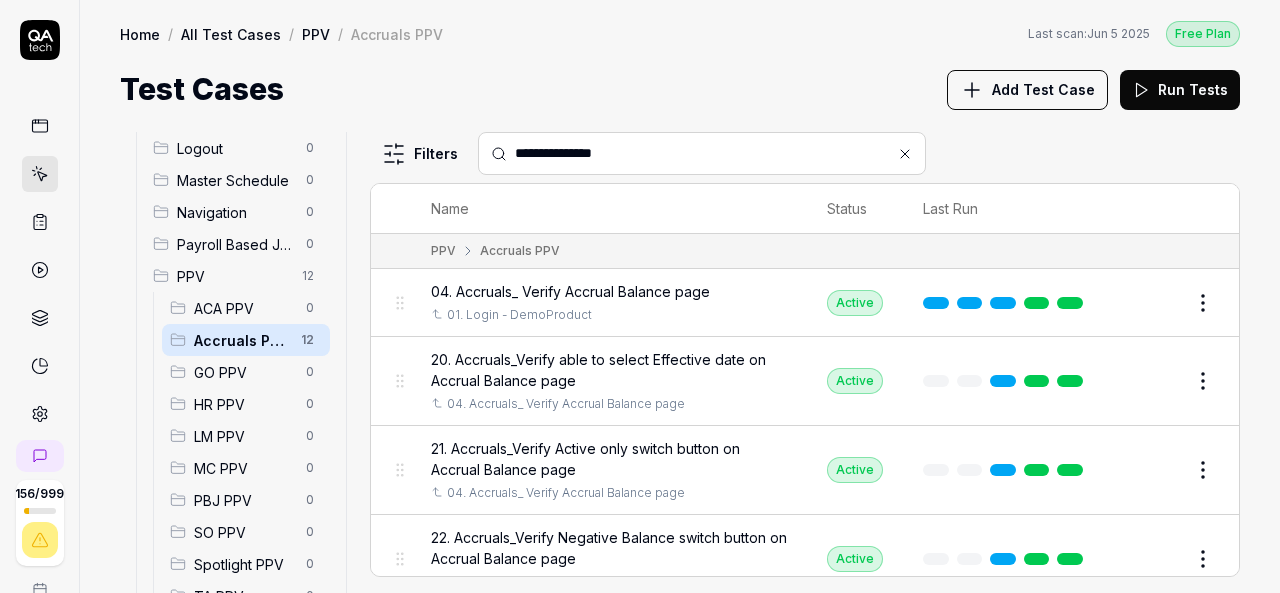 click on "HR PPV" at bounding box center [244, 404] 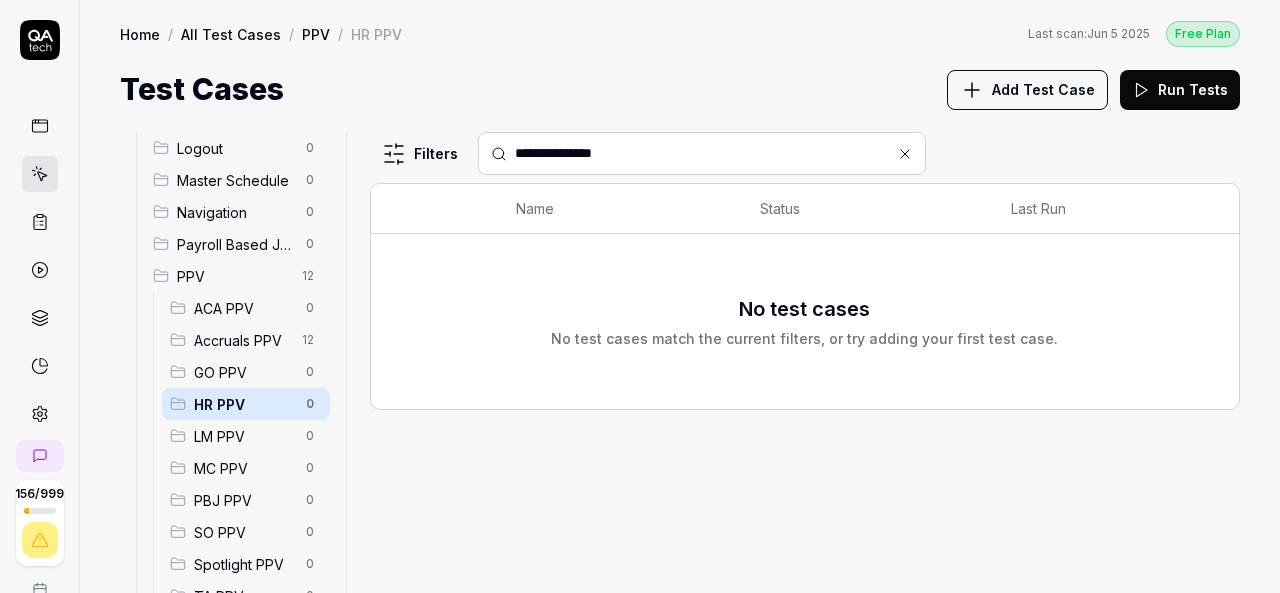 click 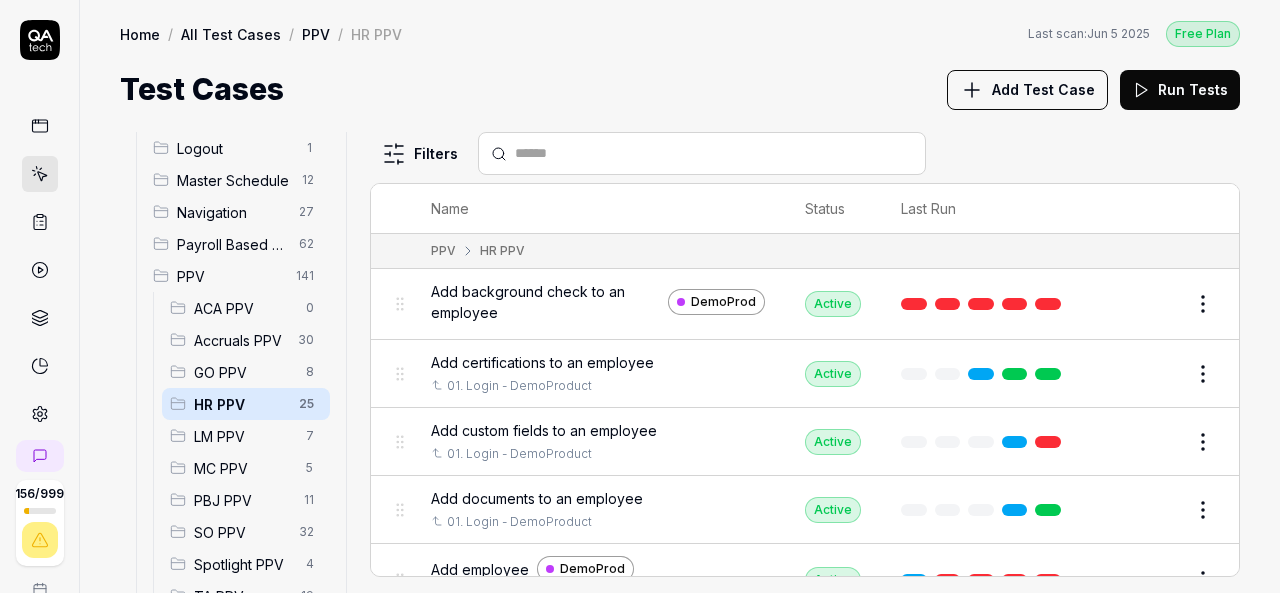 click on "Add certifications to an employee" at bounding box center [542, 362] 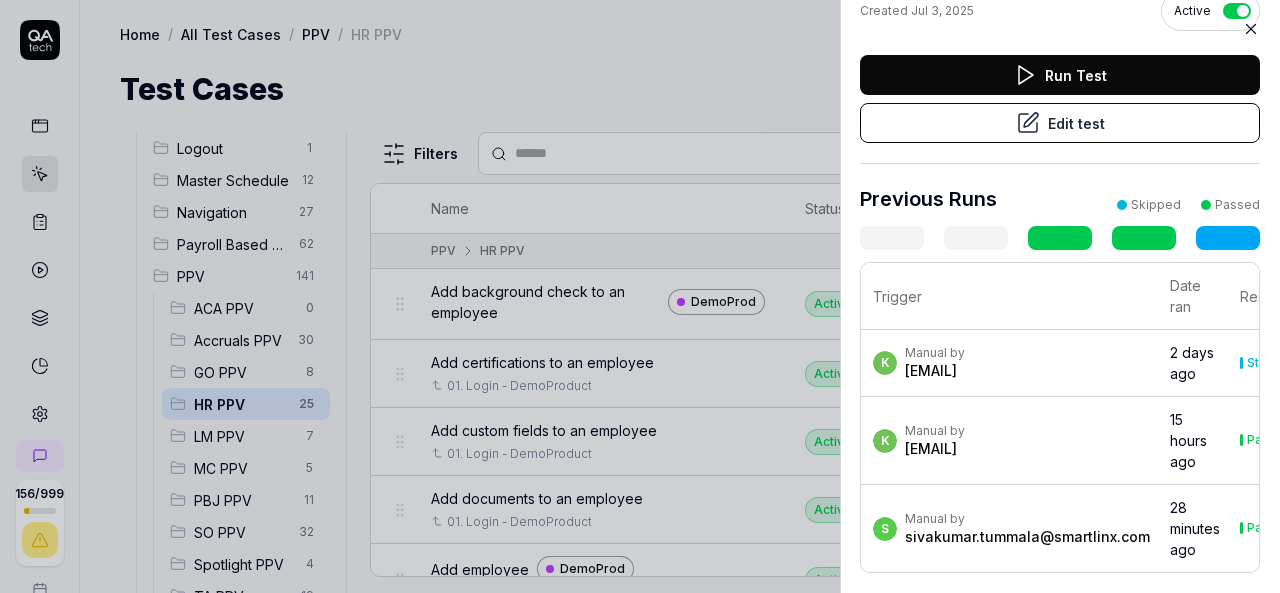 scroll, scrollTop: 165, scrollLeft: 0, axis: vertical 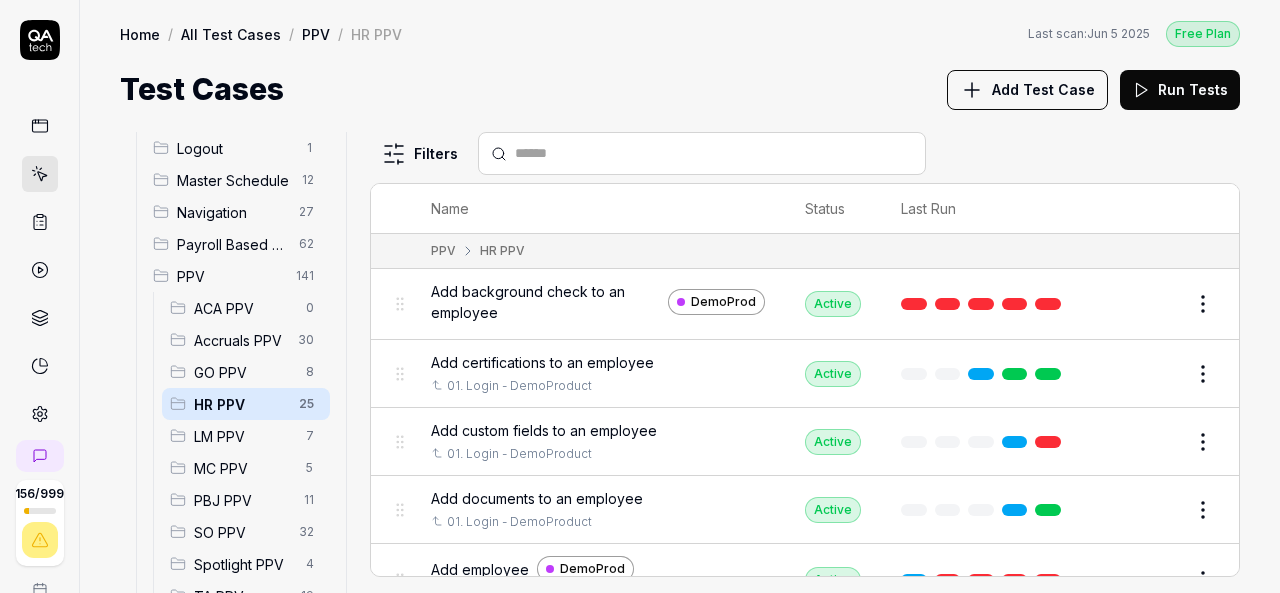 click on "Add custom fields to an employee" at bounding box center (544, 430) 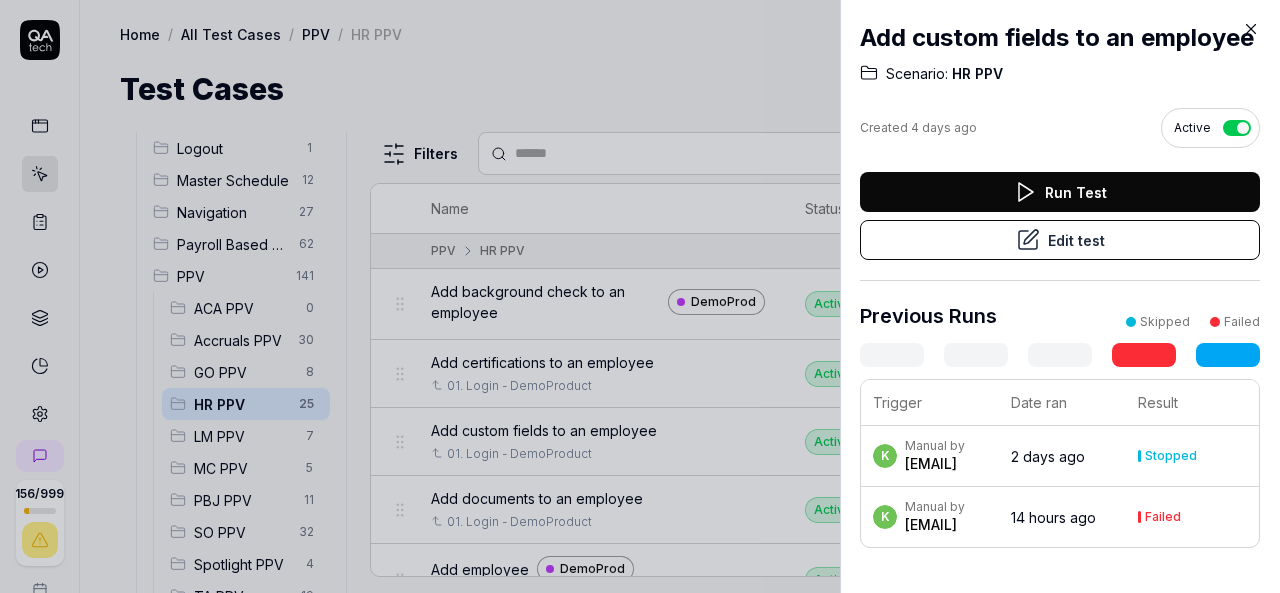 scroll, scrollTop: 83, scrollLeft: 0, axis: vertical 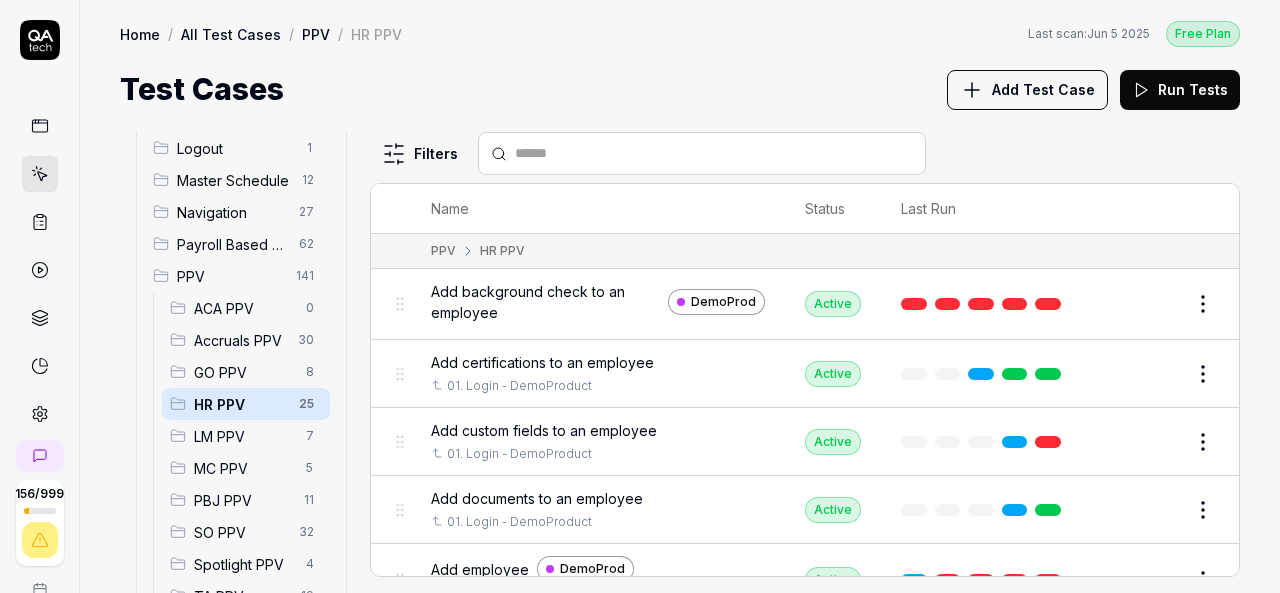 click on "Add documents to an employee" at bounding box center [537, 498] 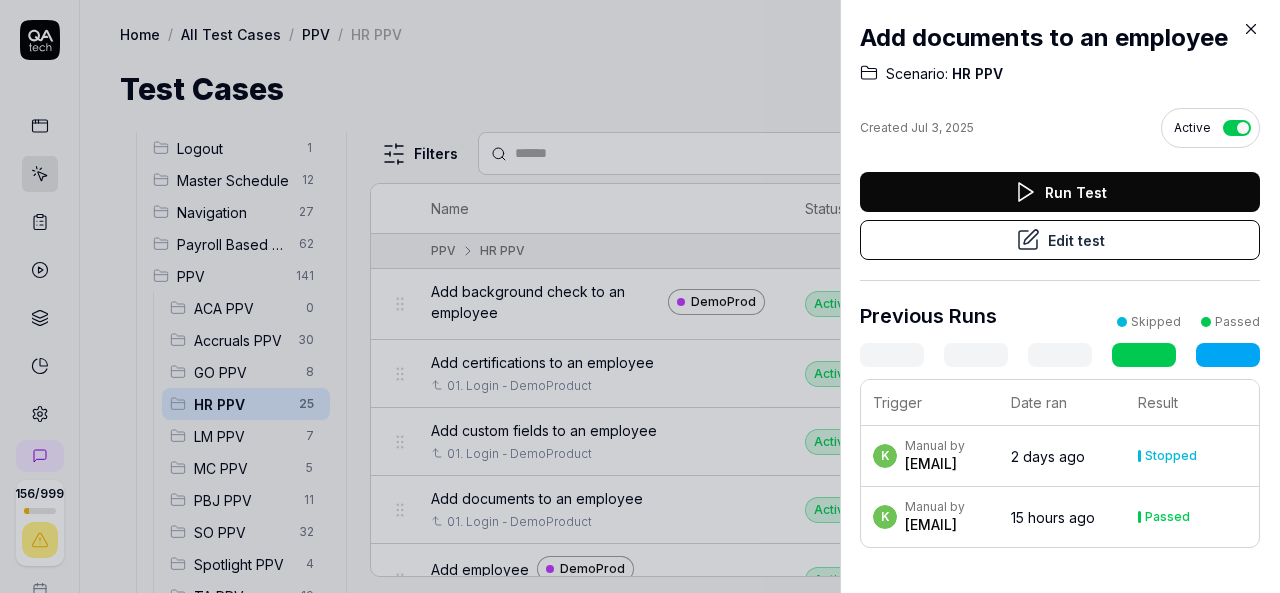 scroll, scrollTop: 47, scrollLeft: 0, axis: vertical 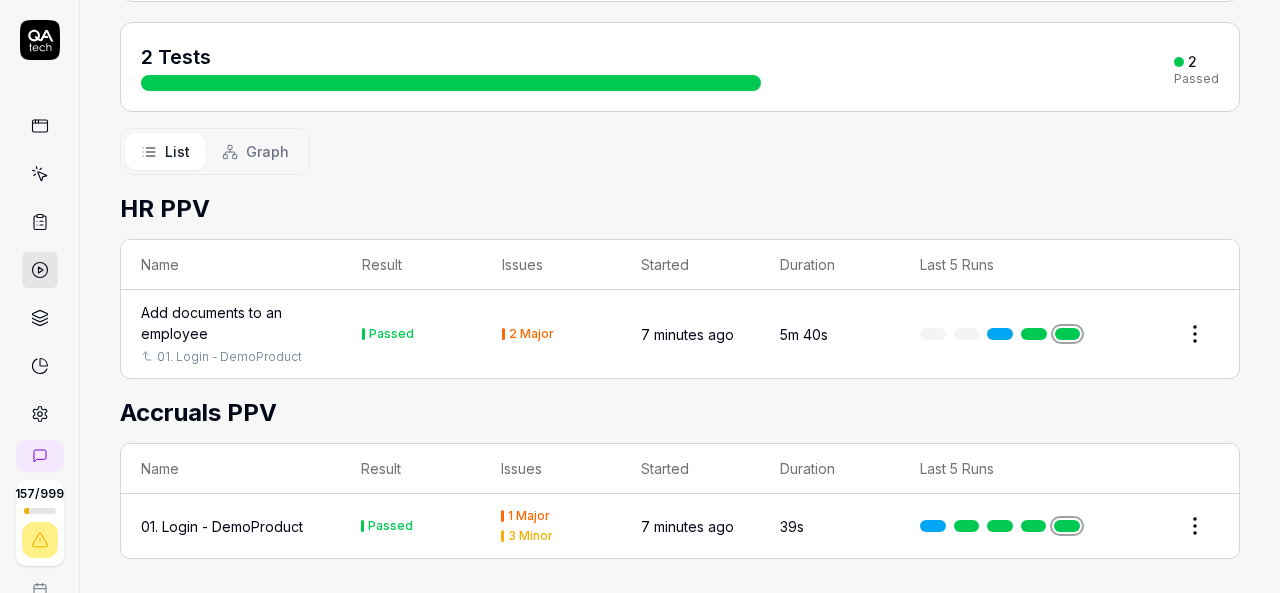 click at bounding box center [40, 174] 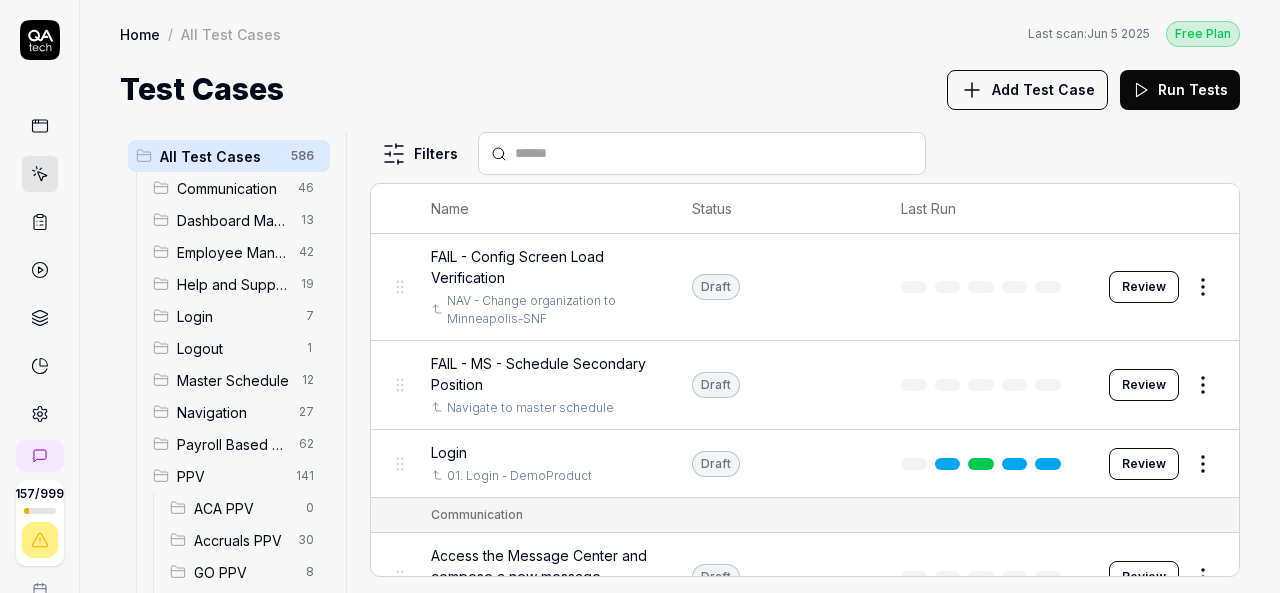 scroll, scrollTop: 0, scrollLeft: 0, axis: both 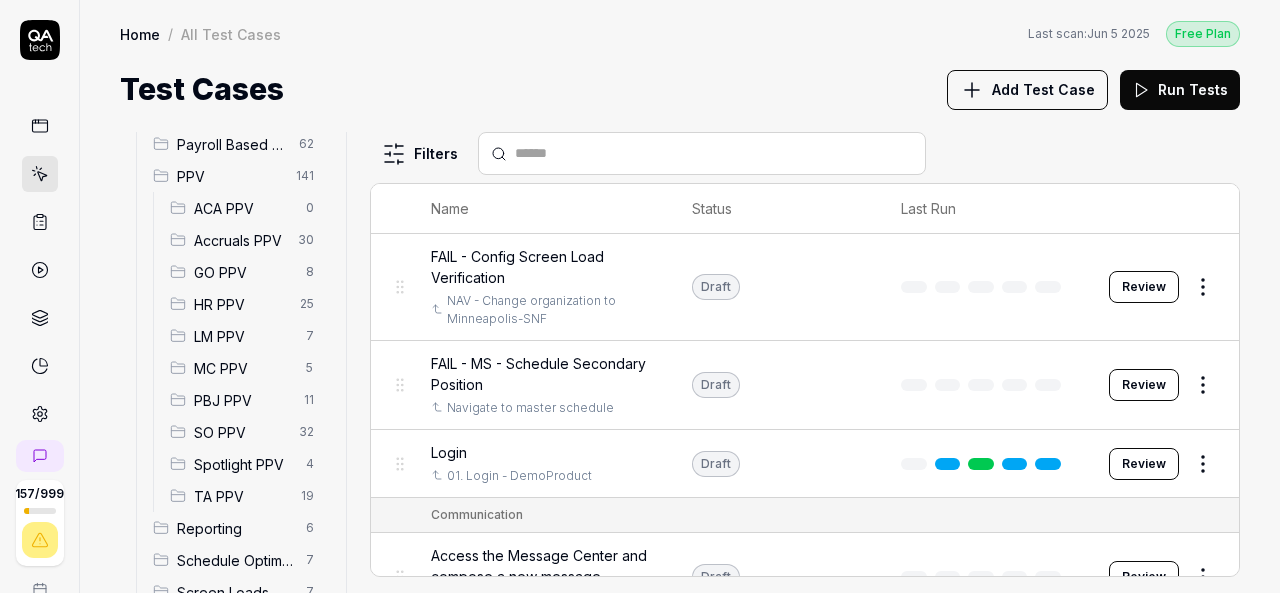 click on "HR PPV" at bounding box center [241, 304] 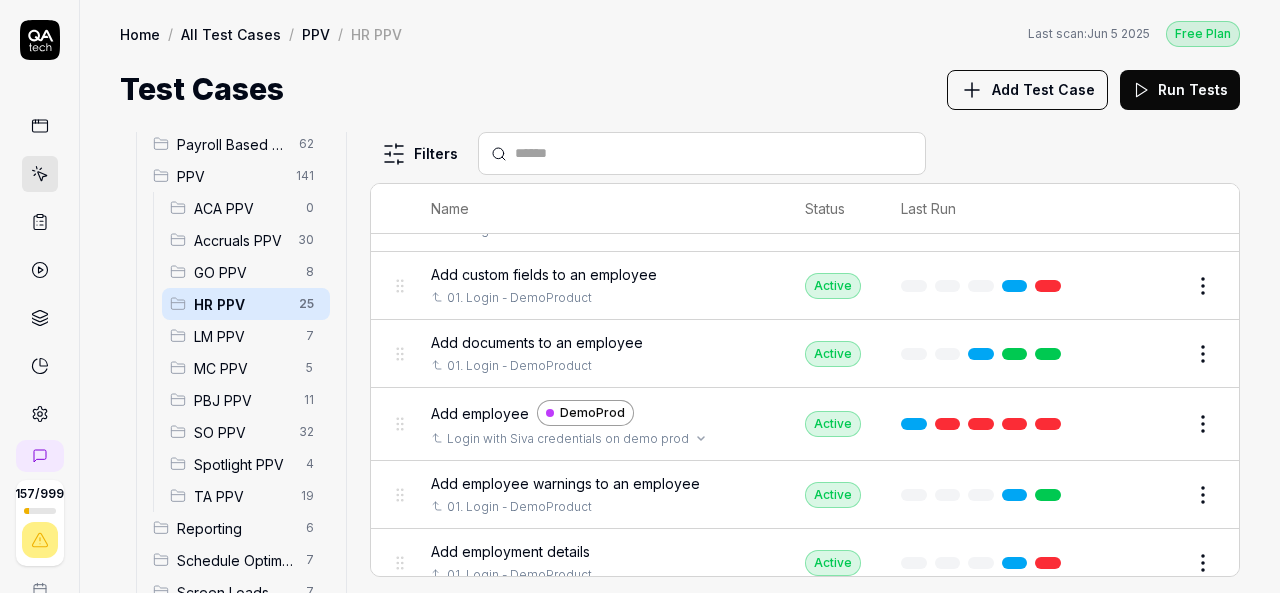 scroll, scrollTop: 200, scrollLeft: 0, axis: vertical 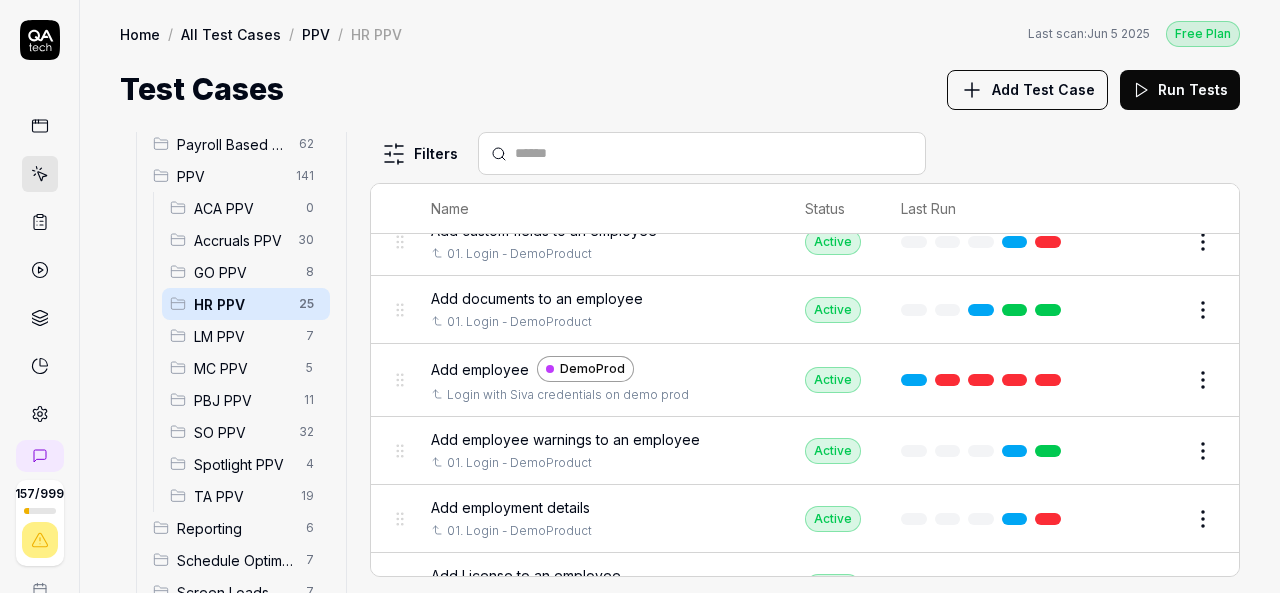 click on "Add employee" at bounding box center [480, 369] 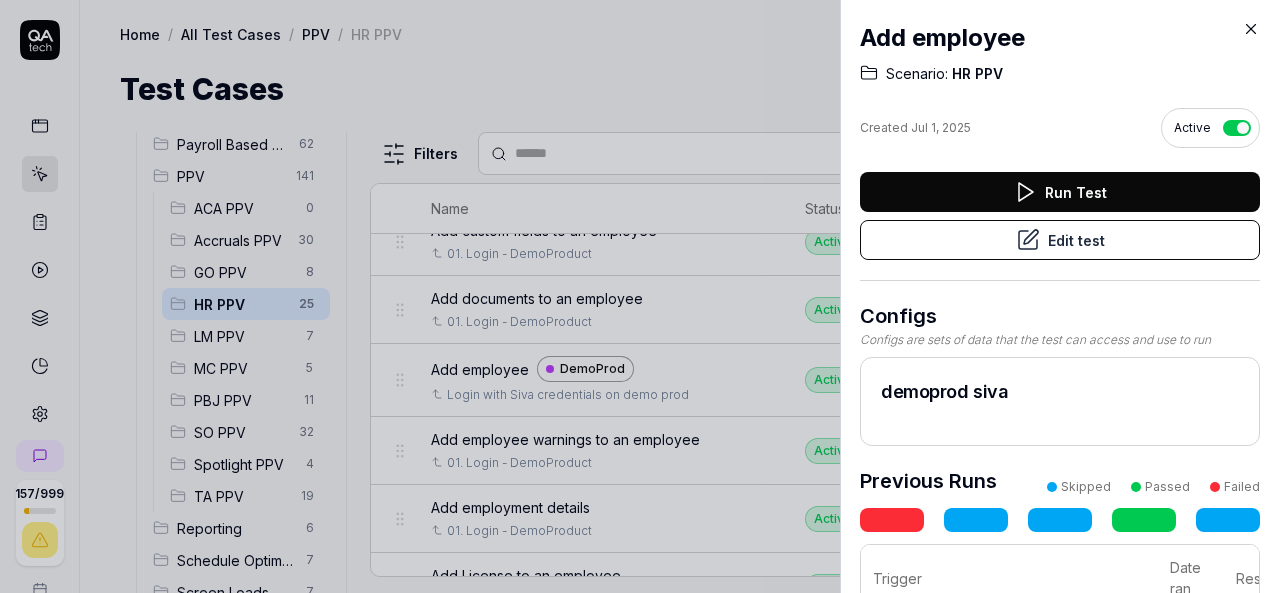 click on "Edit test" at bounding box center [1060, 240] 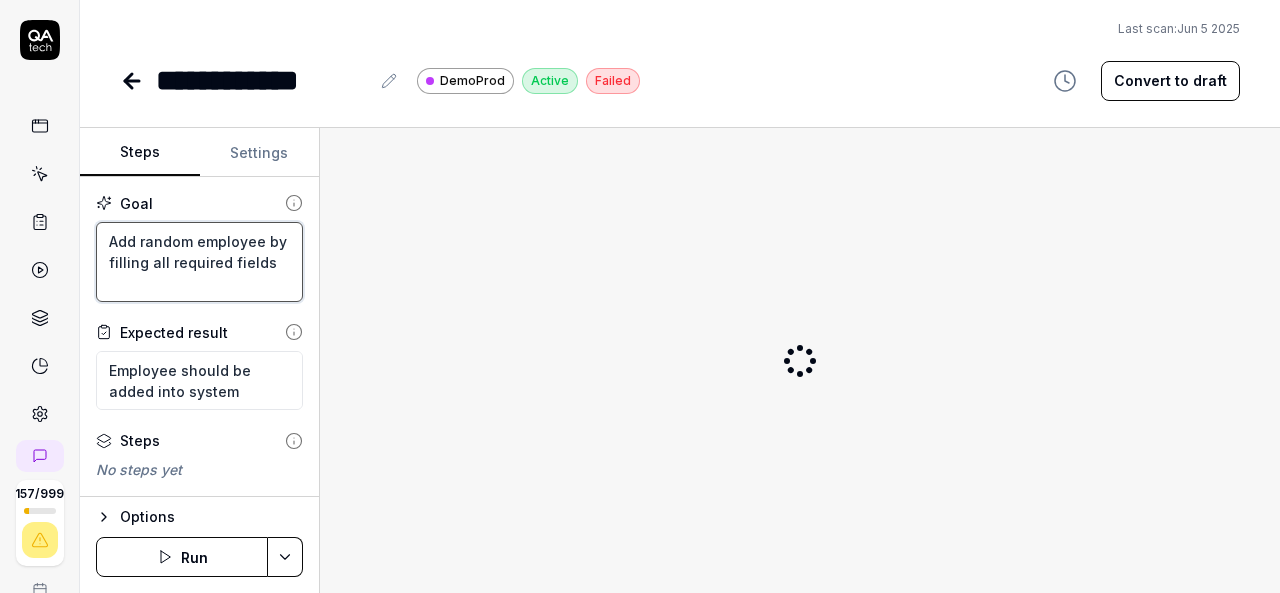 click on "Add random employee by filling all required fields" at bounding box center (199, 262) 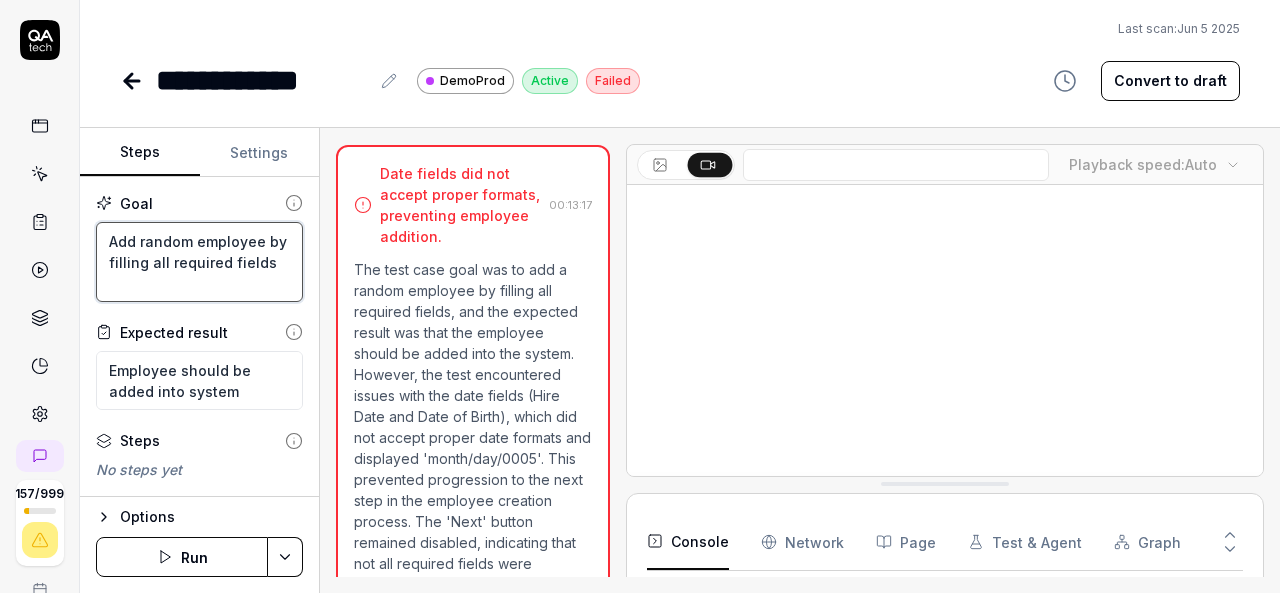 scroll, scrollTop: 2546, scrollLeft: 0, axis: vertical 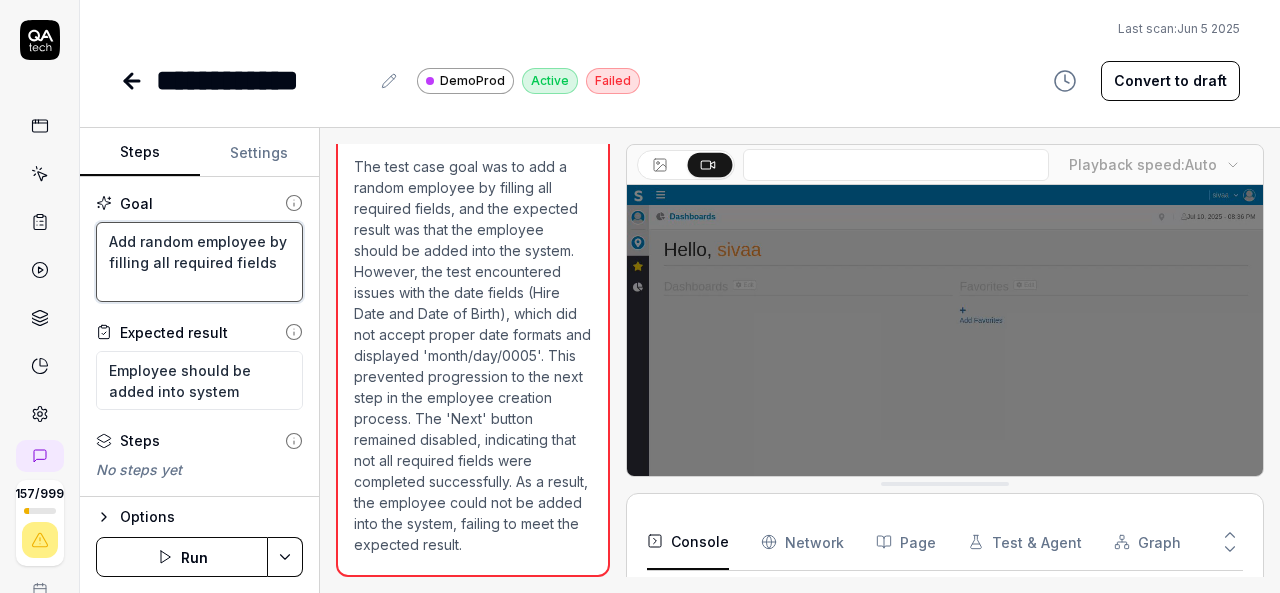 type on "*" 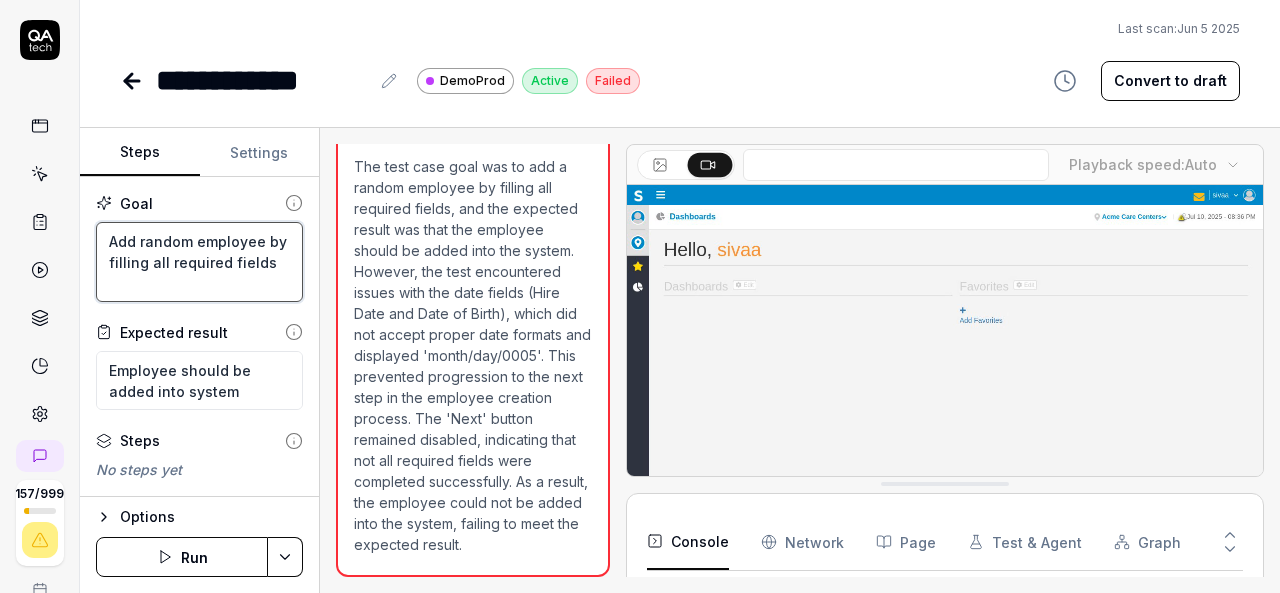 type on "Add random employee by filling all required fields" 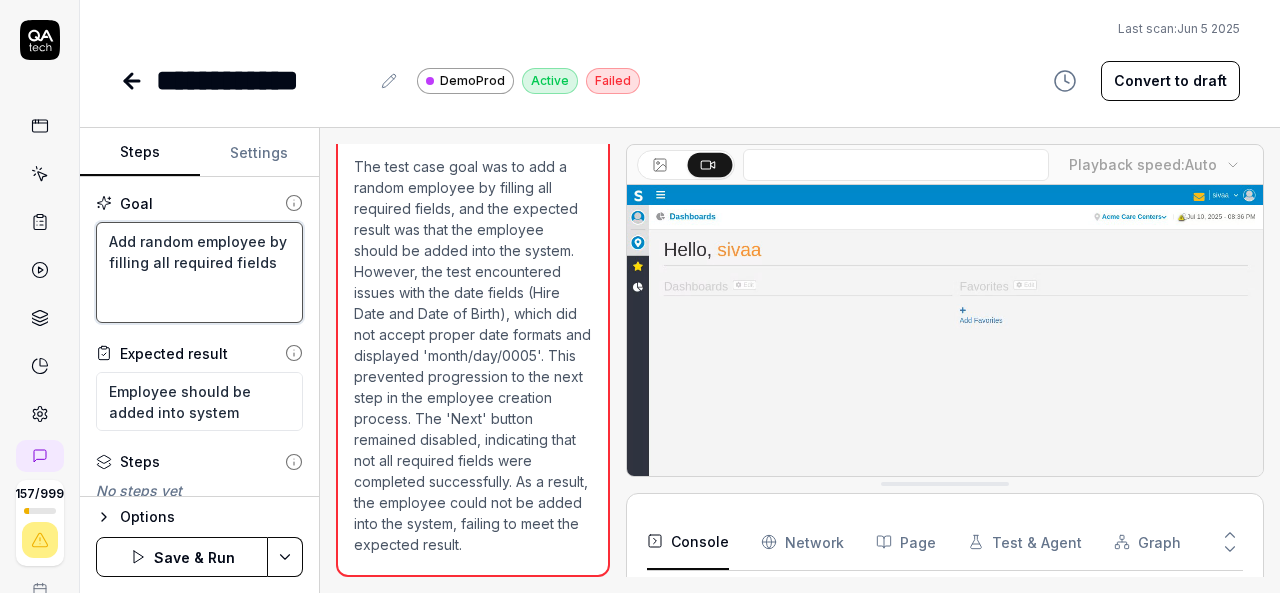 type on "*" 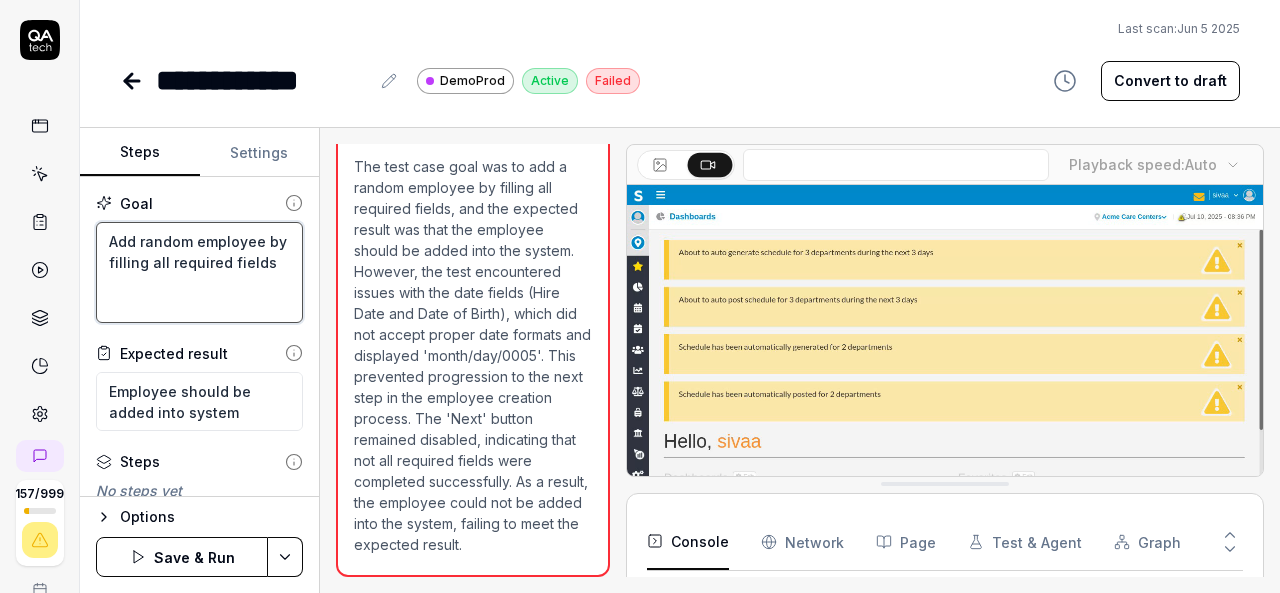 type on "Add random employee by filling all required fields
F" 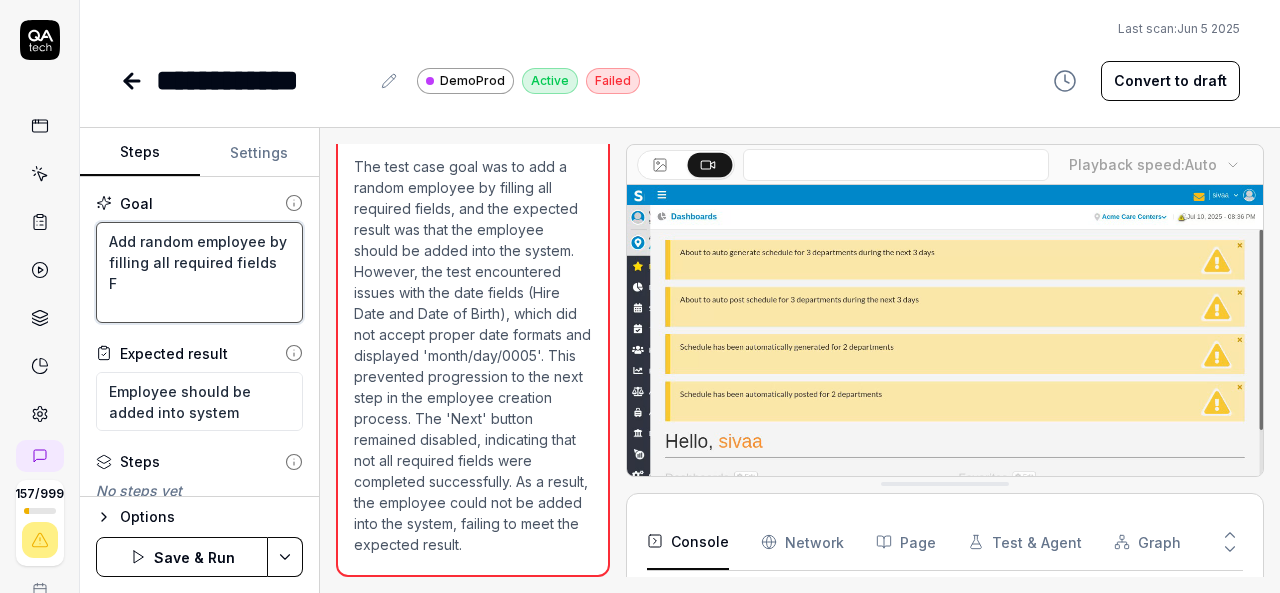 type on "*" 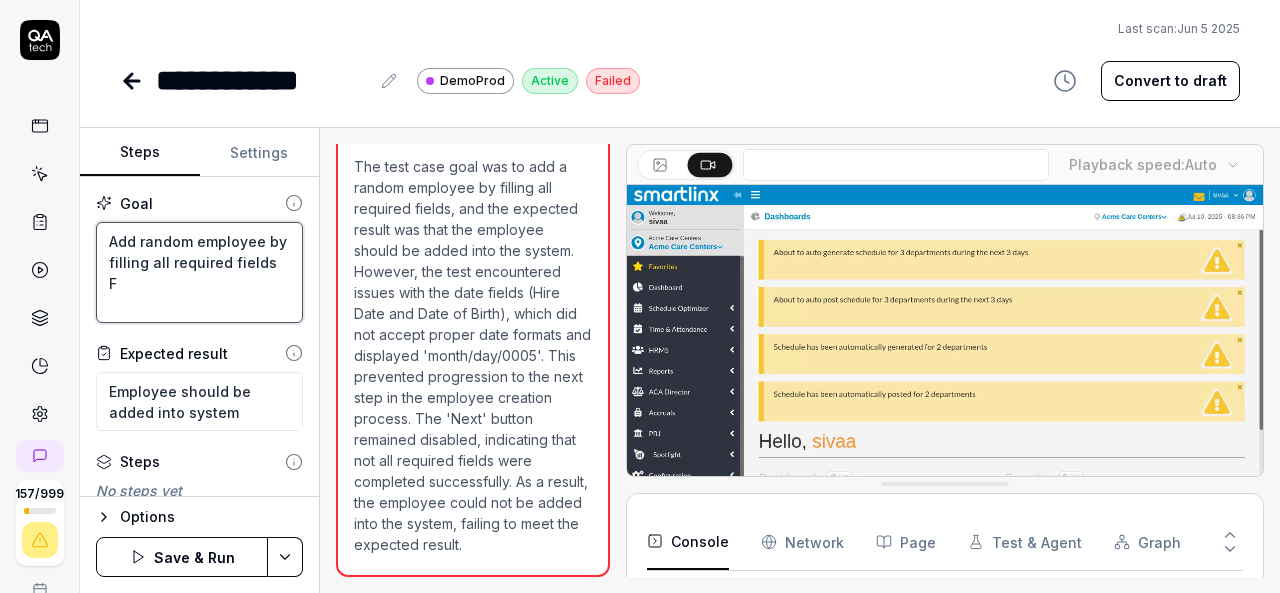 type on "Add random employee by filling all required fields
Fi" 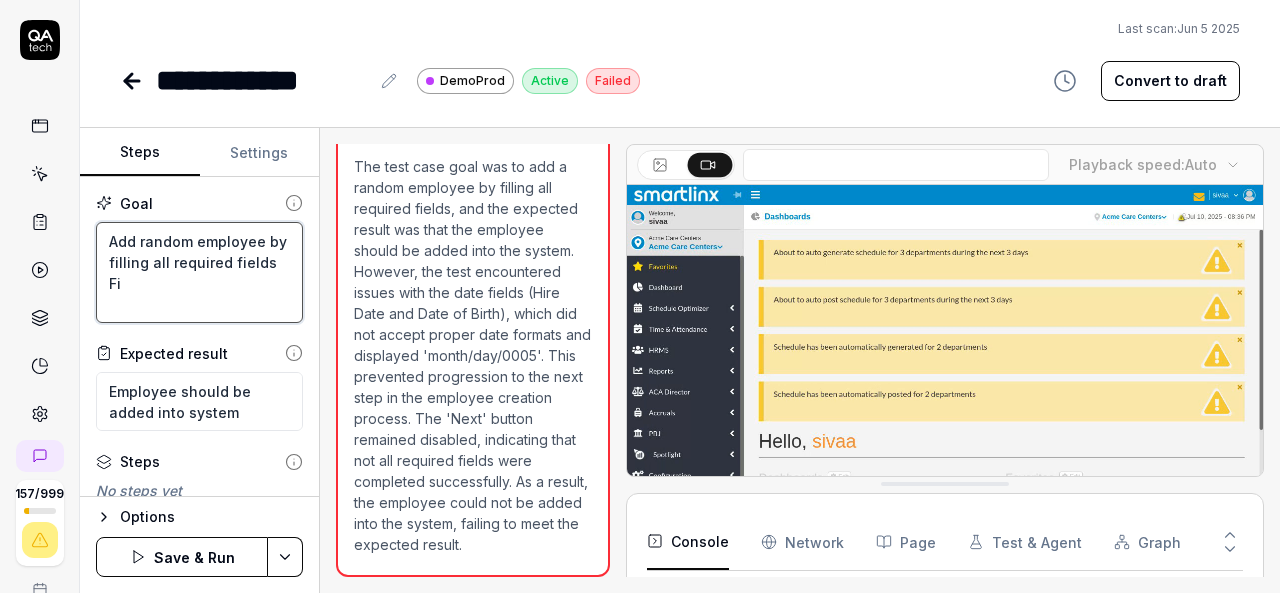 type on "*" 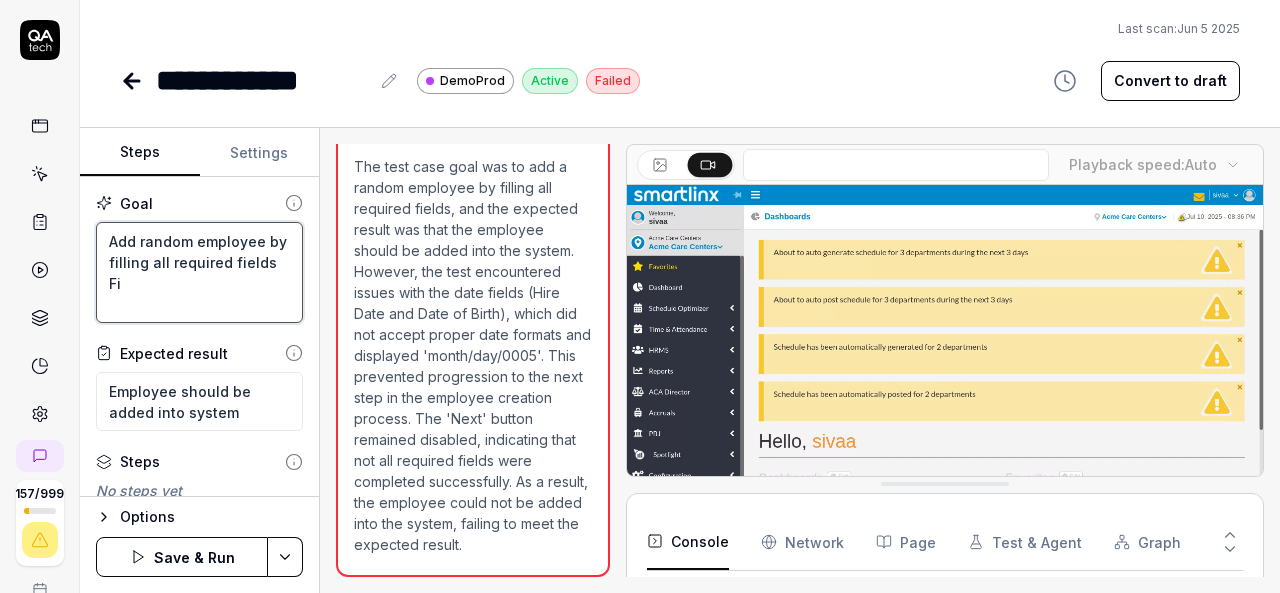 type on "Add random employee by filling all required fields
Fil" 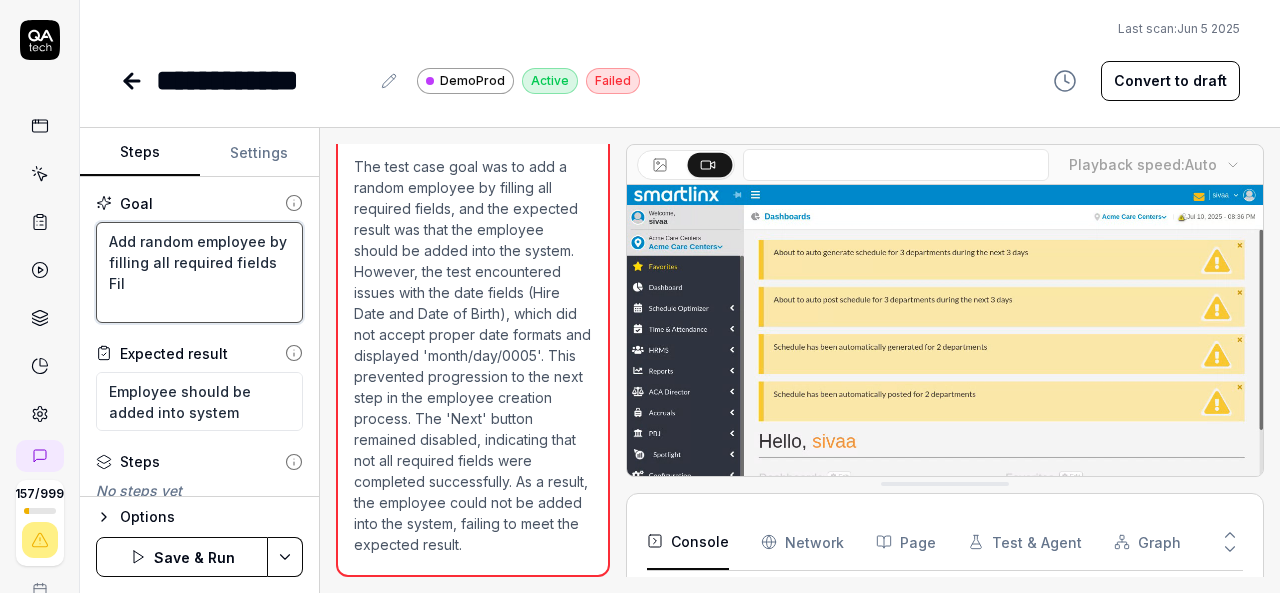 type on "*" 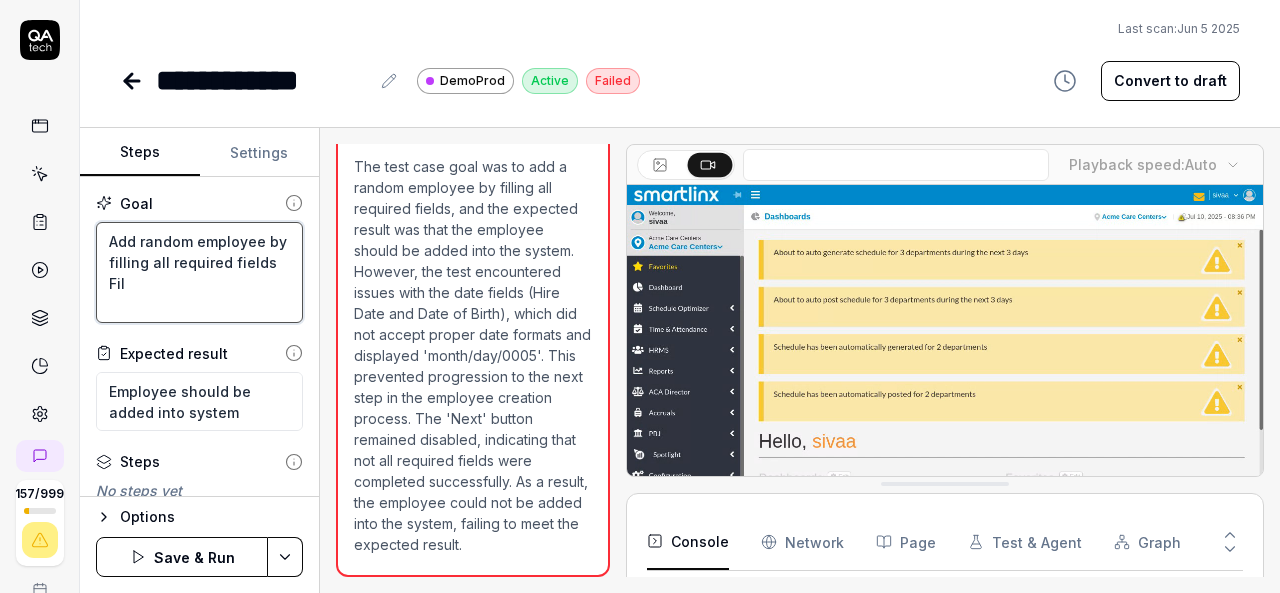 type on "Add random employee by filling all required fields
Fill" 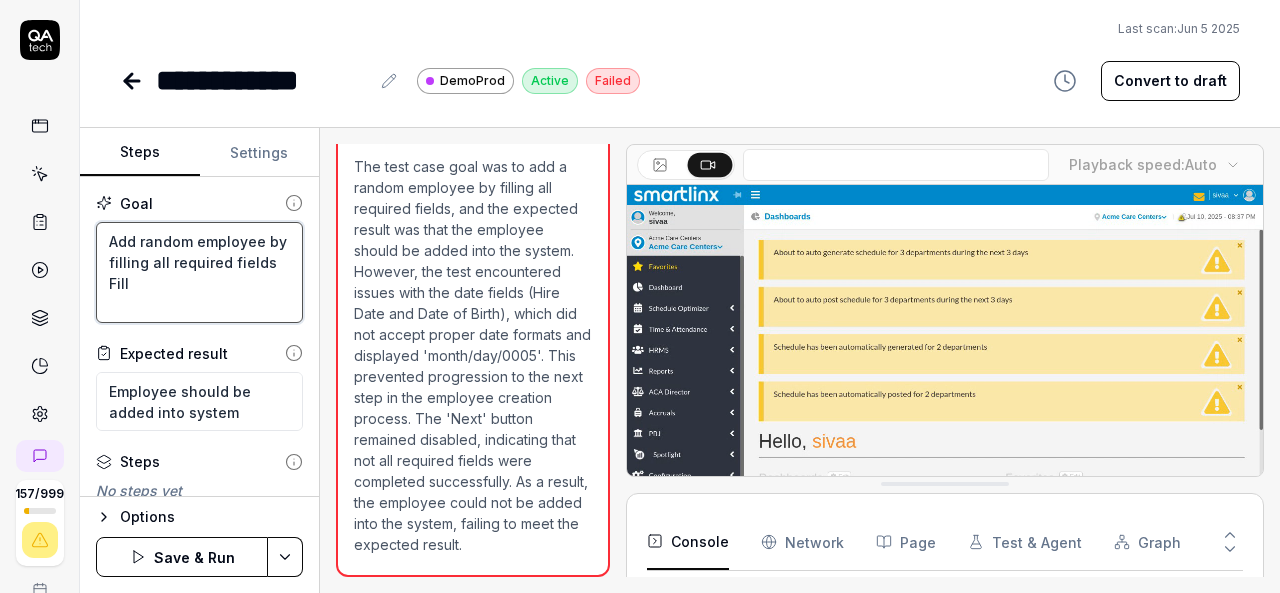 type on "*" 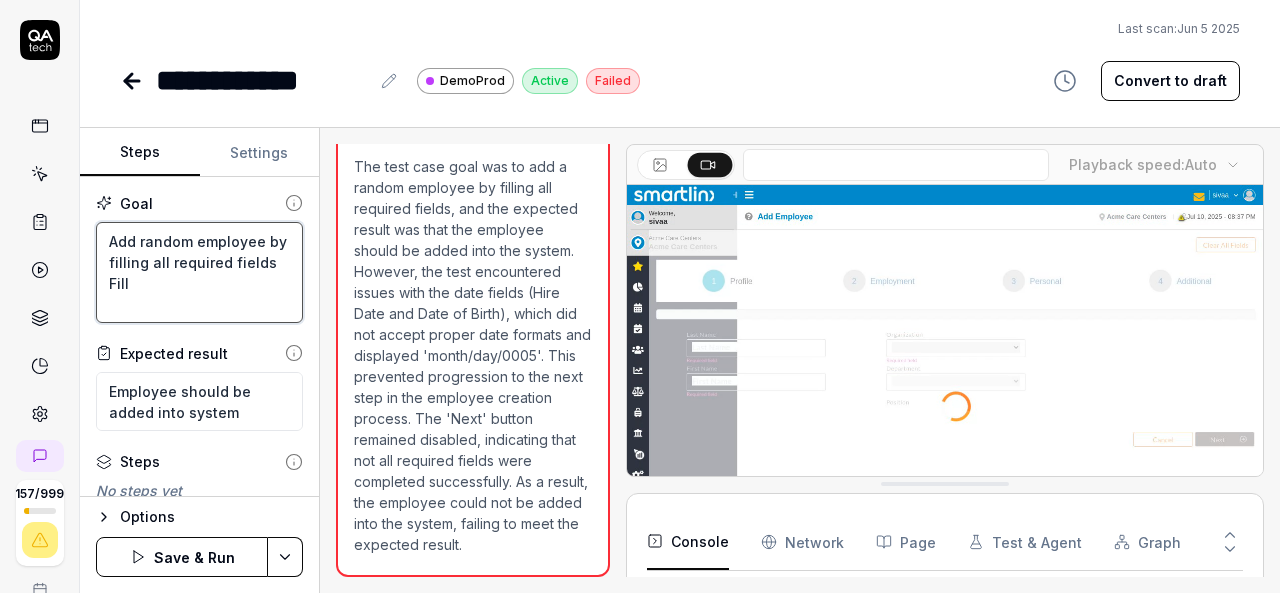 type on "Add random employee by filling all required fields
Fill" 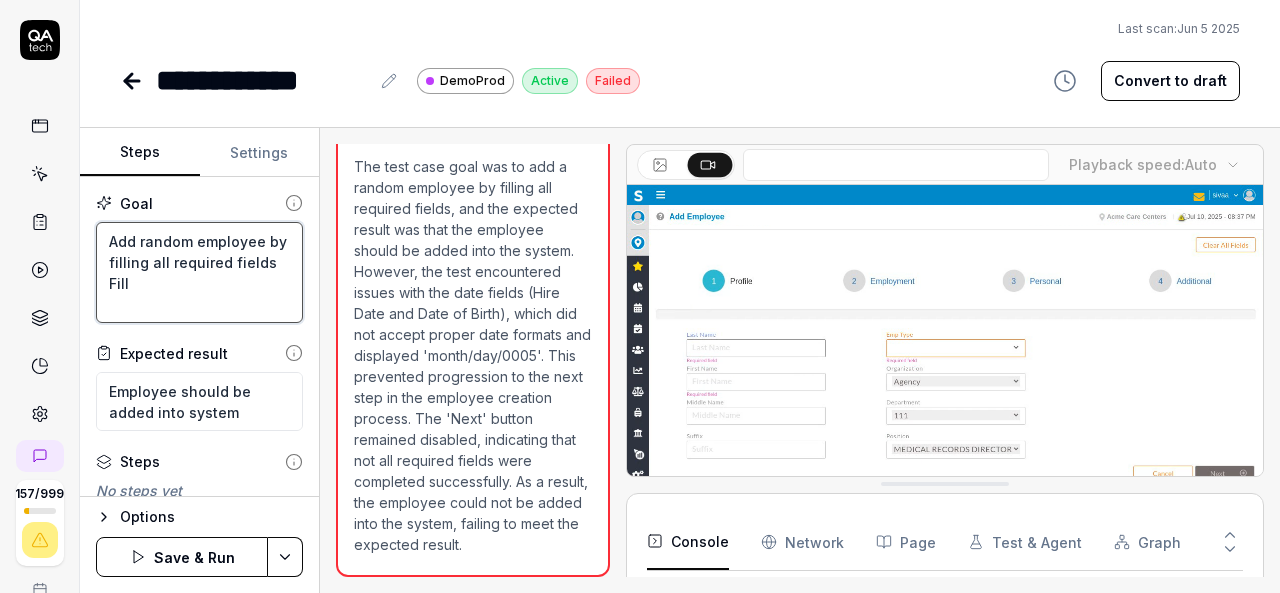type on "*" 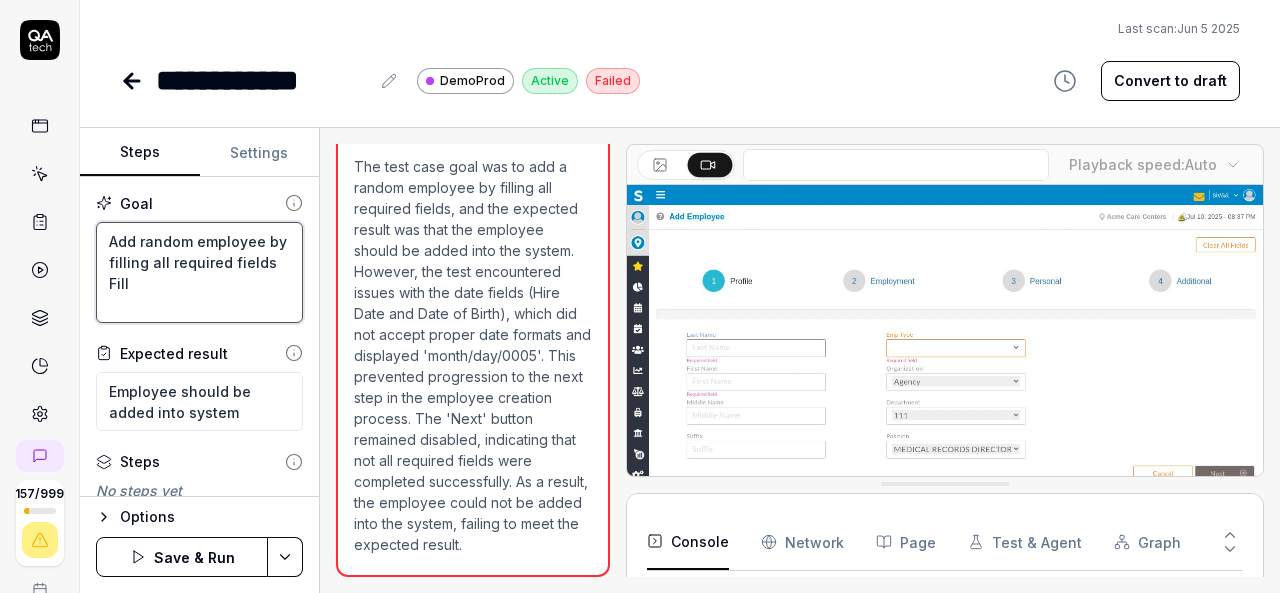 type on "Add random employee by filling all required fields
Fill d" 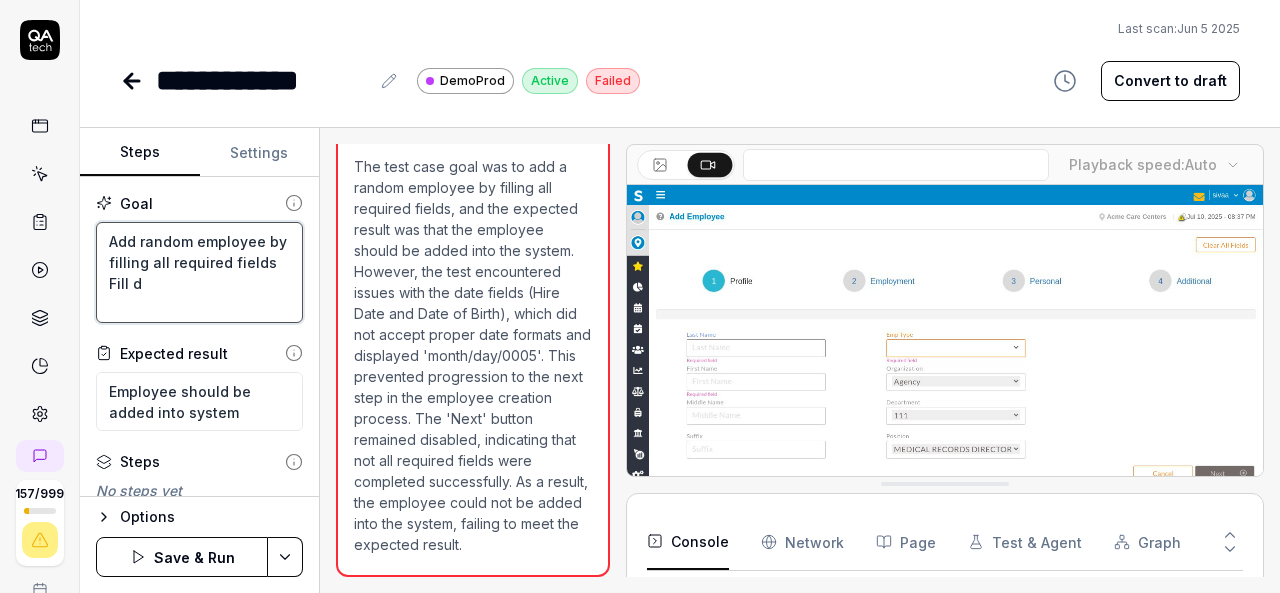 type on "*" 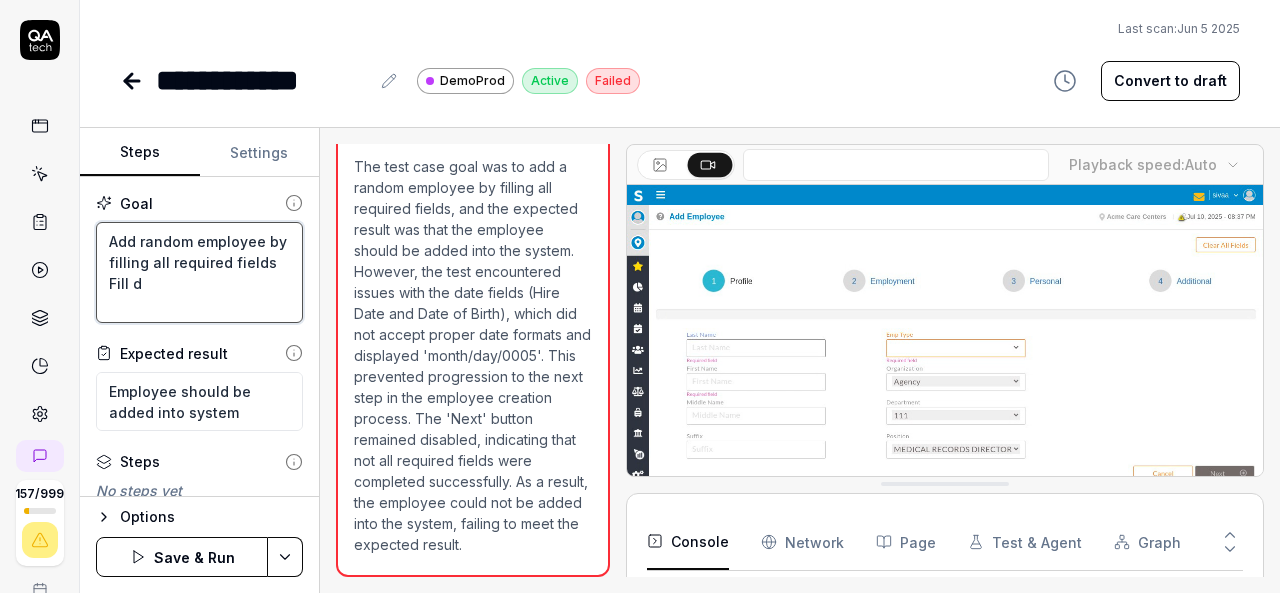 type on "Add random employee by filling all required fields
Fill da" 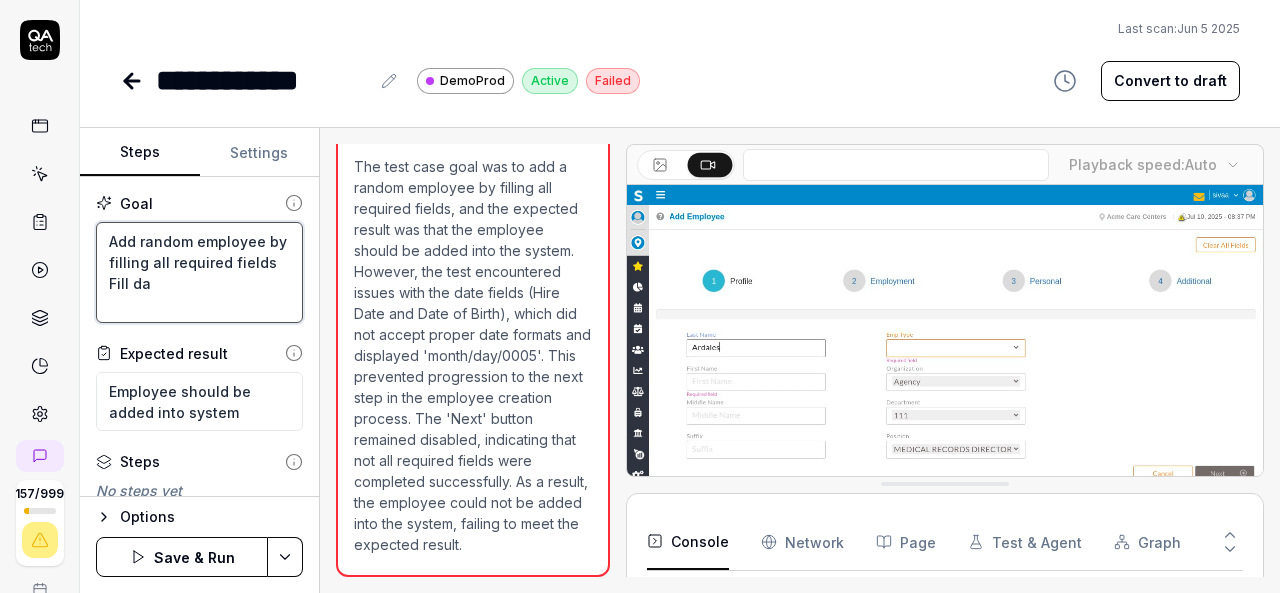 type on "*" 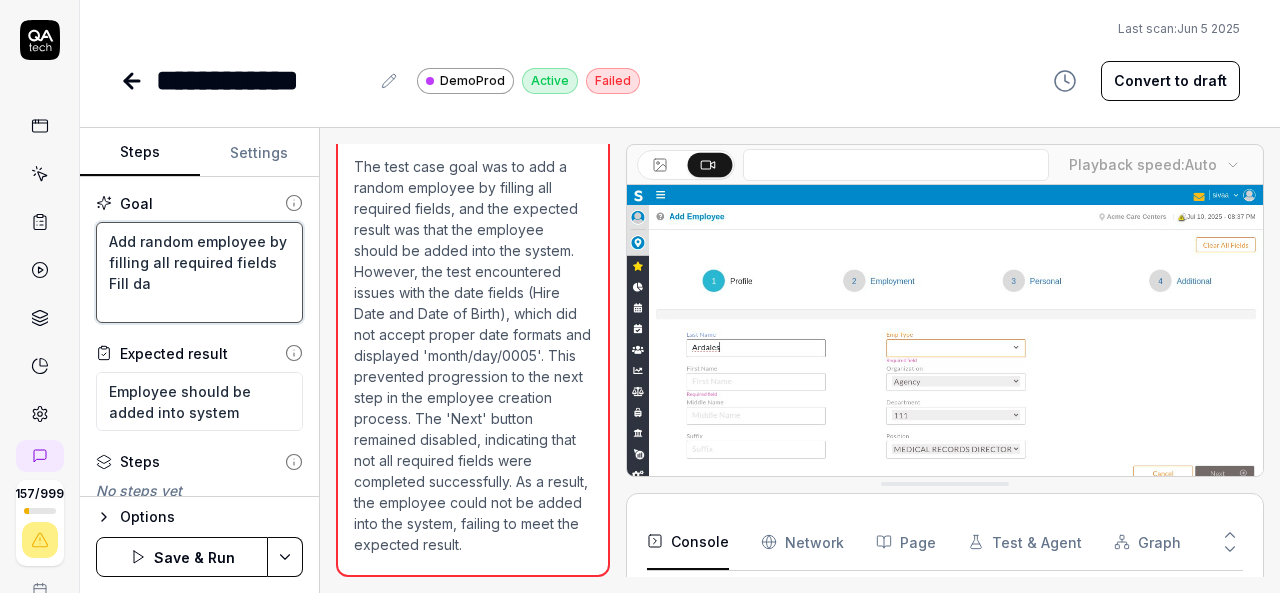 type on "Add random employee by filling all required fields
Fill dat" 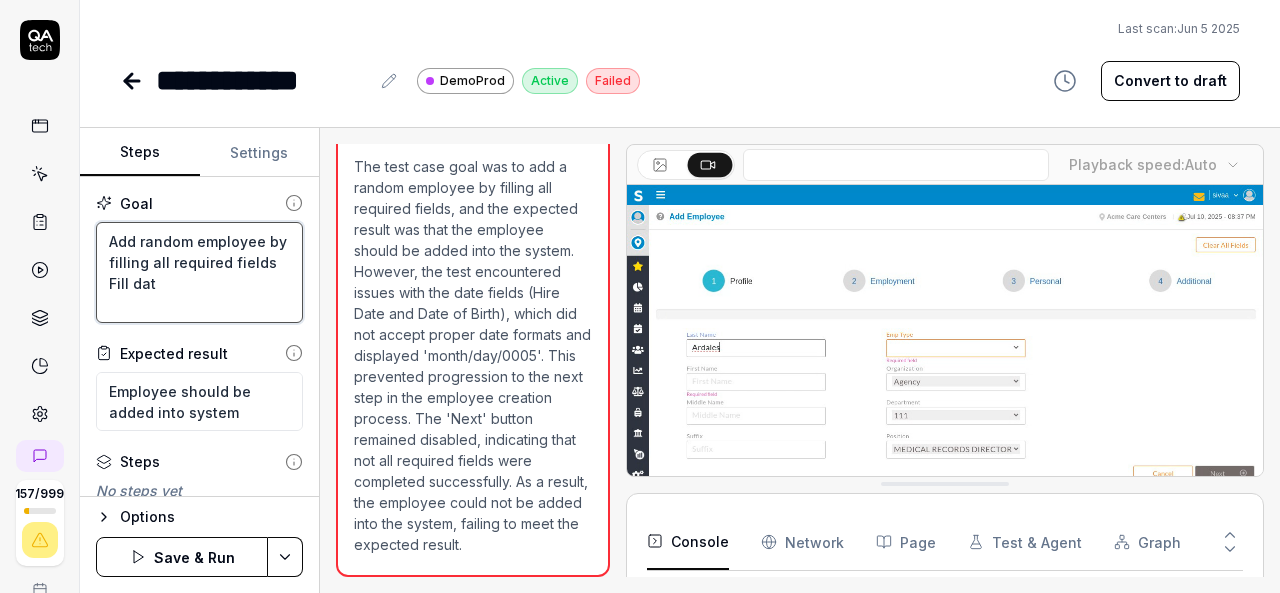 type on "*" 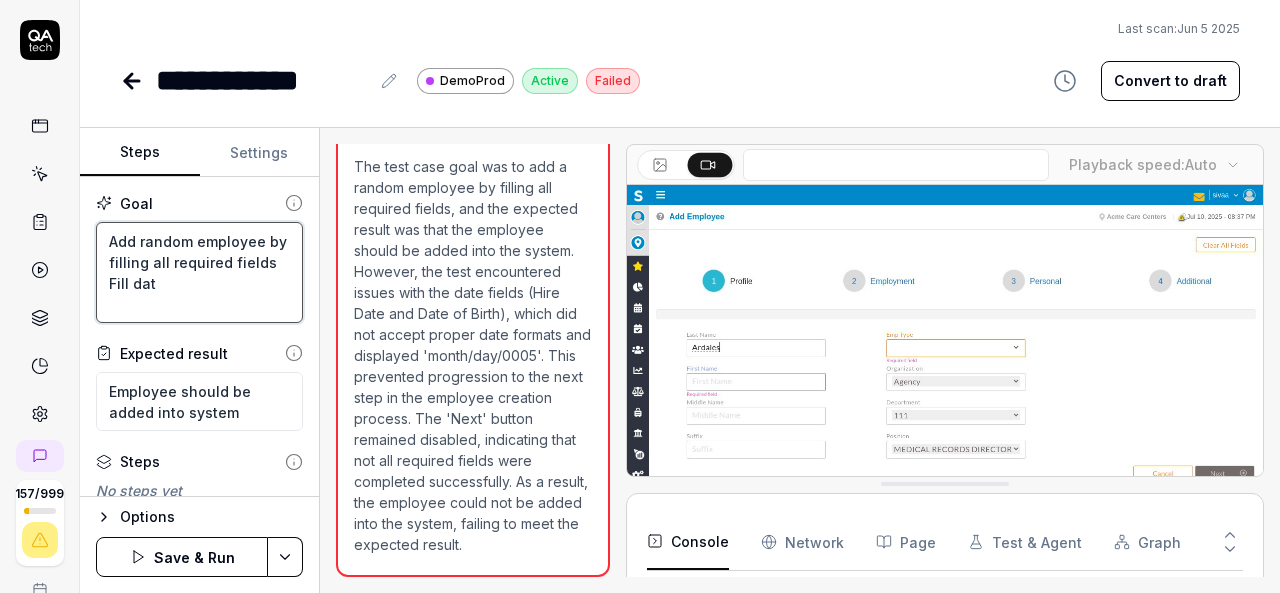 type on "Add random employee by filling all required fields
Fill date" 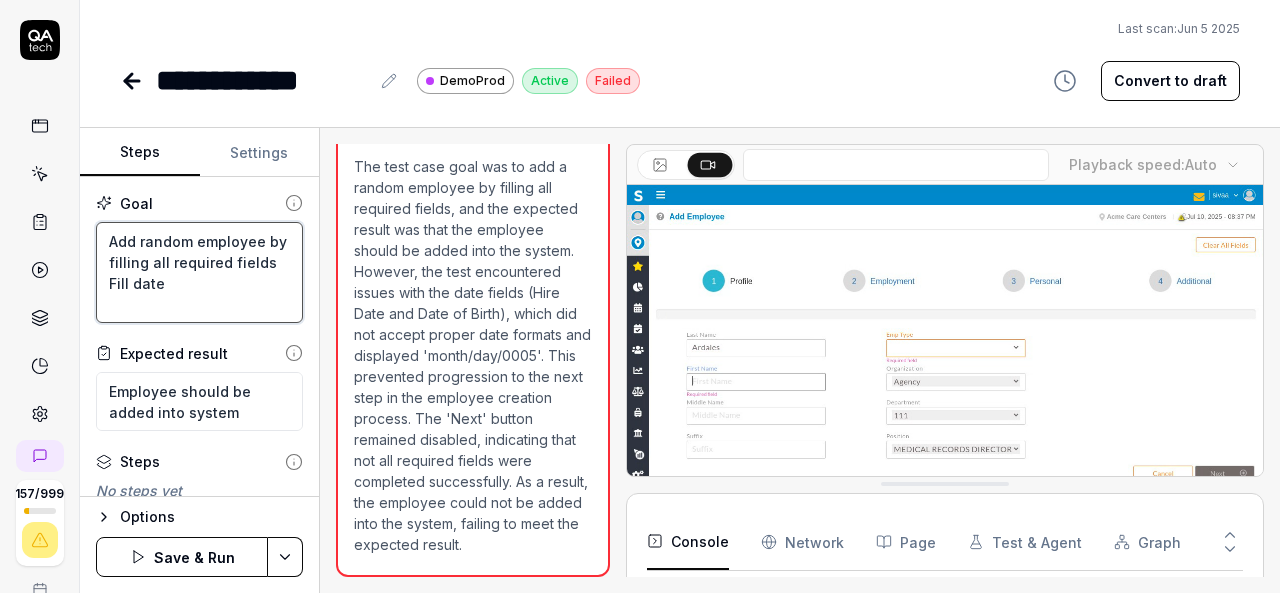 type on "*" 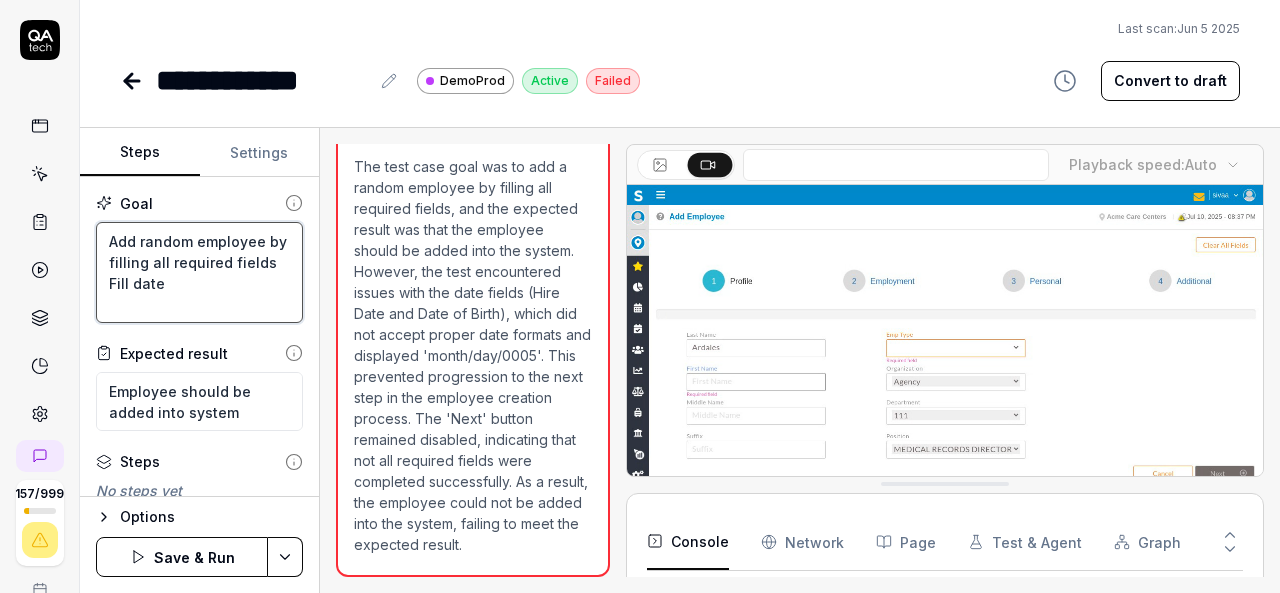type on "Add random employee by filling all required fields
Fill date" 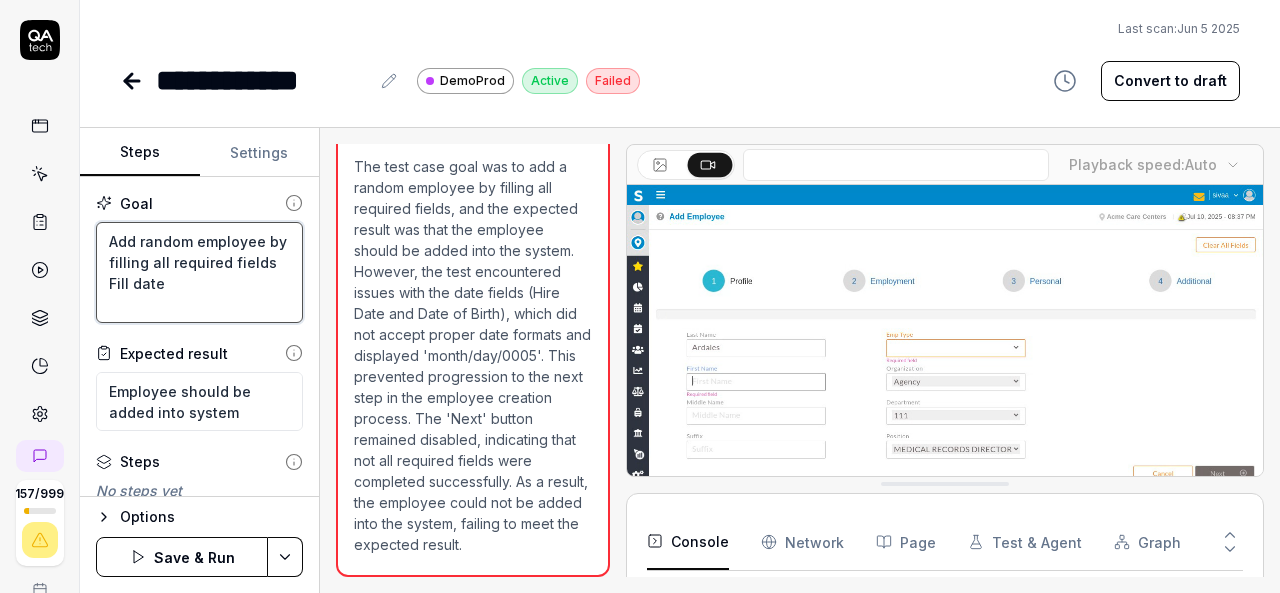 type on "*" 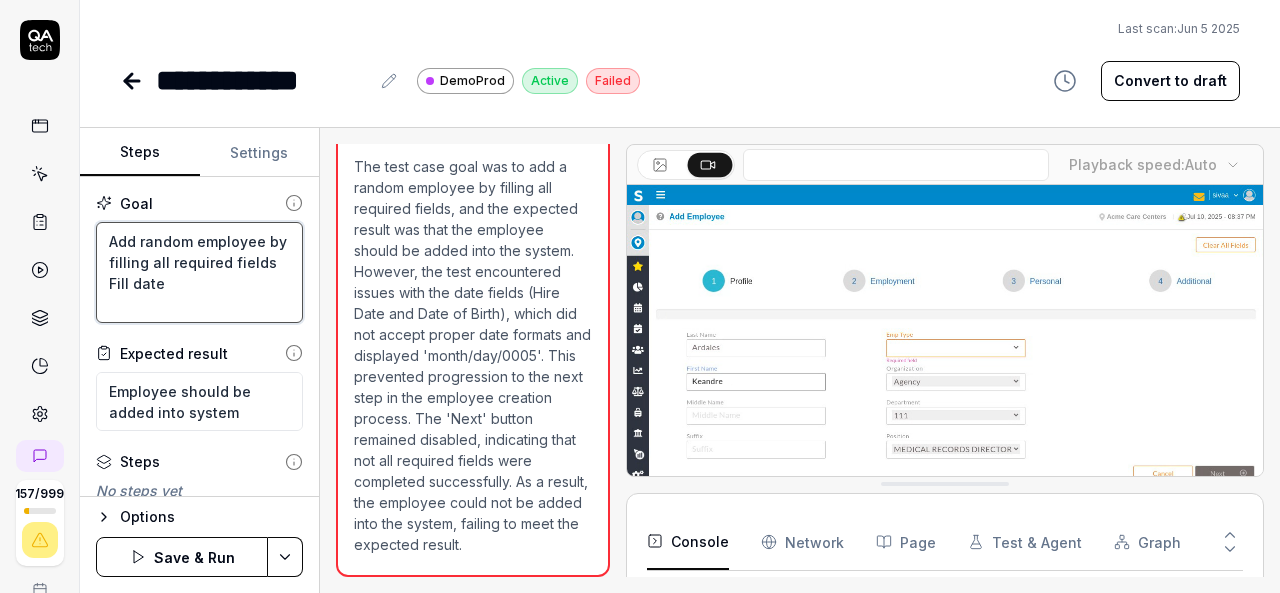 type on "Add random employee by filling all required fields
Fill date o" 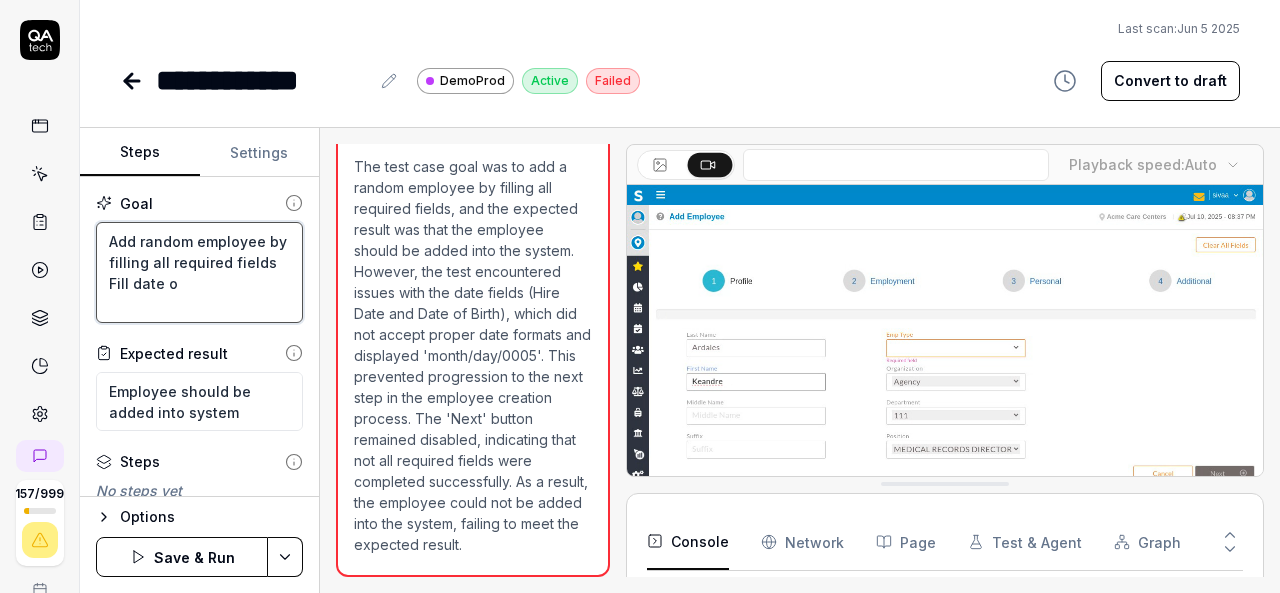 type on "*" 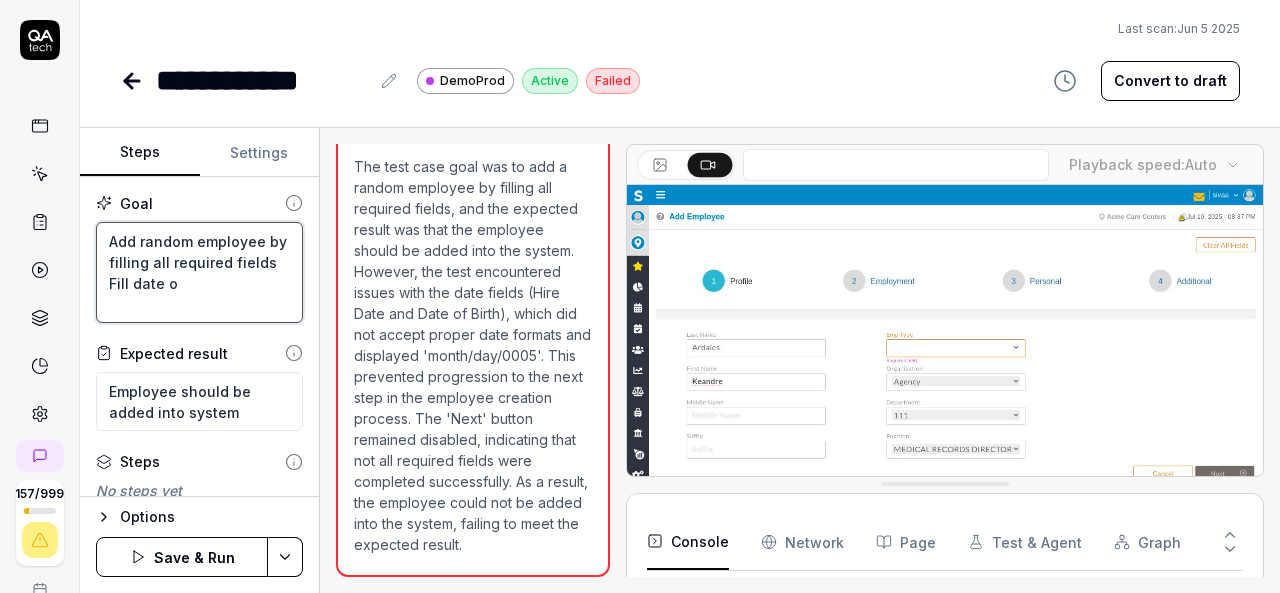 type on "Add random employee by filling all required fields
Fill date of" 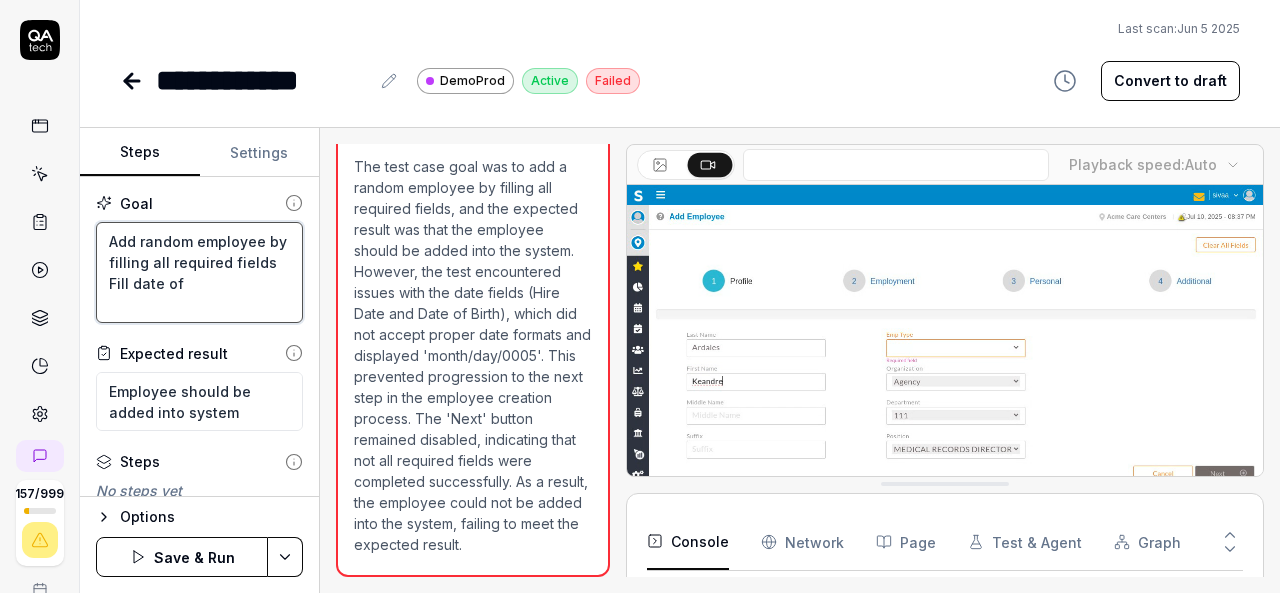 type on "*" 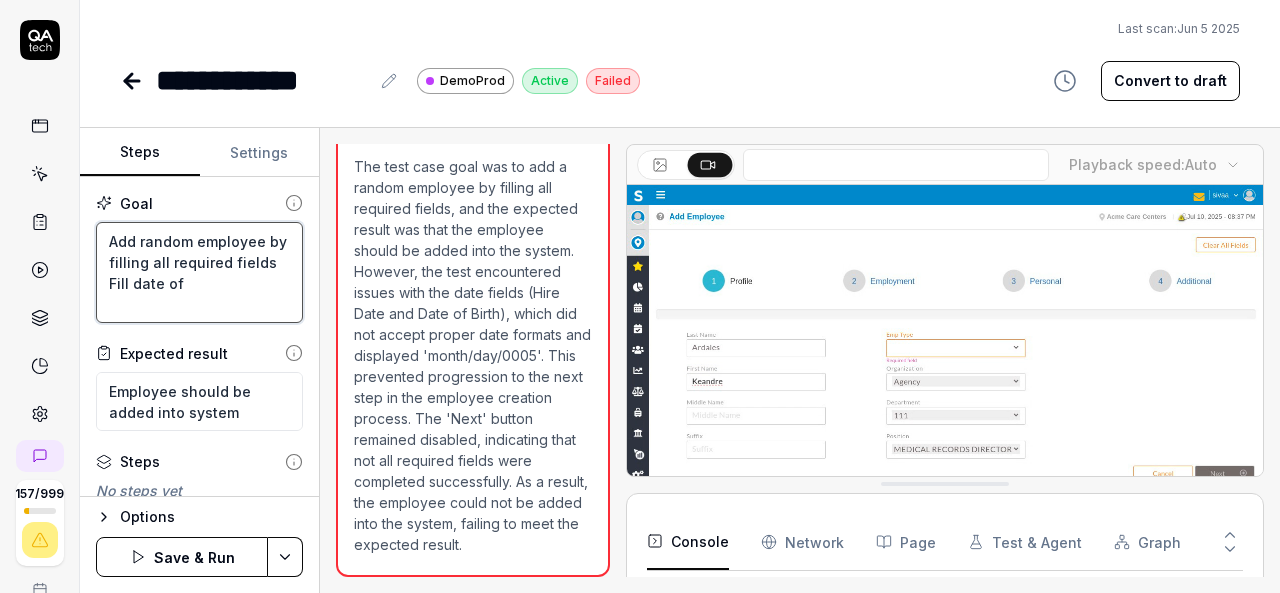 type on "Add random employee by filling all required fields
Fill date of" 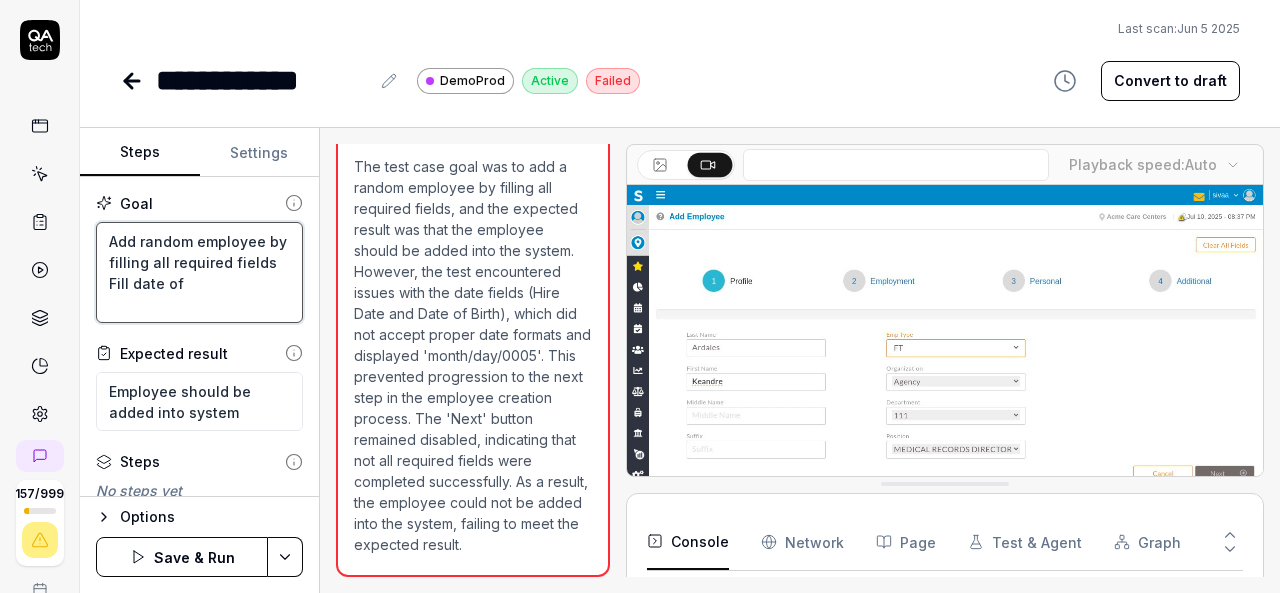 type on "*" 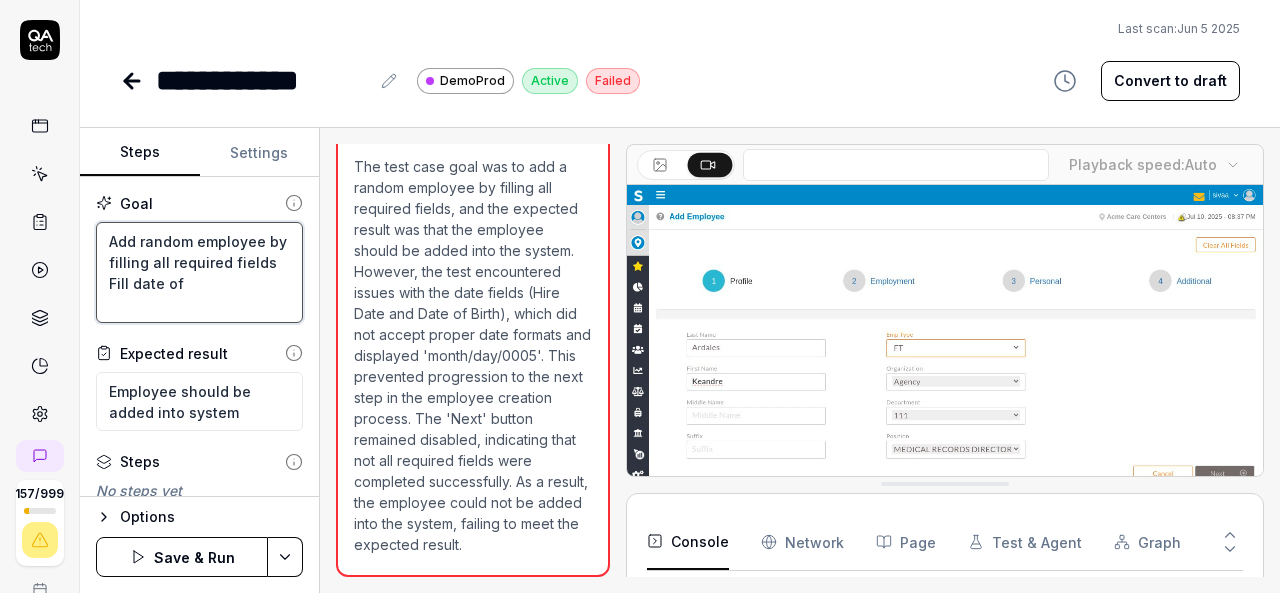 type on "Add random employee by filling all required fields
Fill date of b" 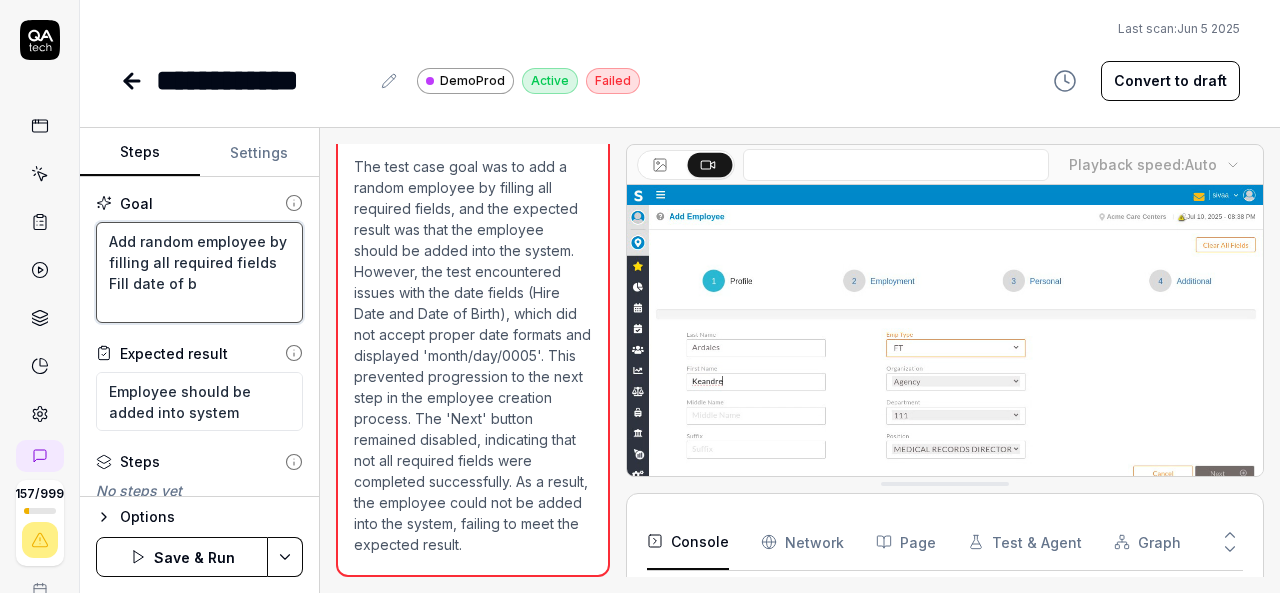 type on "*" 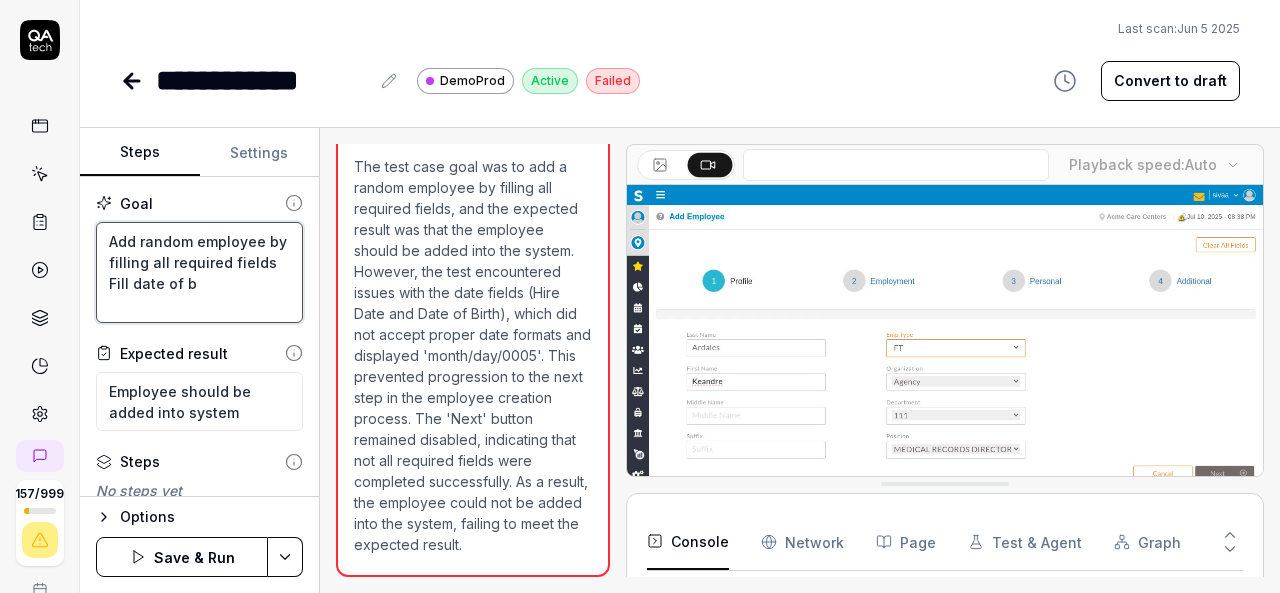 type on "Add random employee by filling all required fields
Fill date of bi" 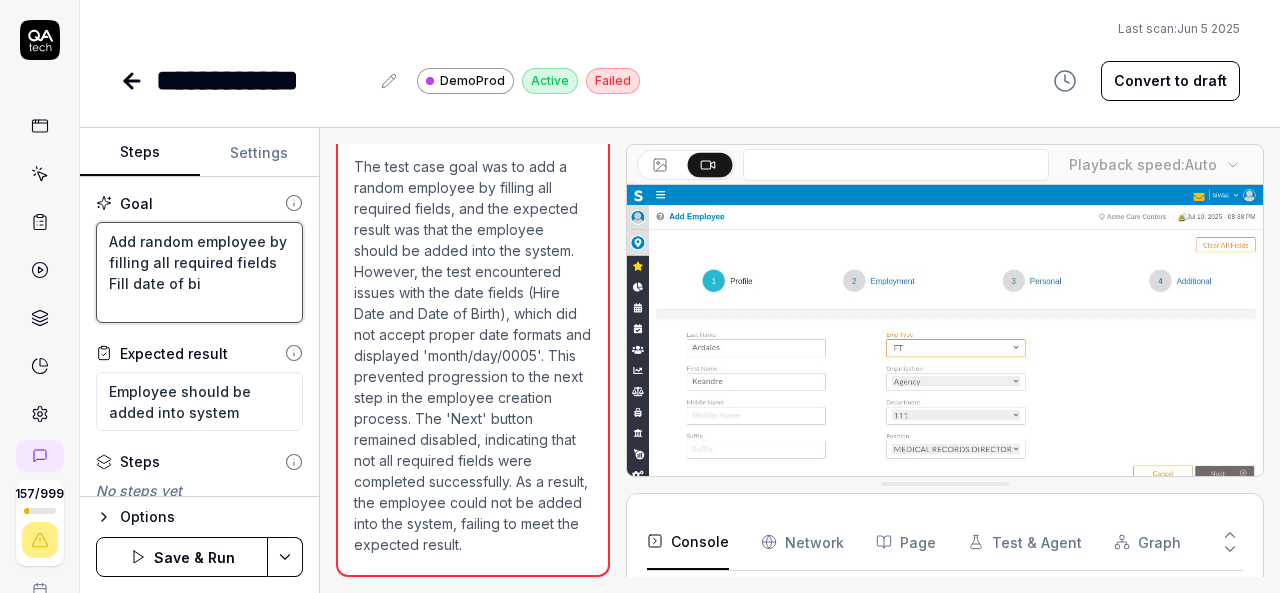 type on "*" 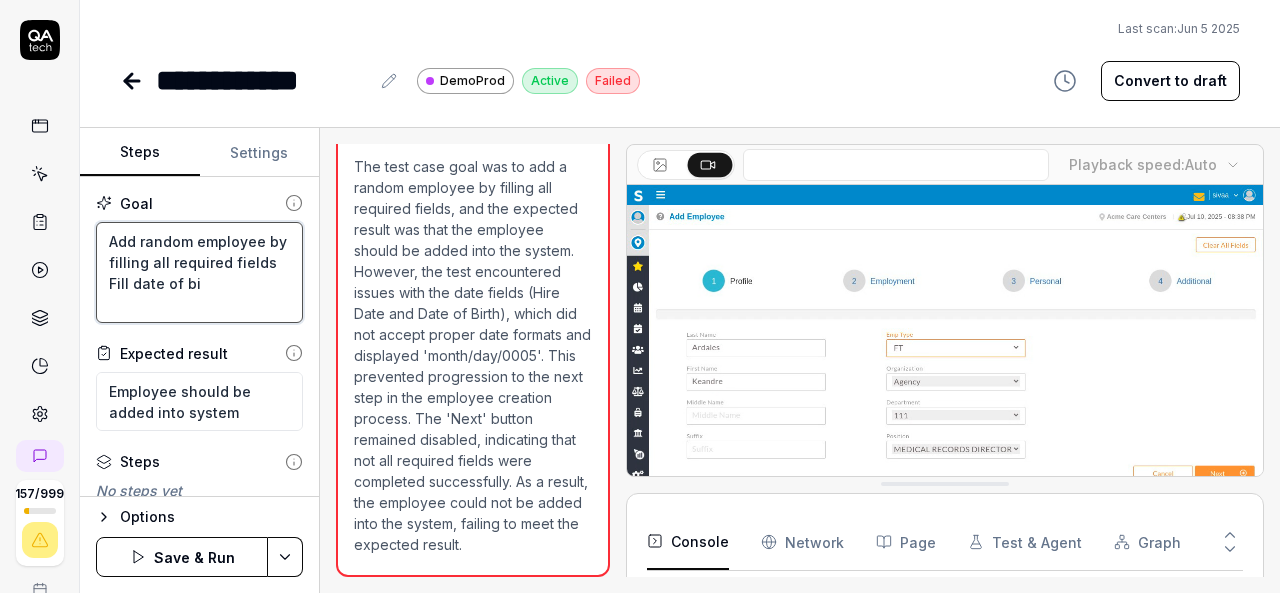 type on "Add random employee by filling all required fields
Fill date of bir" 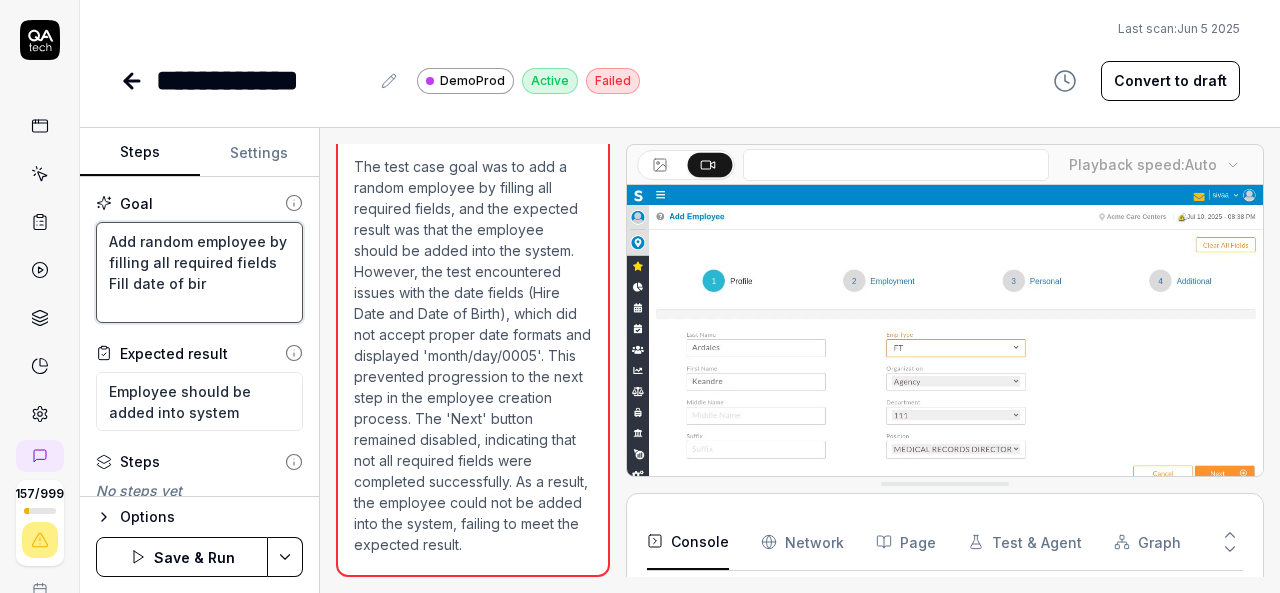 type on "*" 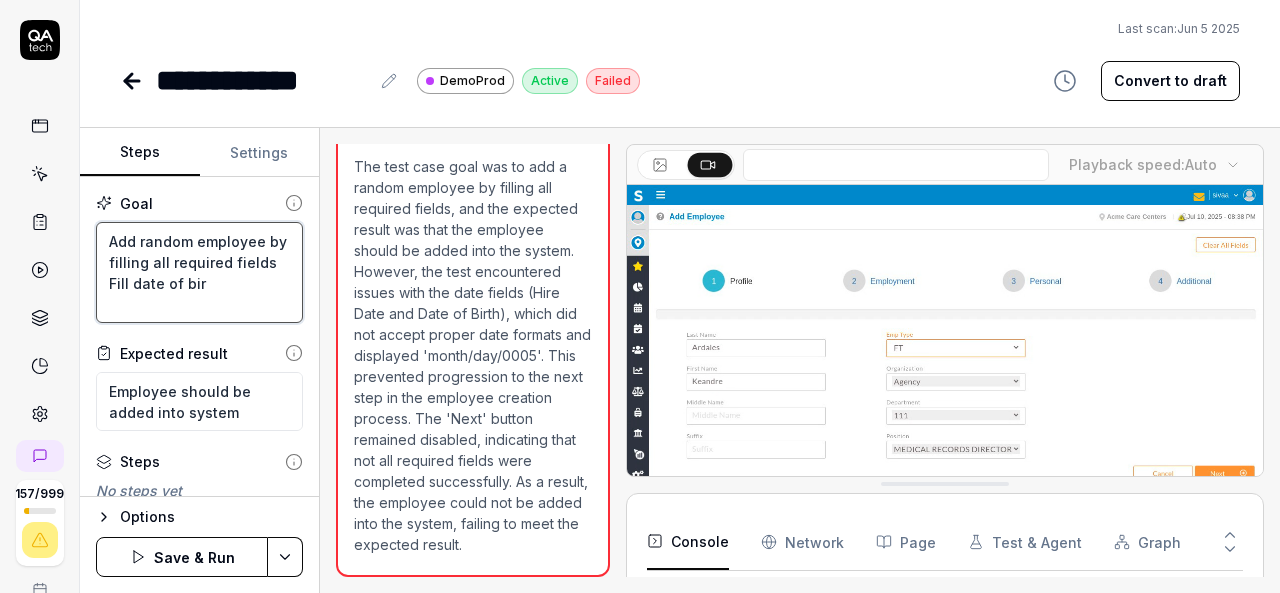 type on "Add random employee by filling all required fields
Fill date of birt" 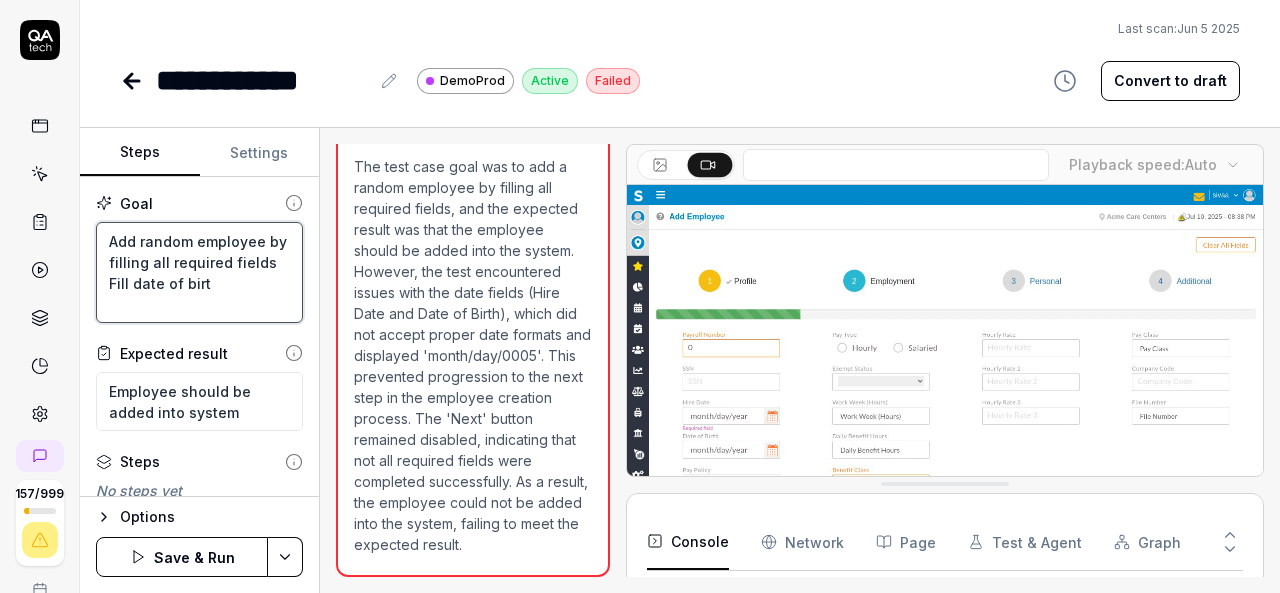 type on "*" 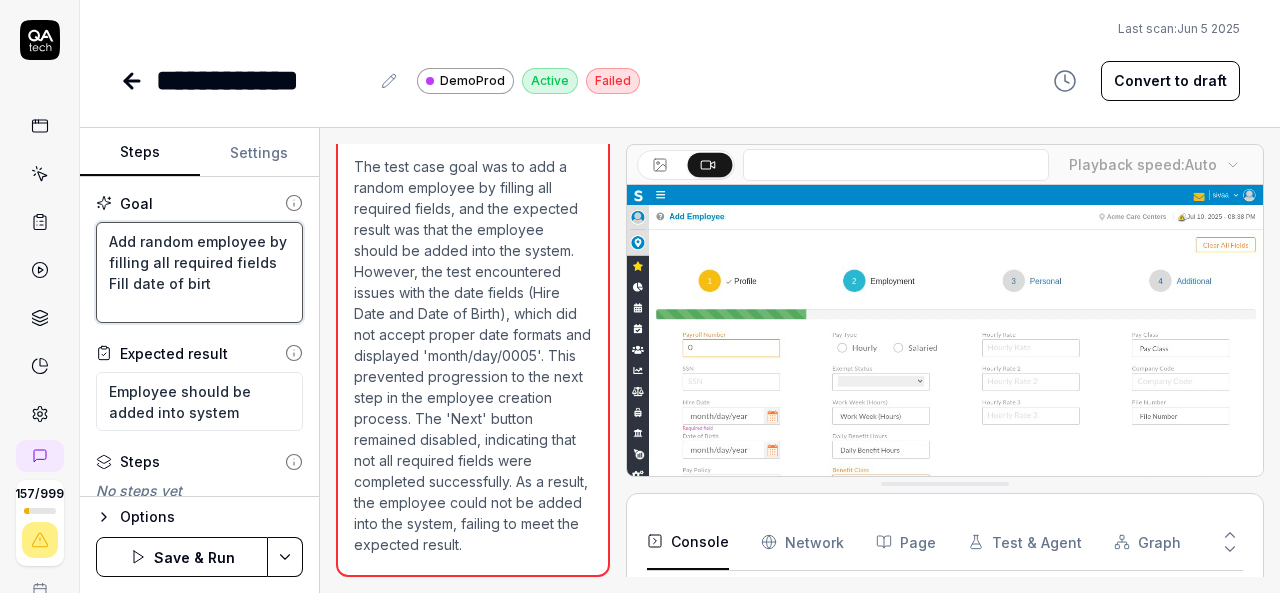 type on "Add random employee by filling all required fields
Fill date of birth" 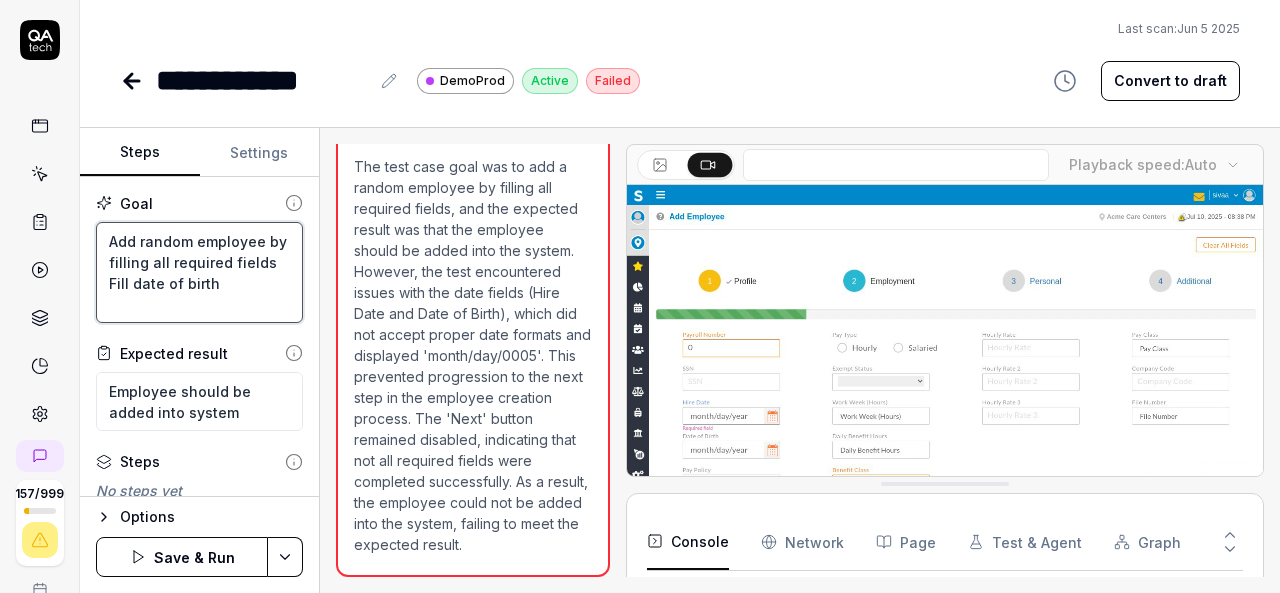 type on "*" 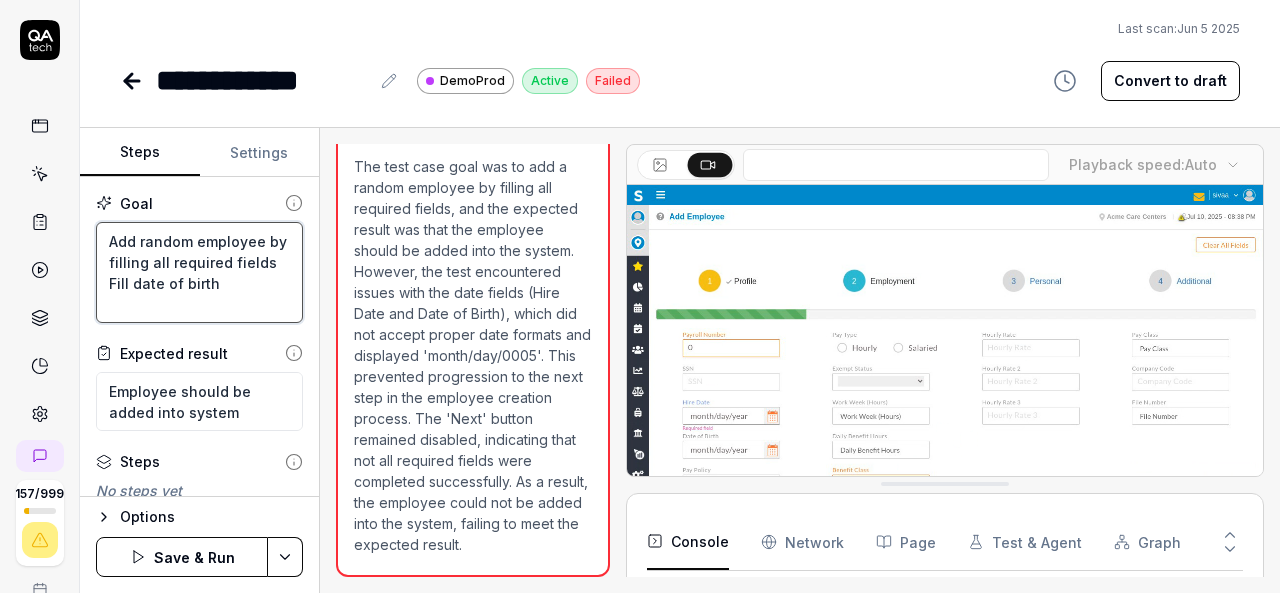 type on "Add random employee by filling all required fields
Fill date of birth" 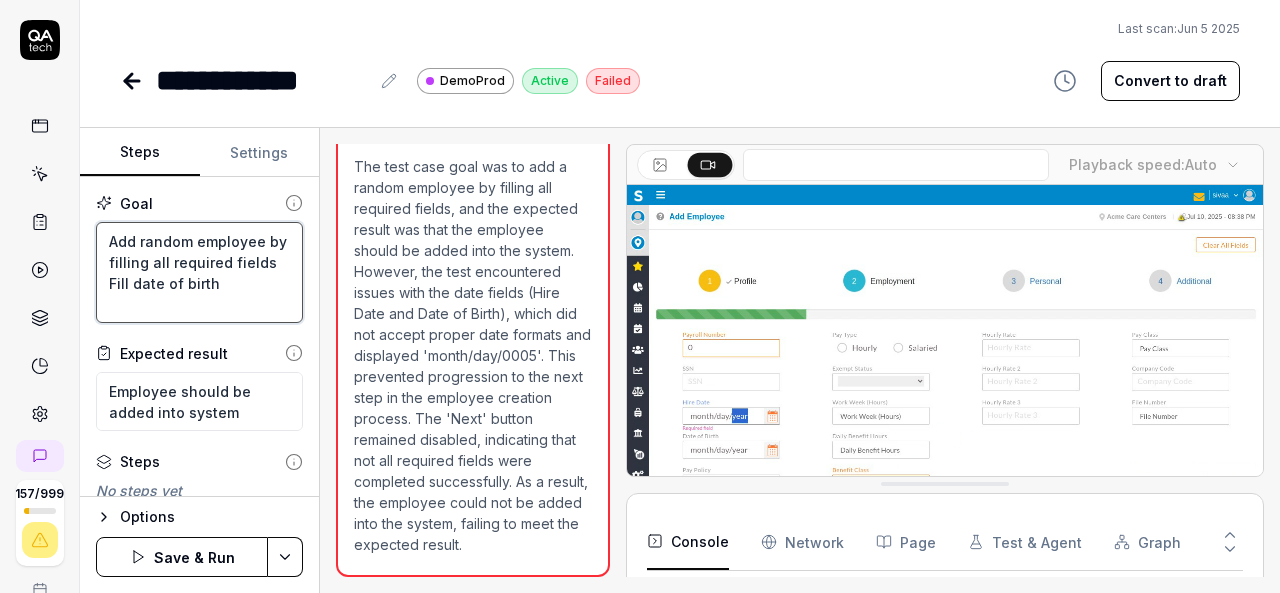 type on "*" 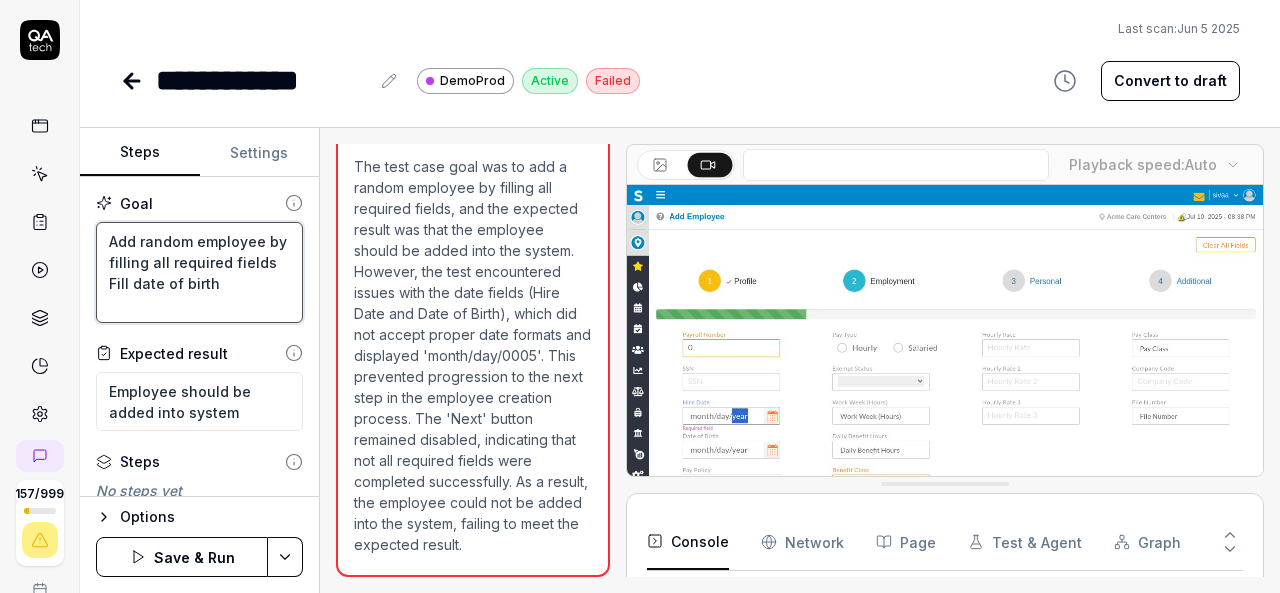 type on "Add random employee by filling all required fields
Fill date of birth b" 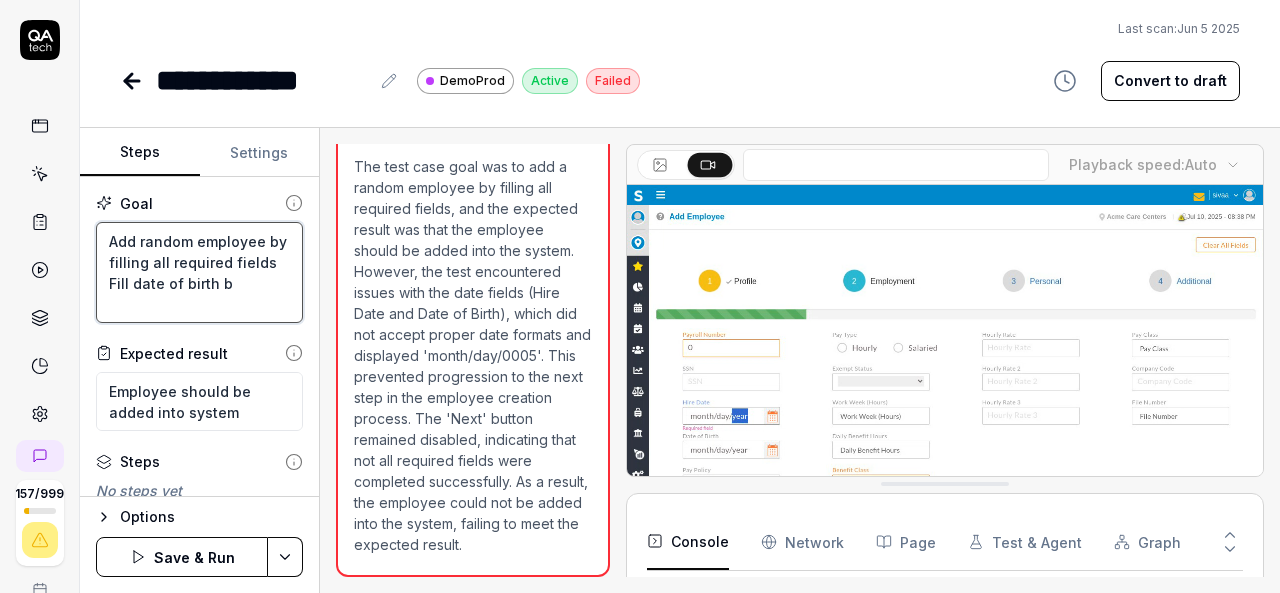 type on "*" 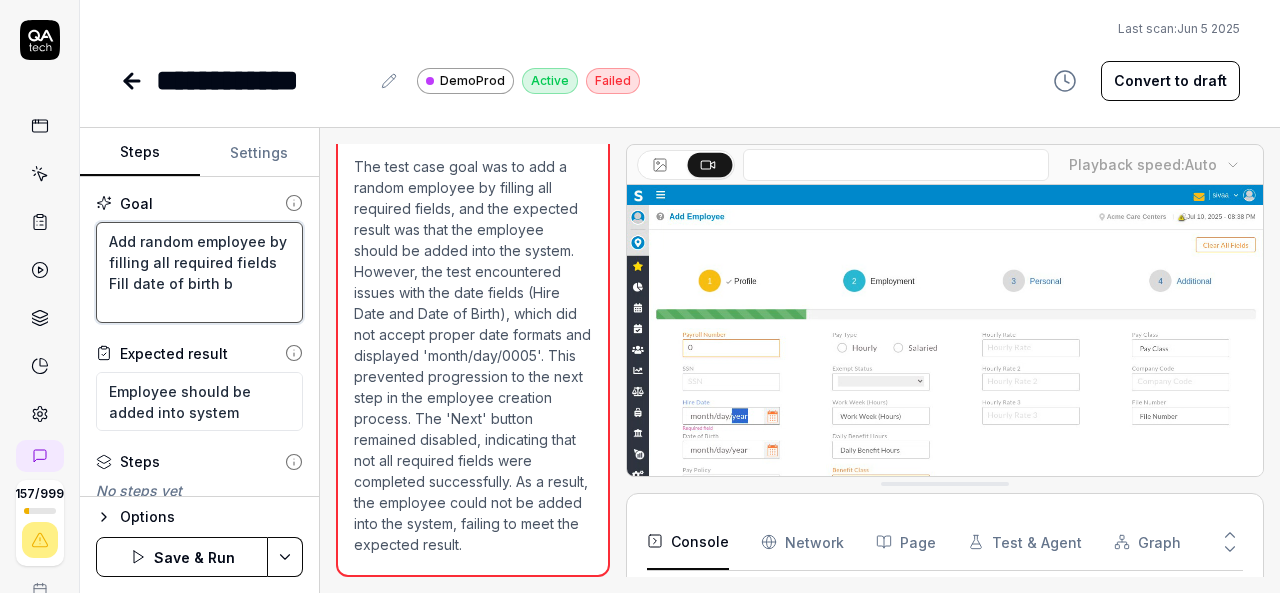 type on "Add random employee by filling all required fields
Fill date of birth by" 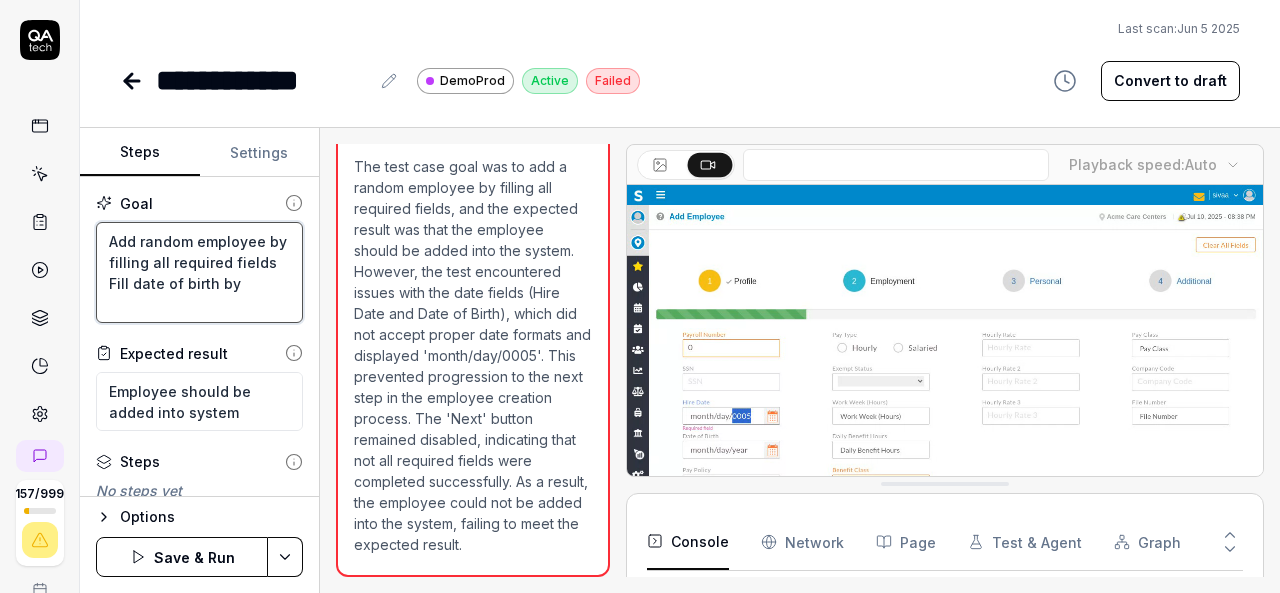 type on "*" 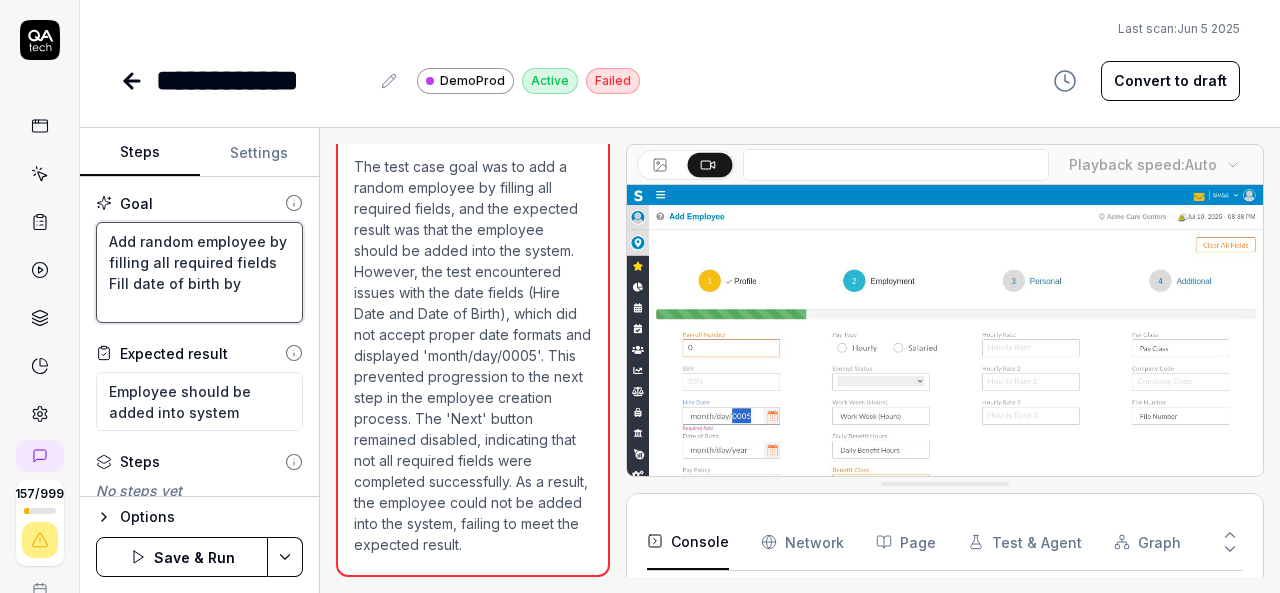 type on "Add random employee by filling all required fields
Fill date of birth by" 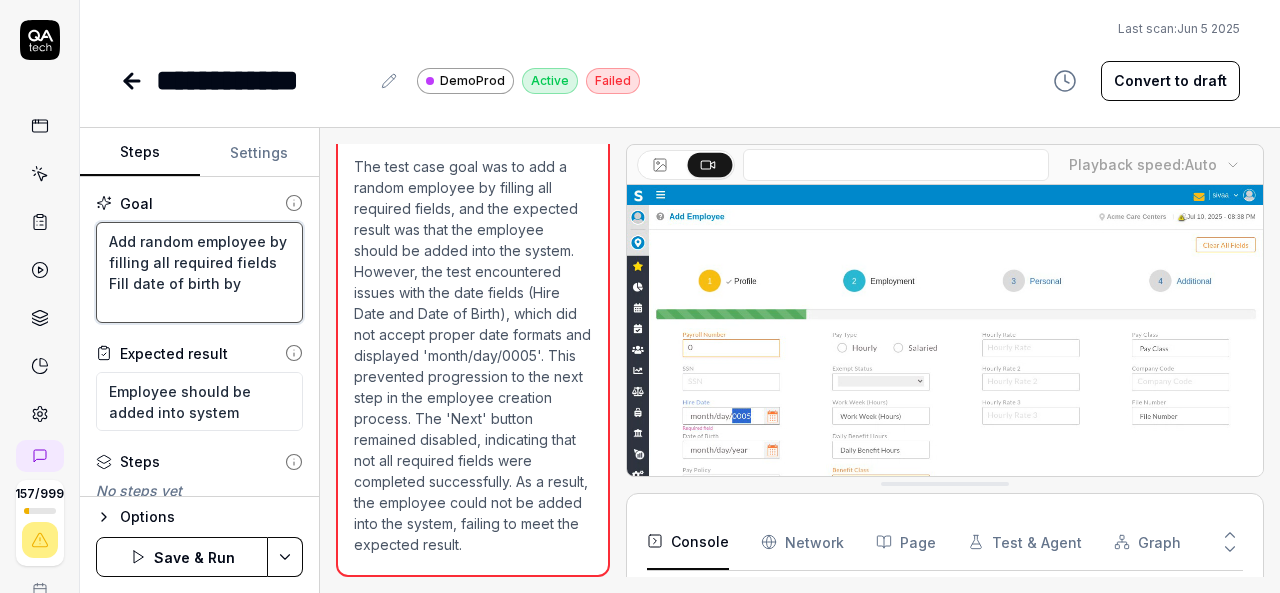 type on "*" 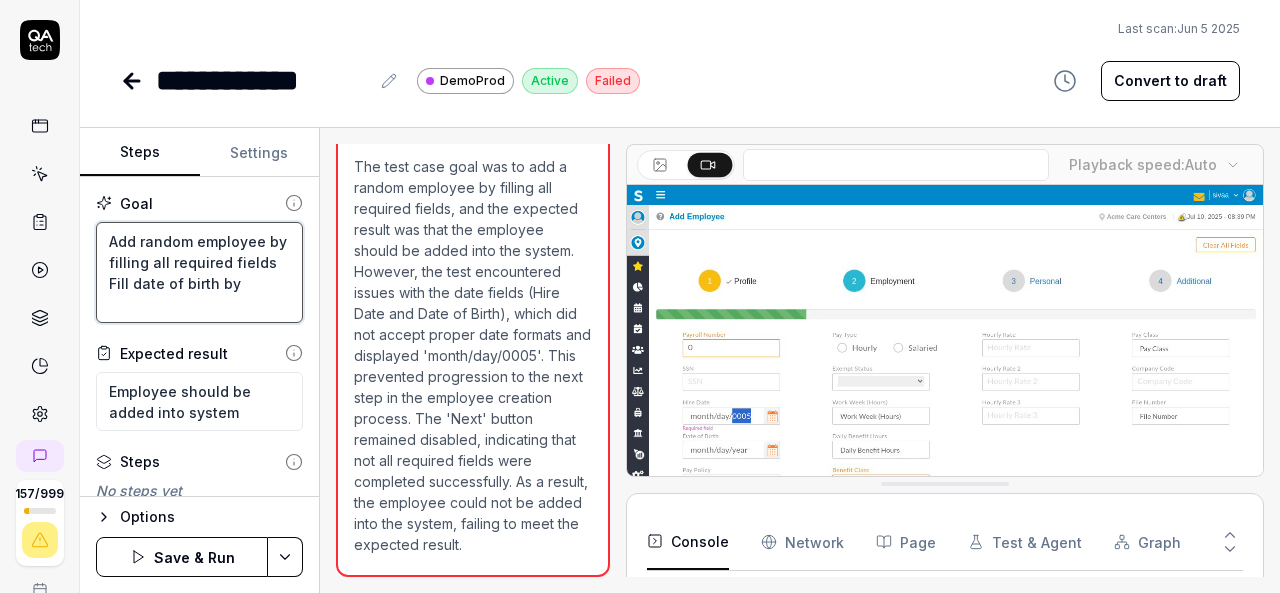 type on "Add random employee by filling all required fields
Fill date of birth by a" 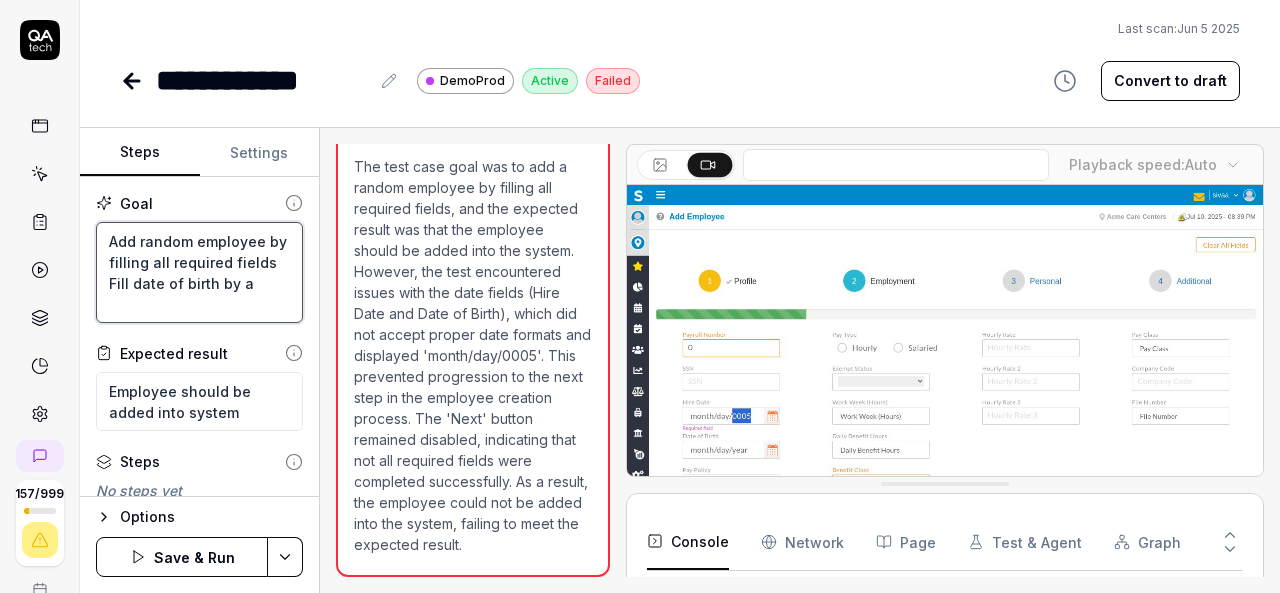 type on "*" 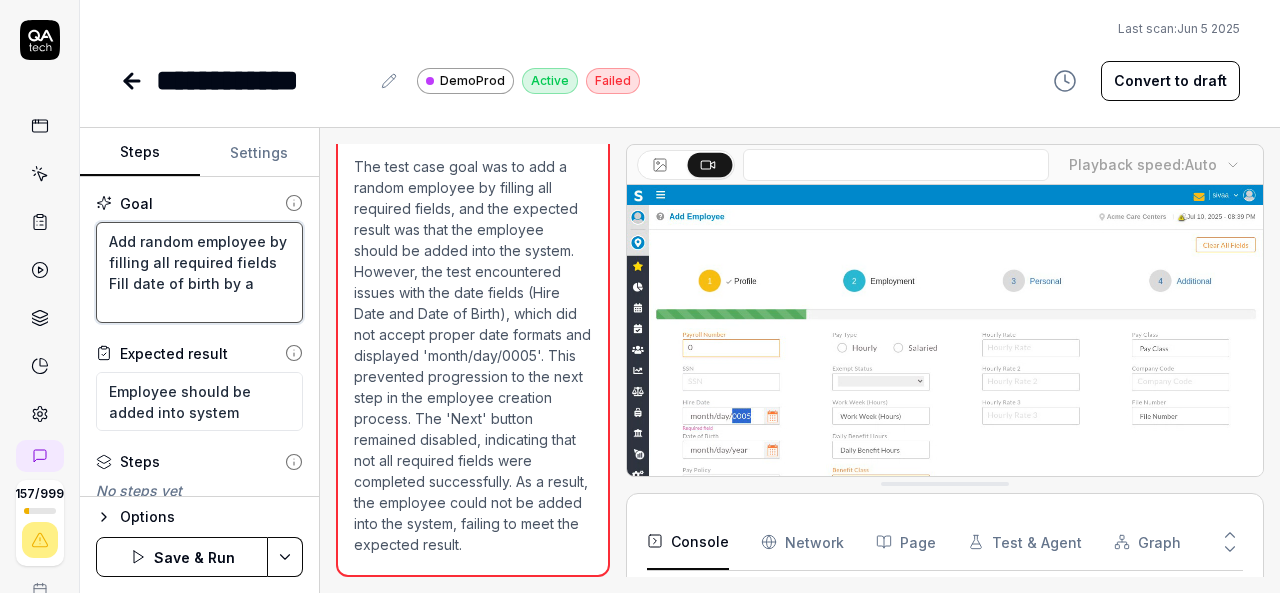 type on "Add random employee by filling all required fields
Fill date of birth by ad" 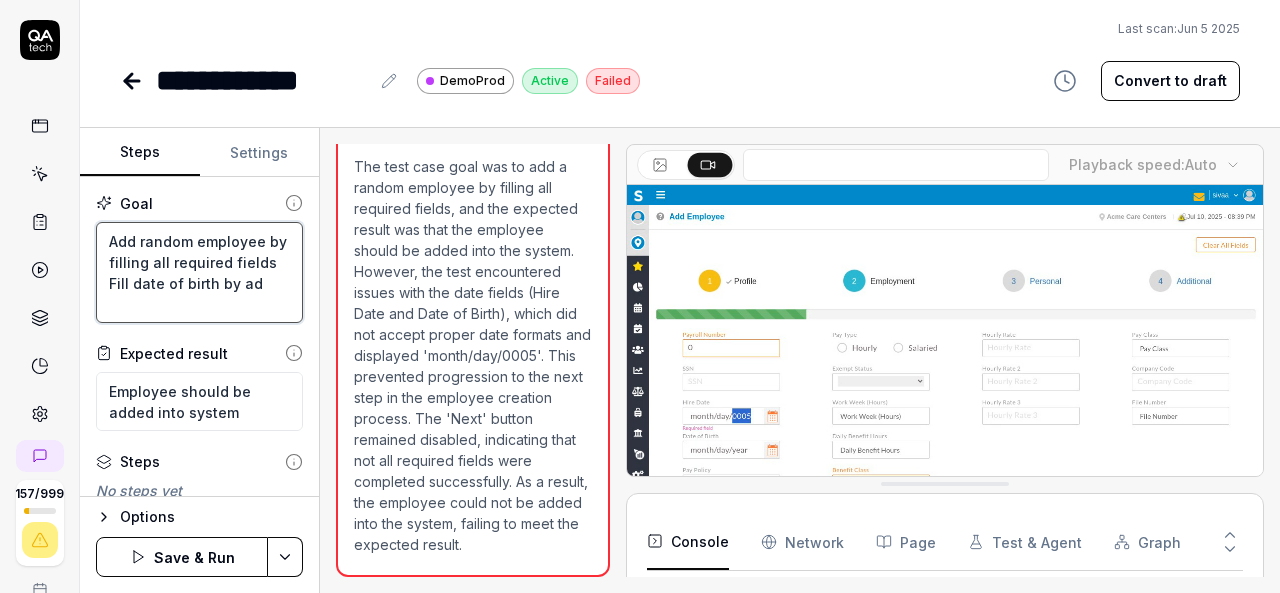 type on "*" 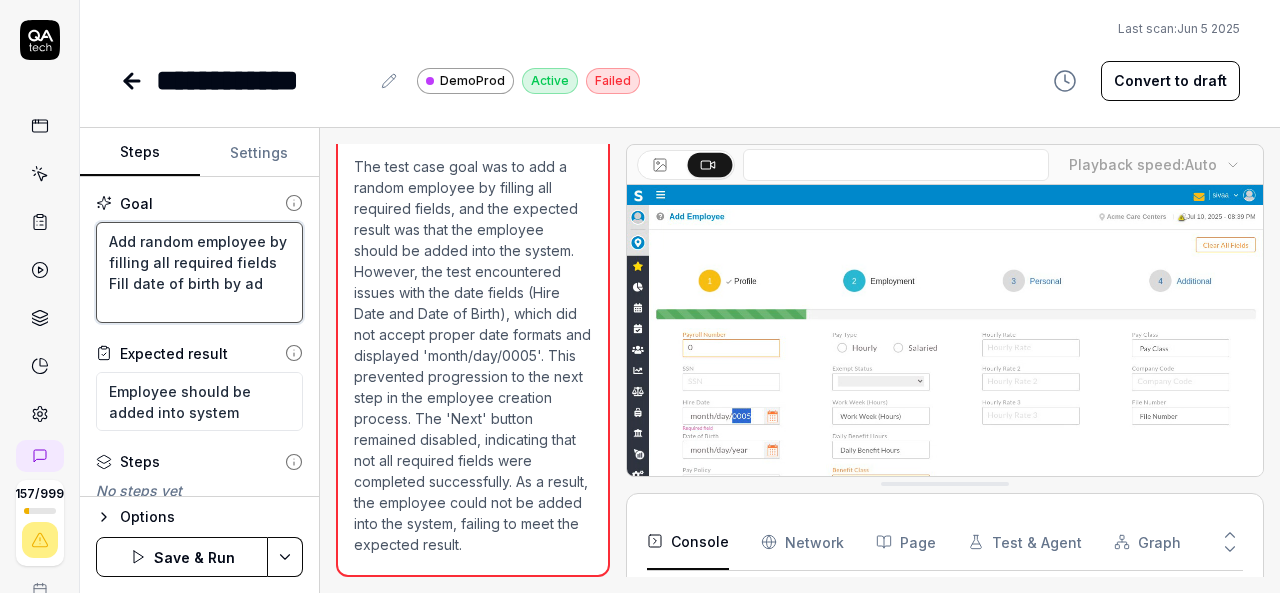 type on "Add random employee by filling all required fields
Fill date of birth by add" 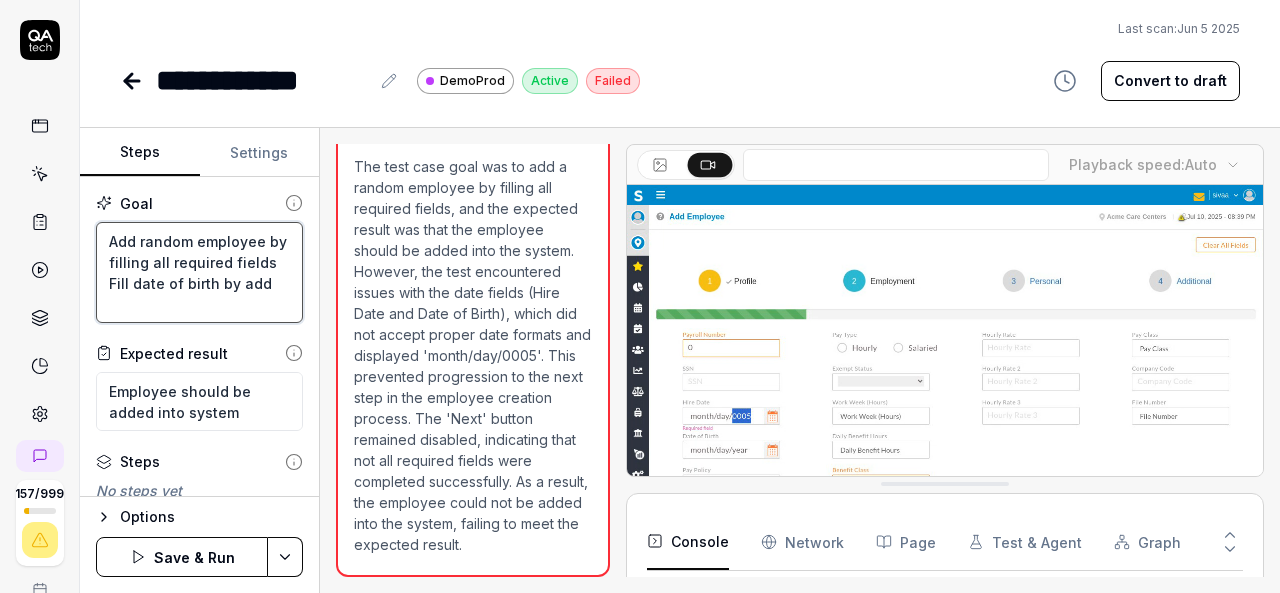 type on "*" 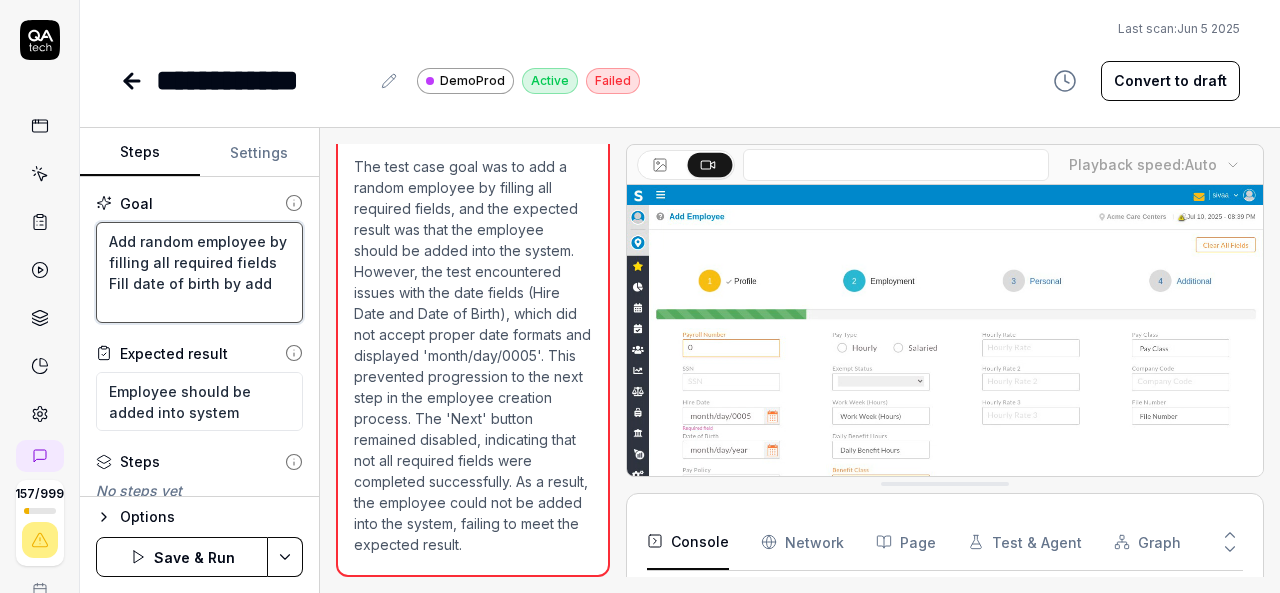 type on "Add random employee by filling all required fields
Fill date of birth by addi" 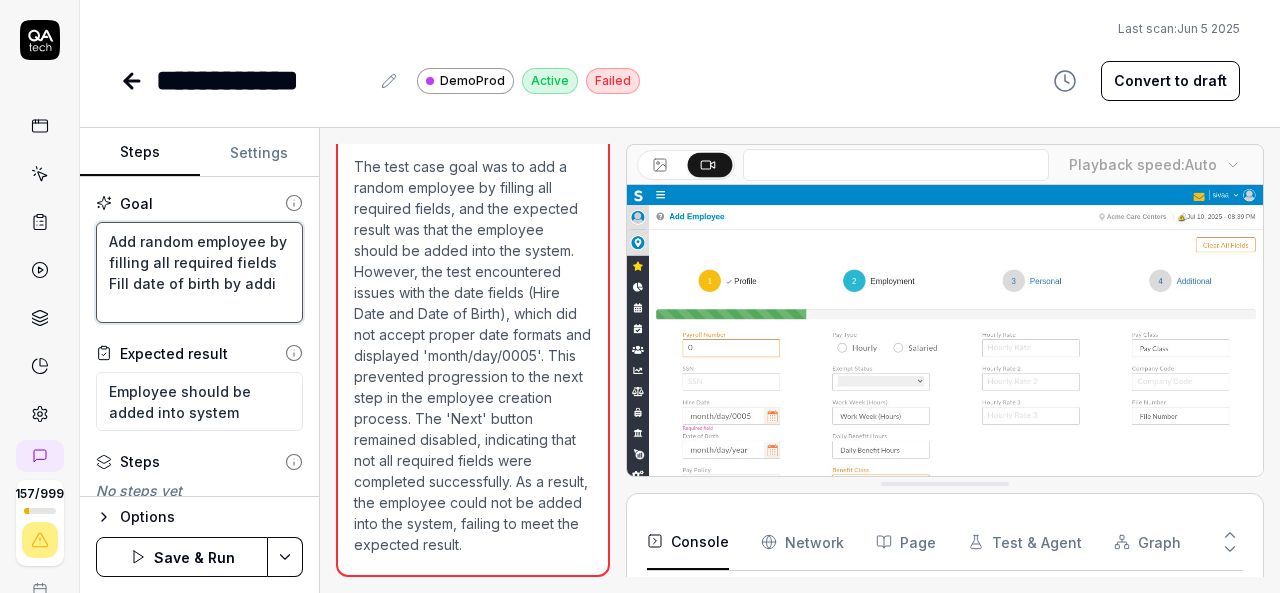 type on "*" 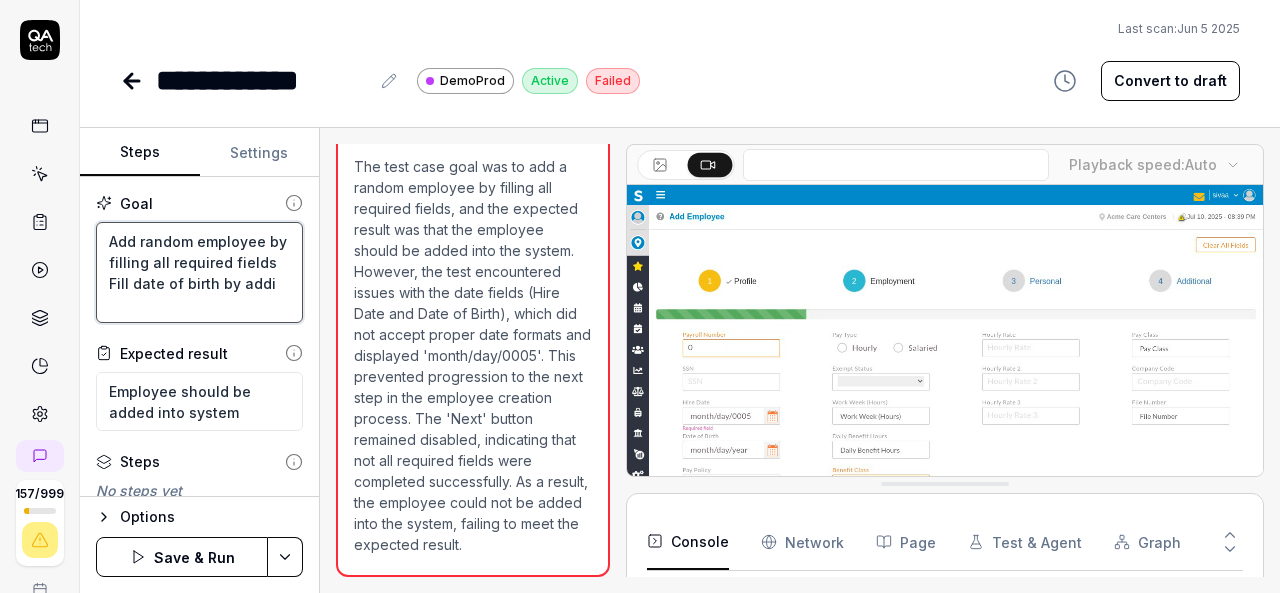 type on "Add random employee by filling all required fields
Fill date of birth by addin" 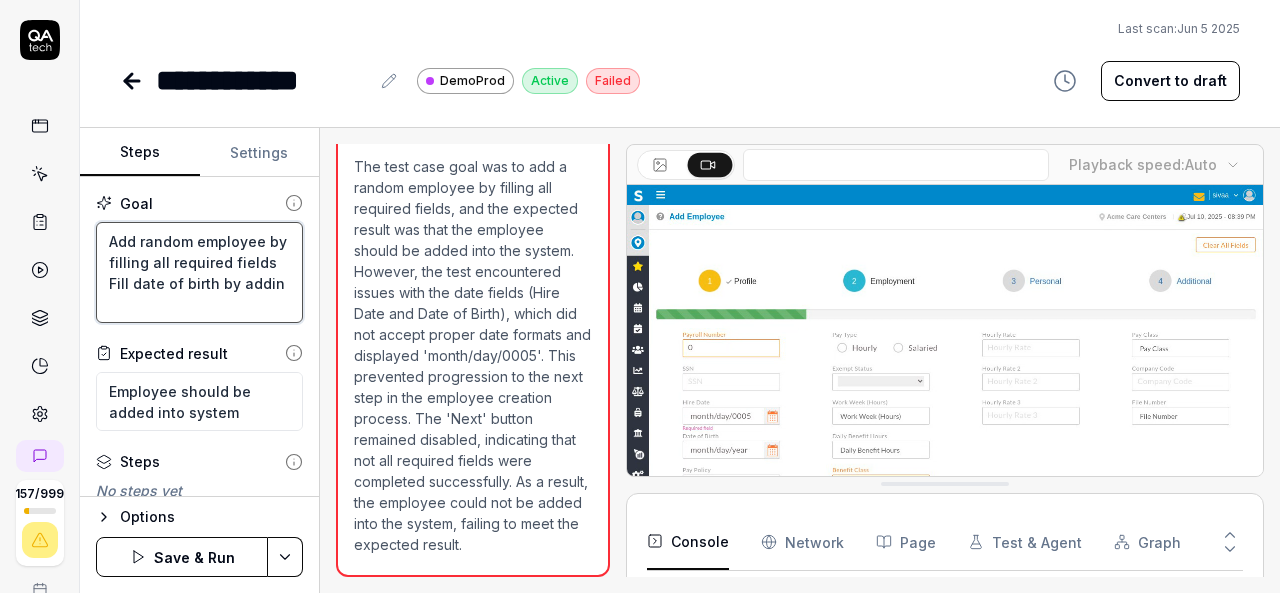 type on "*" 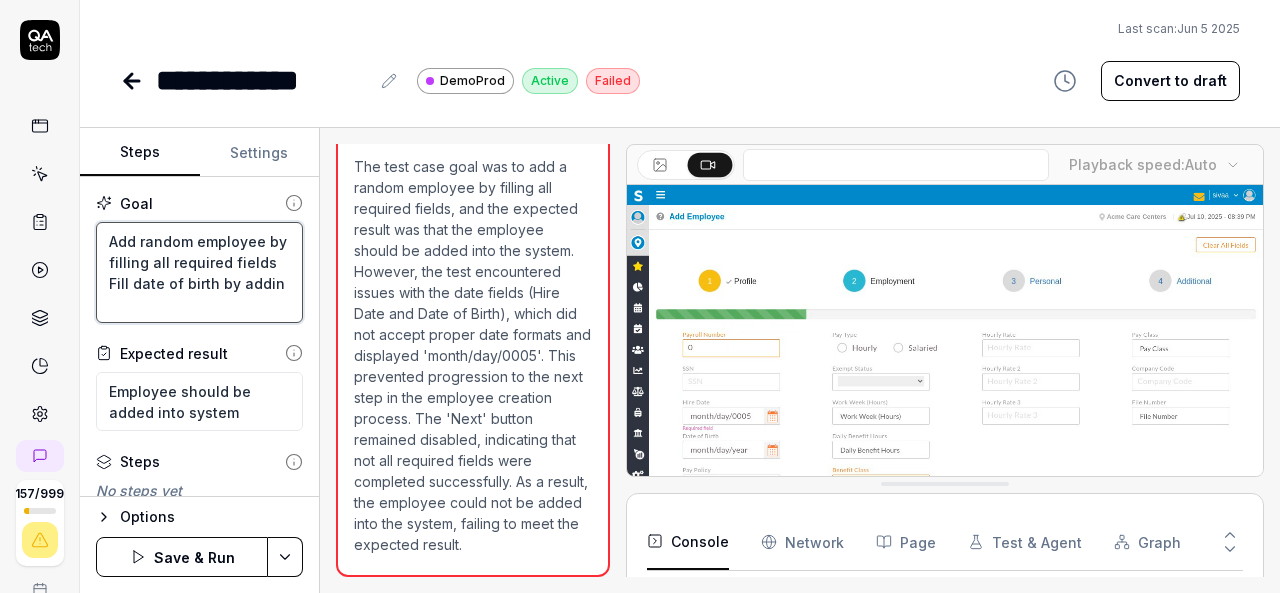 type on "Add random employee by filling all required fields
Fill date of birth by adding" 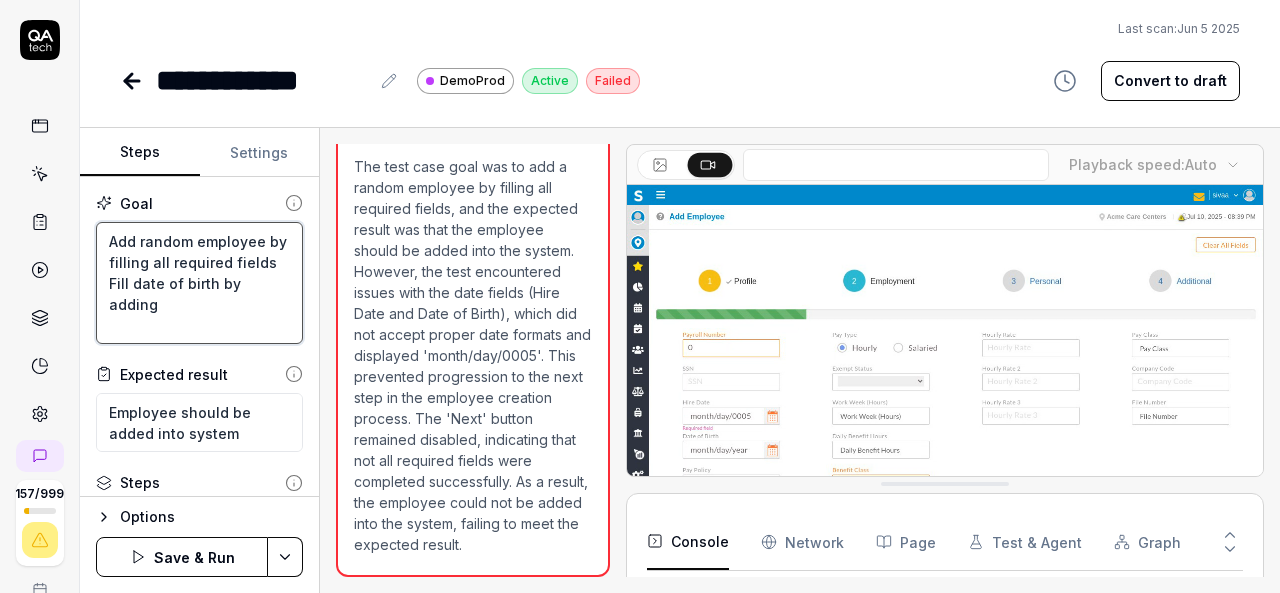 type on "*" 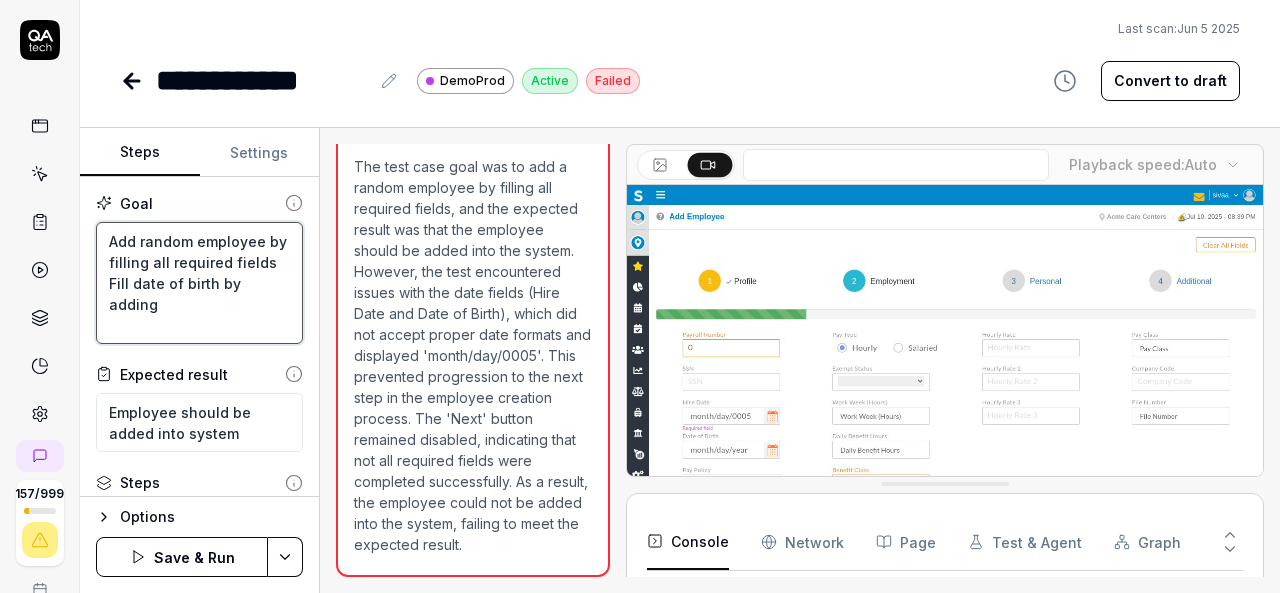 type on "Add random employee by filling all required fields
Fill date of birth by adding" 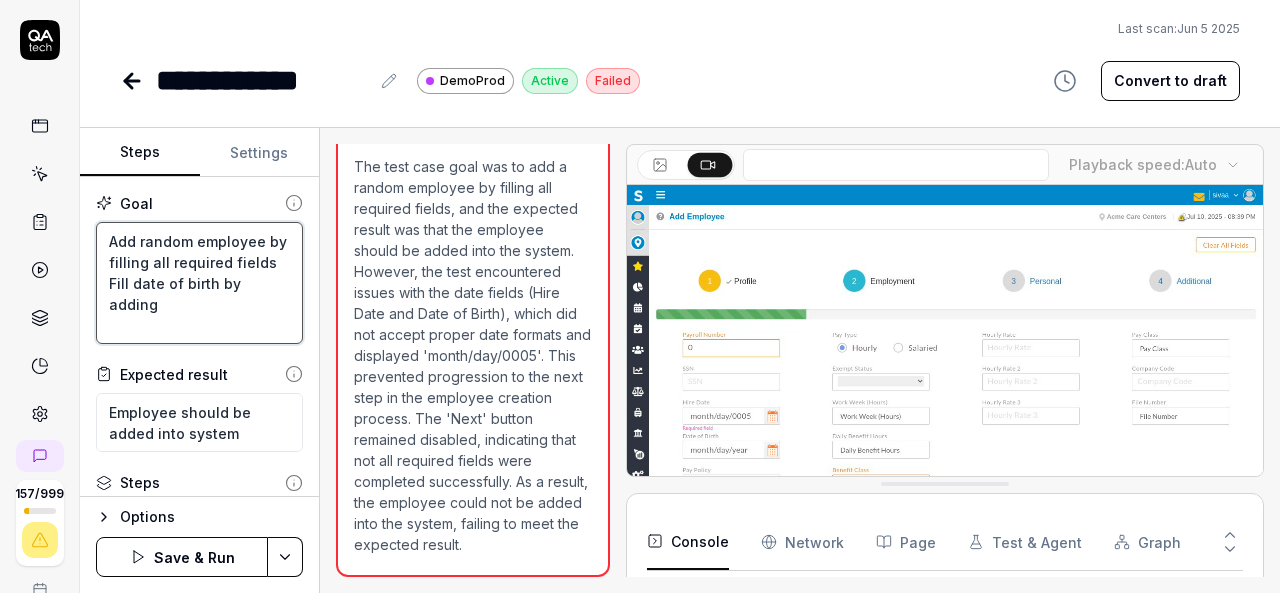 type on "*" 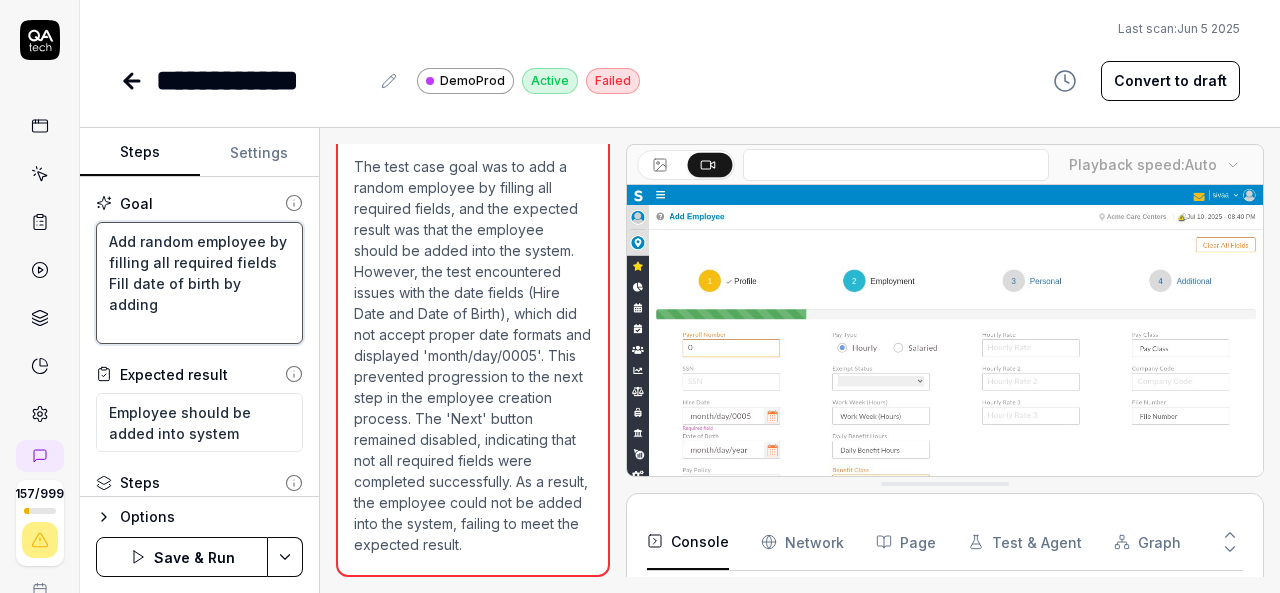 type on "Add random employee by filling all required fields
Fill date of birth by adding d" 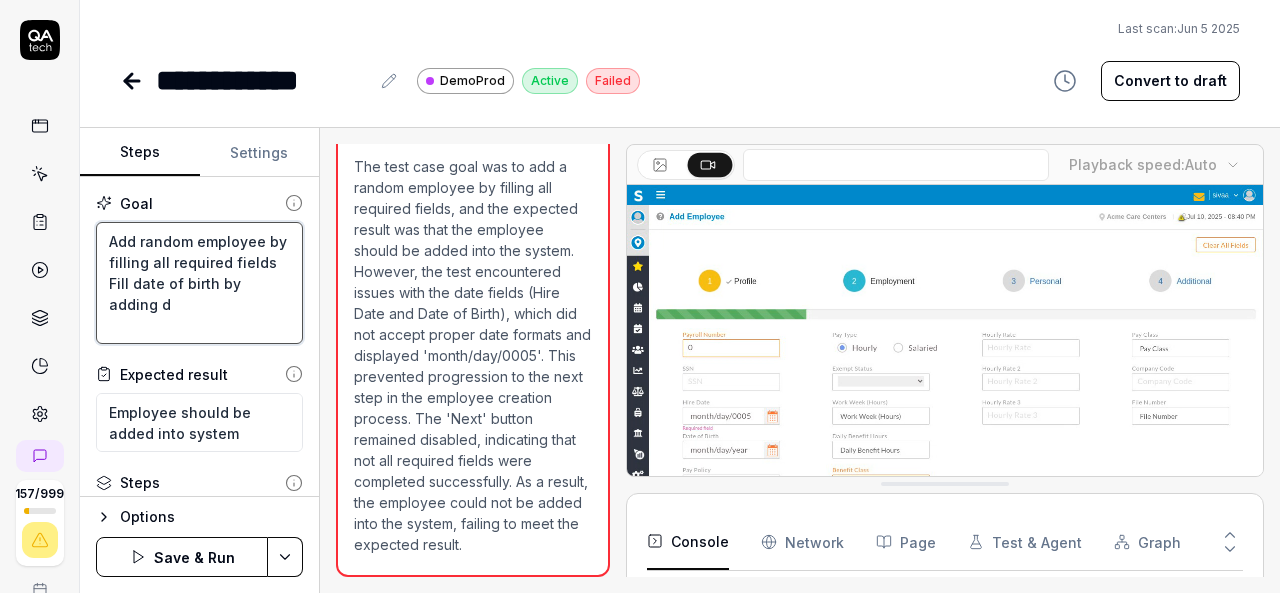 type on "*" 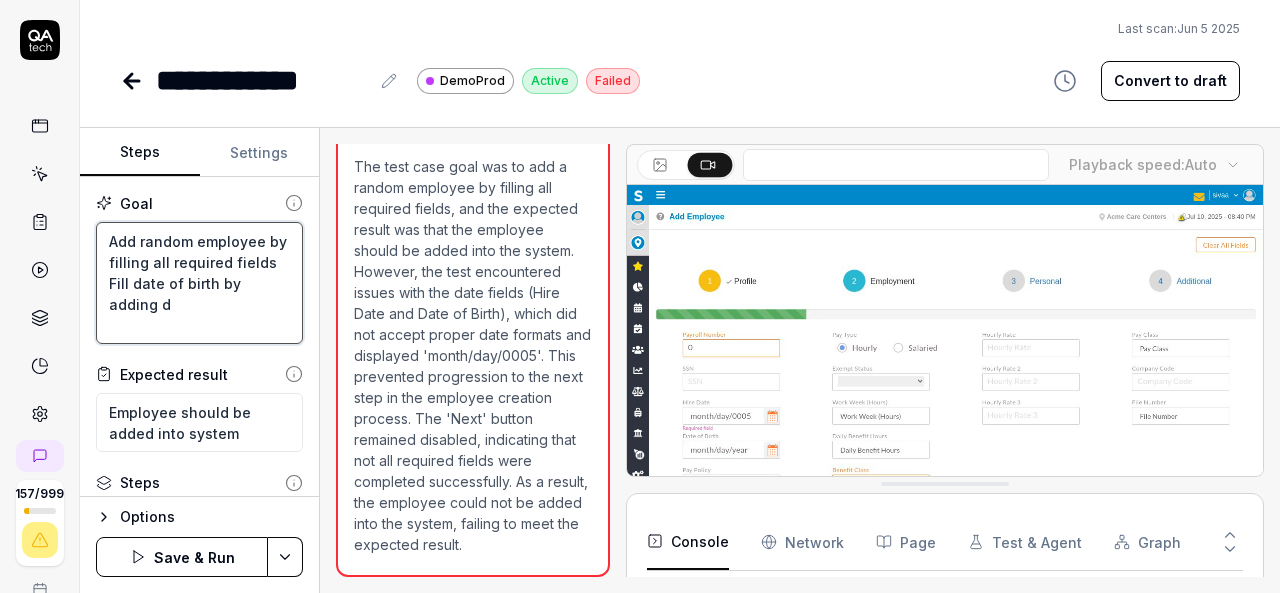 type on "Add random employee by filling all required fields
Fill date of birth by adding da" 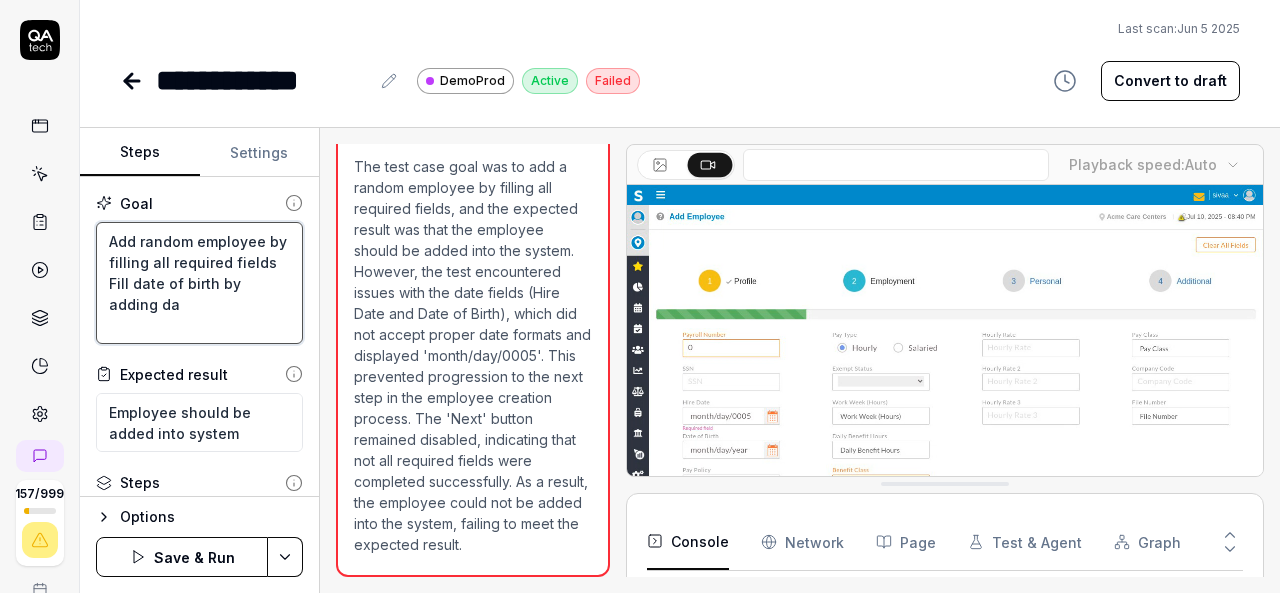 type on "*" 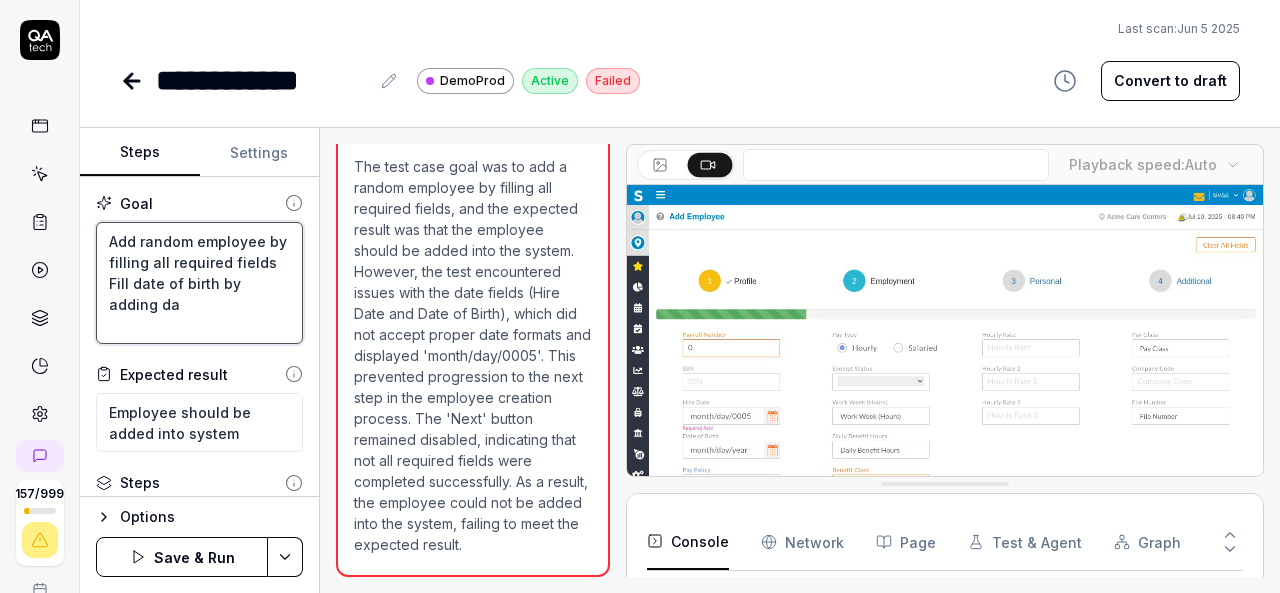 type on "Add random employee by filling all required fields
Fill date of birth by adding dat" 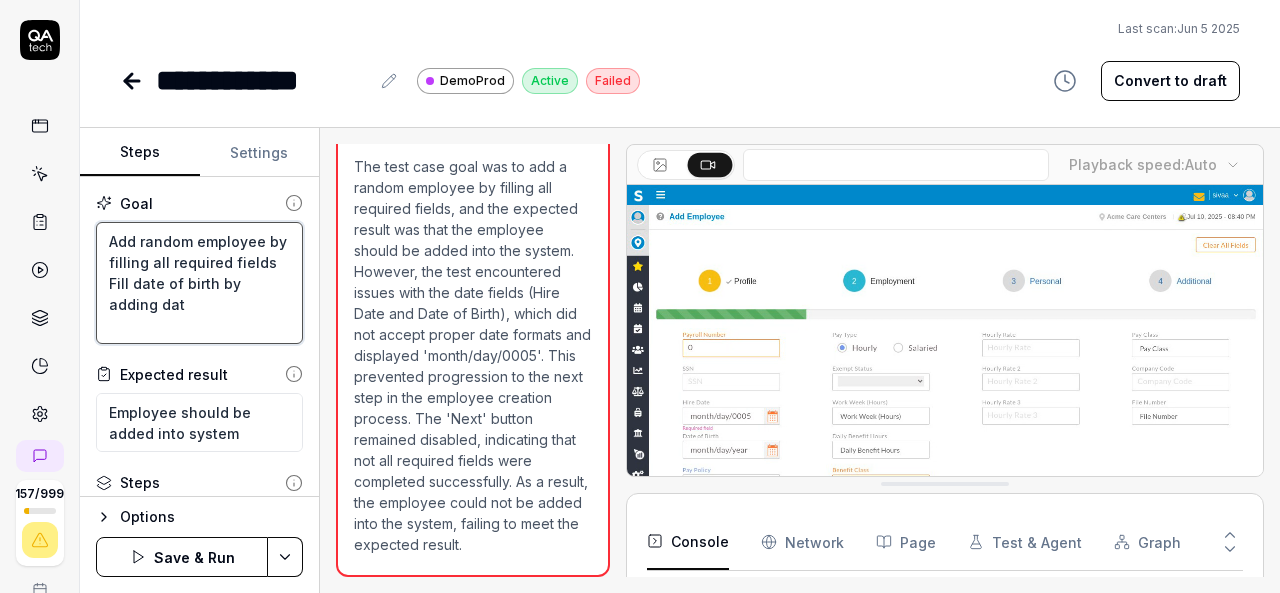 type on "*" 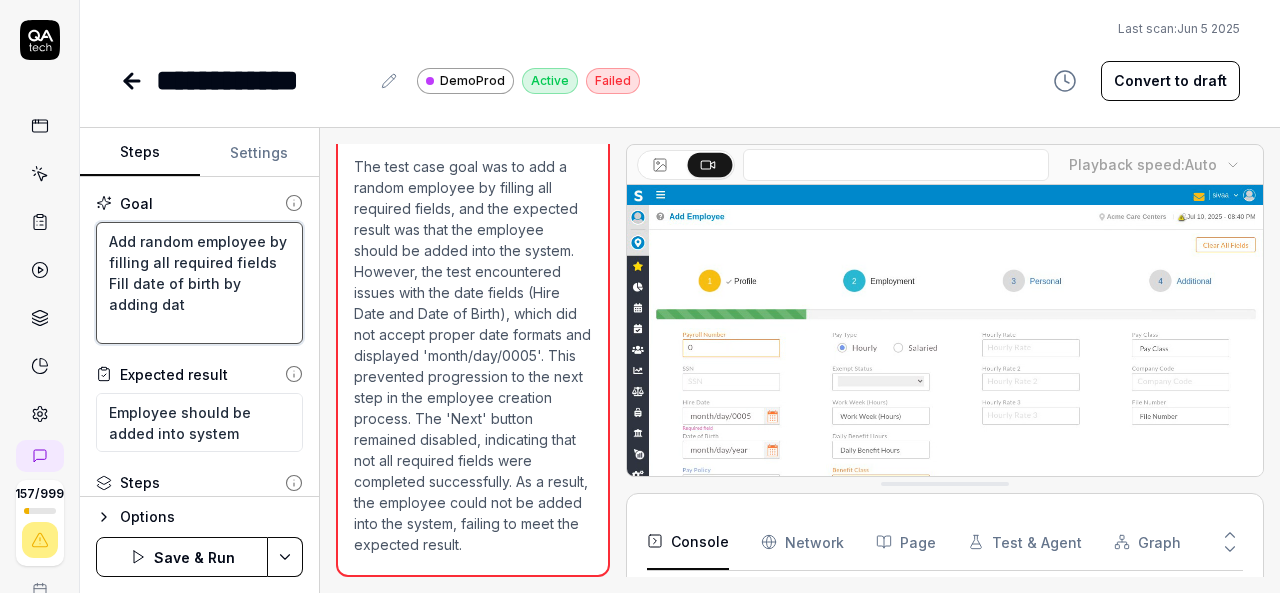 type on "Add random employee by filling all required fields
Fill date of birth by adding date" 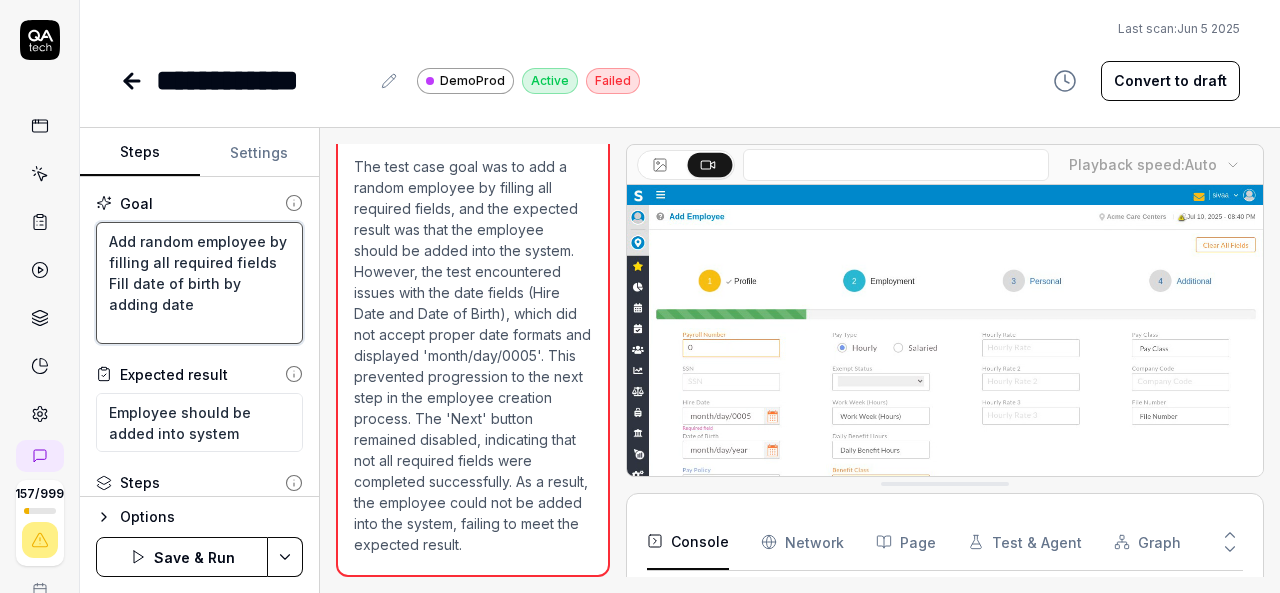 type on "*" 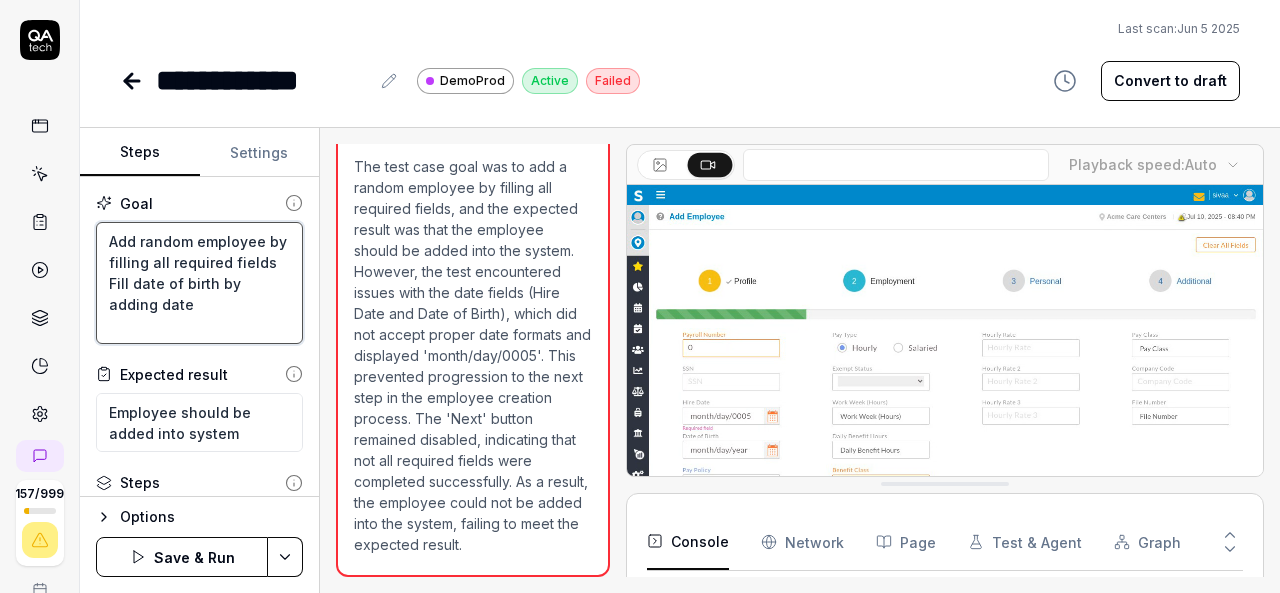 type on "Add random employee by filling all required fields
Fill date of birth by adding date" 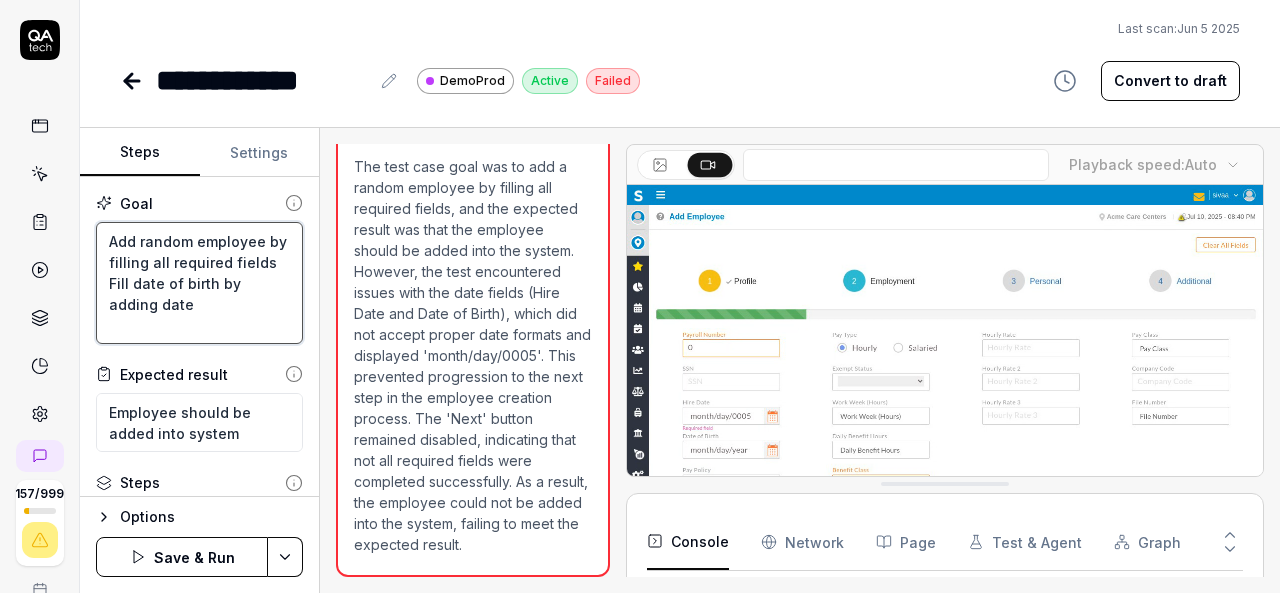 type on "*" 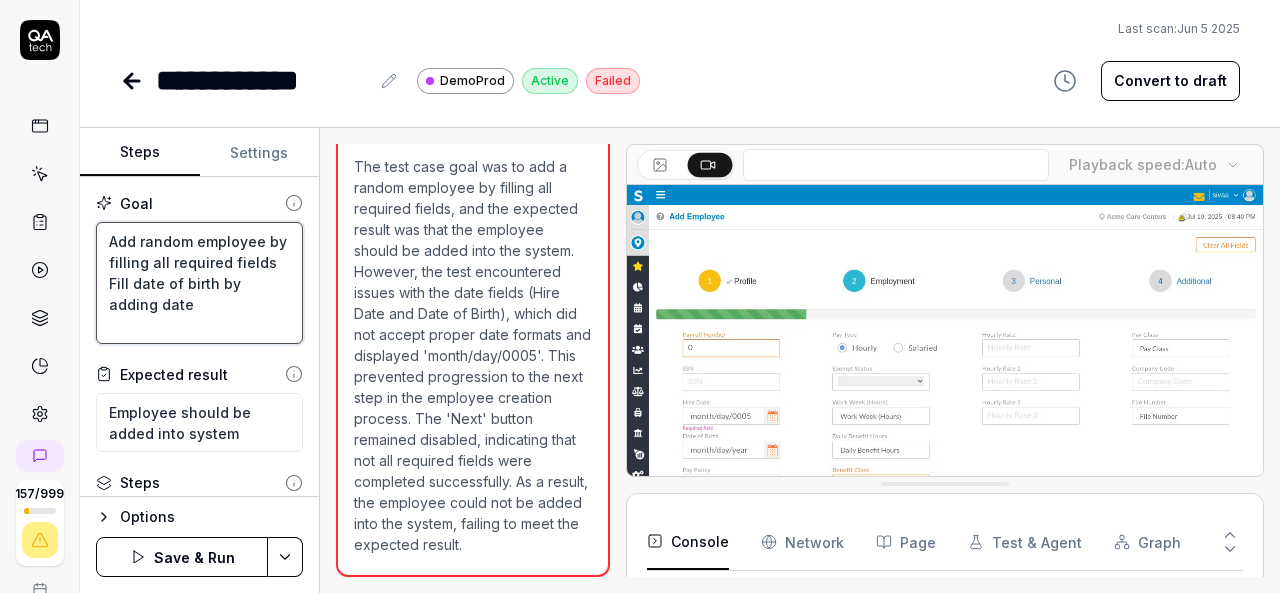 type on "Add random employee by filling all required fields
Fill date of birth by adding date p" 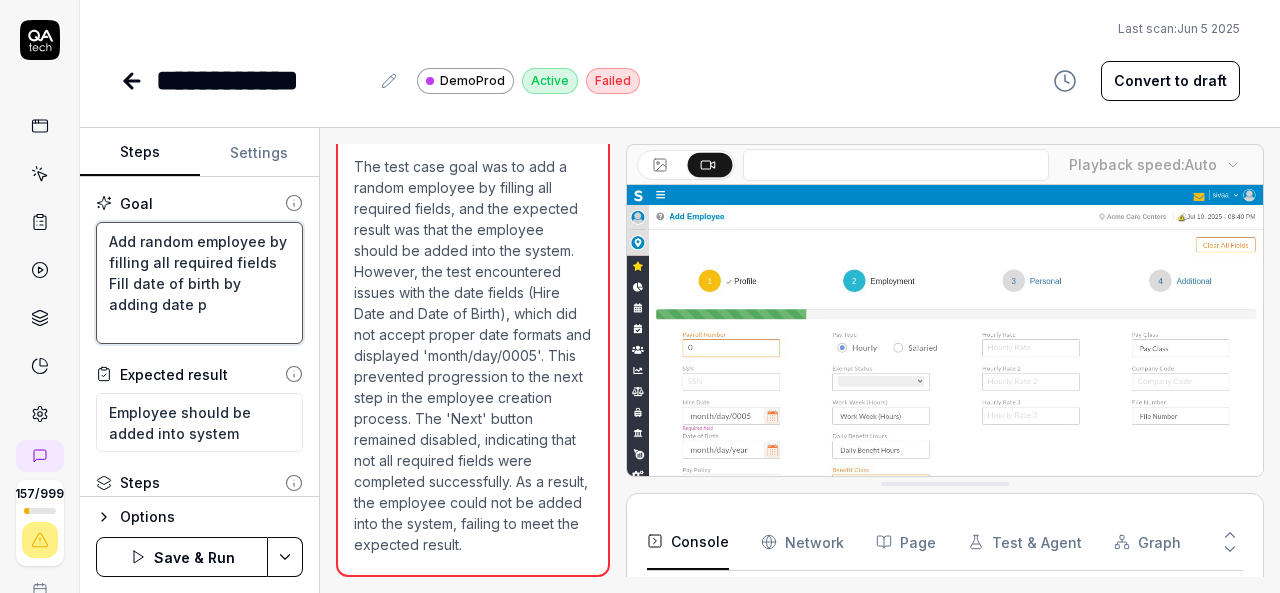 type on "*" 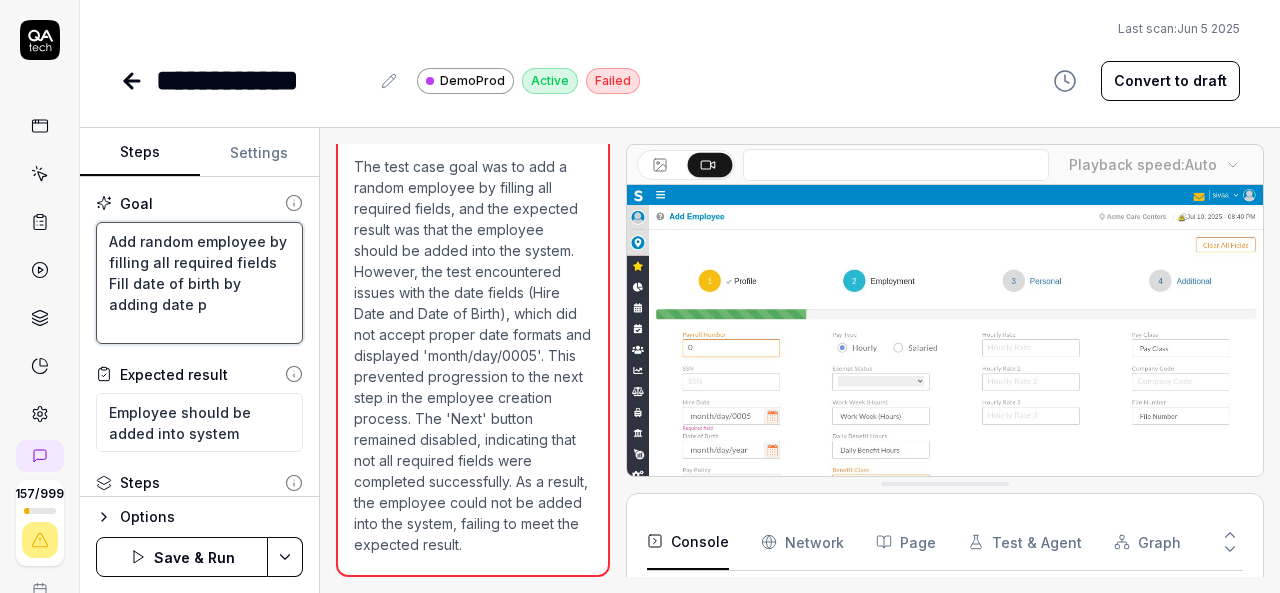 type on "Add random employee by filling all required fields
Fill date of birth by adding date pa" 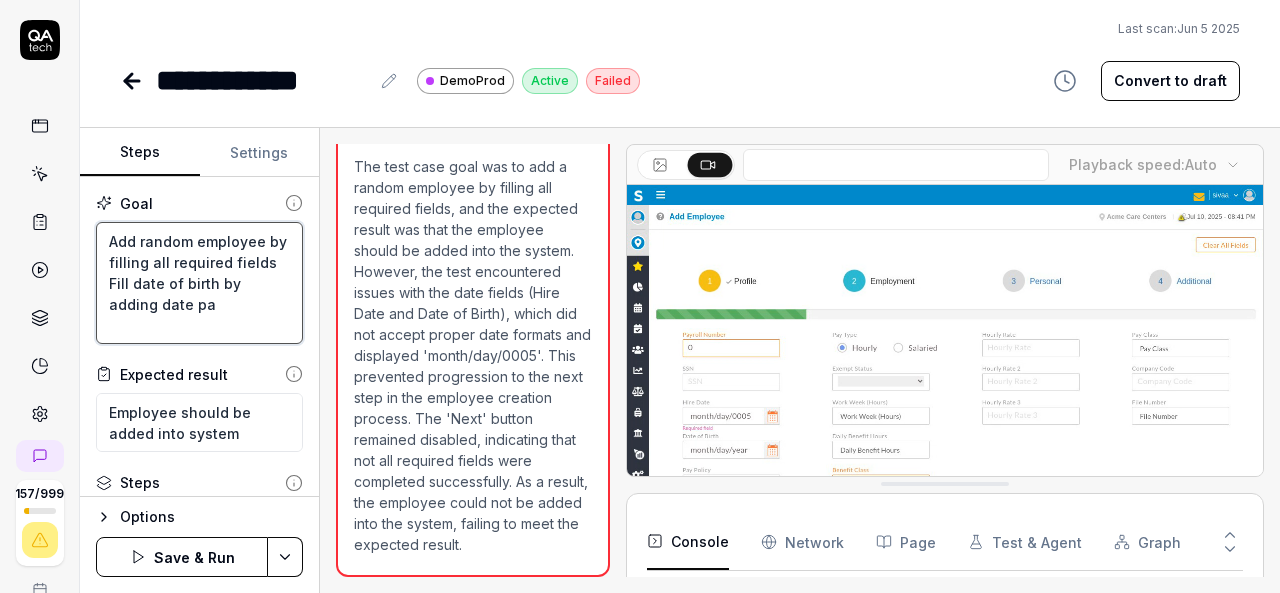 type on "*" 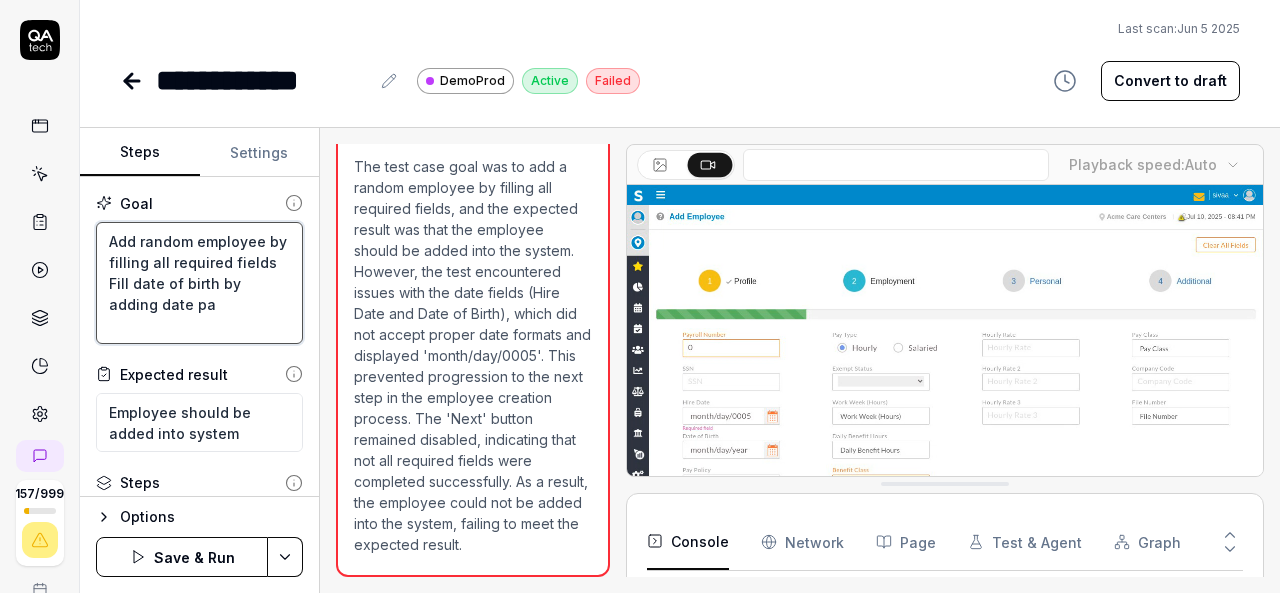 type on "Add random employee by filling all required fields
Fill date of birth by adding date pas" 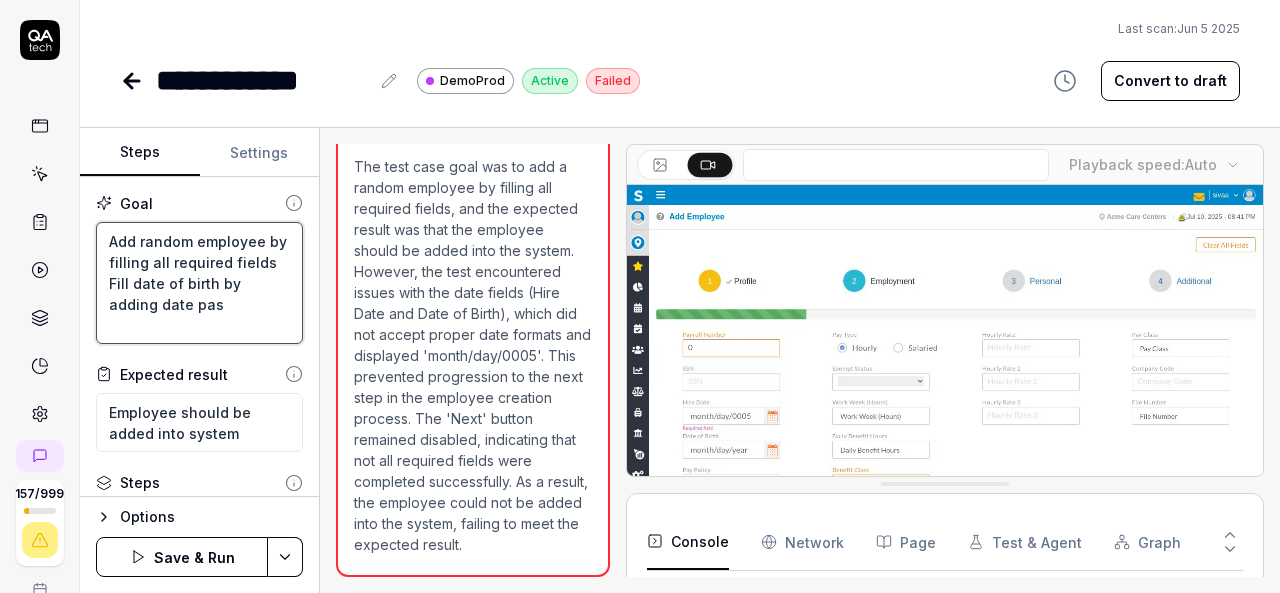 type on "*" 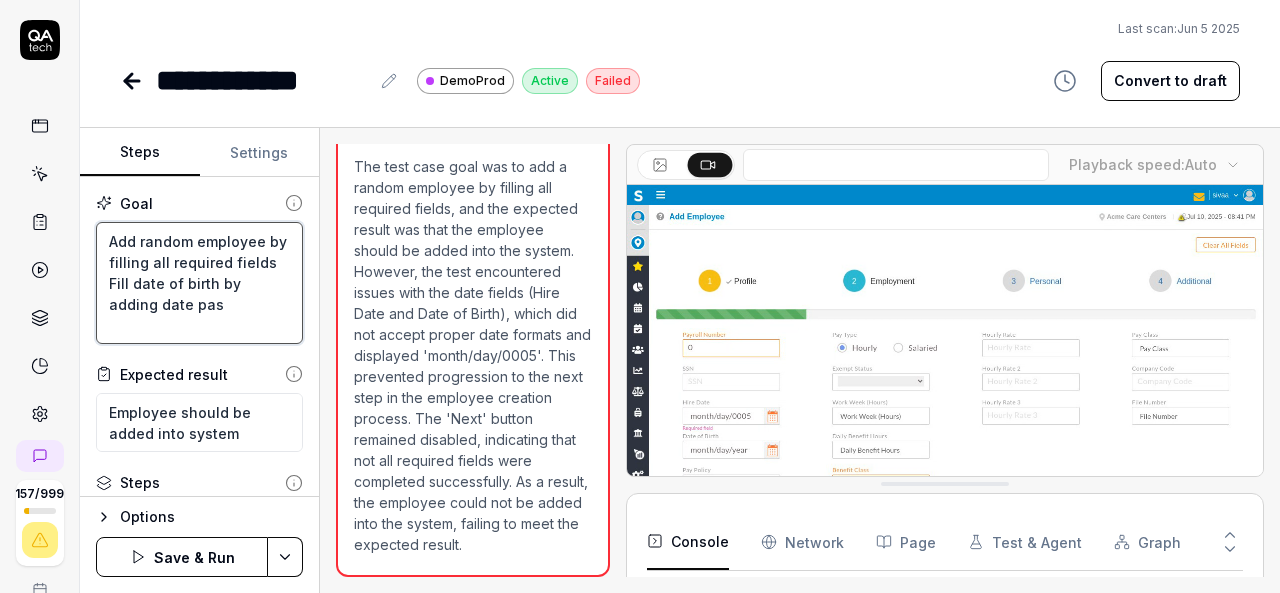 type on "Add random employee by filling all required fields
Fill date of birth by adding date past" 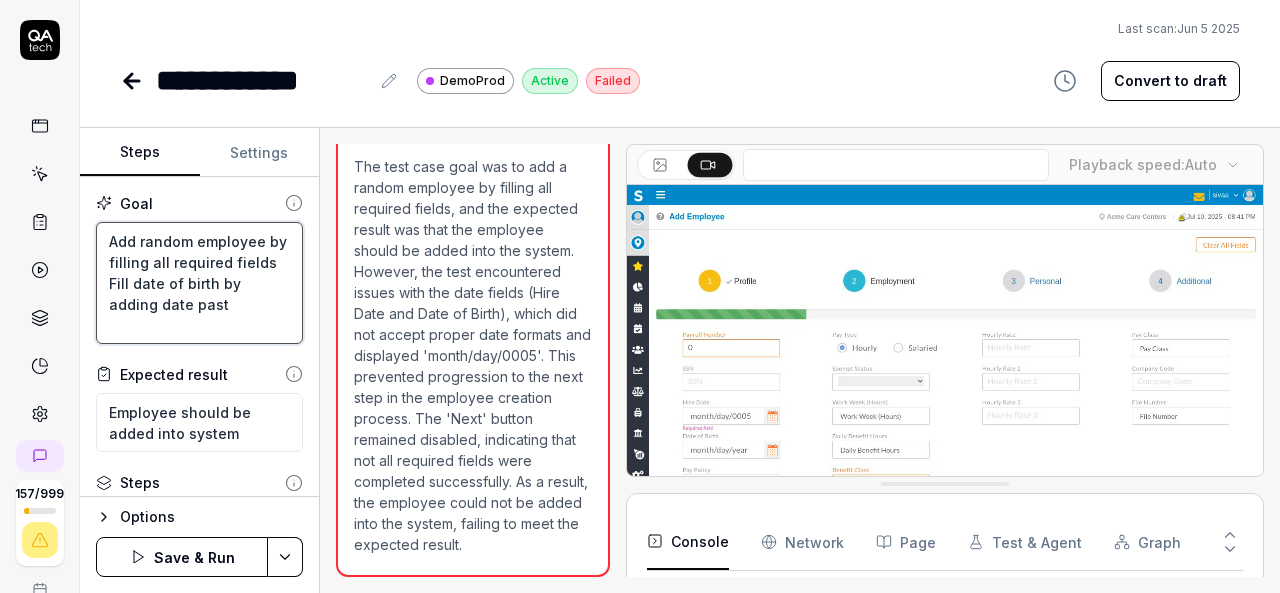 type on "*" 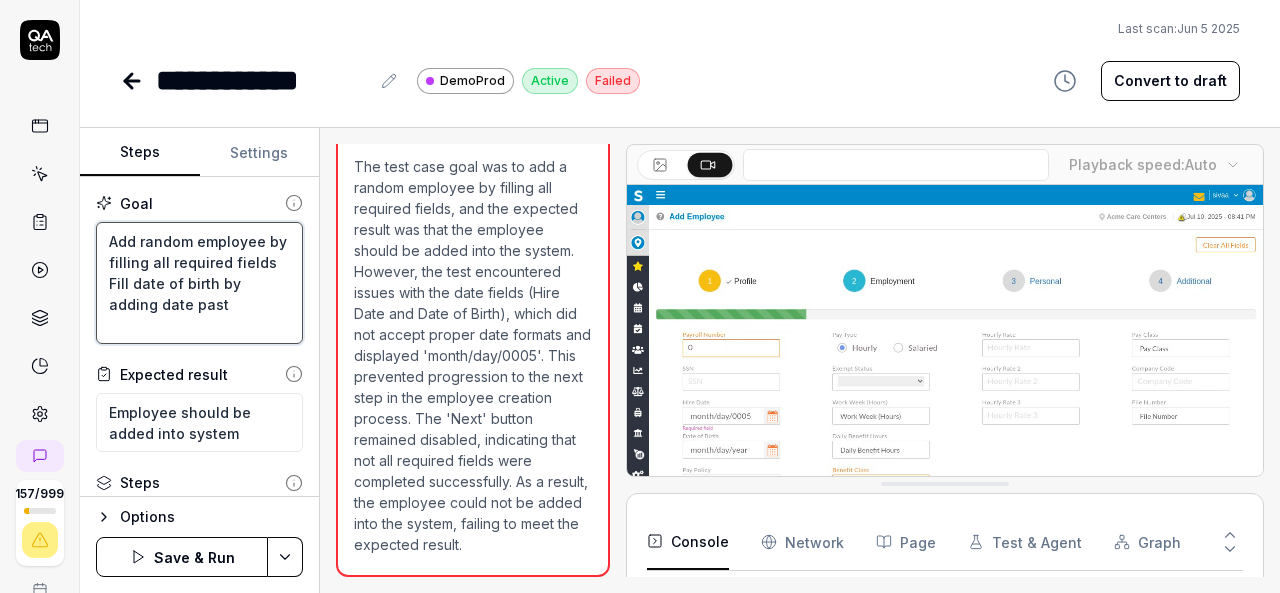 type on "Add random employee by filling all required fields
Fill date of birth by adding date past" 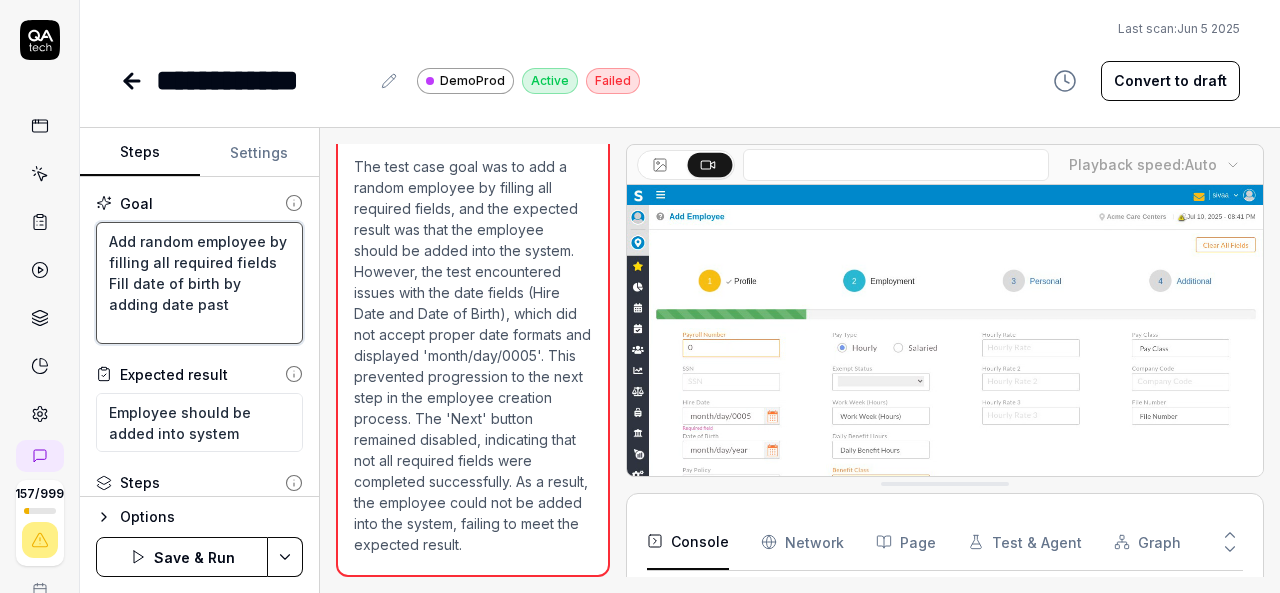 type on "*" 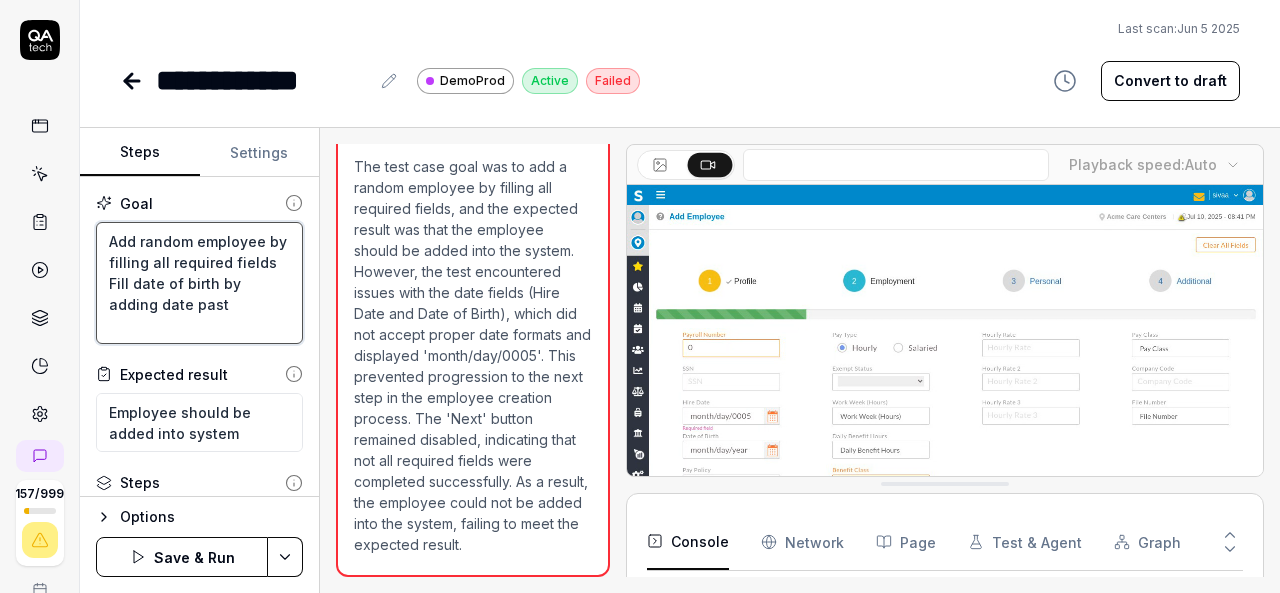 type on "Add random employee by filling all required fields
Fill date of birth by adding date past 1" 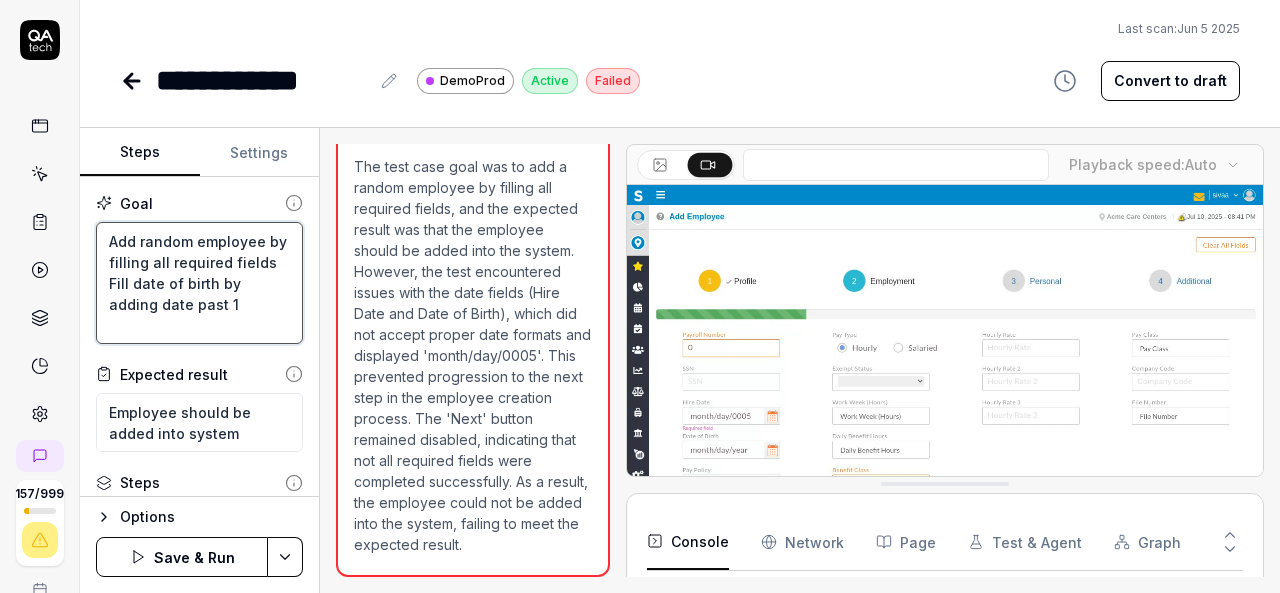 type on "*" 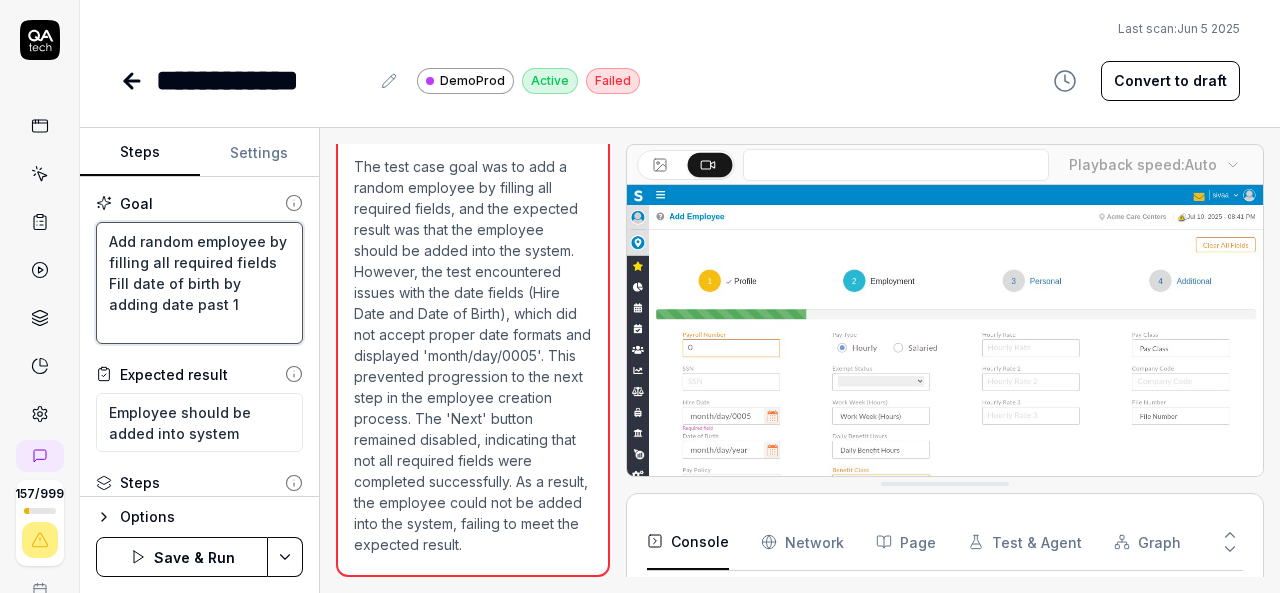 type on "Add random employee by filling all required fields
Fill date of birth by adding date past 14" 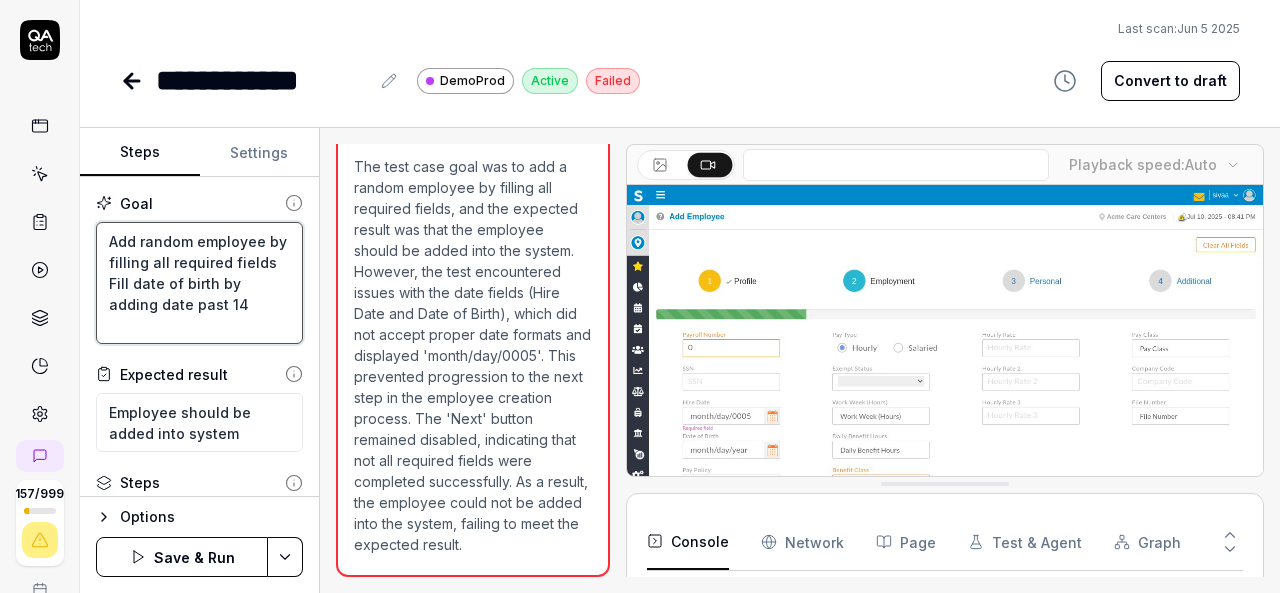 type on "*" 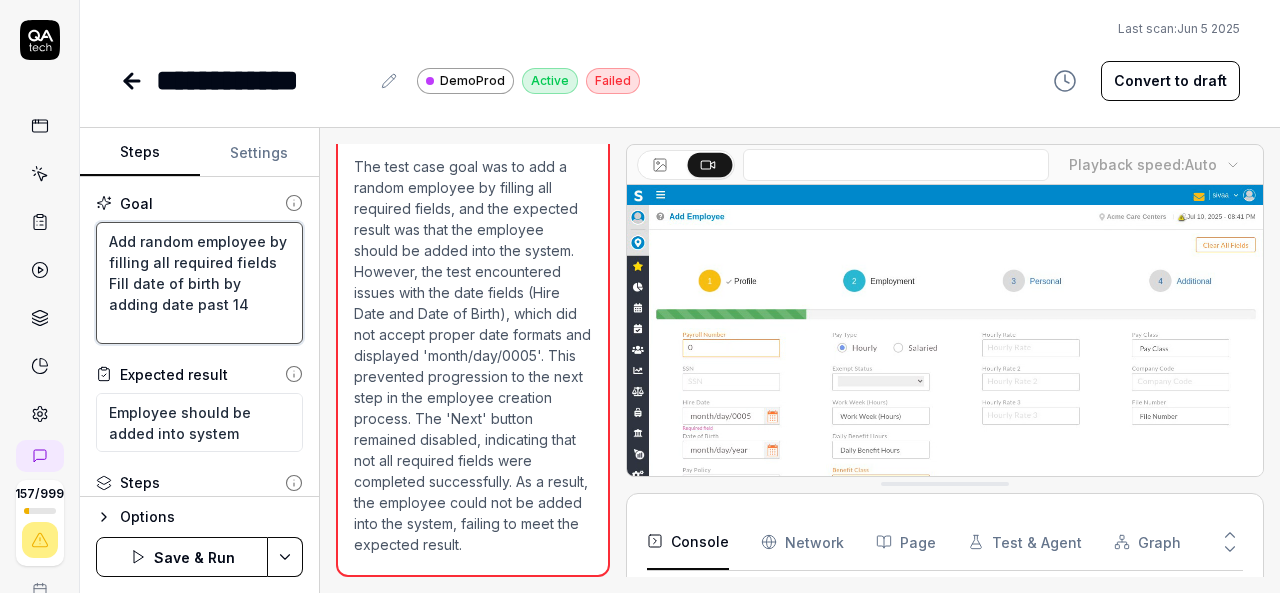 type on "Add random employee by filling all required fields
Fill date of birth by adding date past 14" 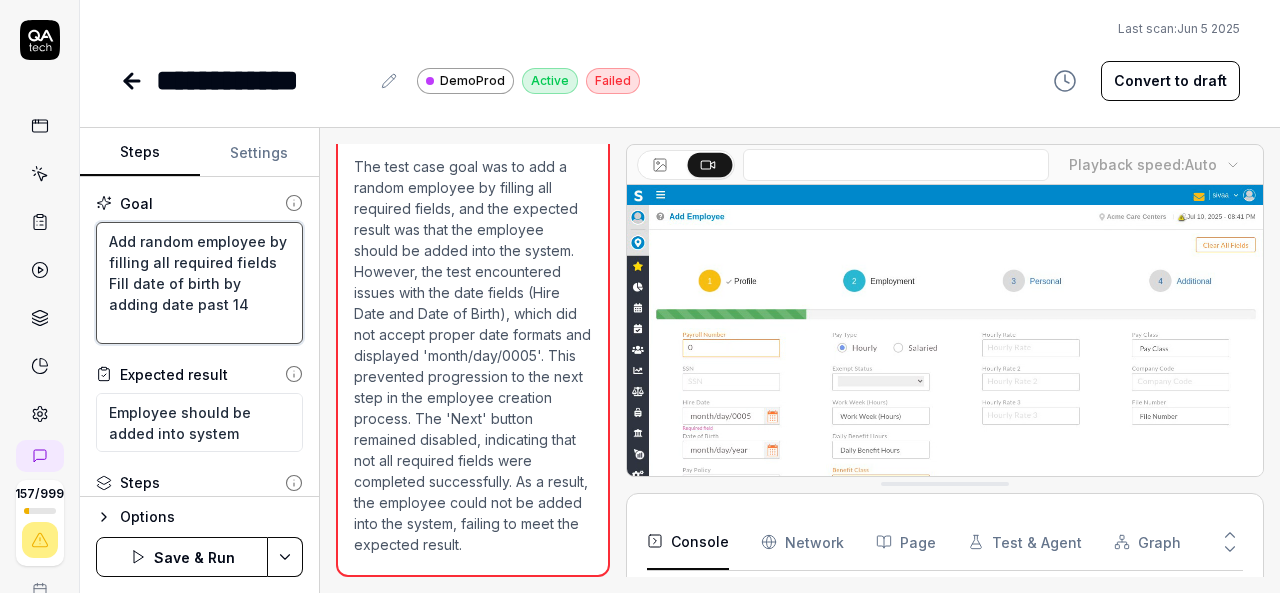 type on "*" 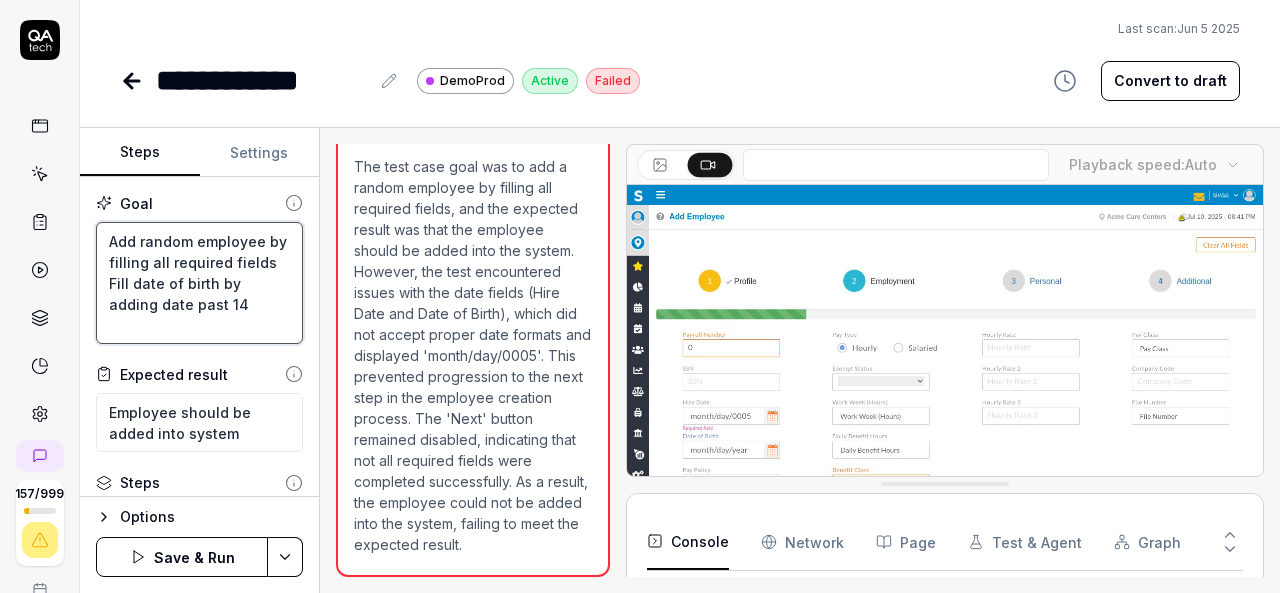 type on "Add random employee by filling all required fields
Fill date of birth by adding date past 14 y" 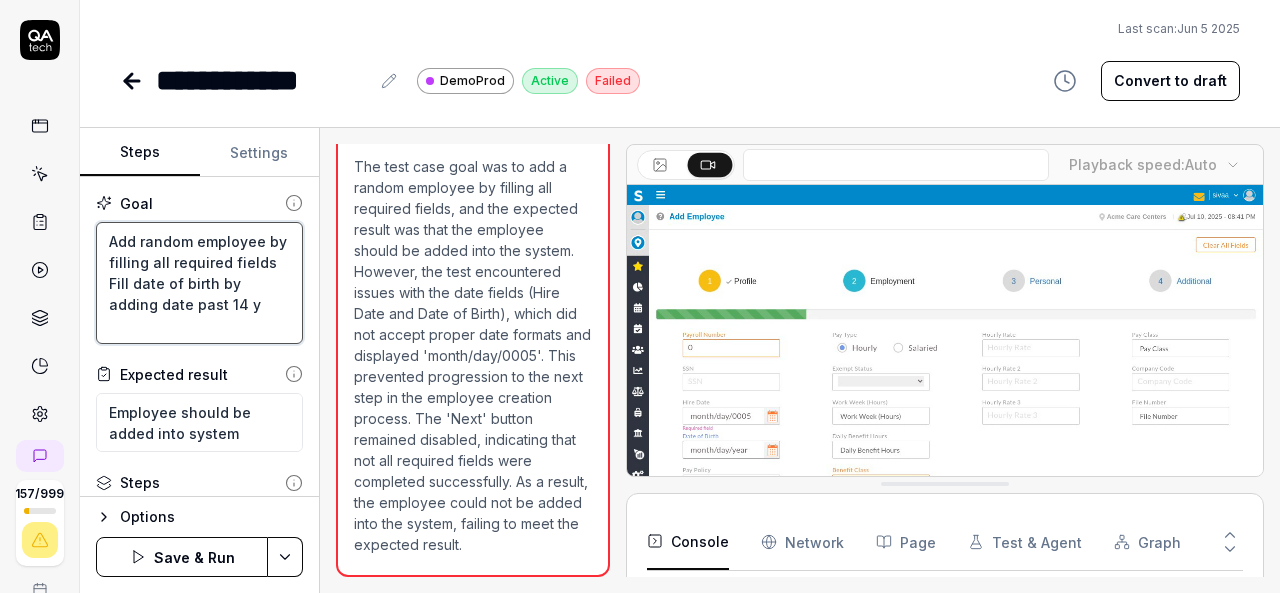 type on "*" 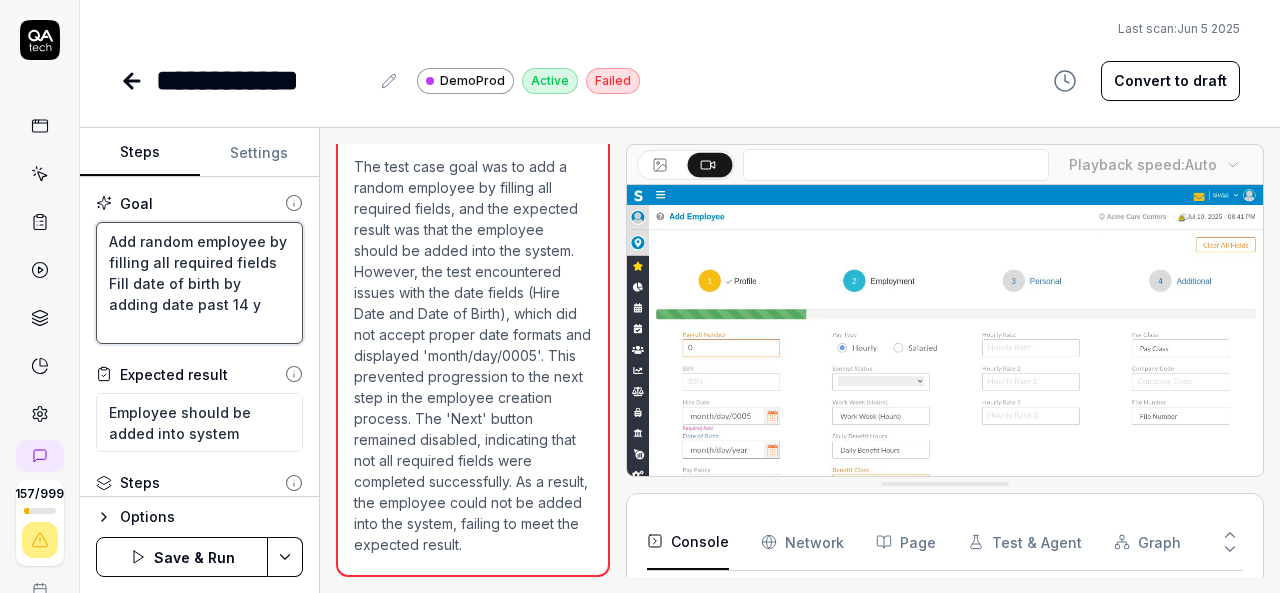 type on "Add random employee by filling all required fields
Fill date of birth by adding date past 14 ye" 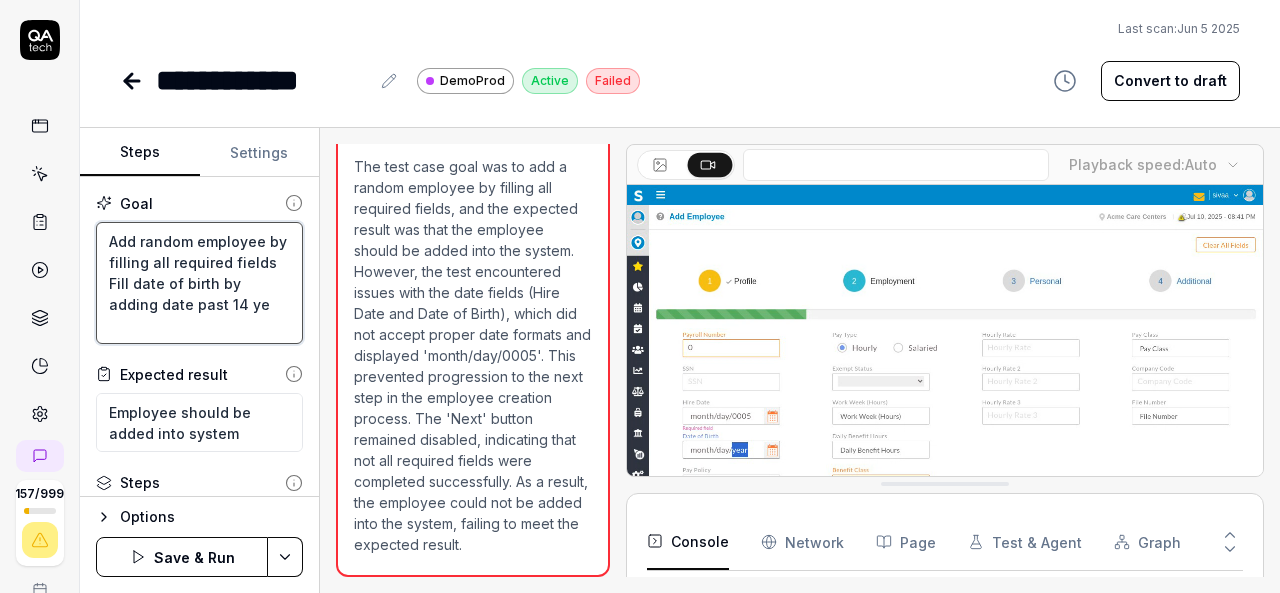 type on "*" 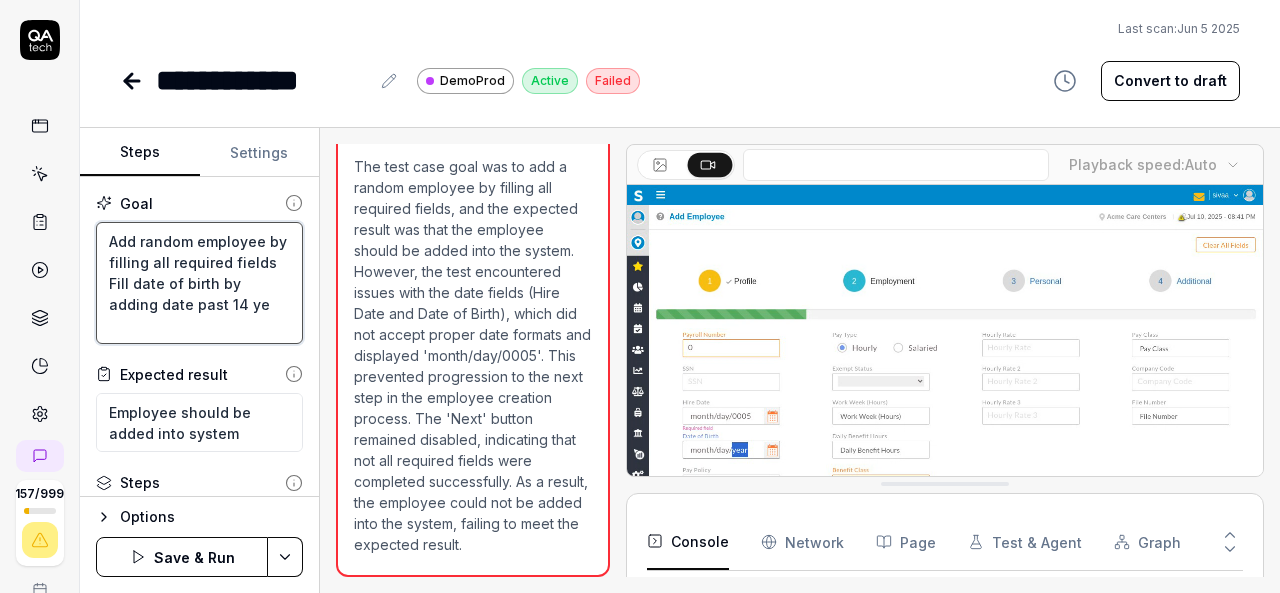 type on "Add random employee by filling all required fields
Fill date of birth by adding date past 14 yea" 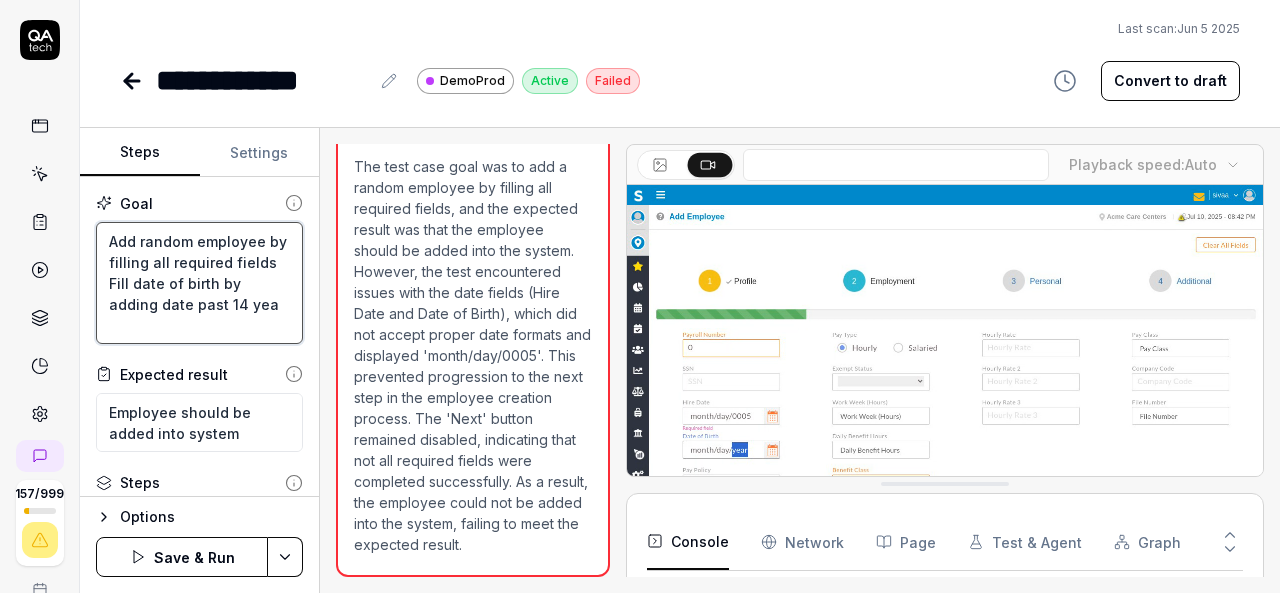 type on "*" 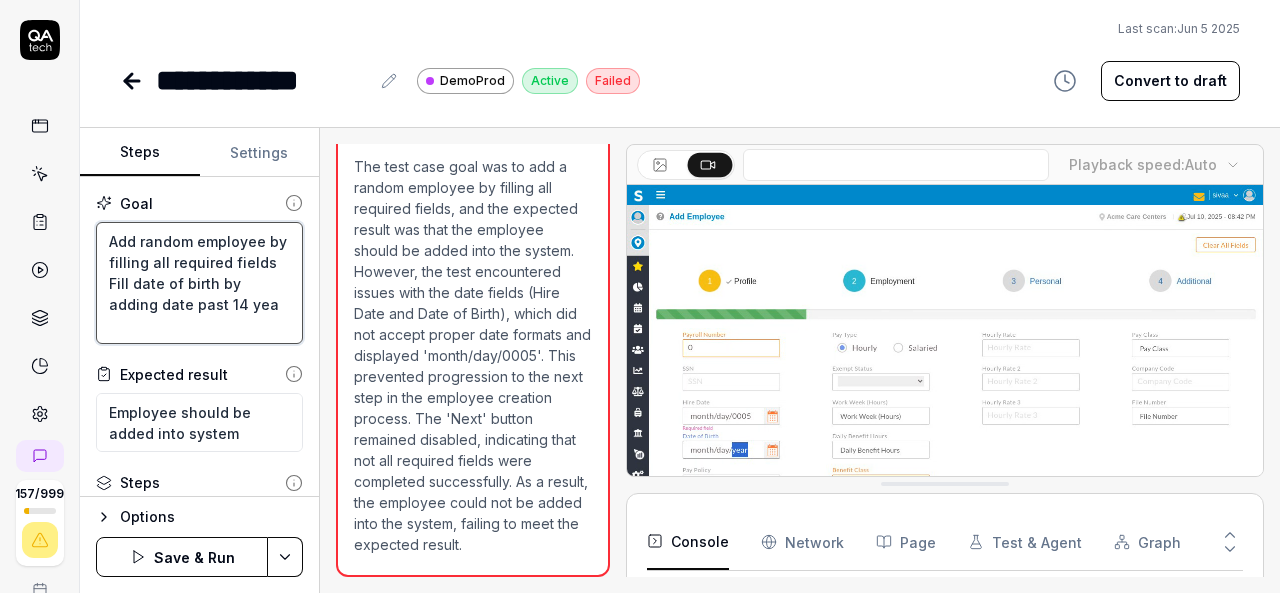 type on "Add random employee by filling all required fields
Fill date of birth by adding date past 14 year" 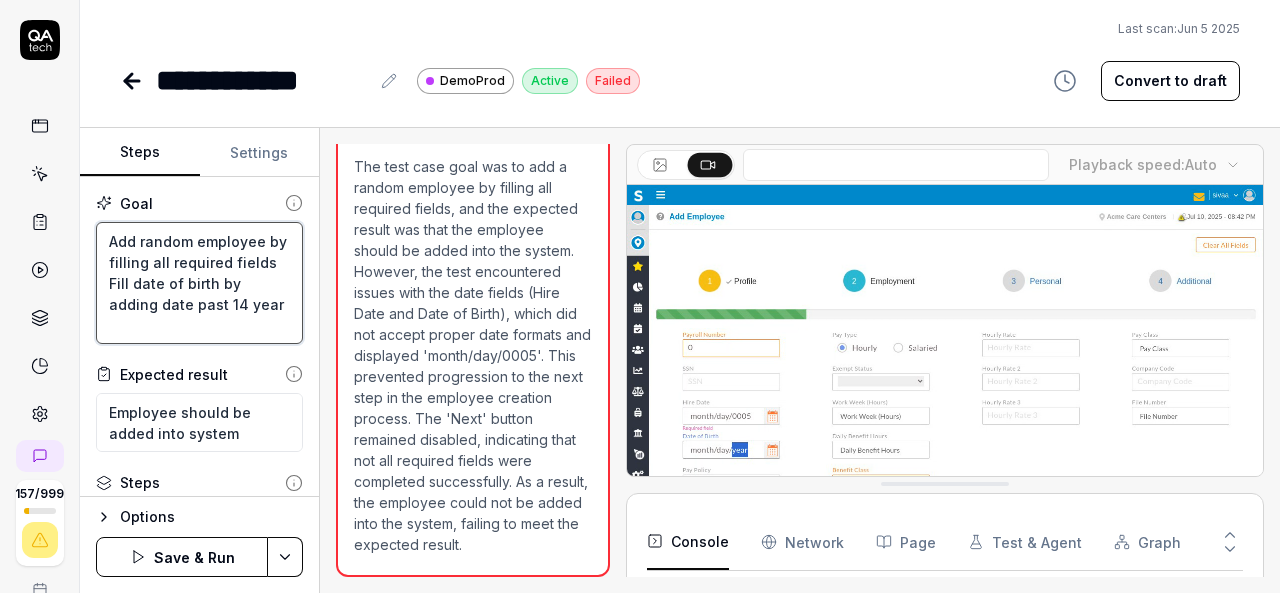 type on "*" 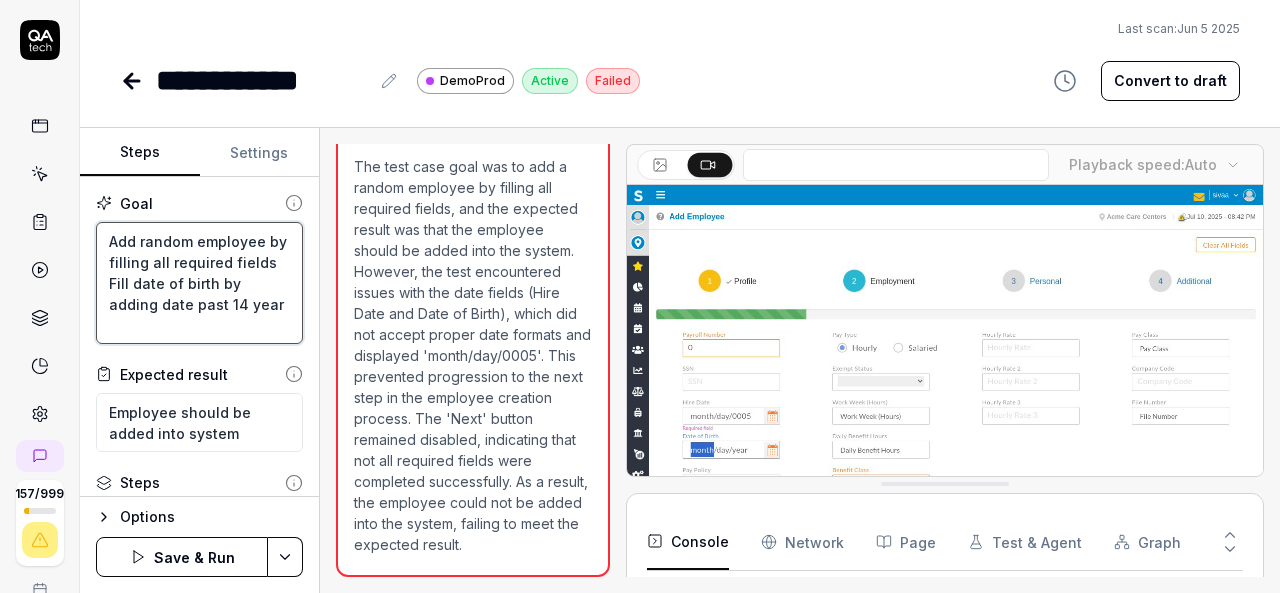 type on "Add random employee by filling all required fields
Fill date of birth by adding date past 14 years" 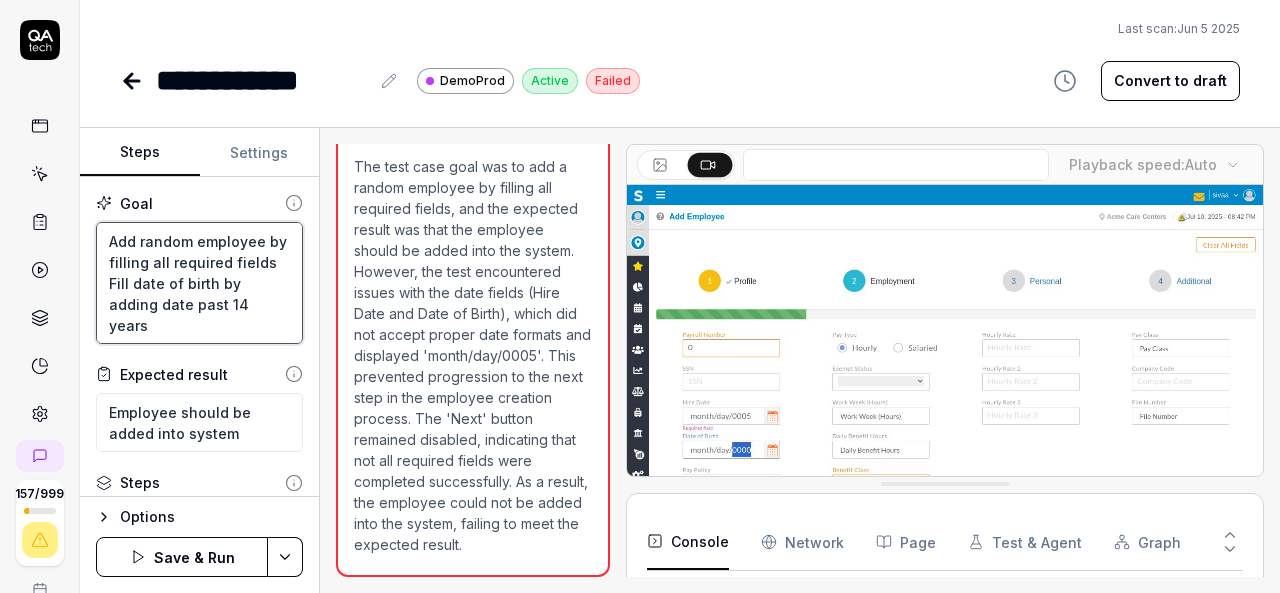 type on "*" 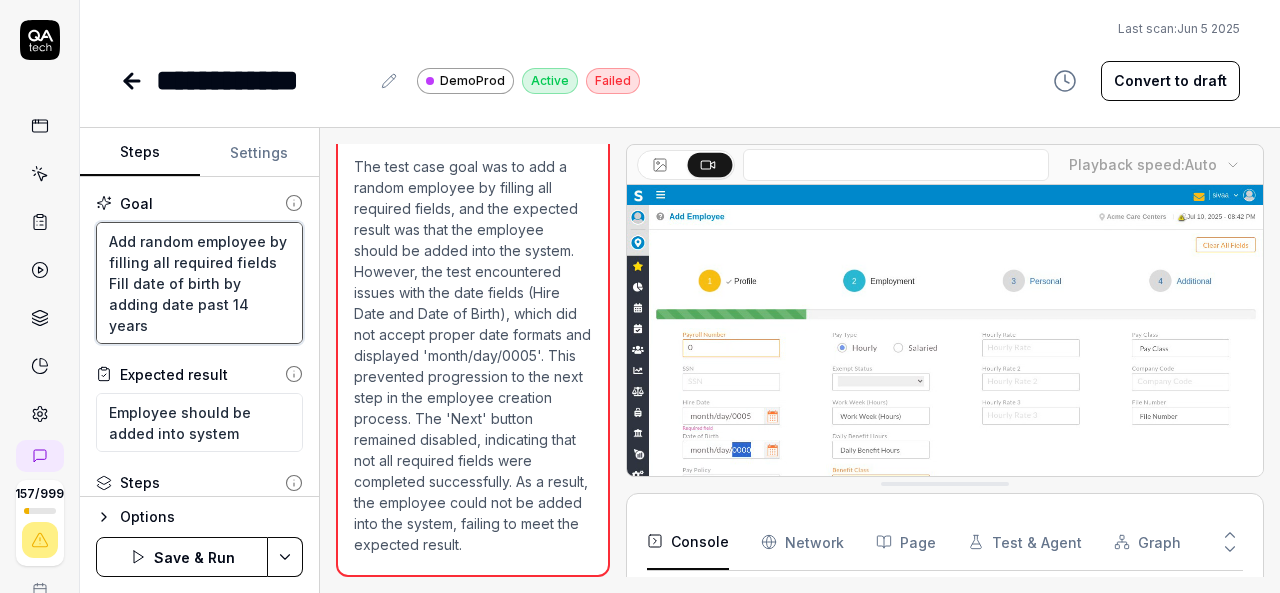 type on "Add random employee by filling all required fields
Fill date of birth by adding date past 14 years" 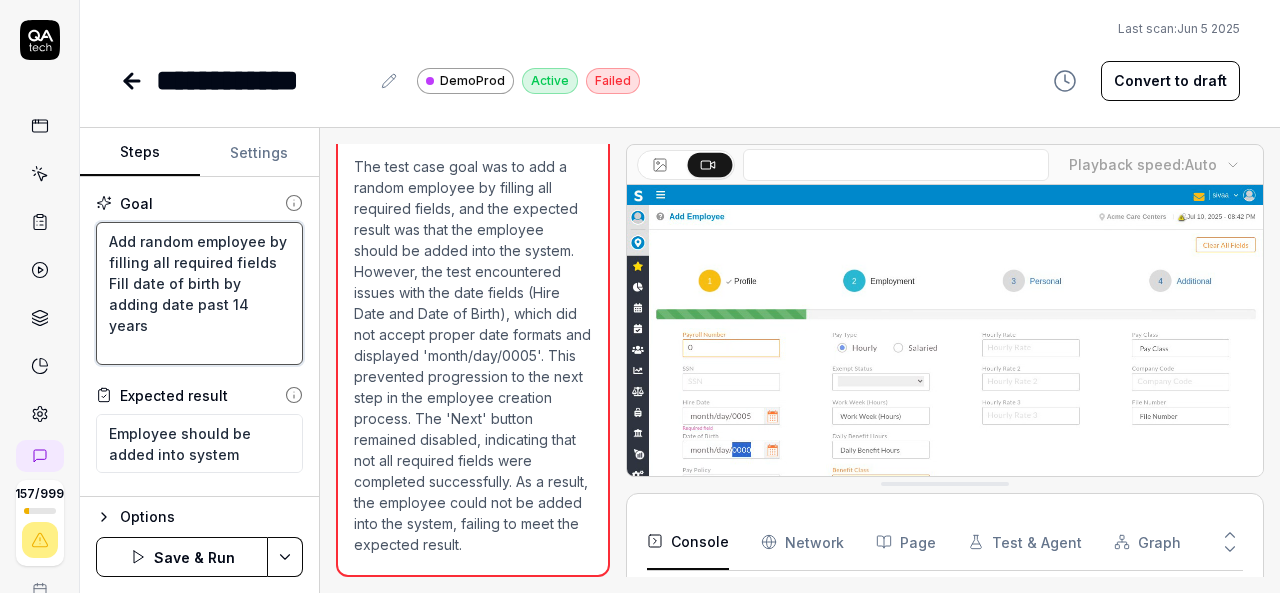 type on "*" 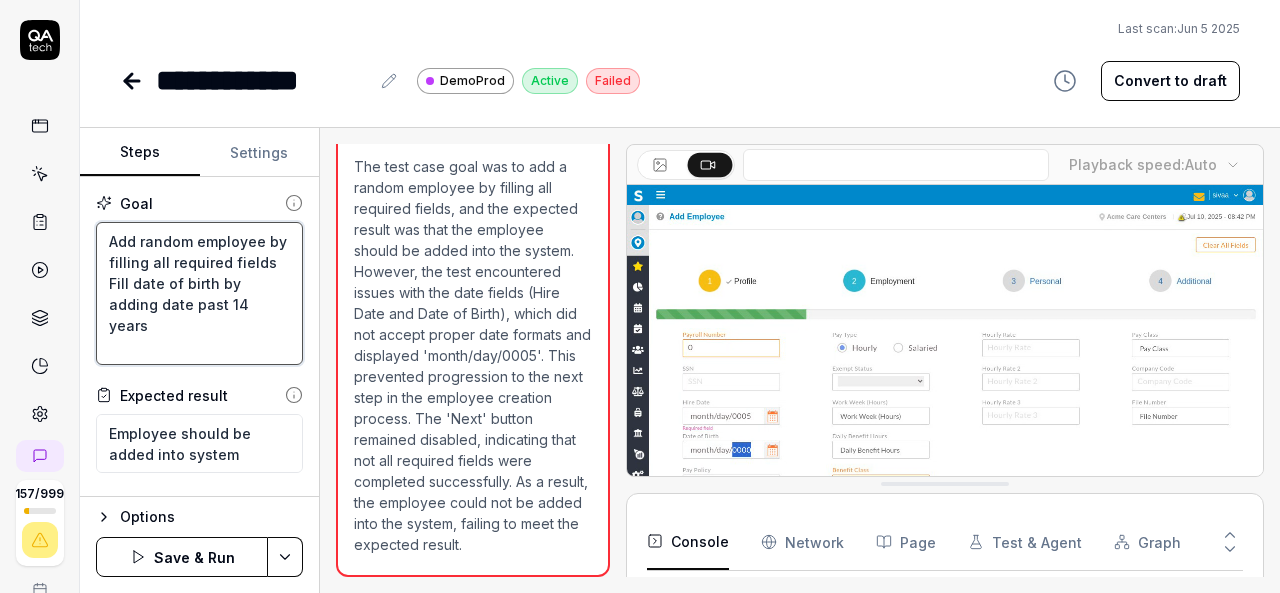 type on "Add random employee by filling all required fields
Fill date of birth by adding date past 14 years f" 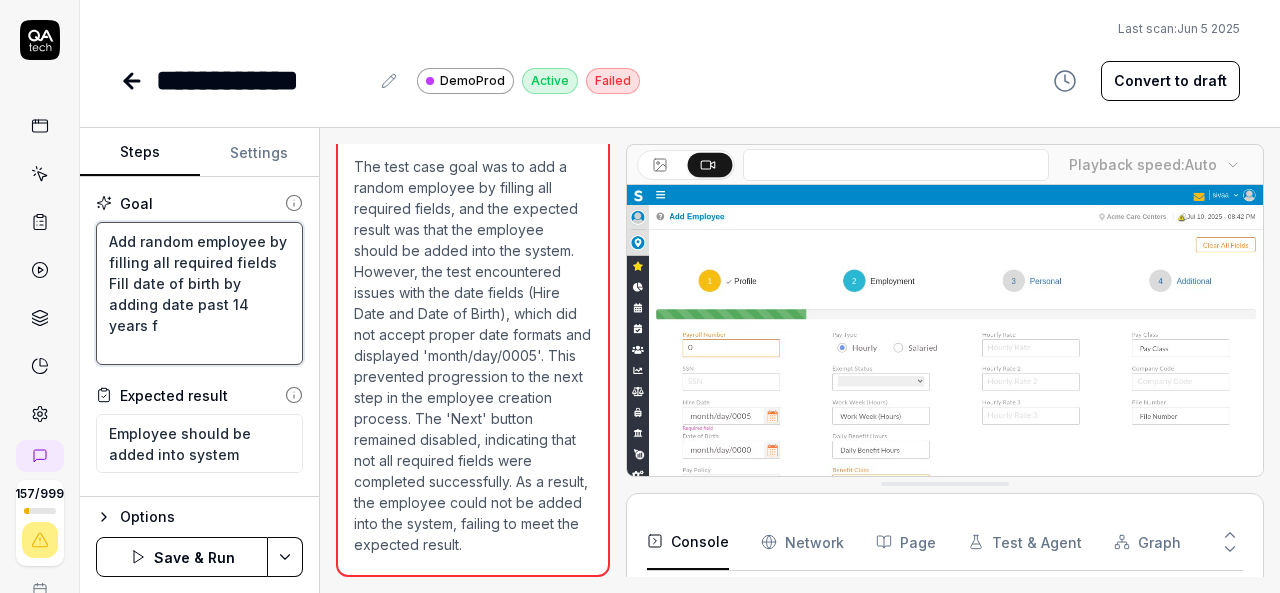 type on "*" 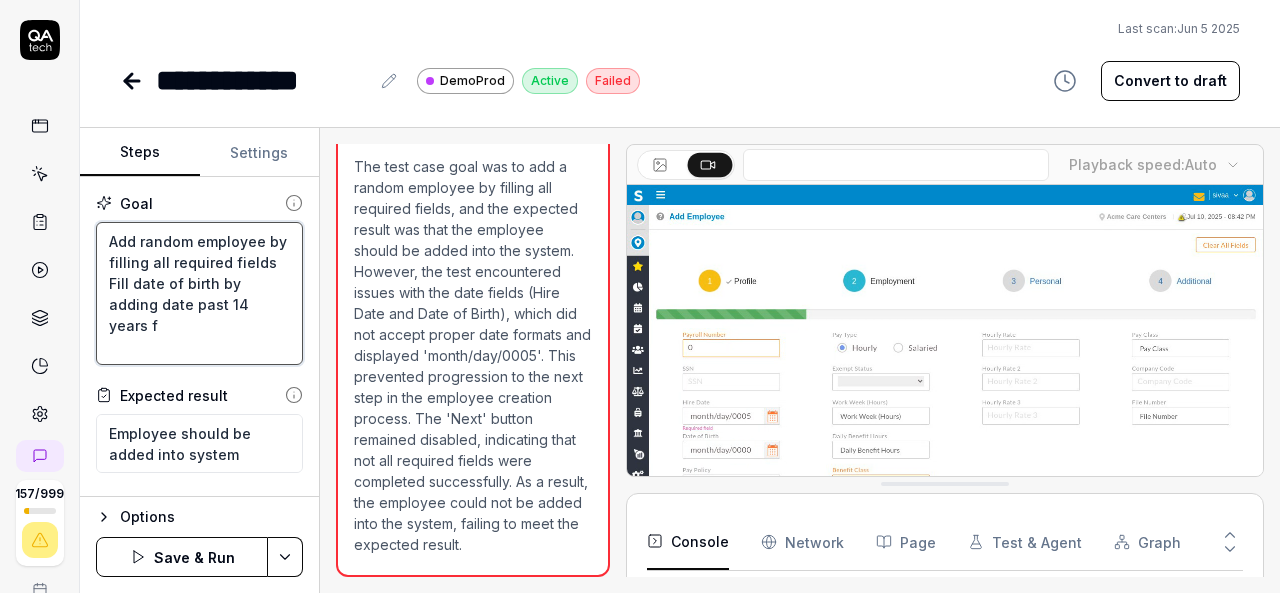 type on "Add random employee by filling all required fields
Fill date of birth by adding date past 14 years fr" 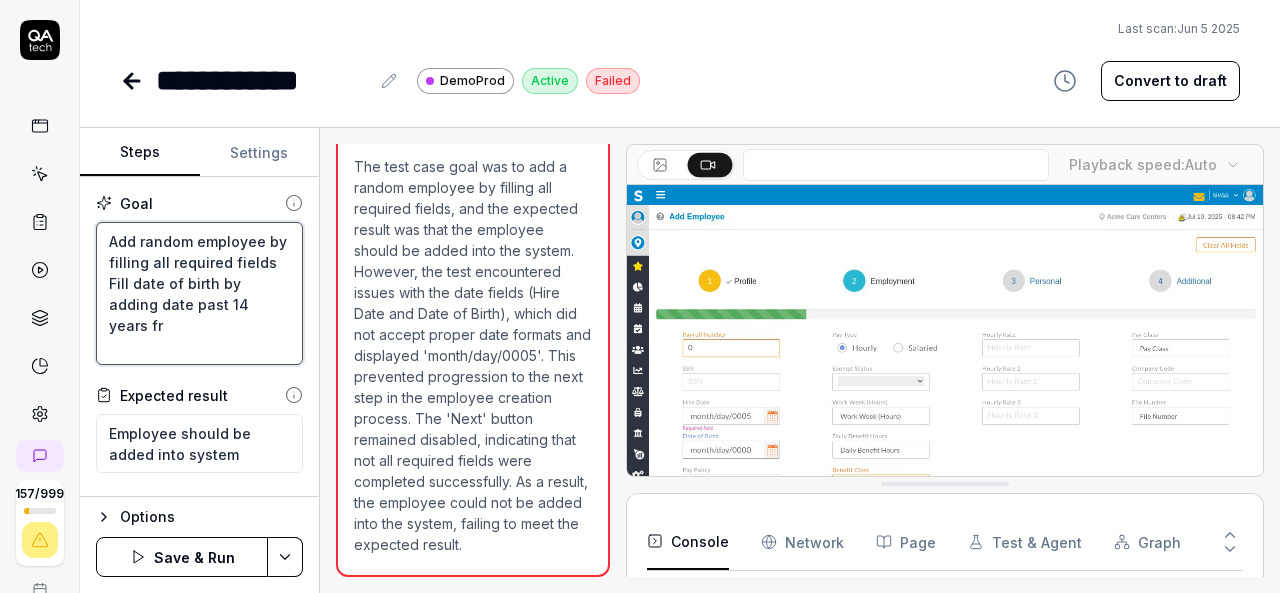 type on "*" 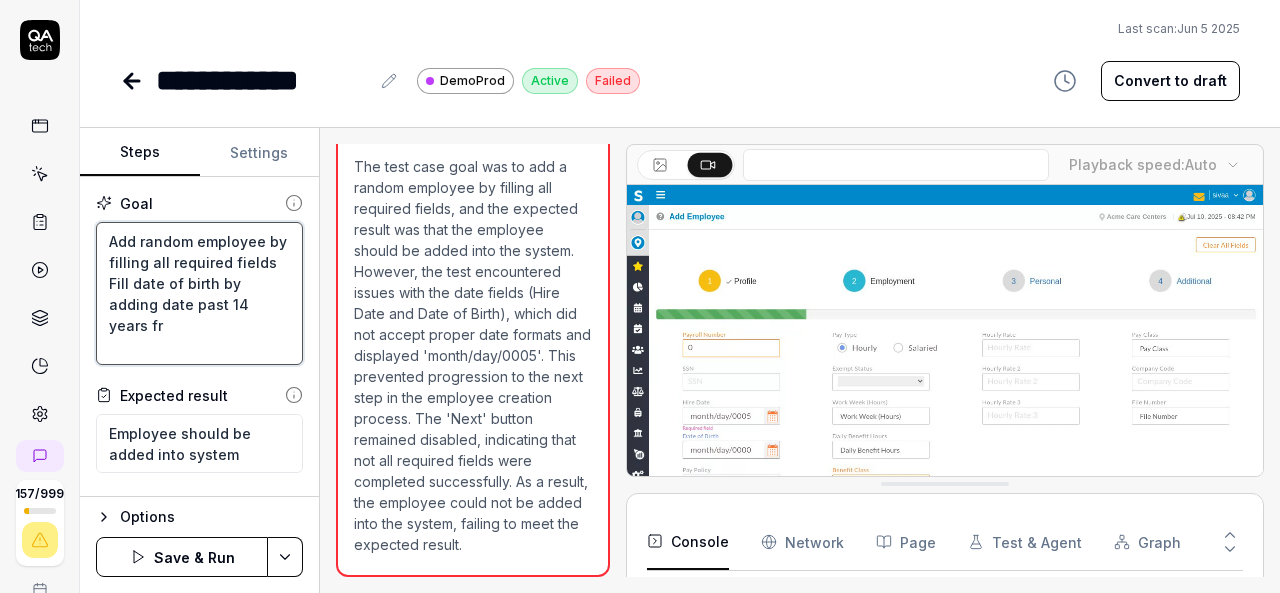 type on "Add random employee by filling all required fields
Fill date of birth by adding date past 14 years fro" 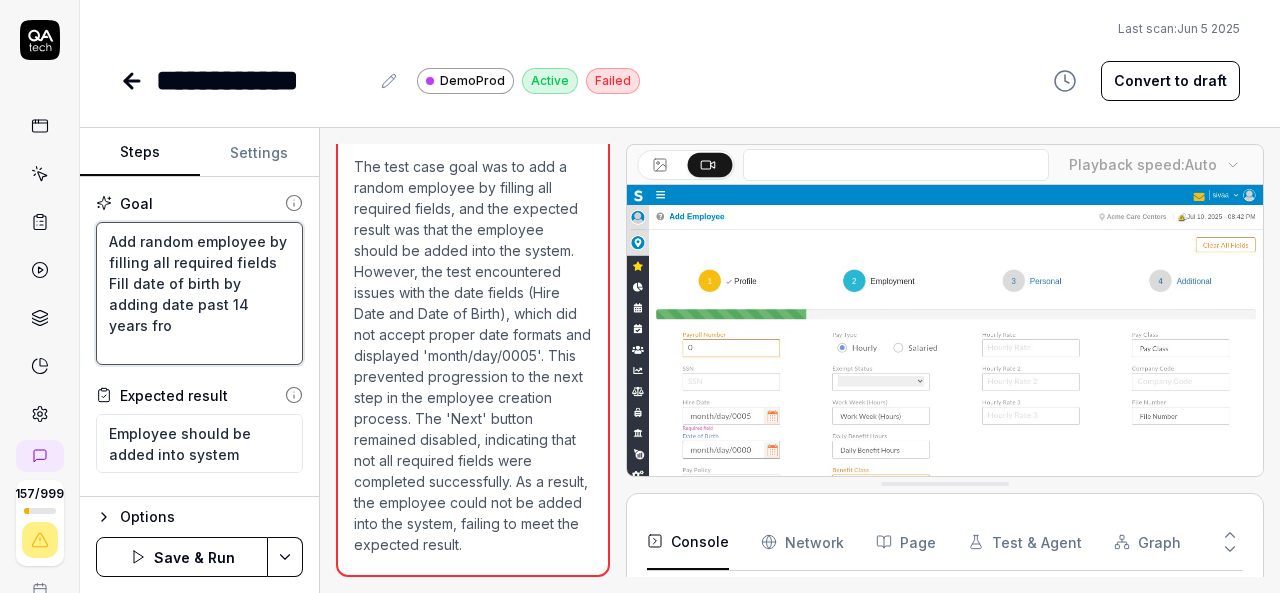 type on "*" 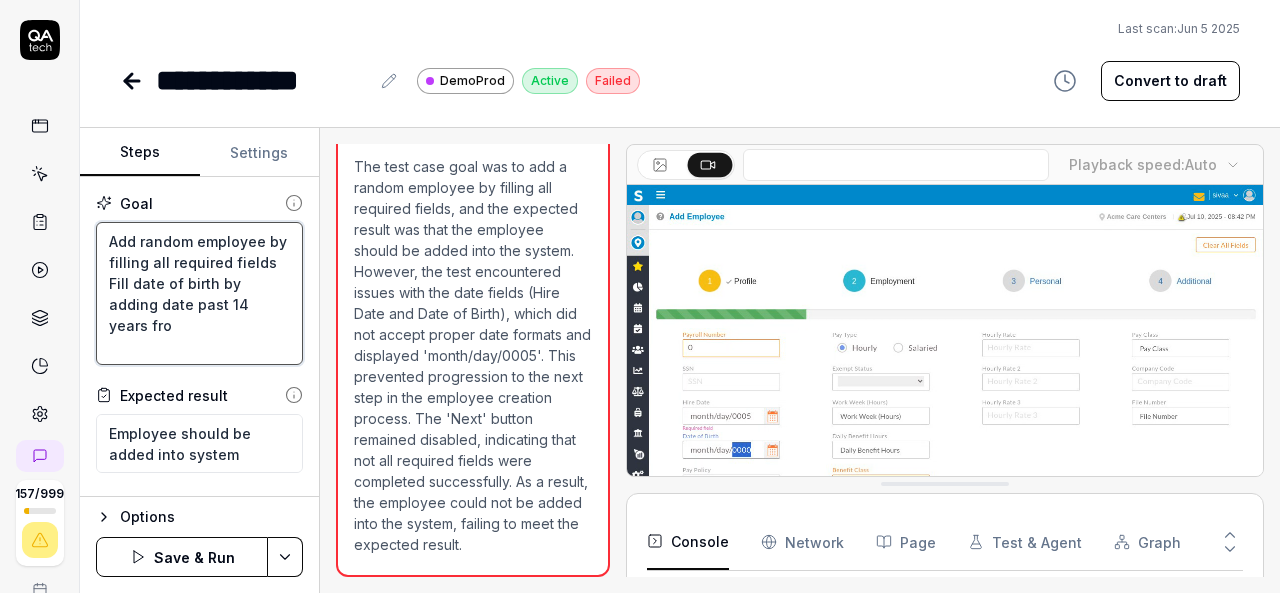type on "Add random employee by filling all required fields
Fill date of birth by adding date past 14 years from" 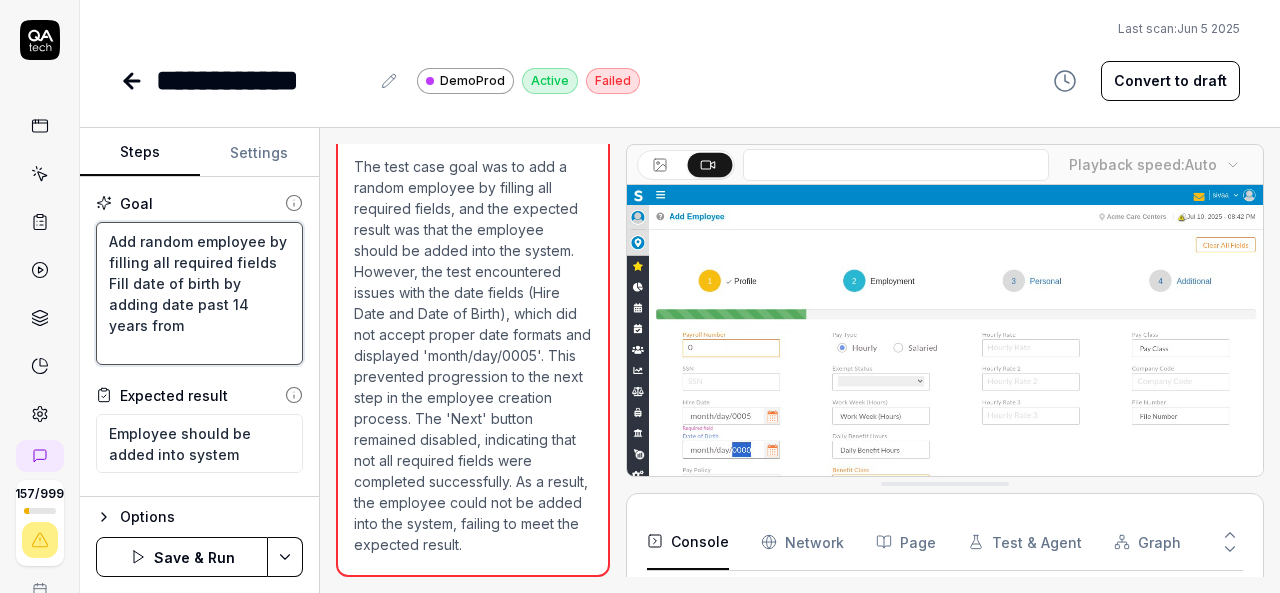 type on "*" 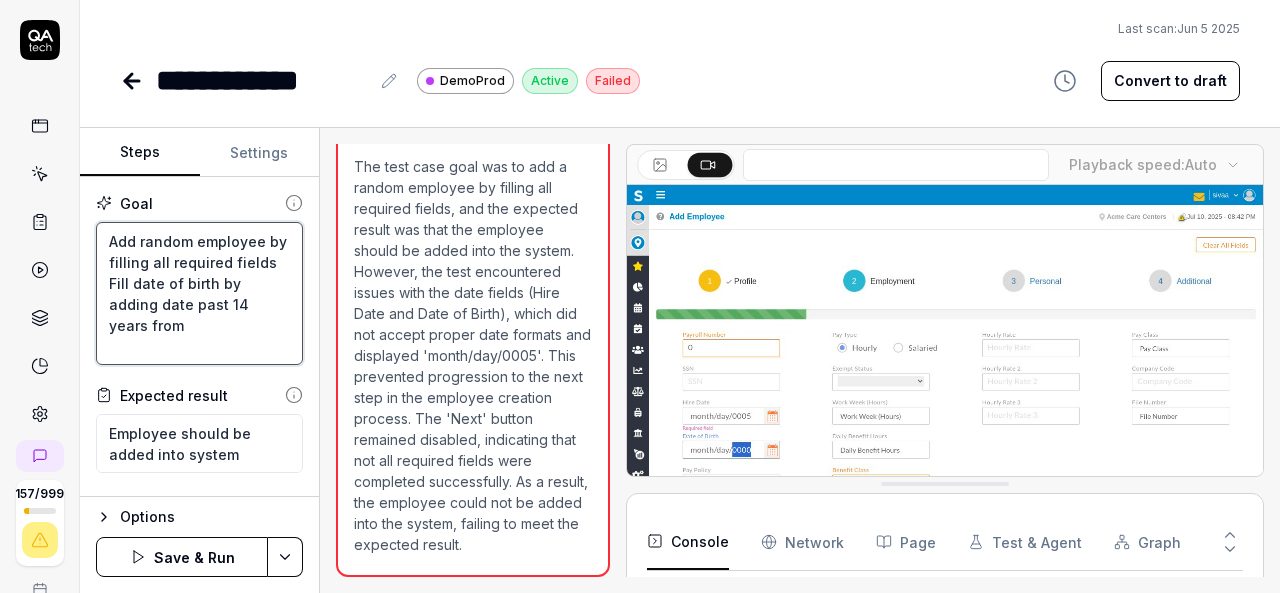 type on "Add random employee by filling all required fields
Fill date of birth by adding date past 14 years from" 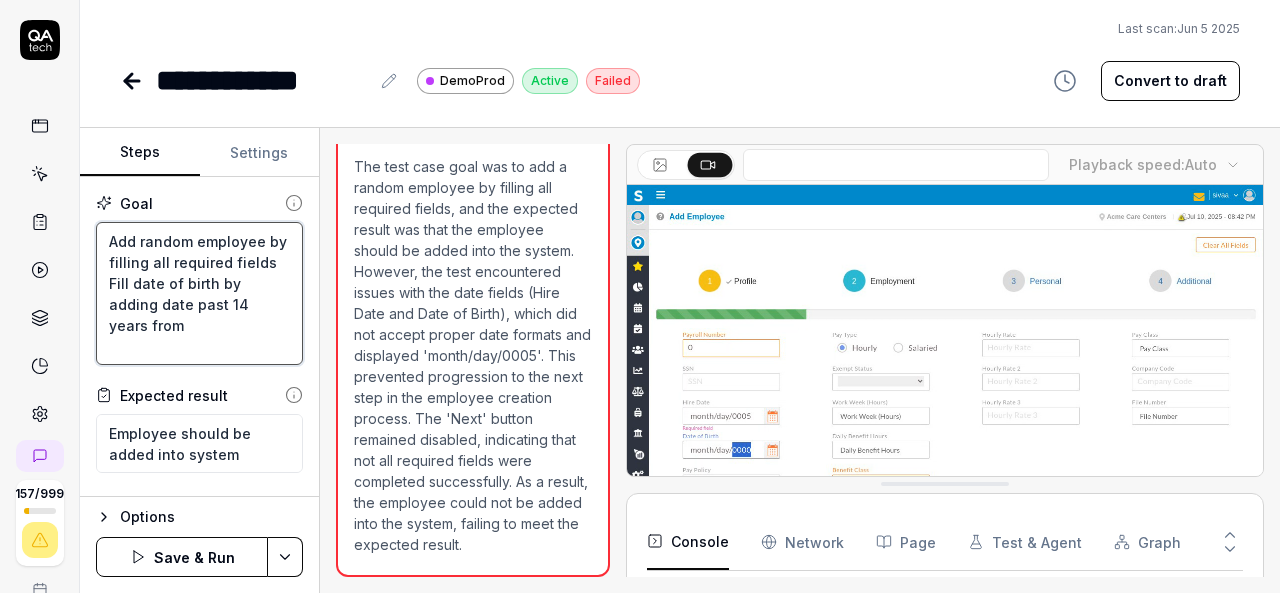 type on "*" 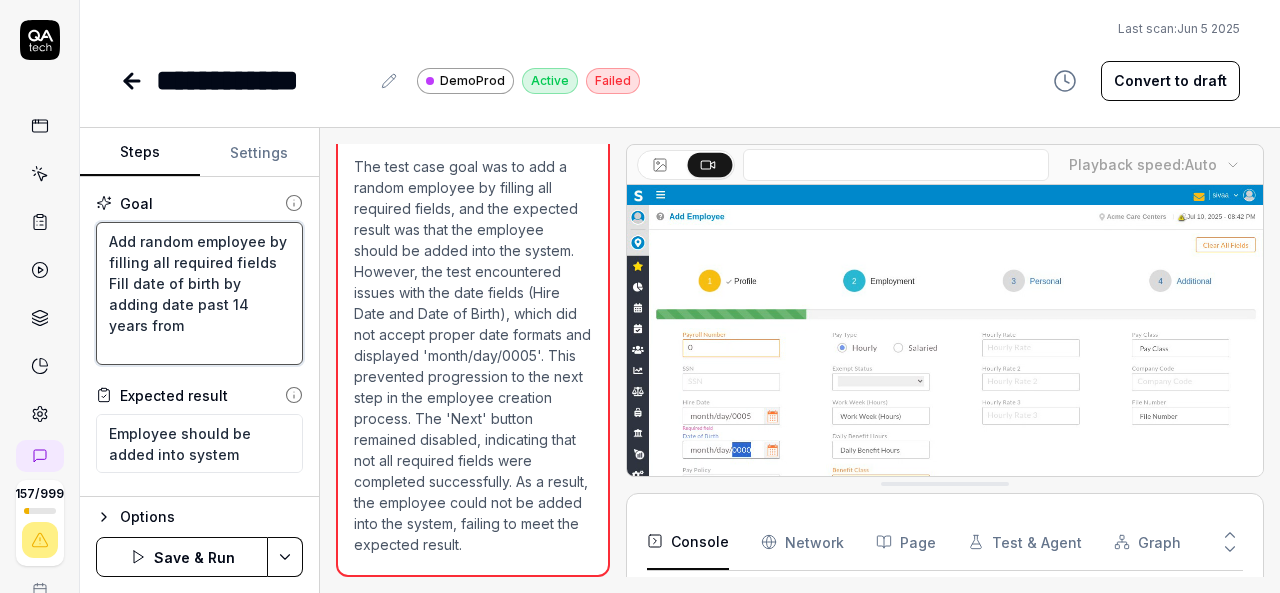 type on "Add random employee by filling all required fields
Fill date of birth by adding date past 14 years from t" 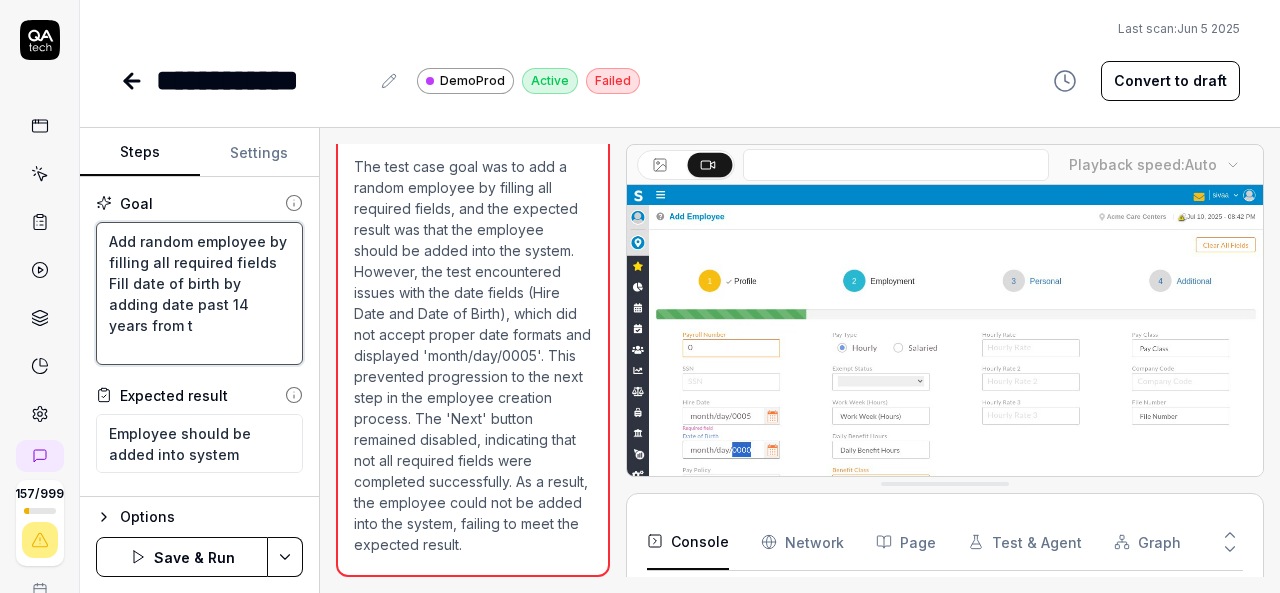 type on "*" 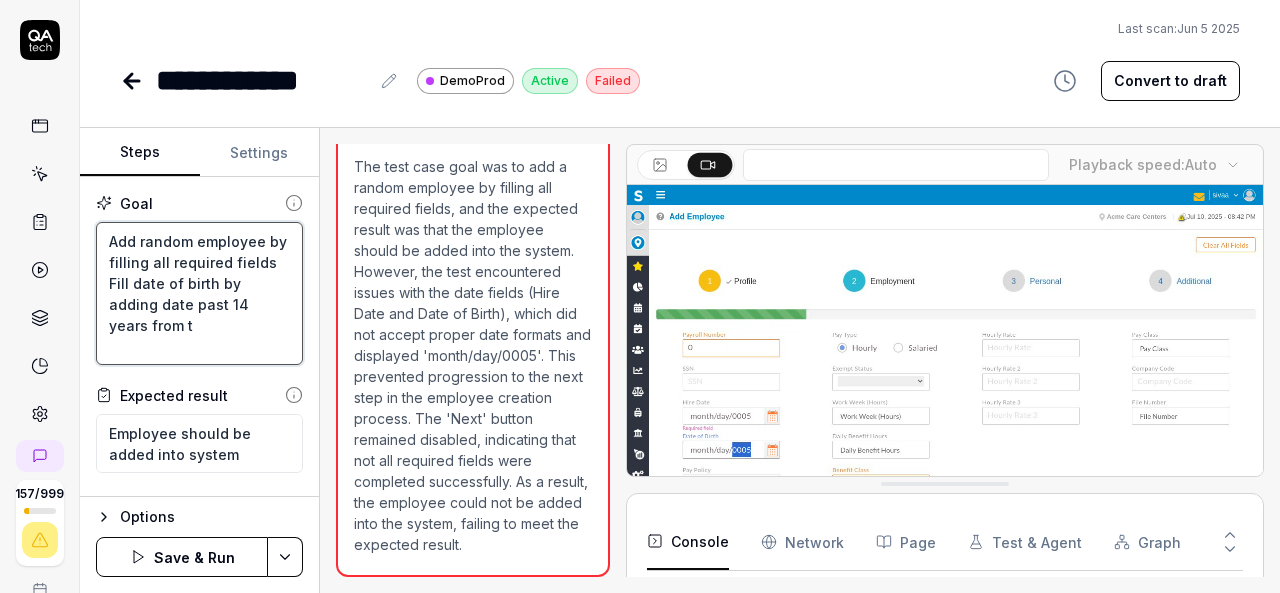type on "Add random employee by filling all required fields
Fill date of birth by adding date past 14 years from th" 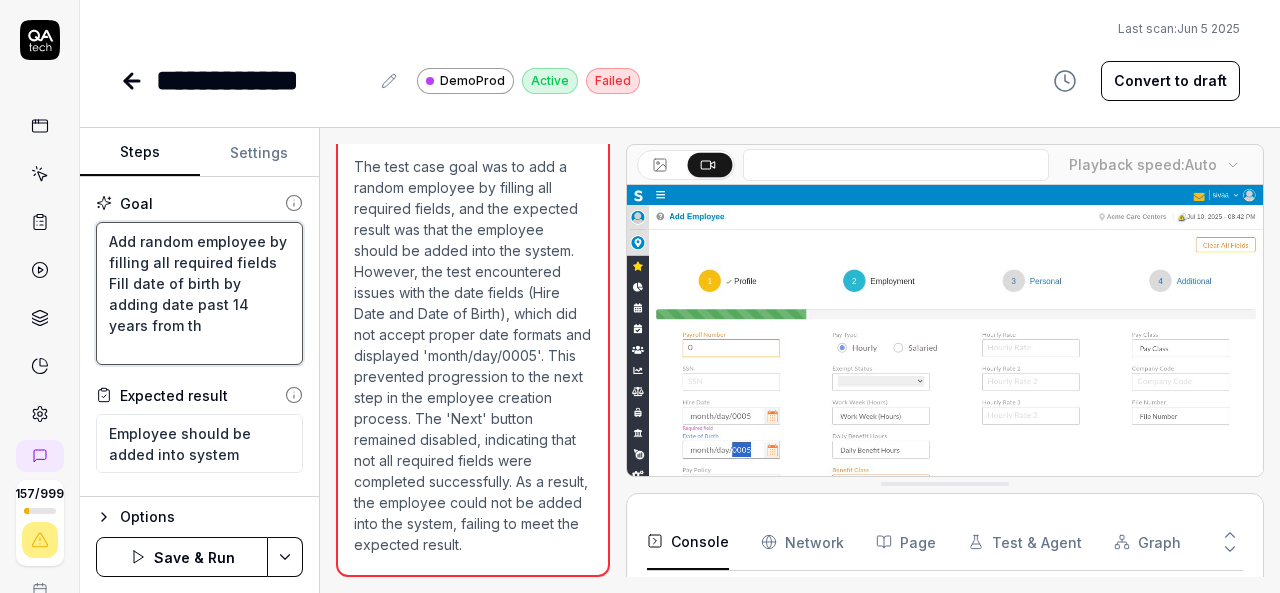 type on "*" 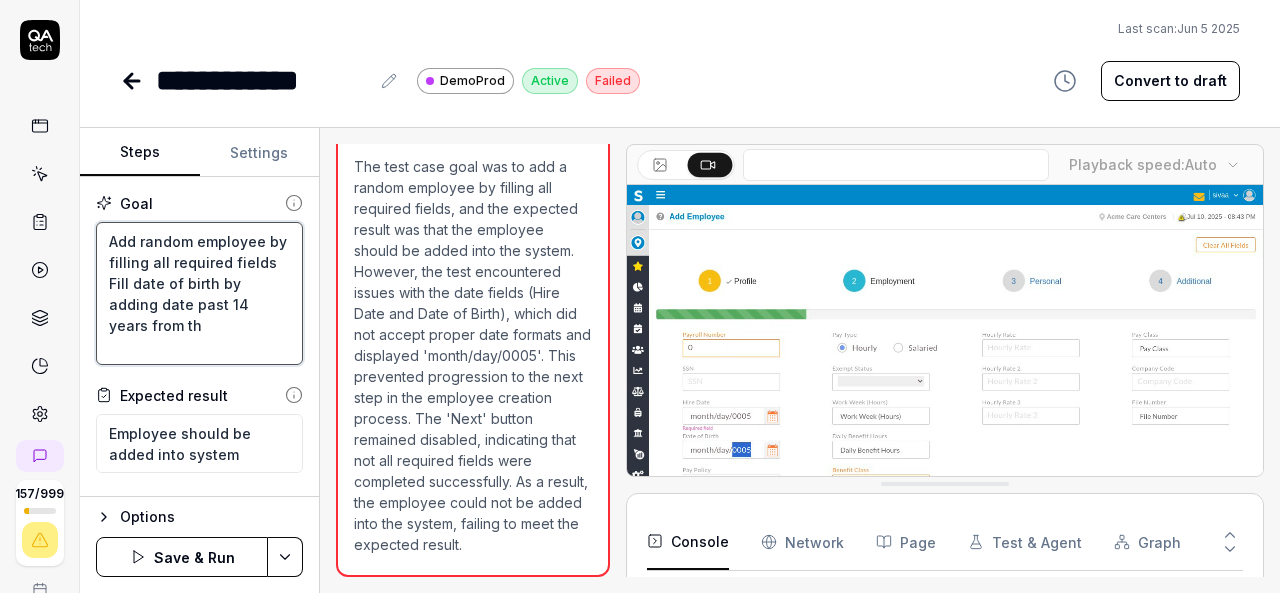 type on "Add random employee by filling all required fields
Fill date of birth by adding date past 14 years from the" 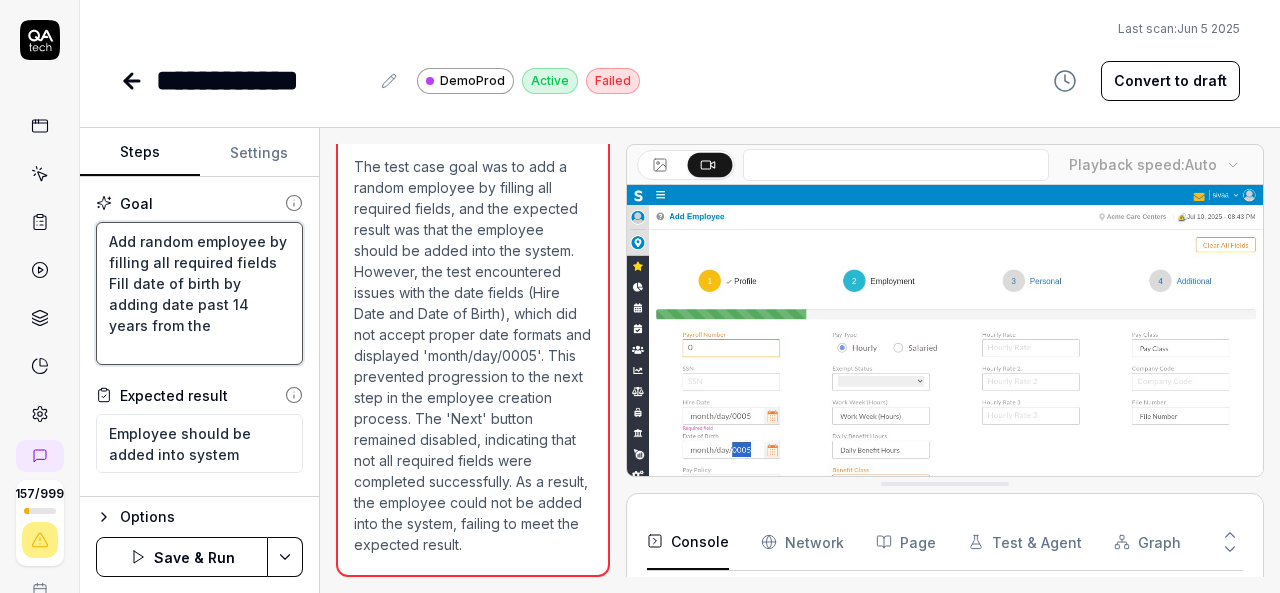 type on "*" 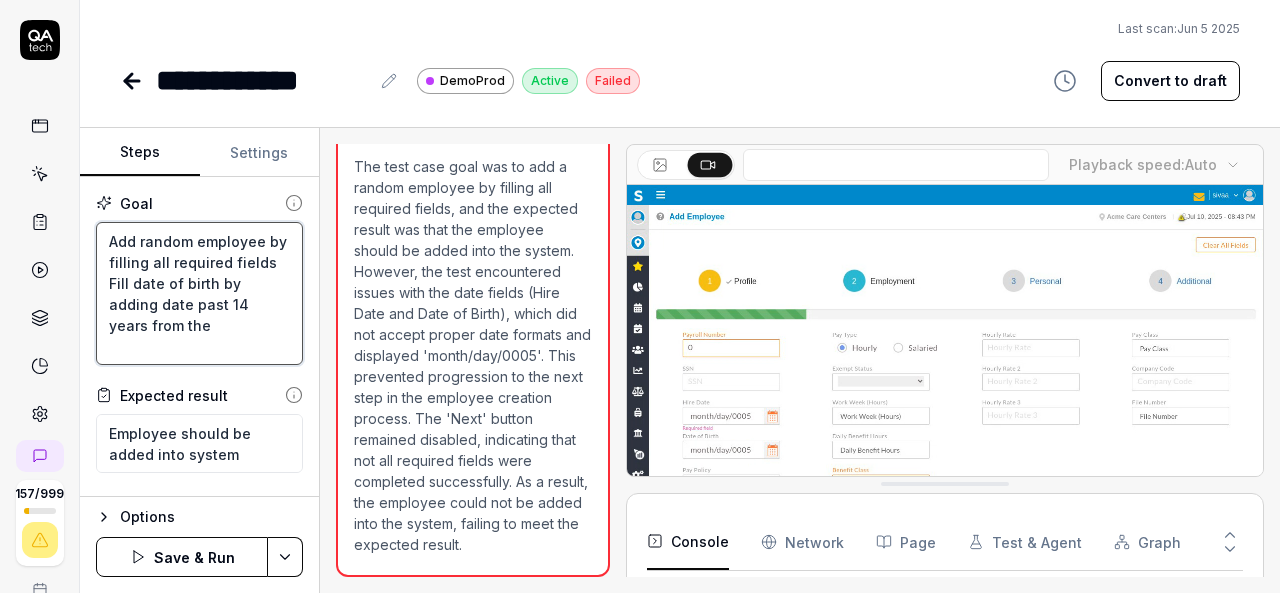 type on "Add random employee by filling all required fields
Fill date of birth by adding date past 14 years from the" 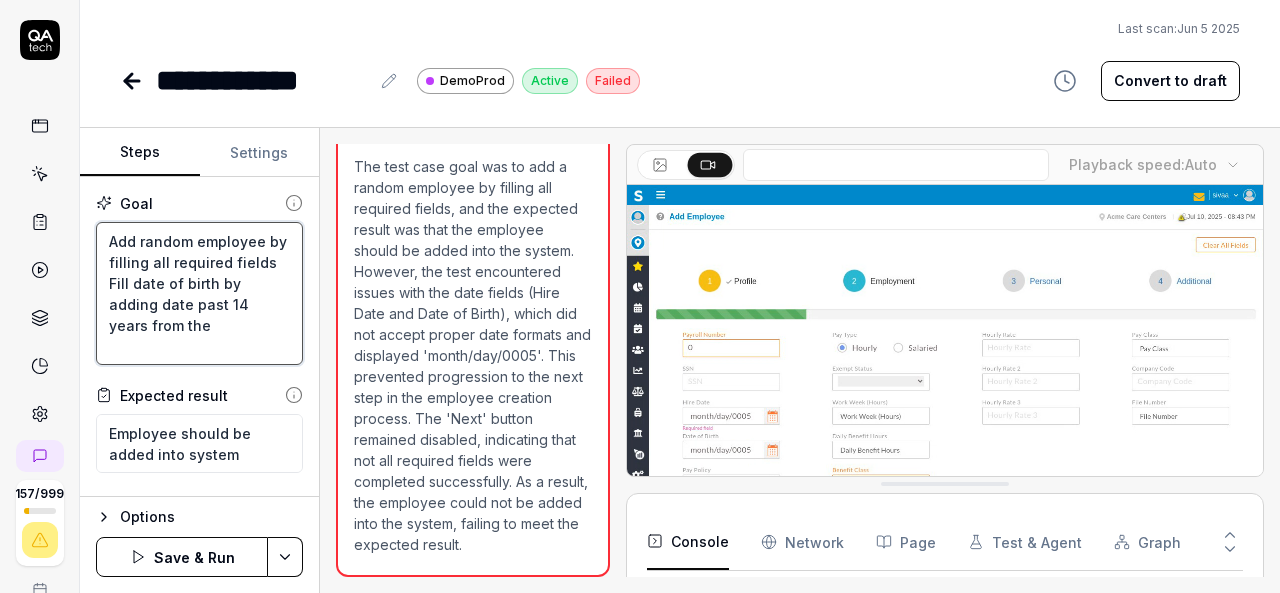 type on "*" 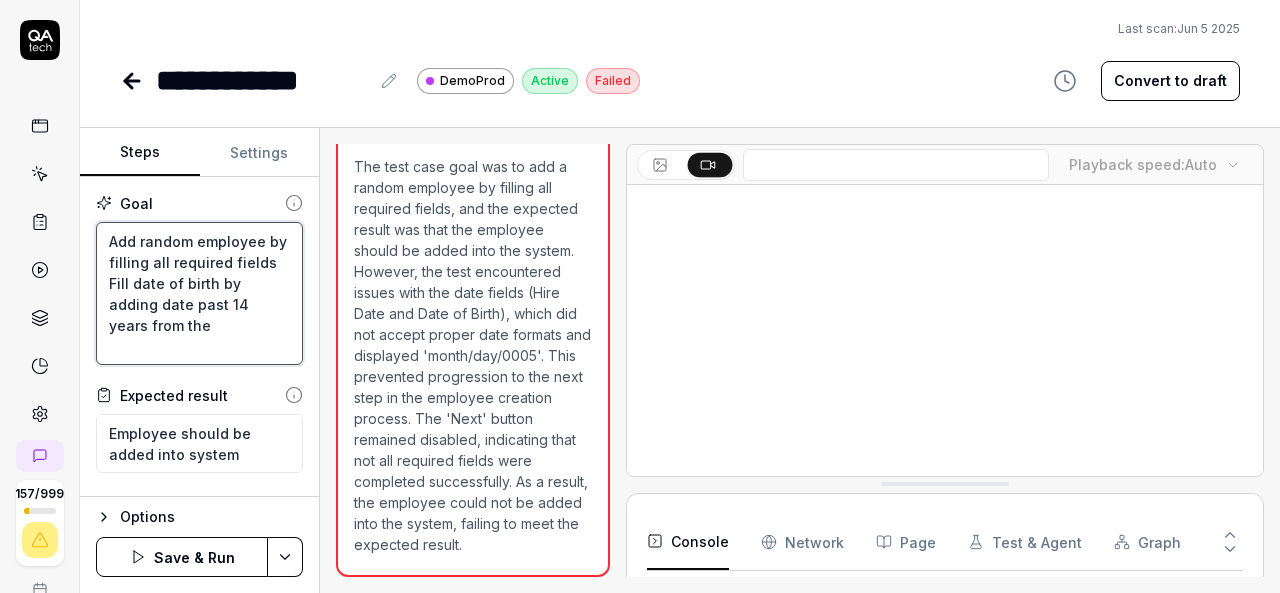 type on "Add random employee by filling all required fields
Fill date of birth by adding date past 14 years from the c" 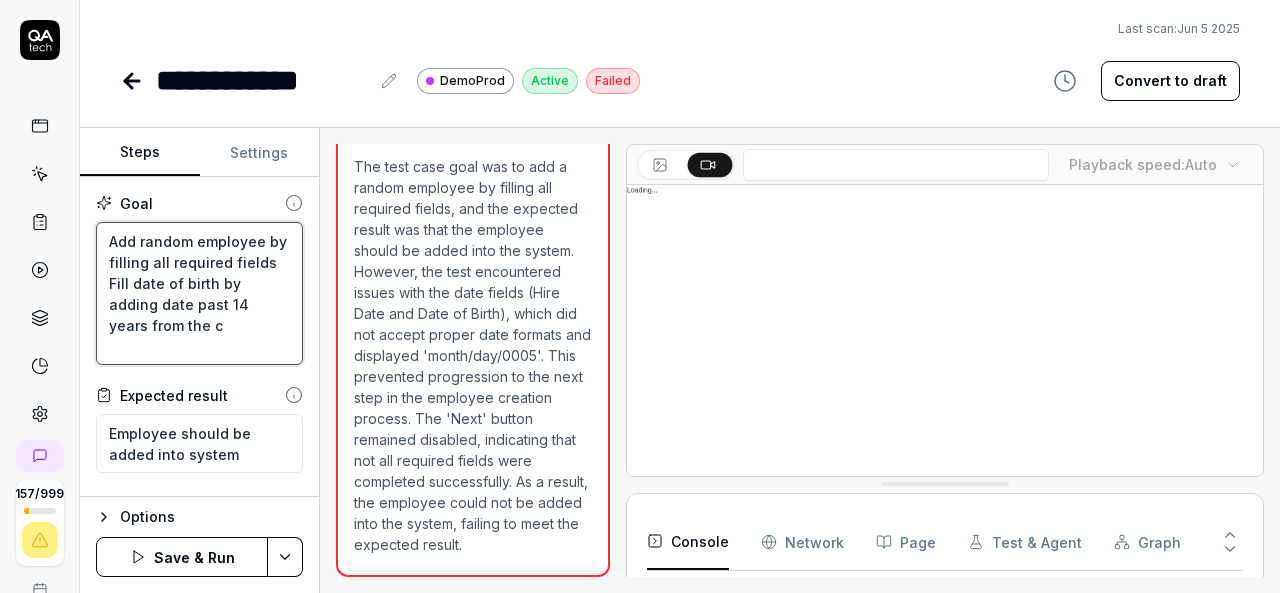 type on "*" 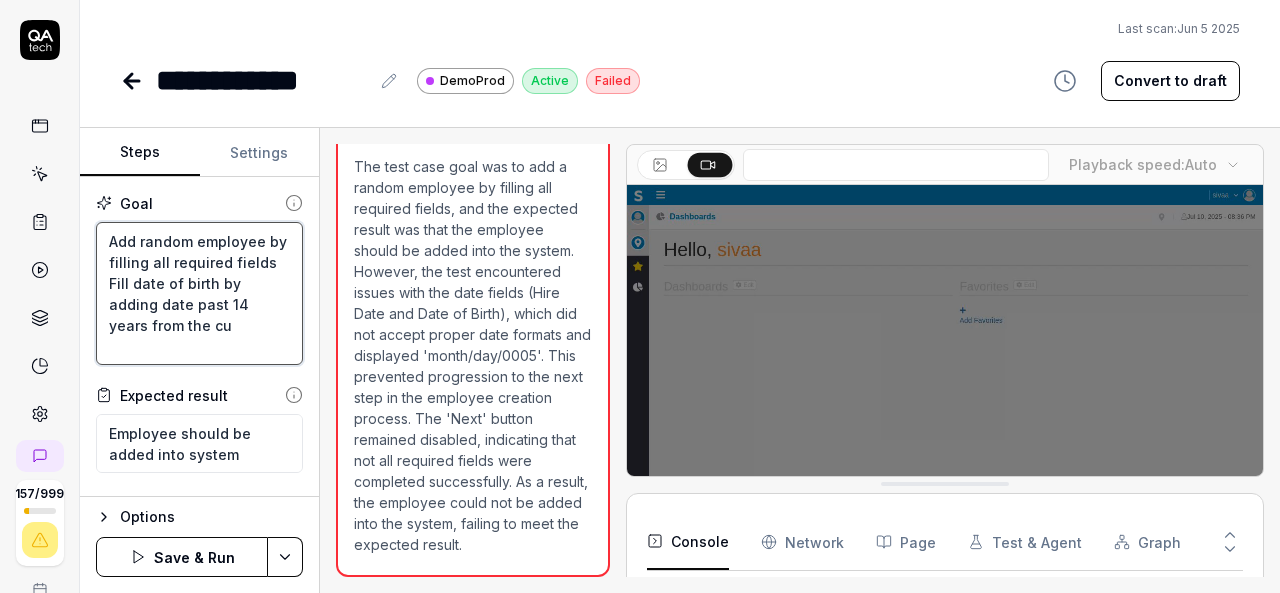 type on "*" 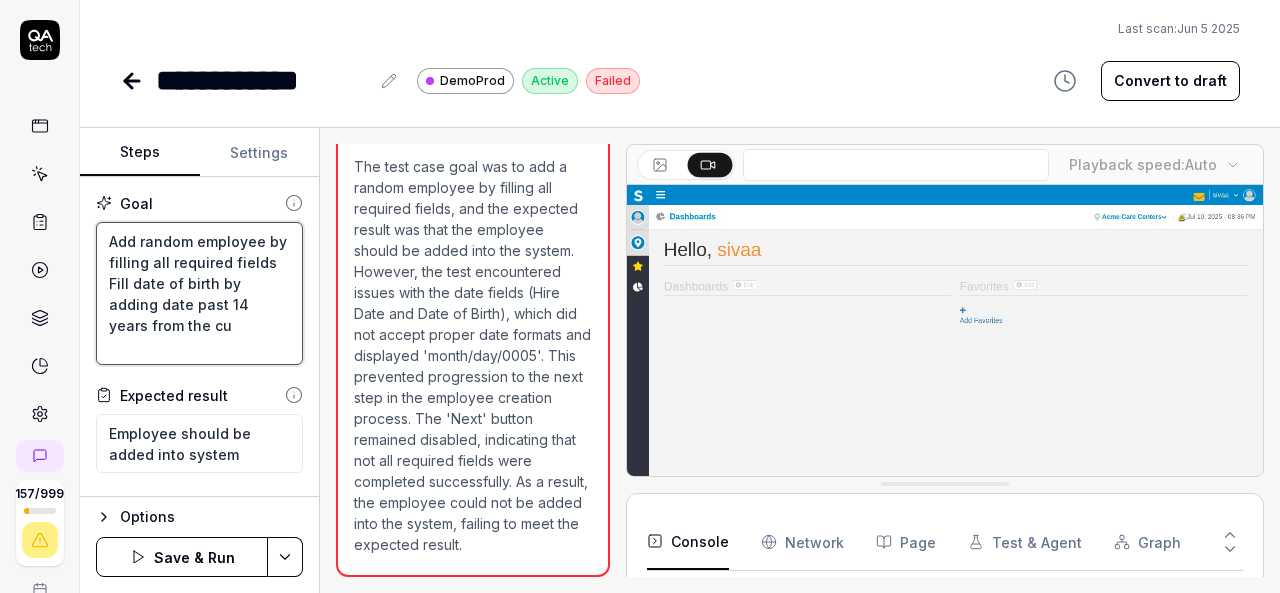 type on "Add random employee by filling all required fields
Fill date of birth by adding date past 14 years from the cur" 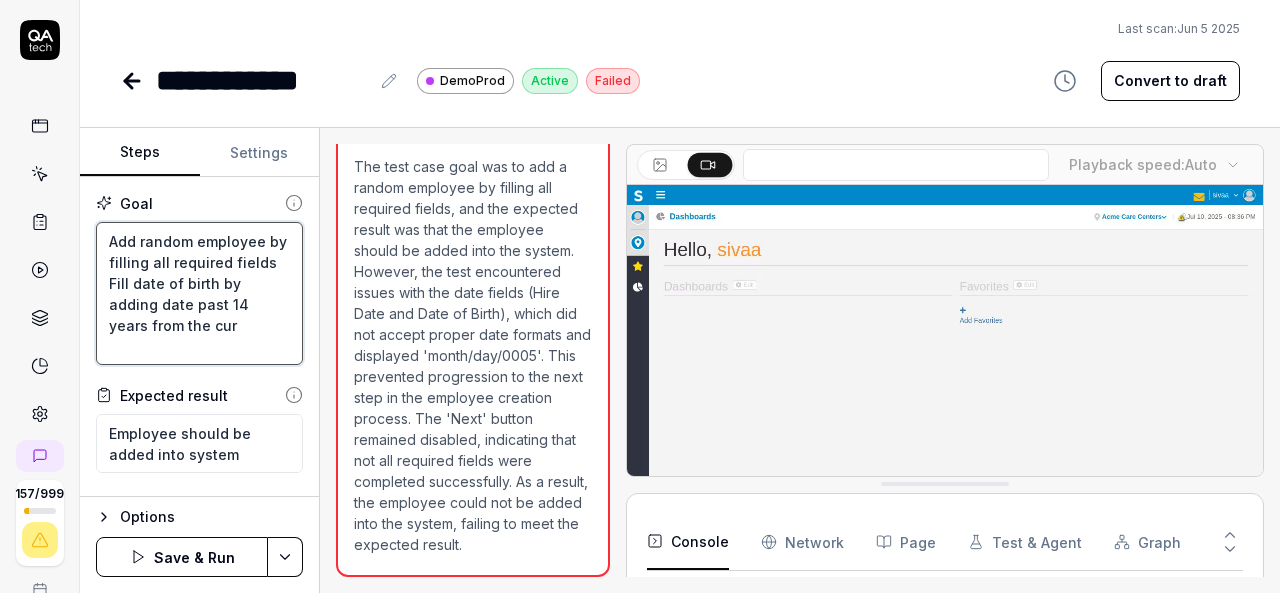 type on "*" 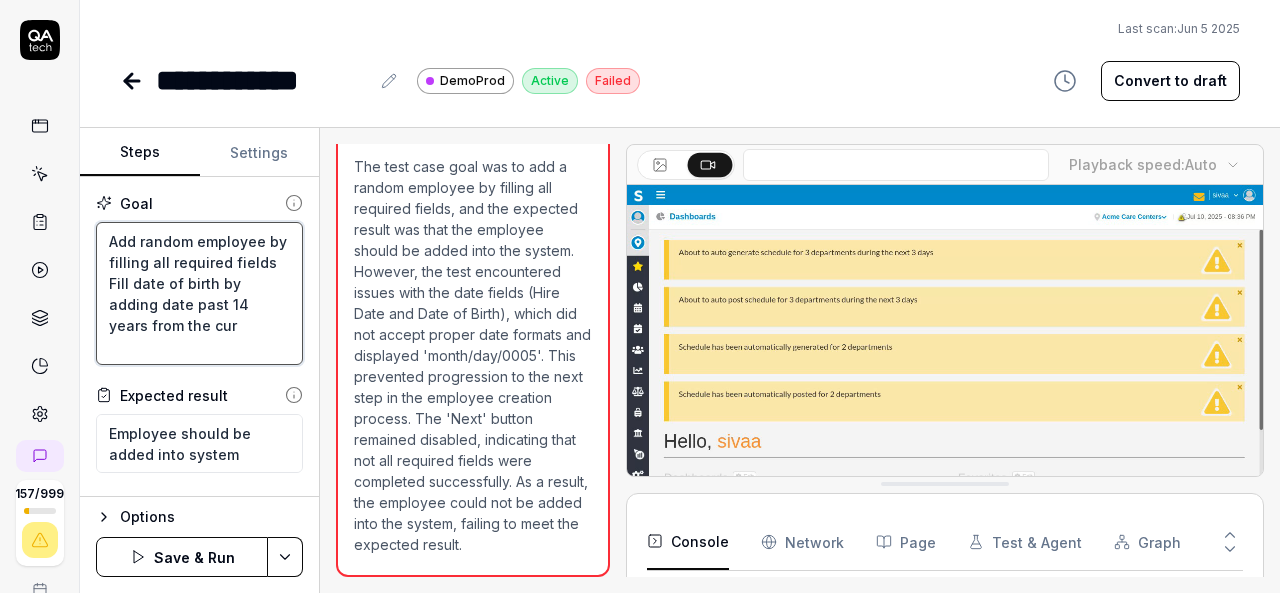 type on "Add random employee by filling all required fields
Fill date of birth by adding date past 14 years from the curr" 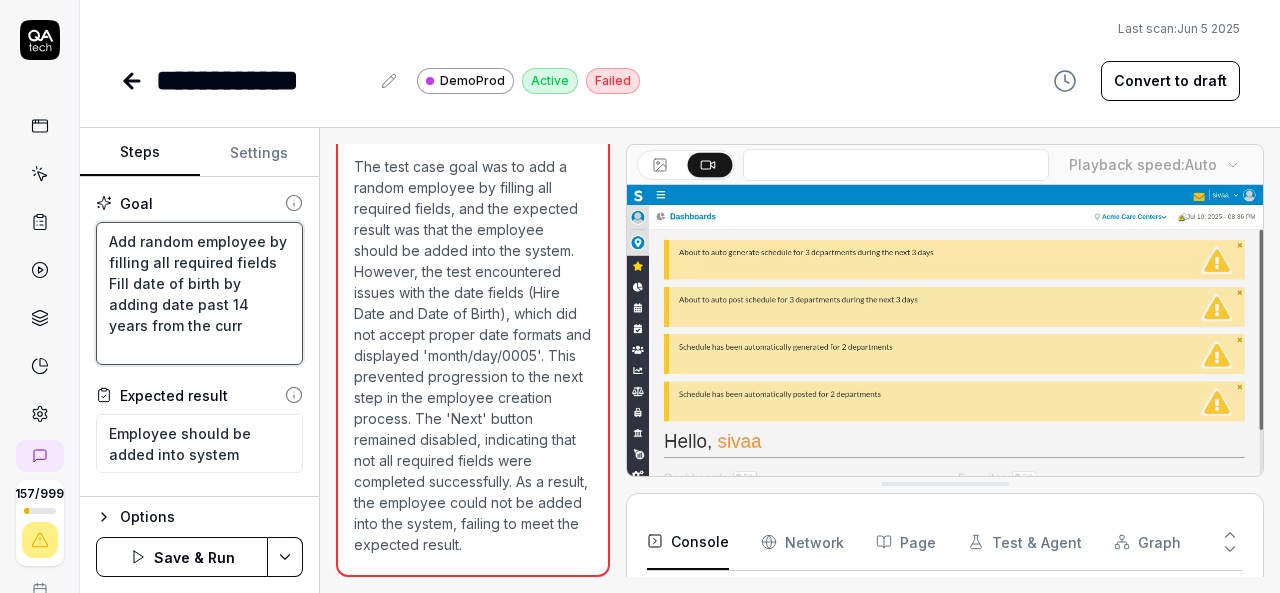 type on "*" 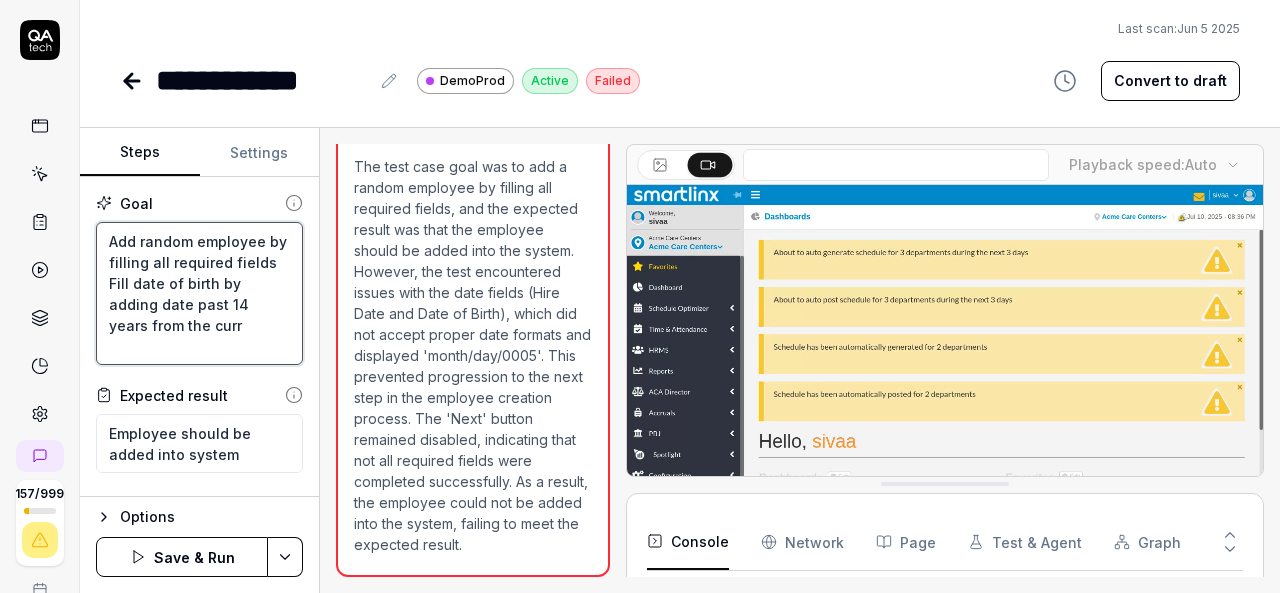 type on "Add random employee by filling all required fields
Fill date of birth by adding date past 14 years from the curre" 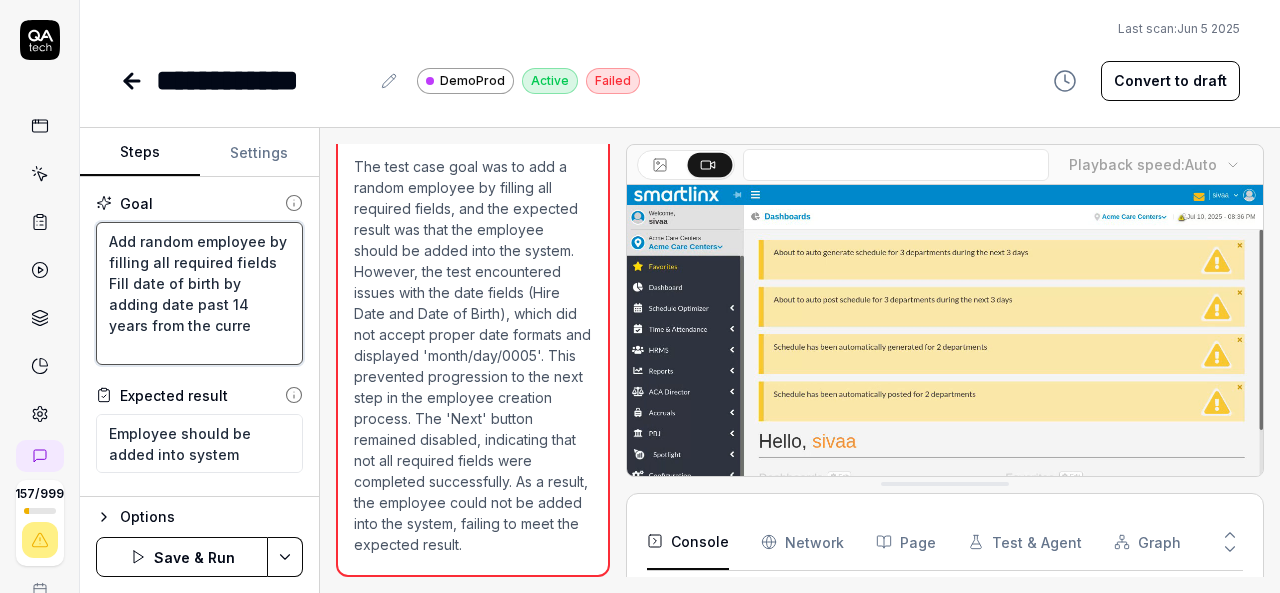 type on "*" 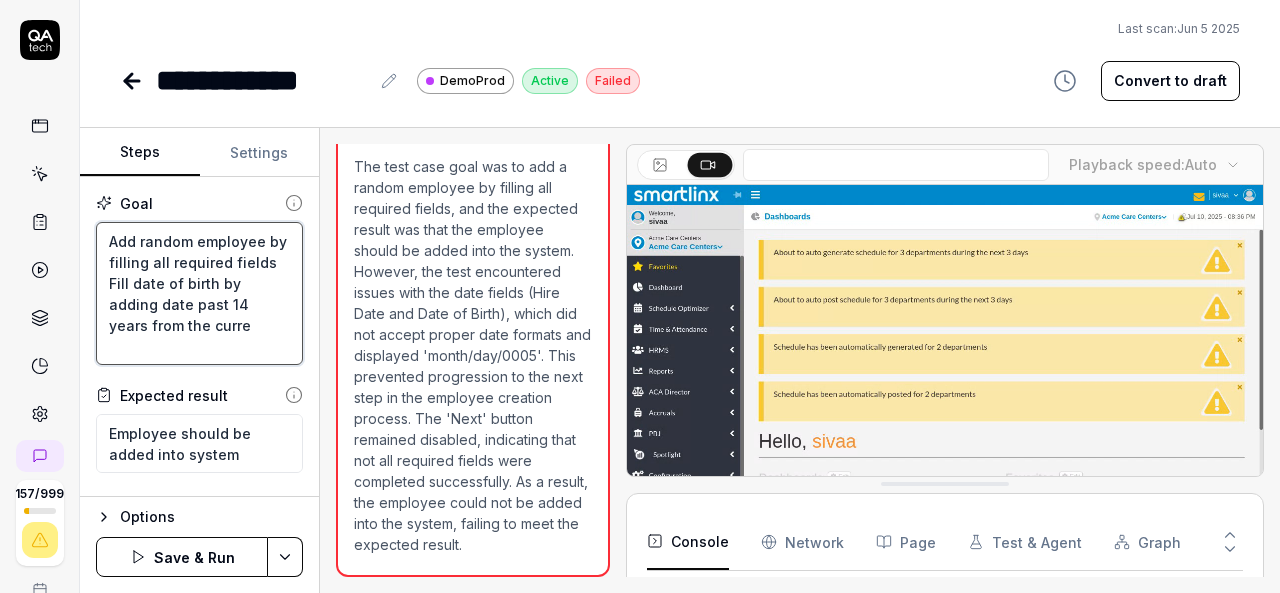 type on "Add random employee by filling all required fields
Fill date of birth by adding date past 14 years from the curren" 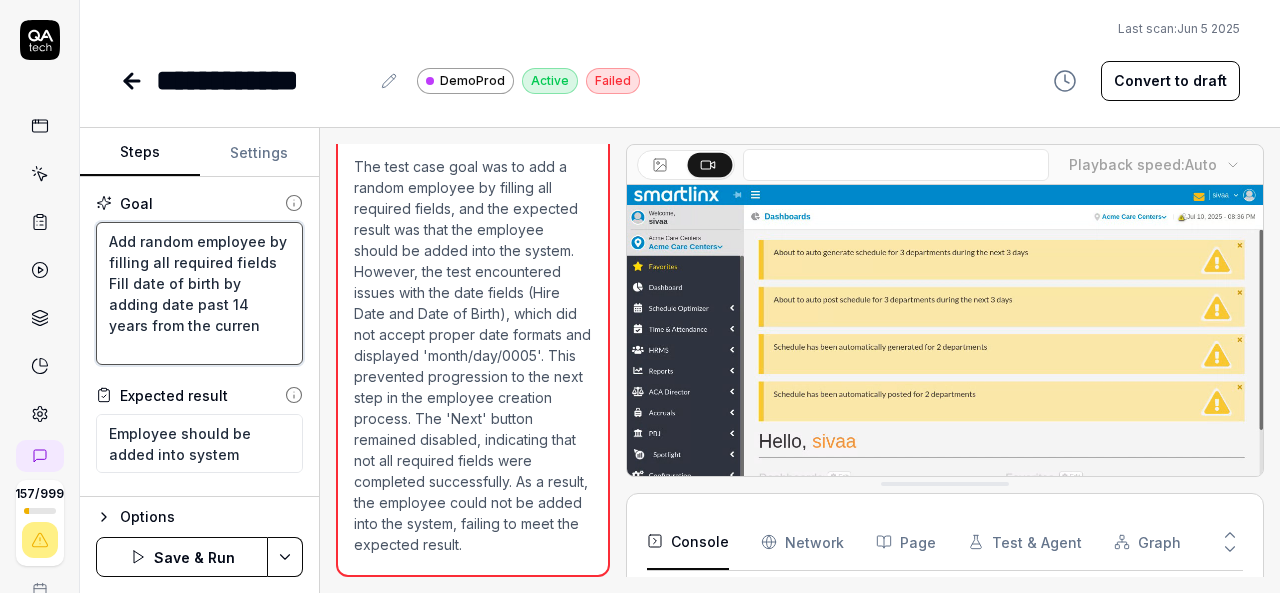 type on "*" 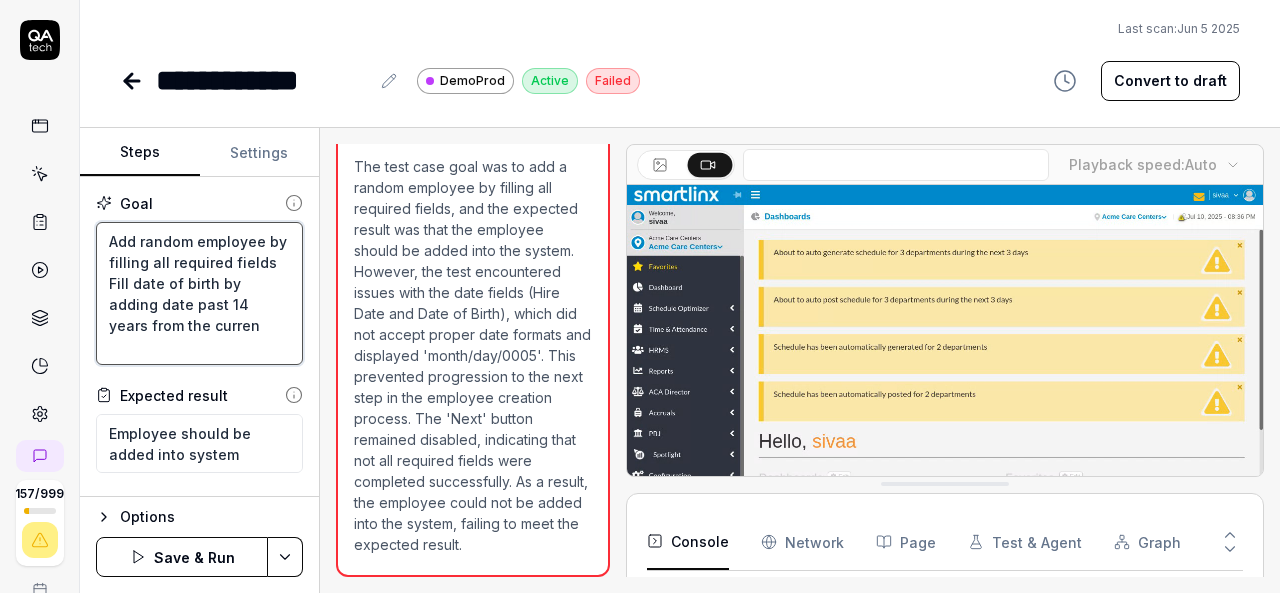 type on "Add random employee by filling all required fields
Fill date of birth by adding date past 14 years from the current" 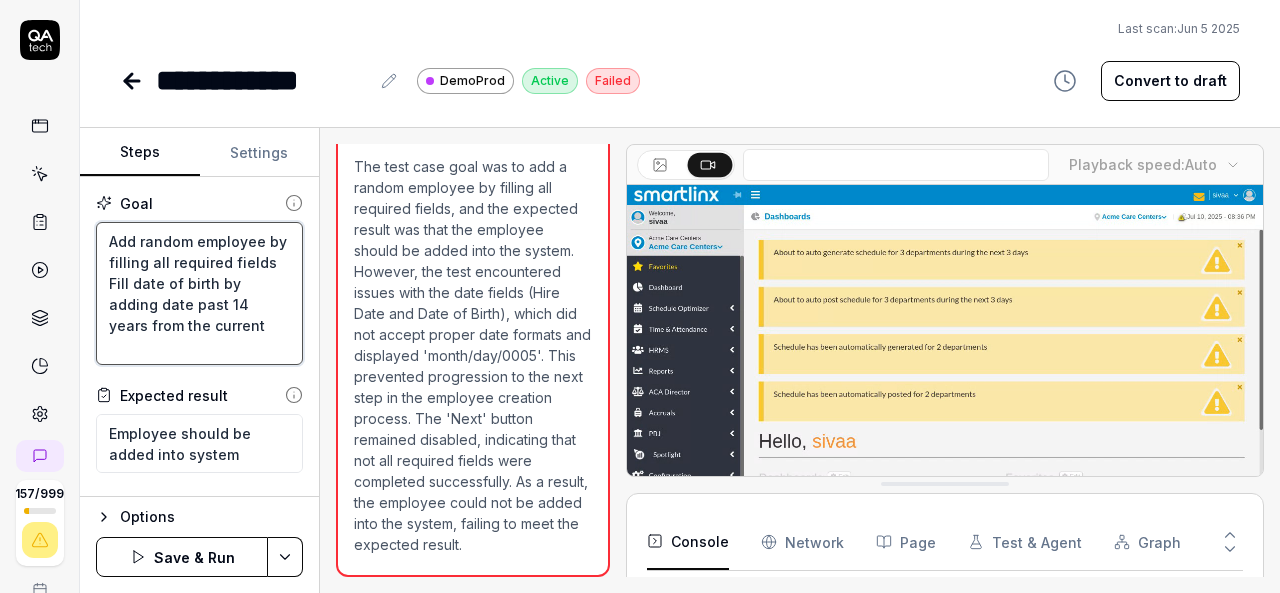 type on "*" 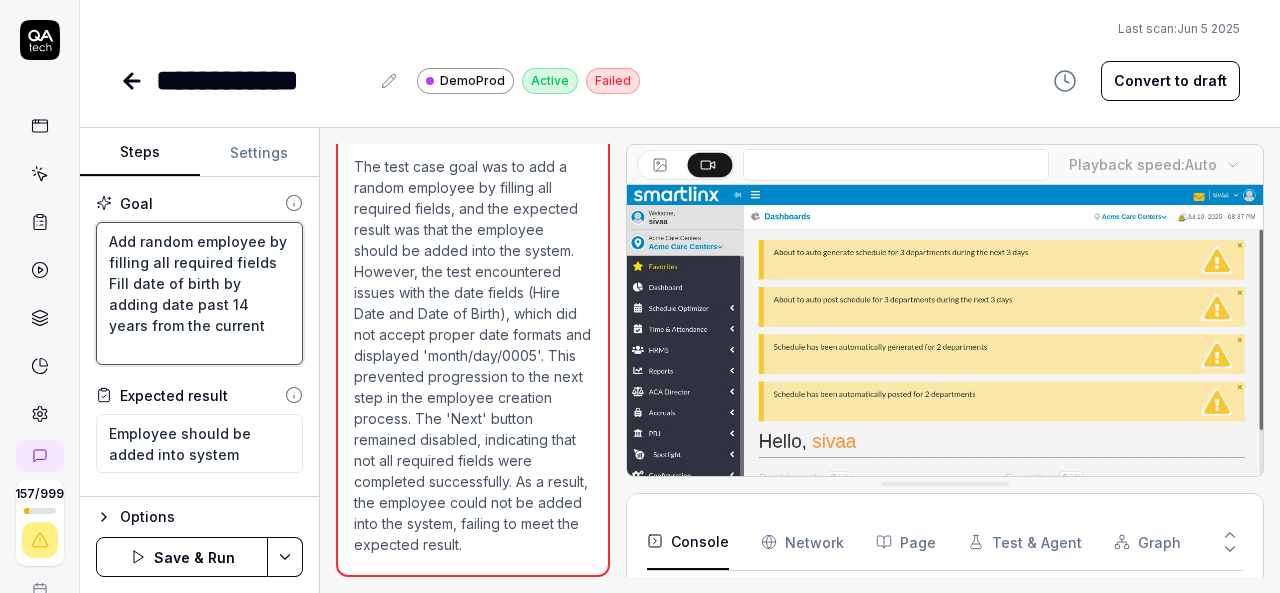type on "Add random employee by filling all required fields
Fill date of birth by adding date past 14 years from the current" 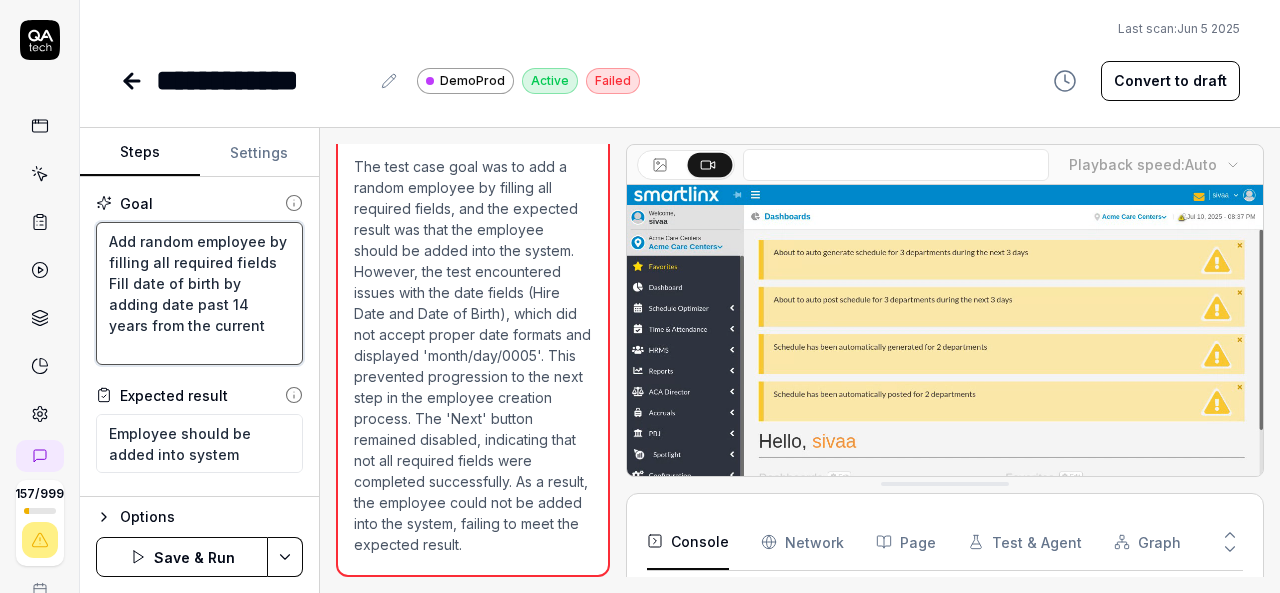 type on "*" 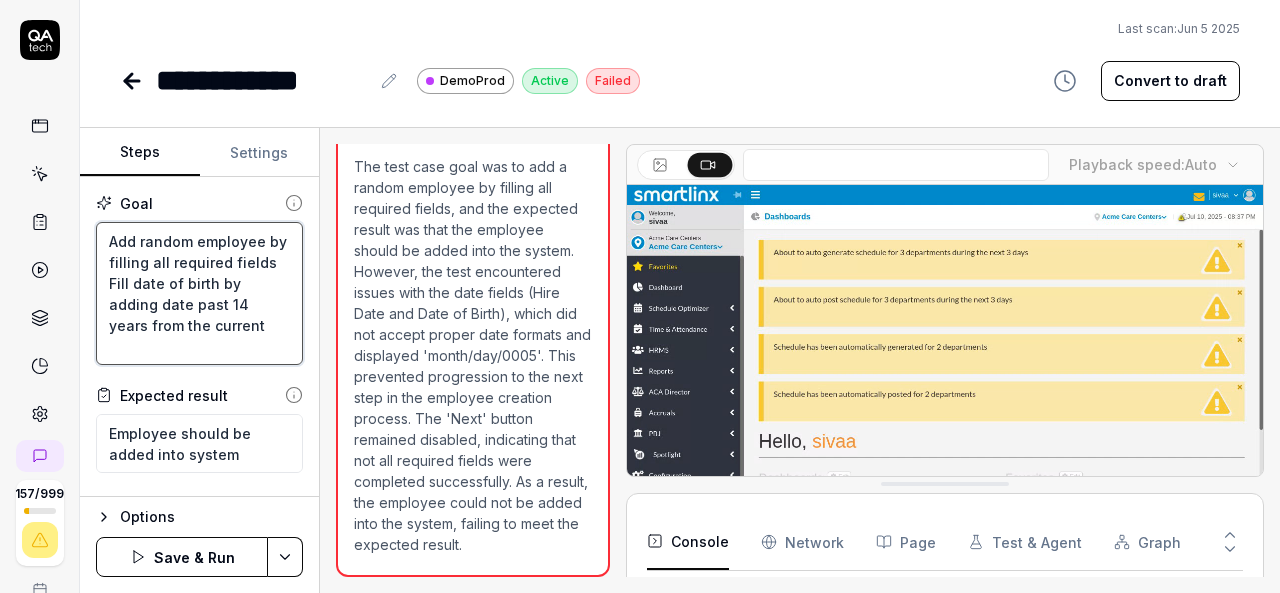 type on "Add random employee by filling all required fields
Fill date of birth by adding date past 14 years from the current d" 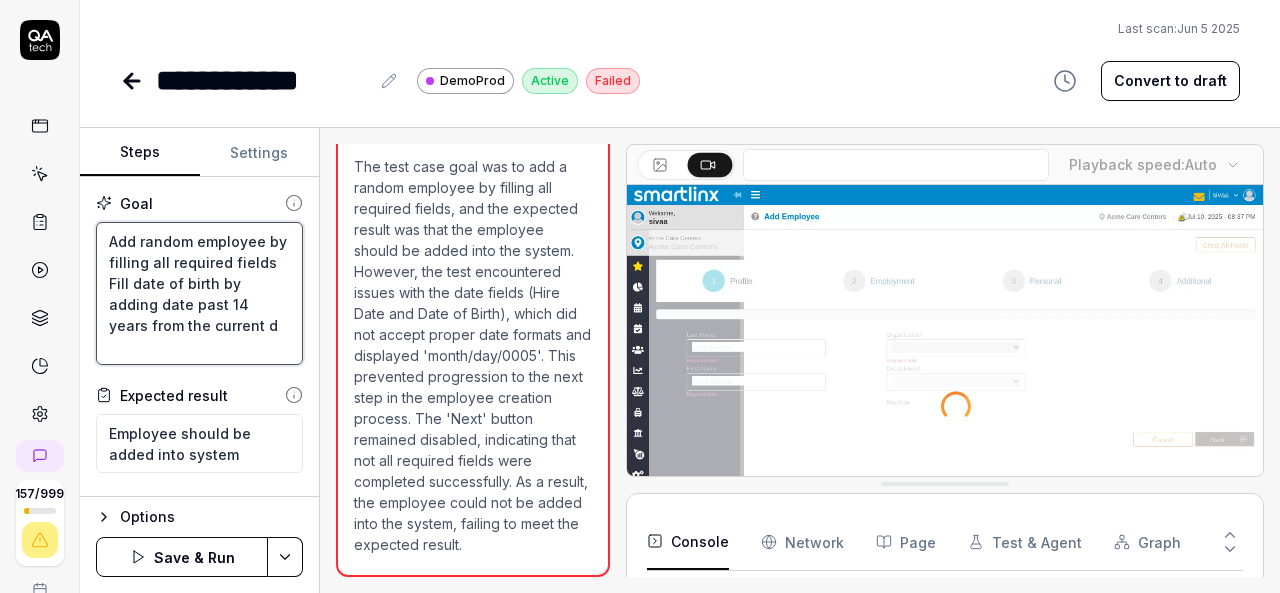 type on "*" 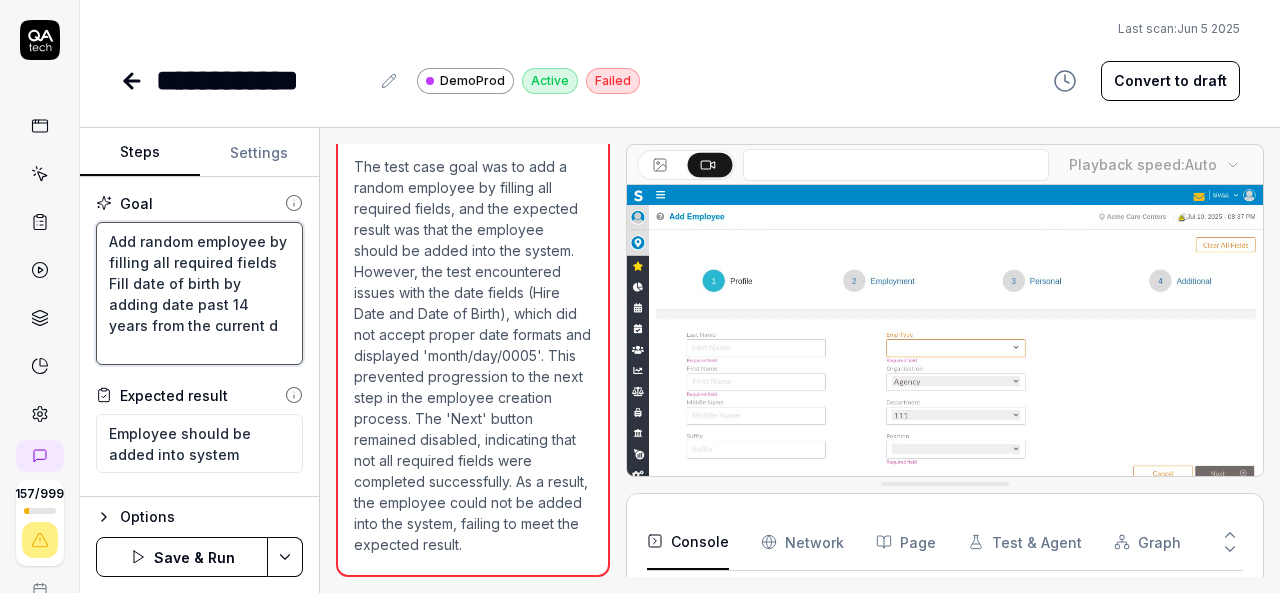 type on "Add random employee by filling all required fields
Fill date of birth by adding date past 14 years from the current da" 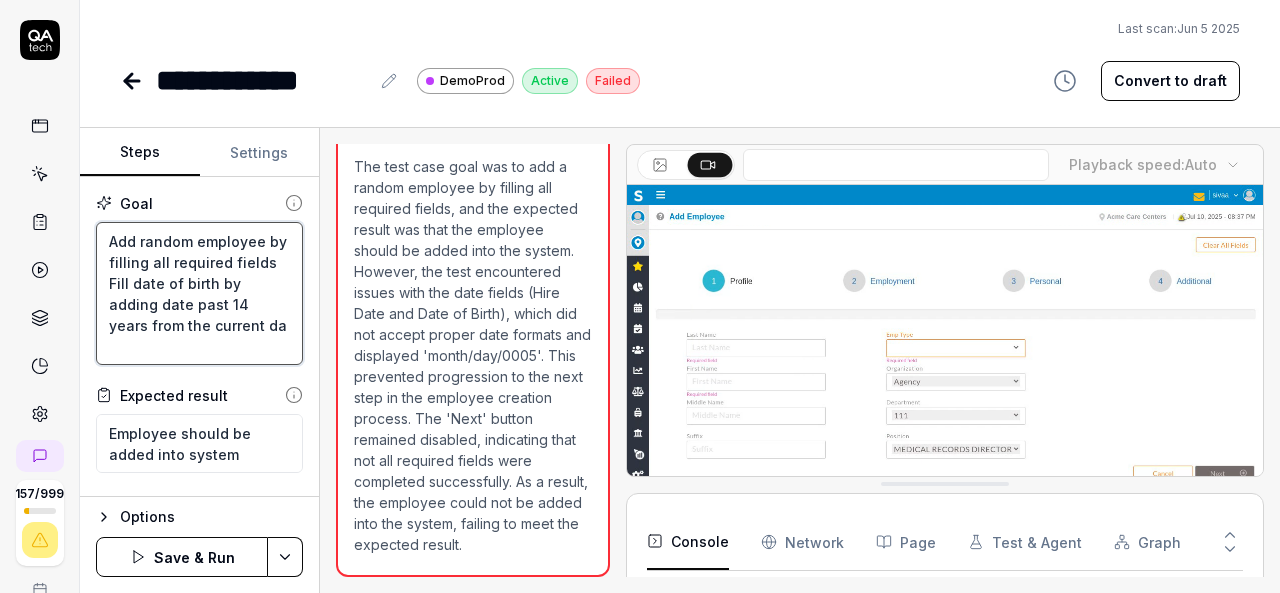 scroll, scrollTop: 11, scrollLeft: 0, axis: vertical 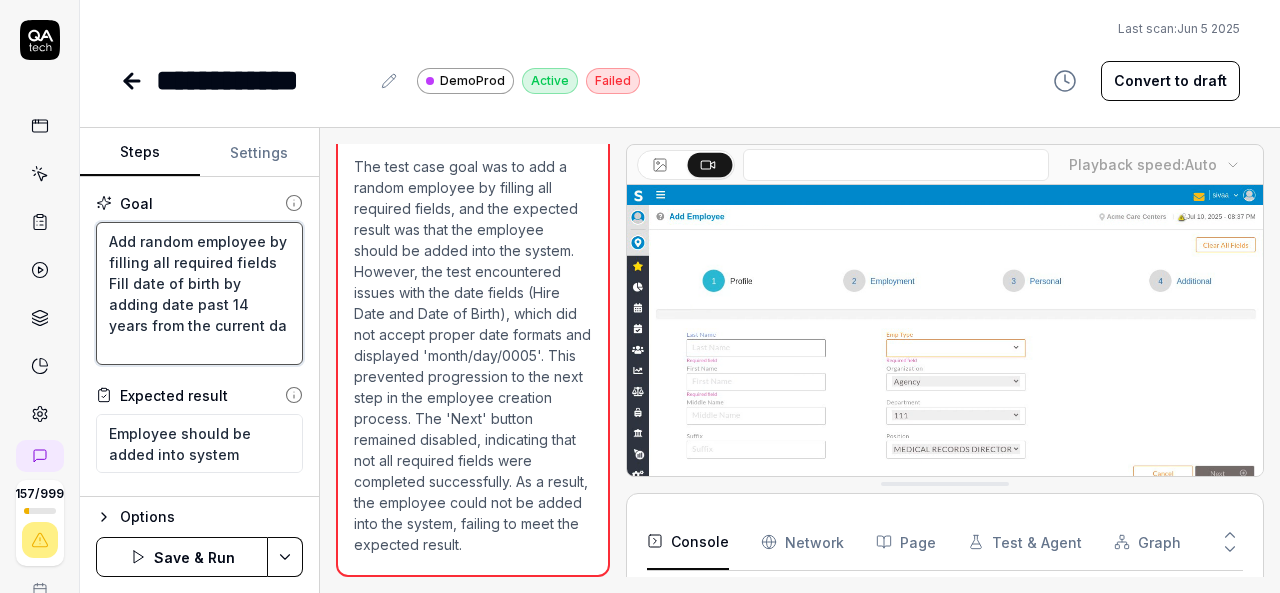 type on "*" 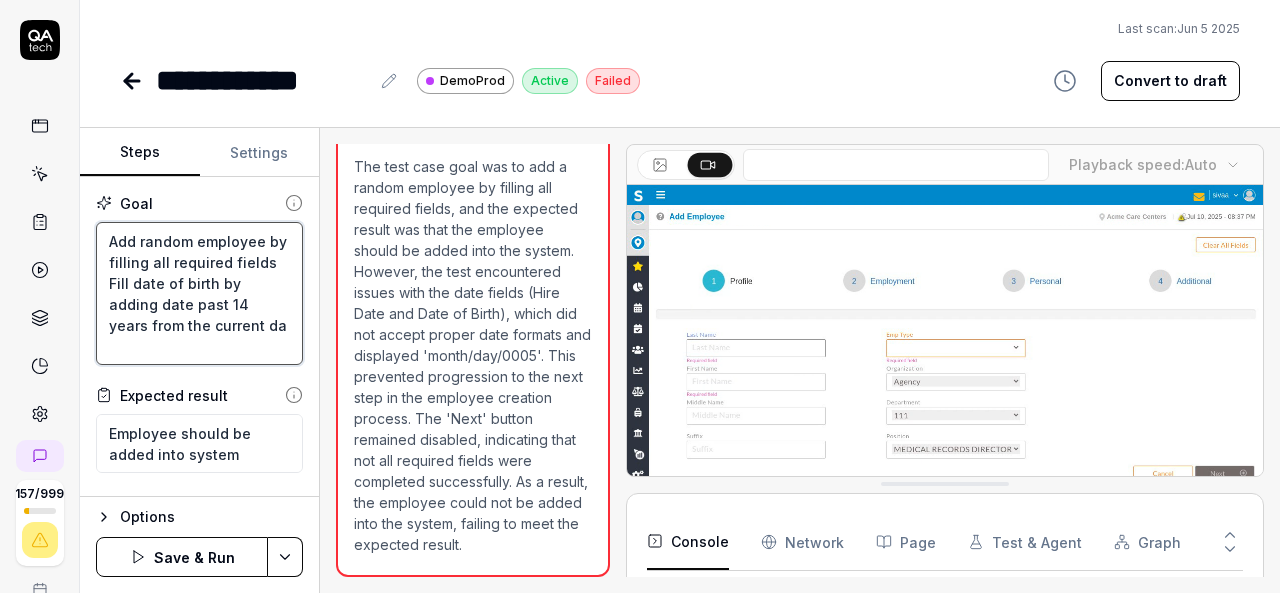type on "Add random employee by filling all required fields
Fill date of birth by adding date past 14 years from the current dat" 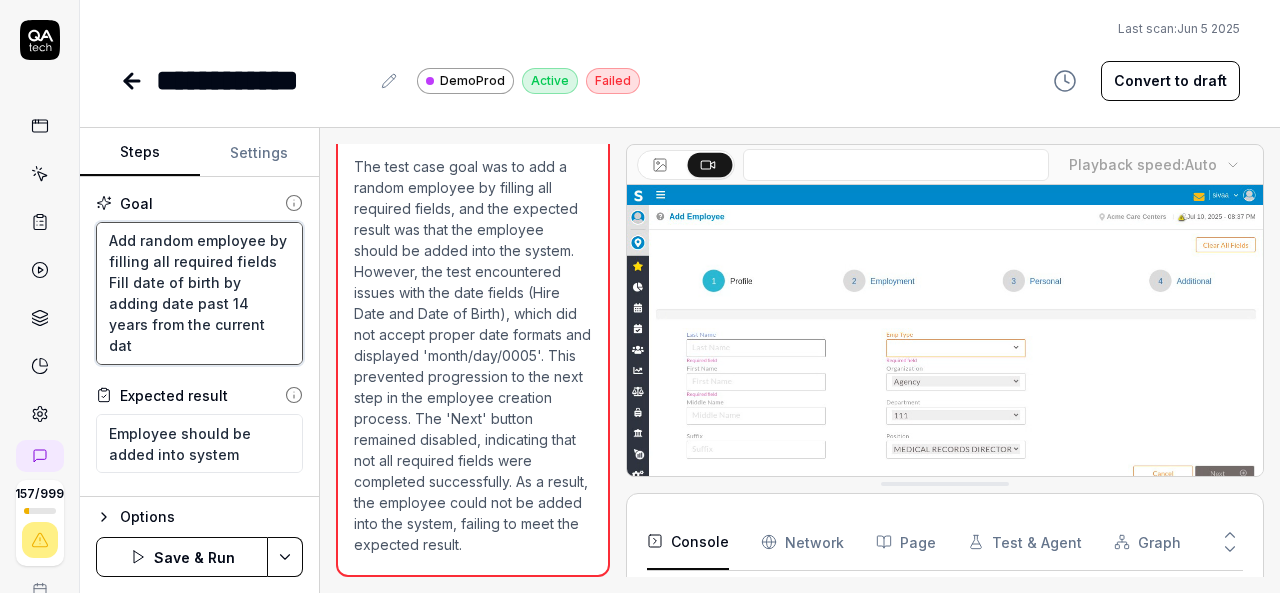 type on "*" 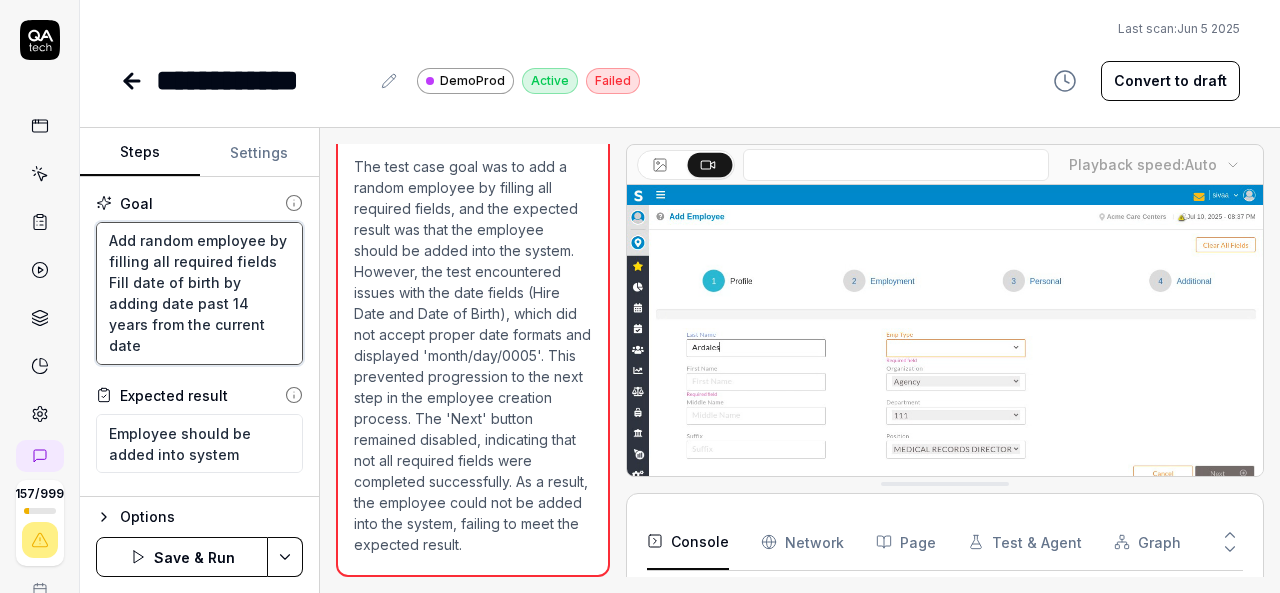 type on "Add random employee by filling all required fields
Fill date of birth by adding date past 14 years from the current date" 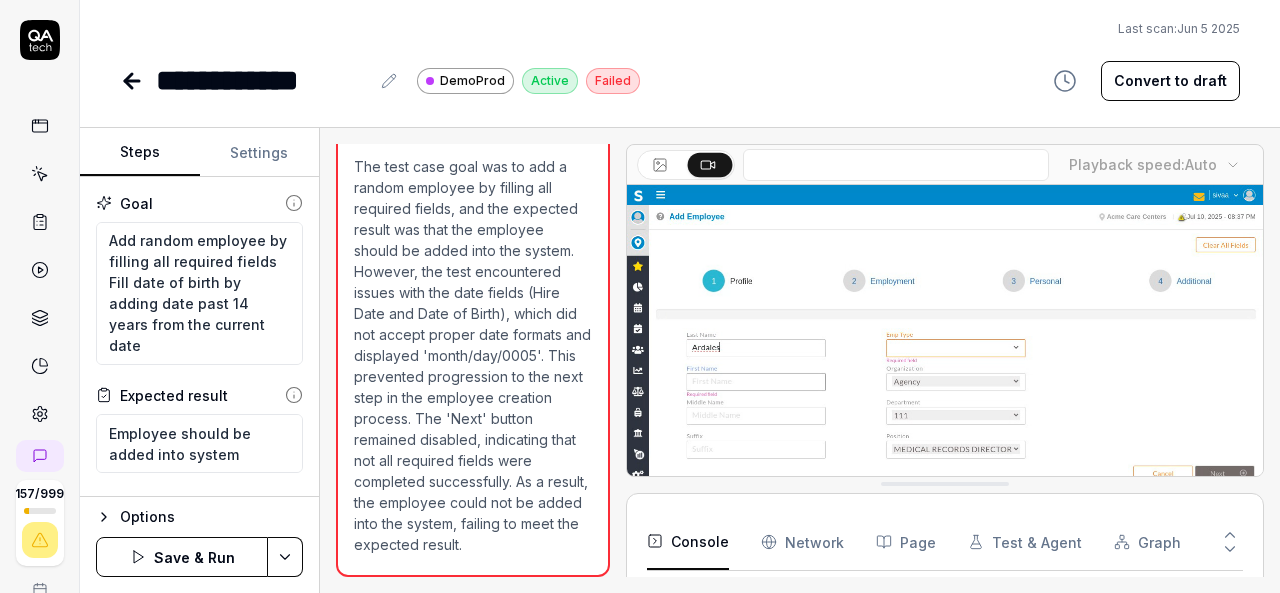 click on "Save & Run" at bounding box center (182, 557) 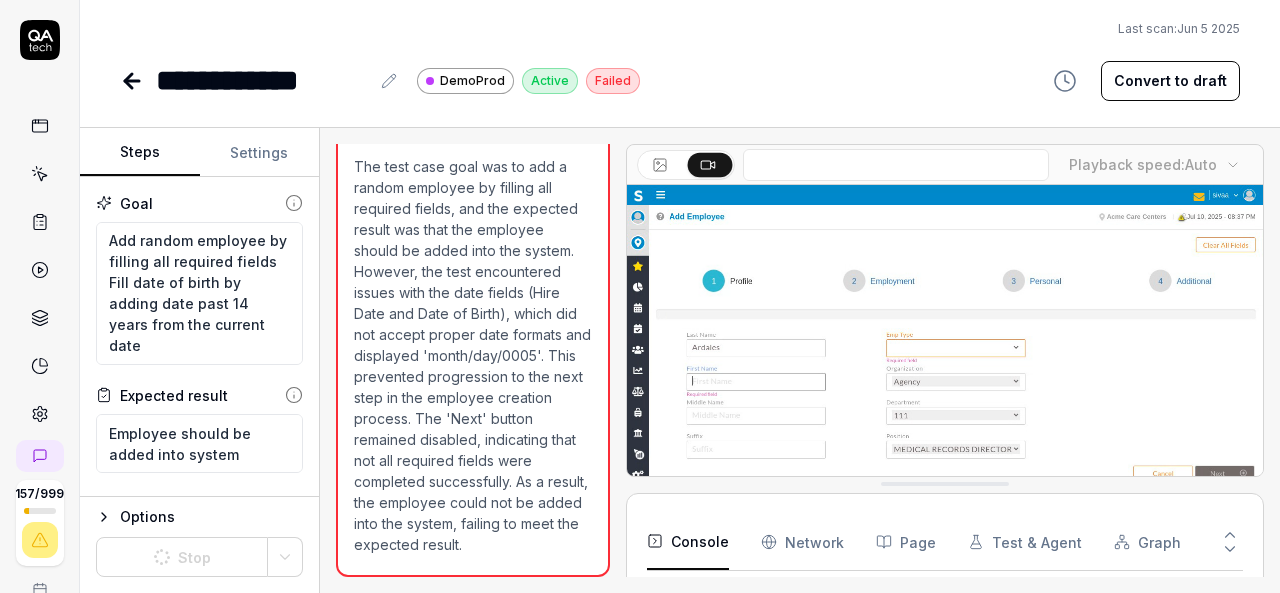 type on "*" 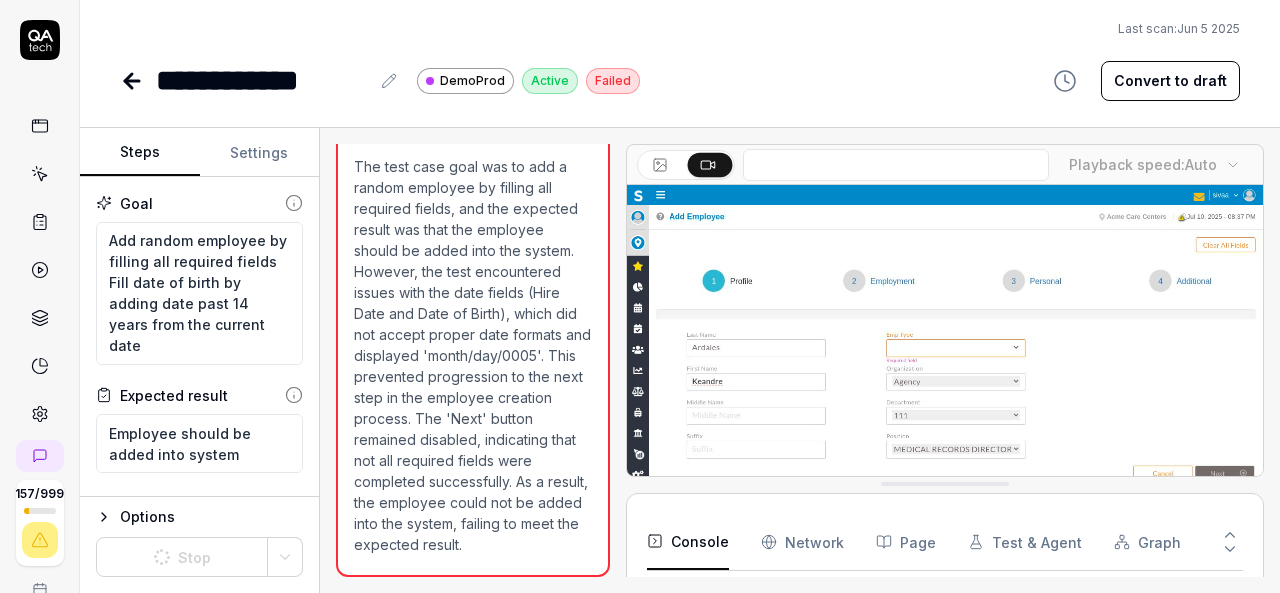 click 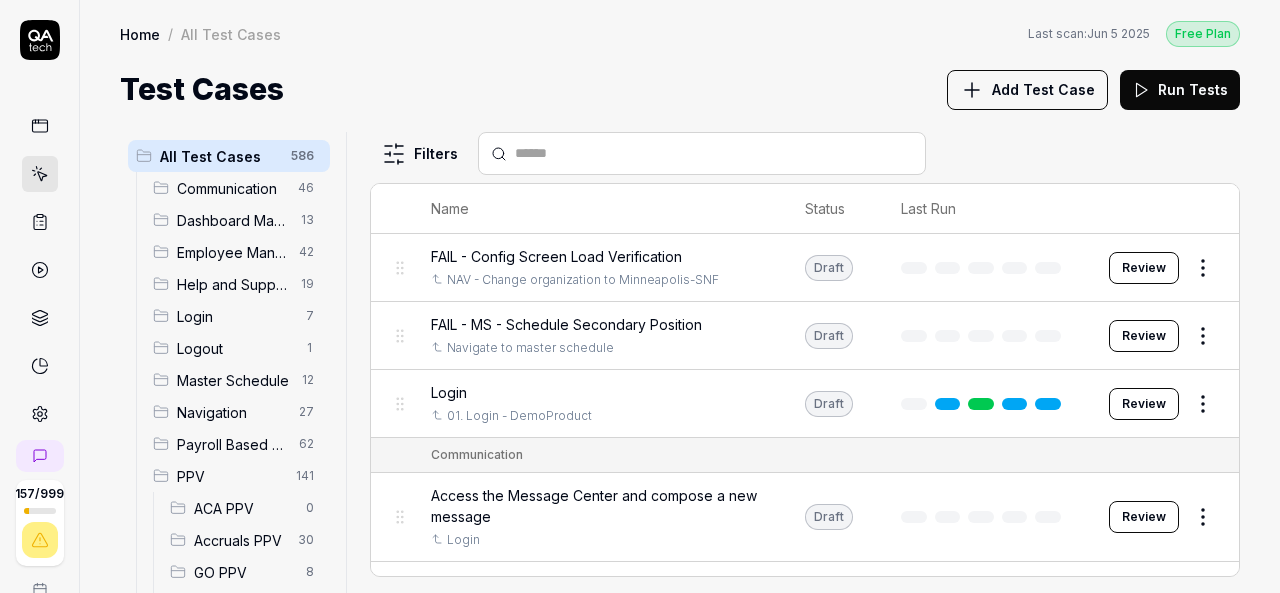 scroll, scrollTop: 300, scrollLeft: 0, axis: vertical 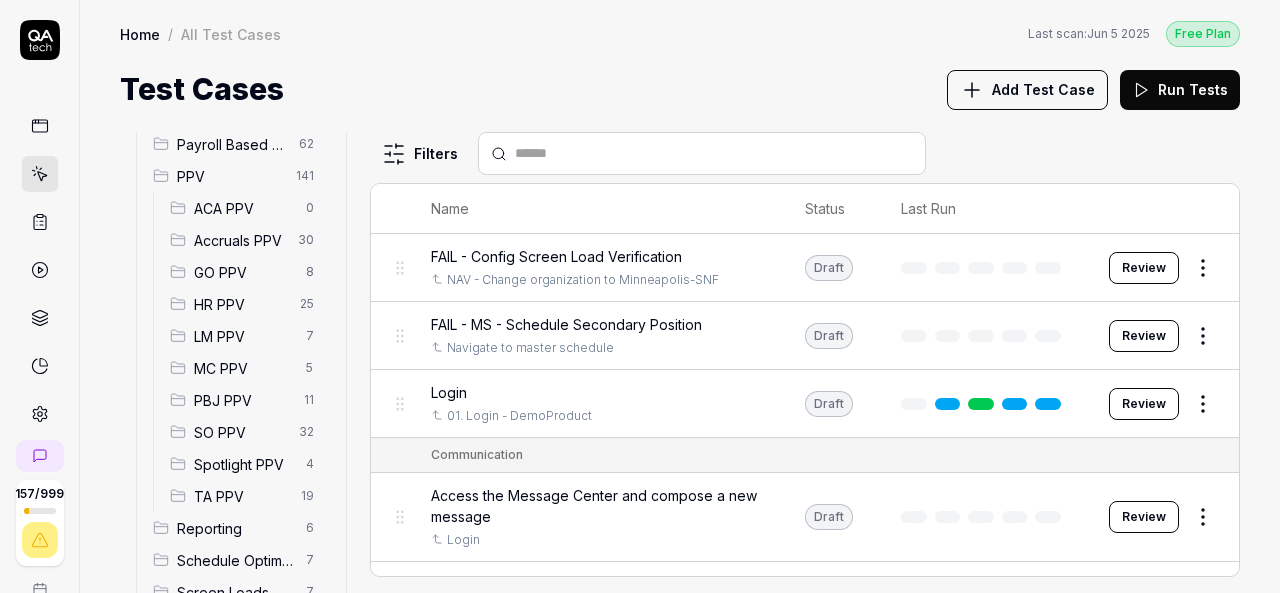 click on "HR PPV" at bounding box center [241, 304] 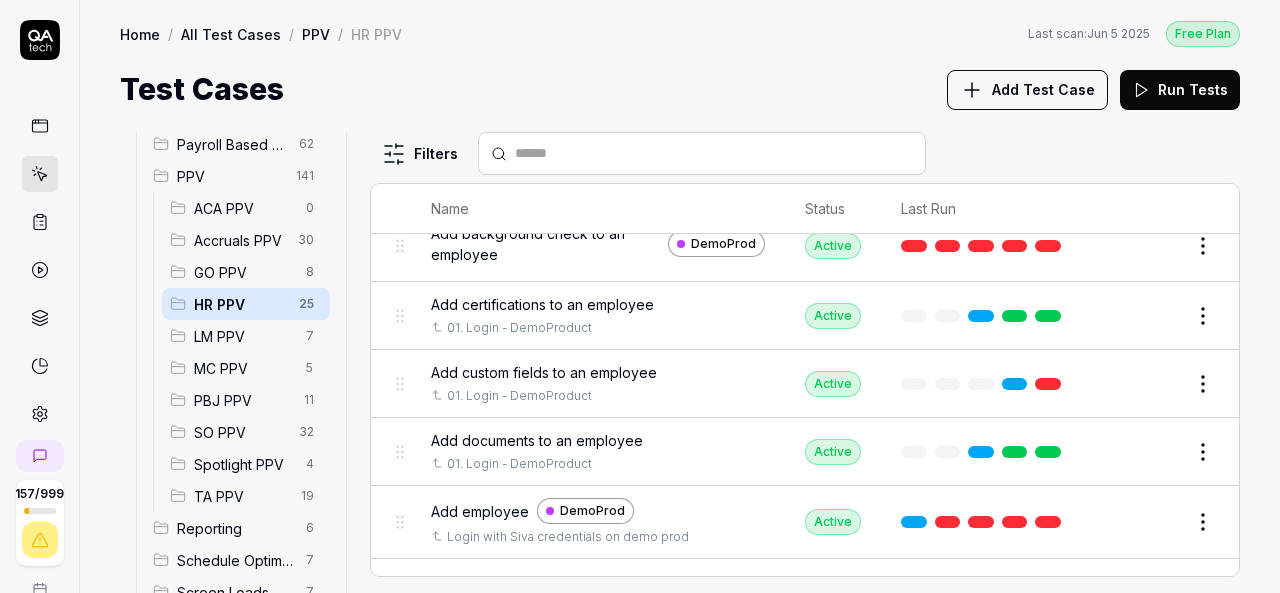 scroll, scrollTop: 100, scrollLeft: 0, axis: vertical 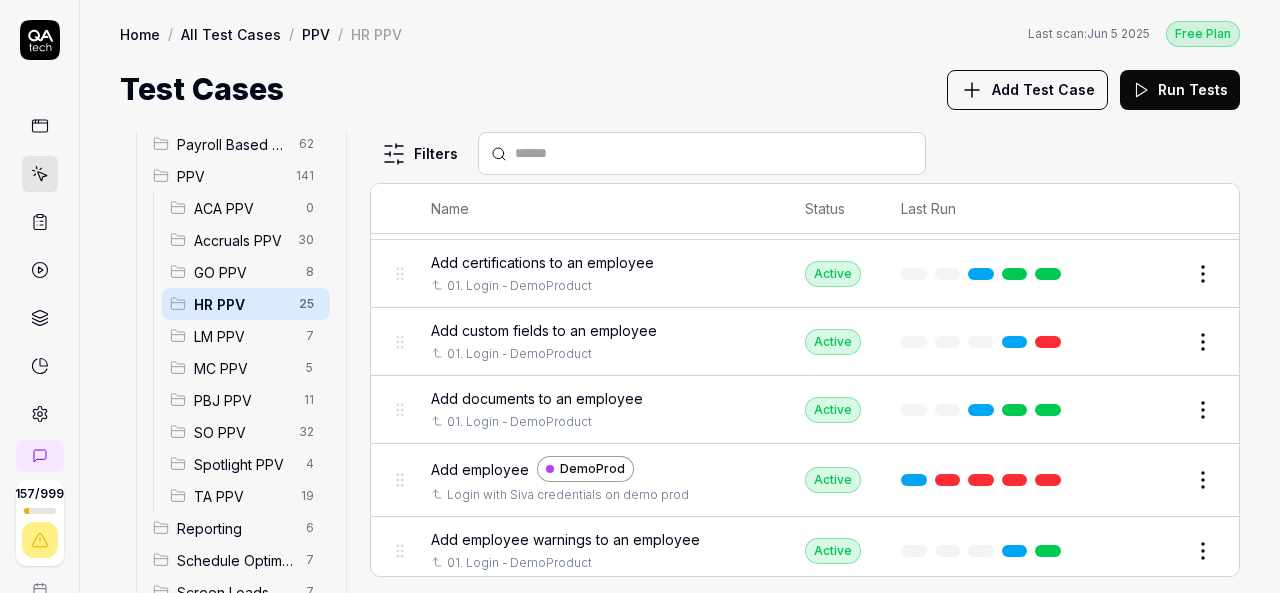 click on "Add employee" at bounding box center (480, 469) 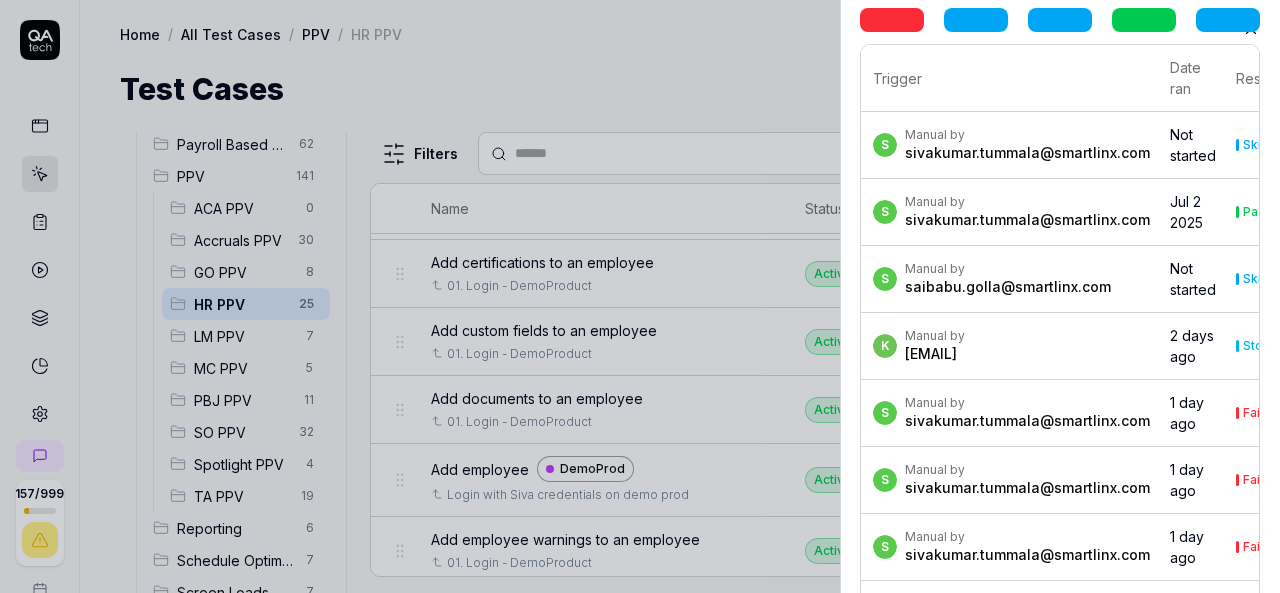 scroll, scrollTop: 606, scrollLeft: 0, axis: vertical 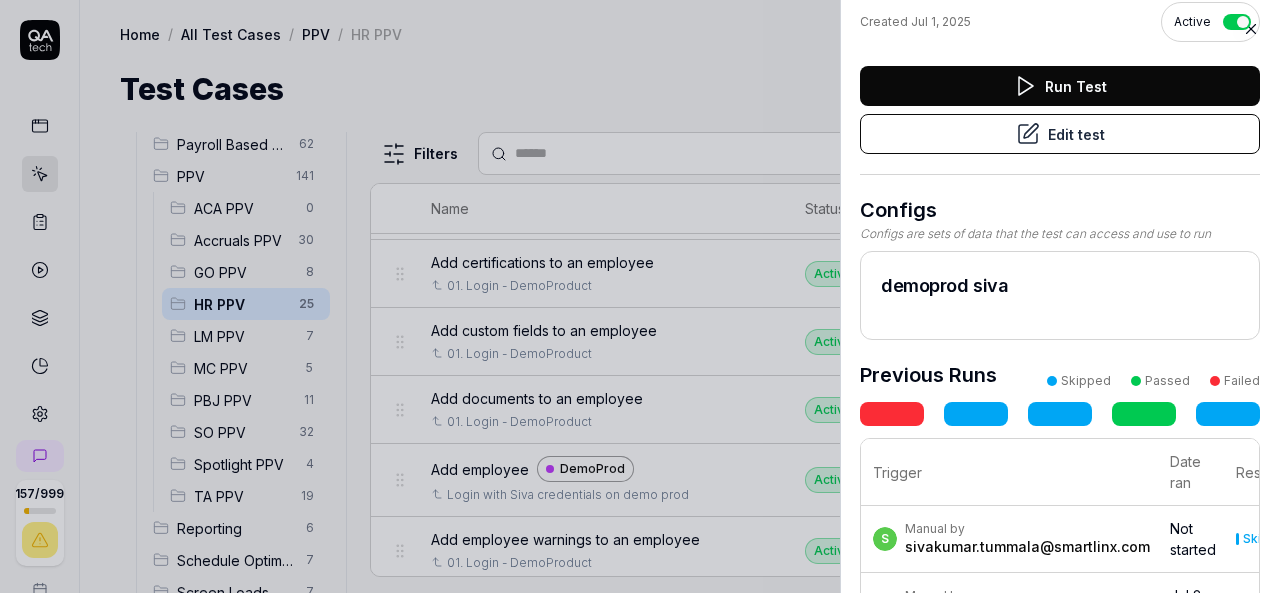 click 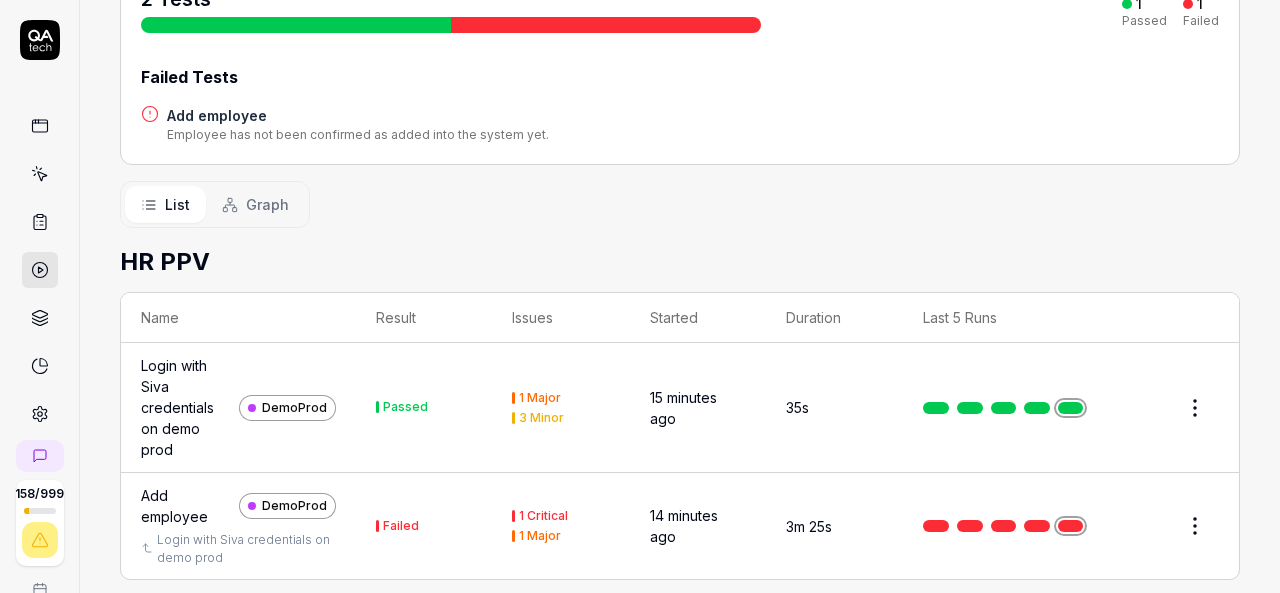 scroll, scrollTop: 279, scrollLeft: 0, axis: vertical 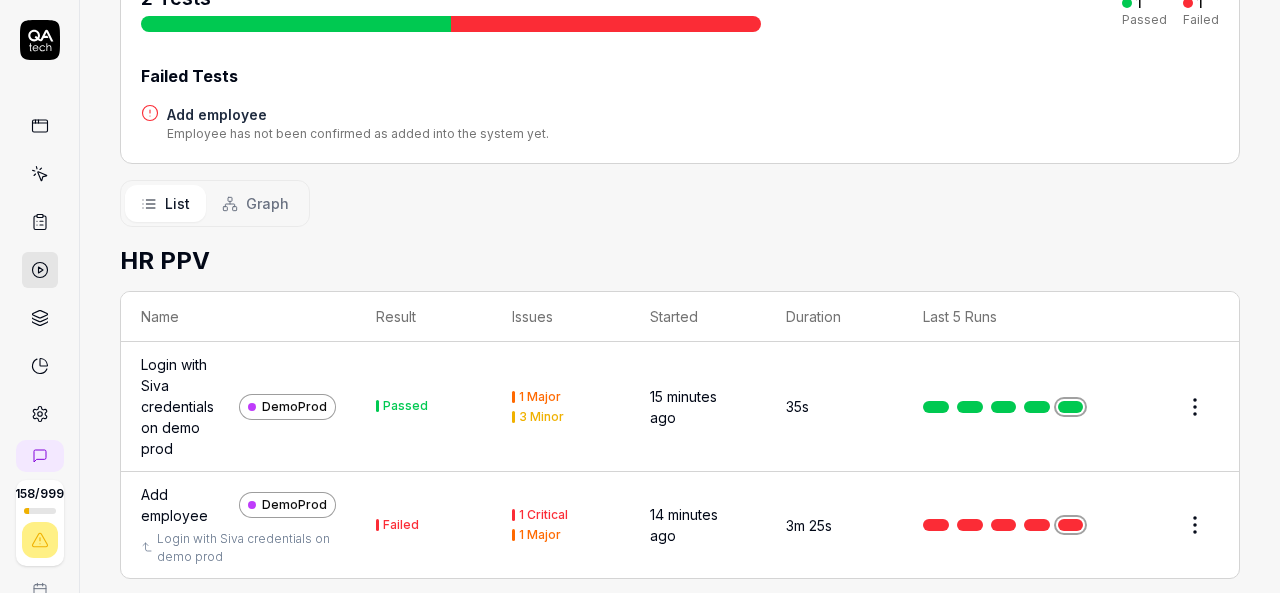 click on "Add employee" at bounding box center (186, 505) 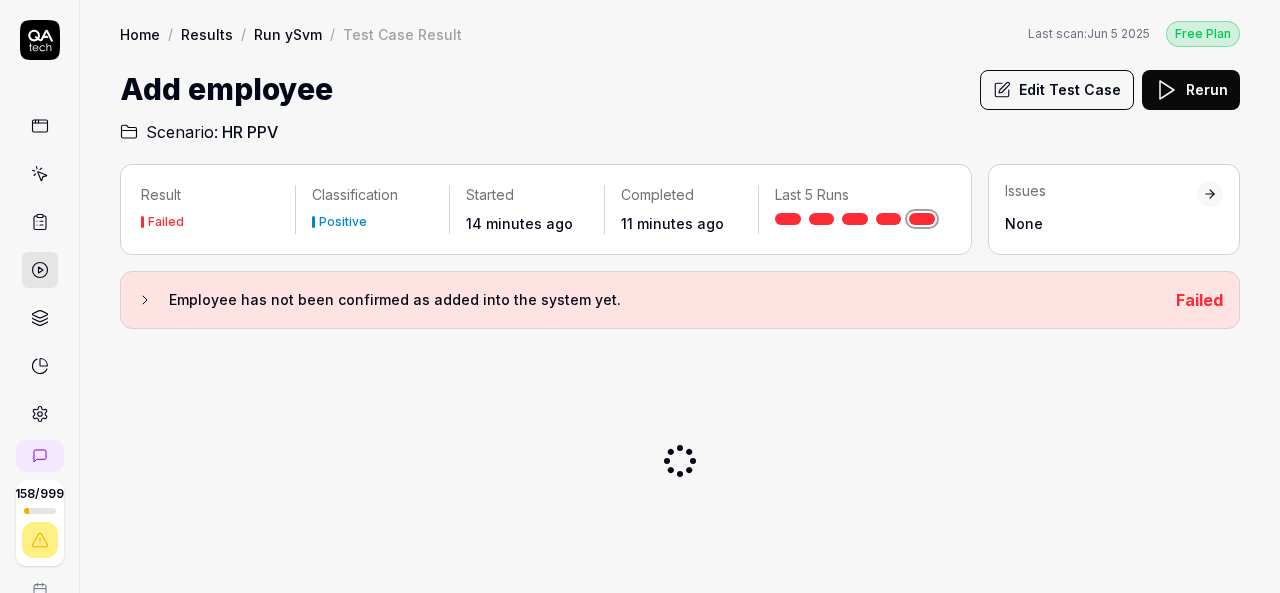 scroll, scrollTop: 0, scrollLeft: 0, axis: both 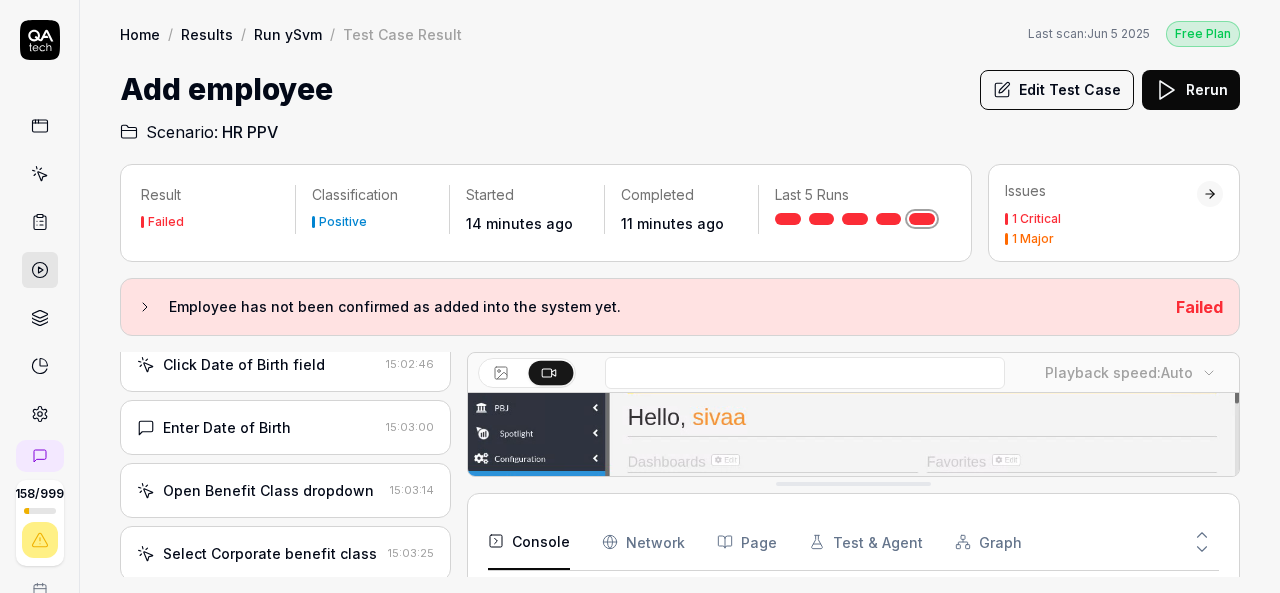 click on "Edit Test Case" at bounding box center [1057, 90] 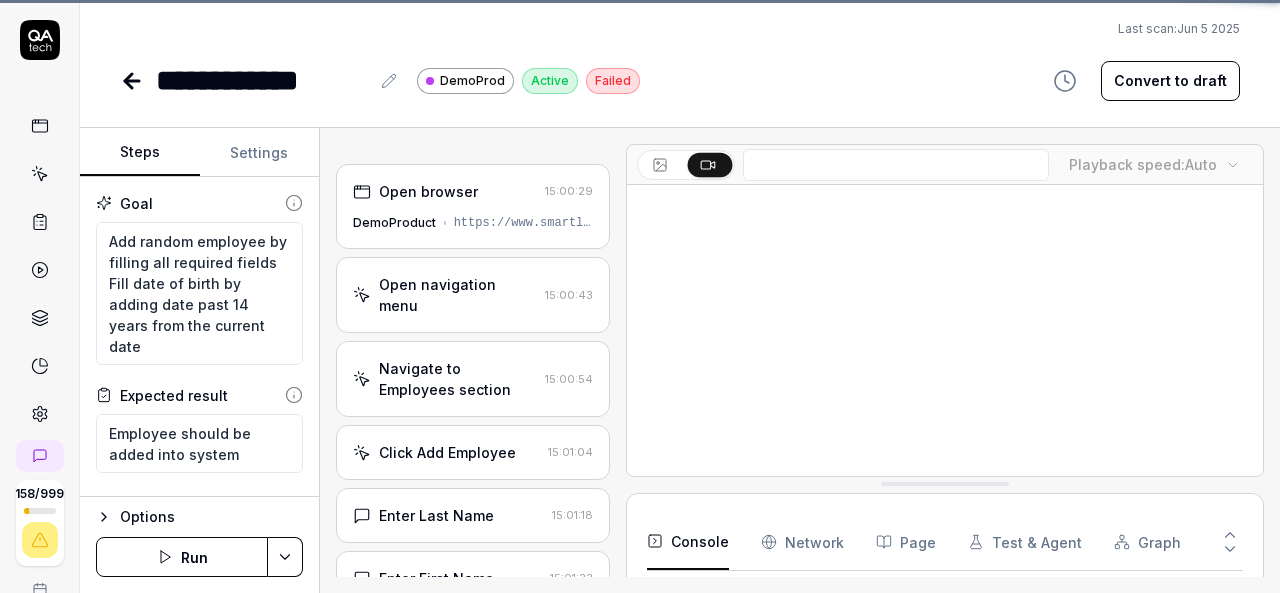 scroll, scrollTop: 308, scrollLeft: 0, axis: vertical 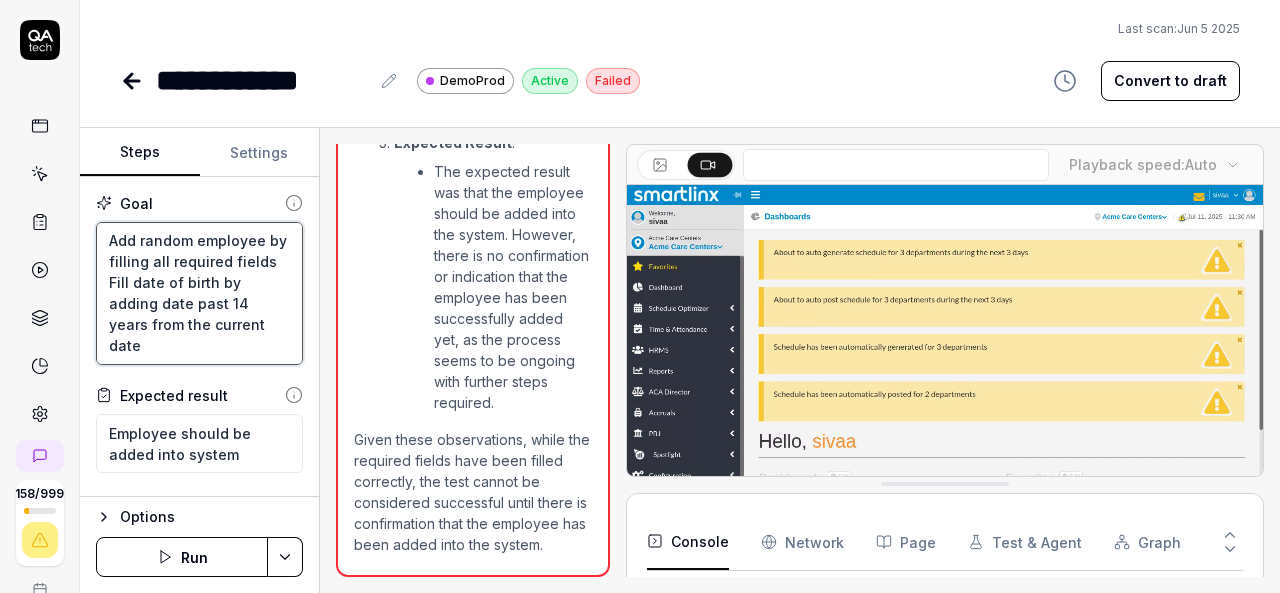 click on "Add random employee by filling all required fields
Fill date of birth by adding date past 14 years from the current date" at bounding box center [199, 293] 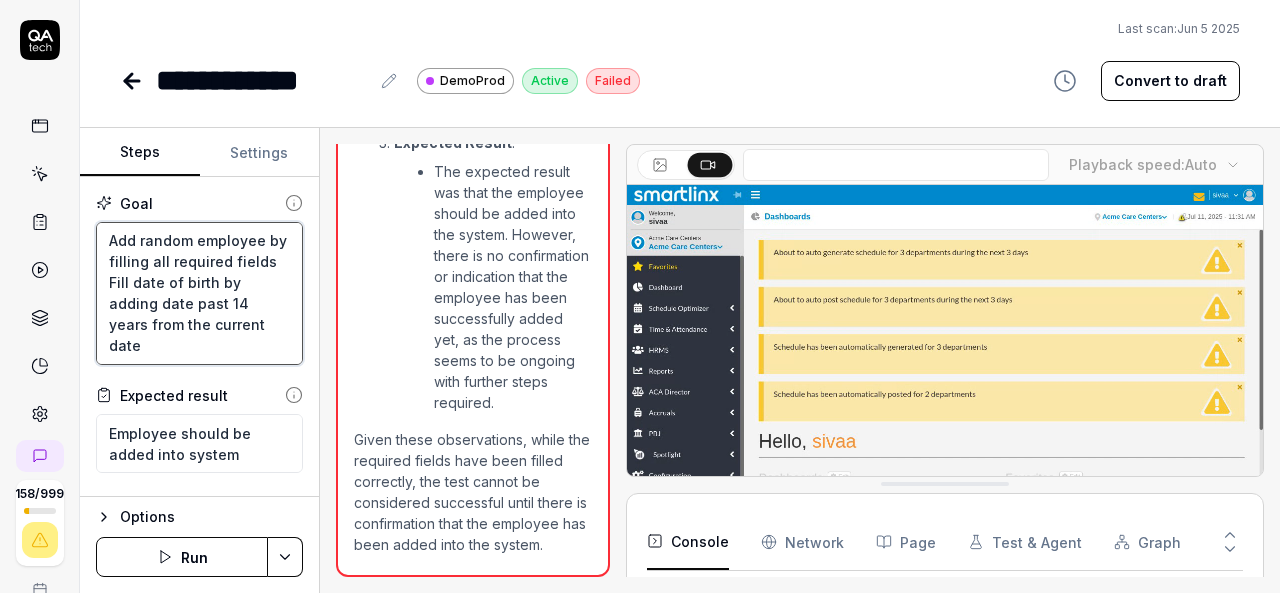 type on "*" 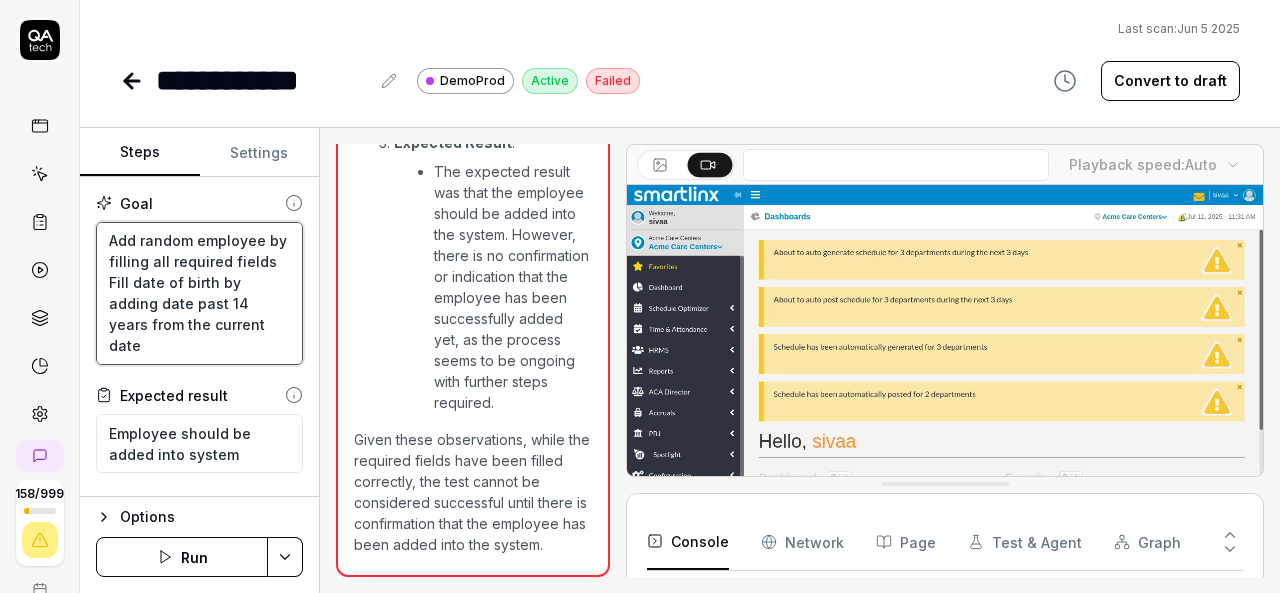 type on "Add random employee by filling all required fields
Fill date of birth by adding date past 14 years from the current date" 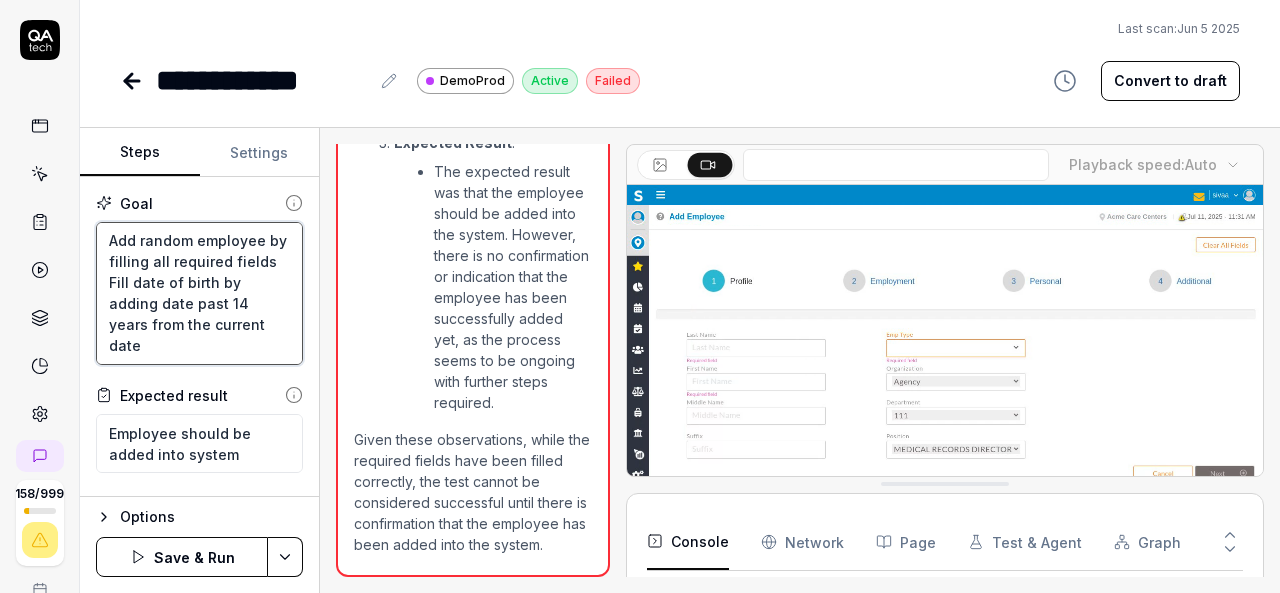 scroll, scrollTop: 32, scrollLeft: 0, axis: vertical 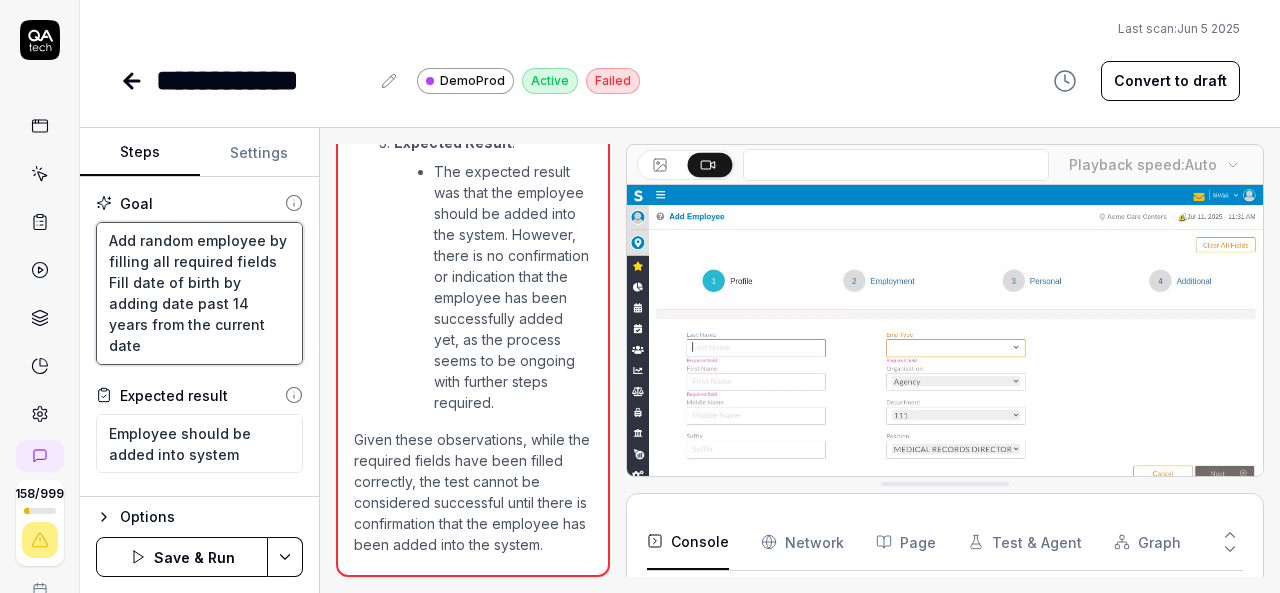 type on "*" 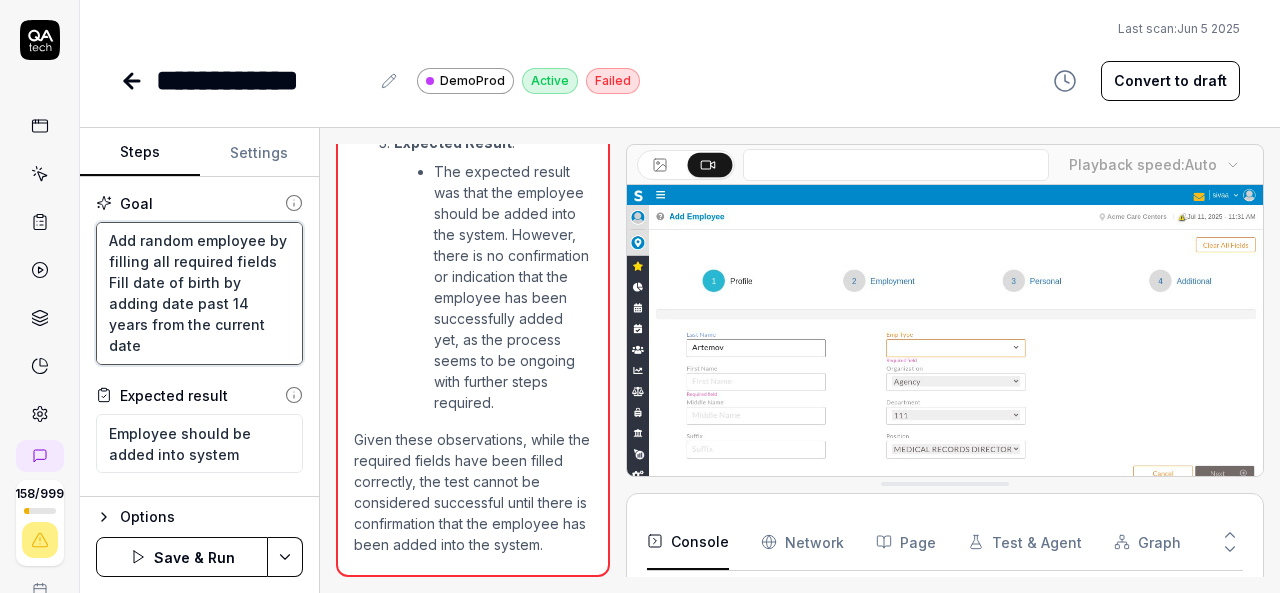 type on "Add random employee by filling all required fields
Fill date of birth by adding date past 14 years from the current date
T" 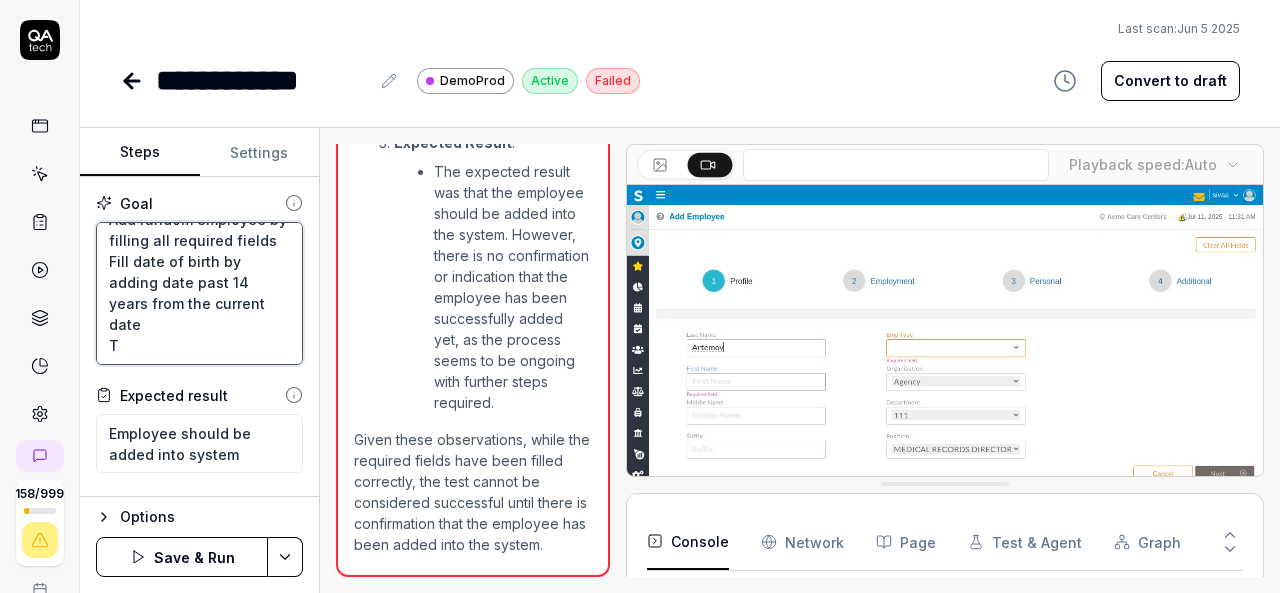 type on "*" 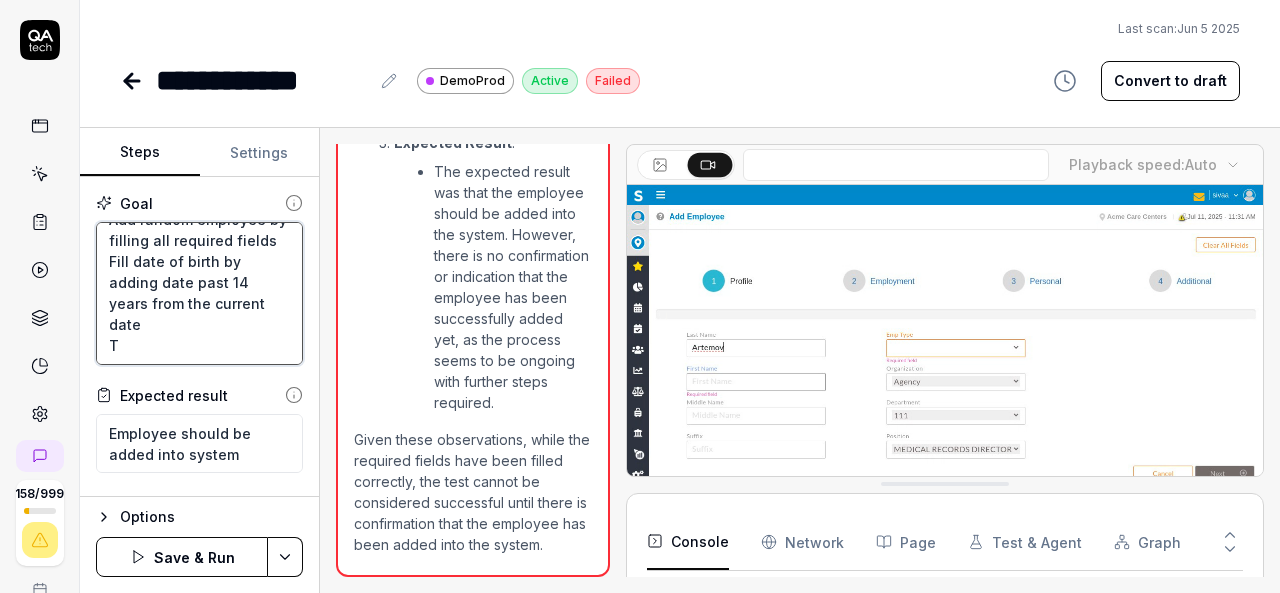 type on "Add random employee by filling all required fields
Fill date of birth by adding date past 14 years from the current date
Th" 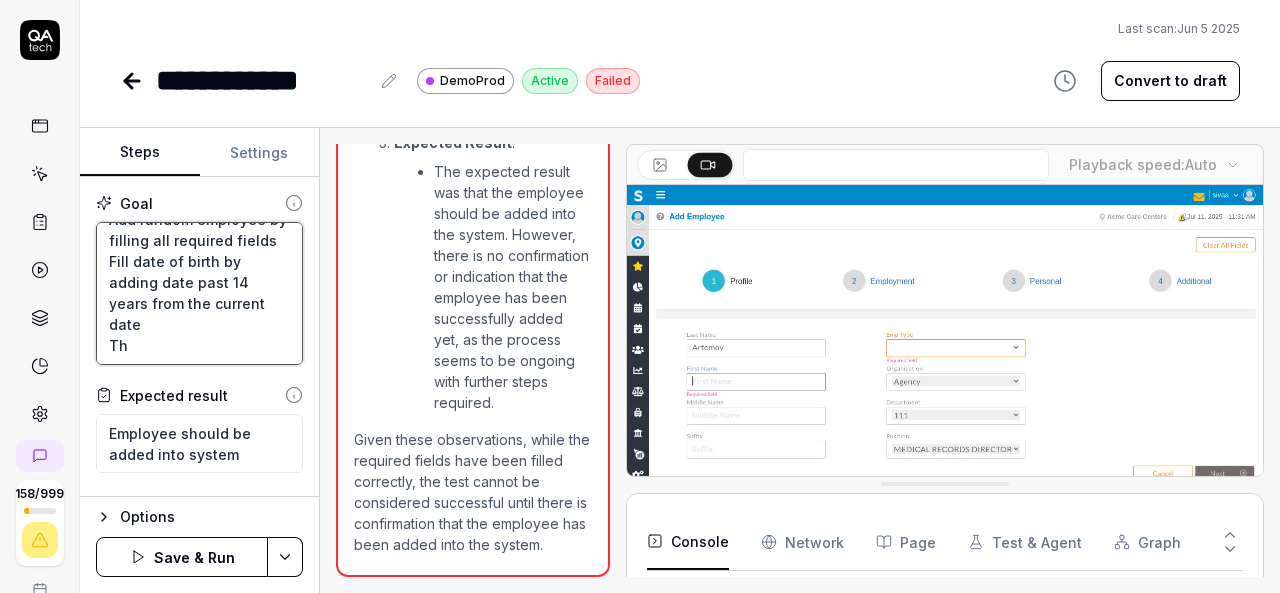 type on "*" 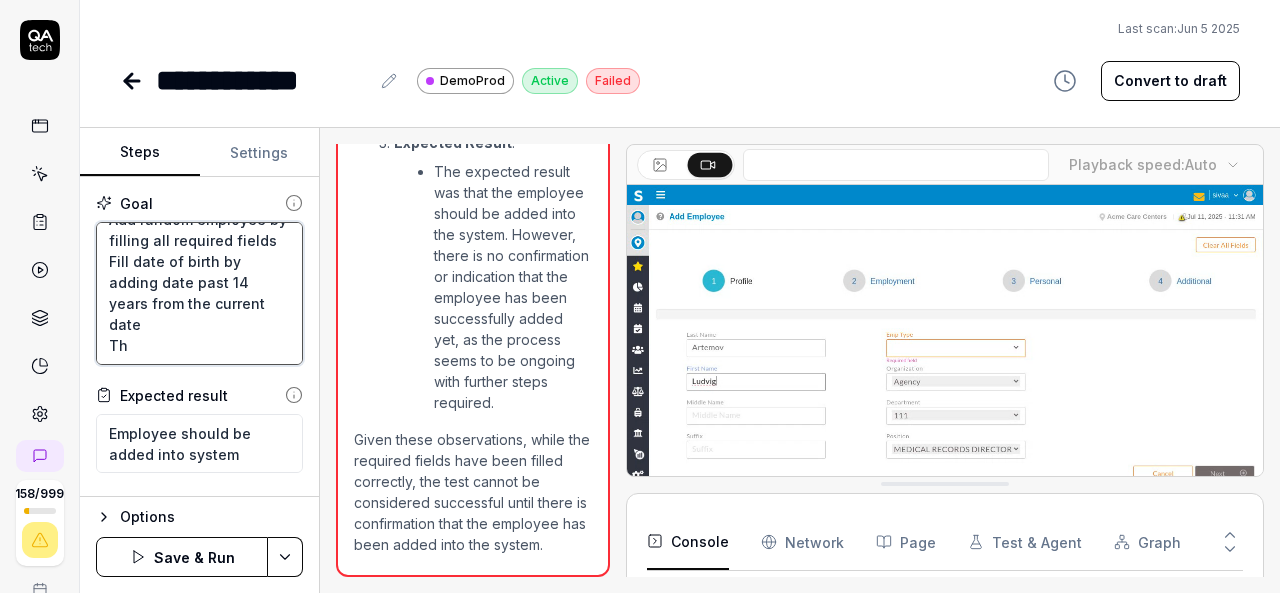 type on "Add random employee by filling all required fields
Fill date of birth by adding date past 14 years from the current date
The" 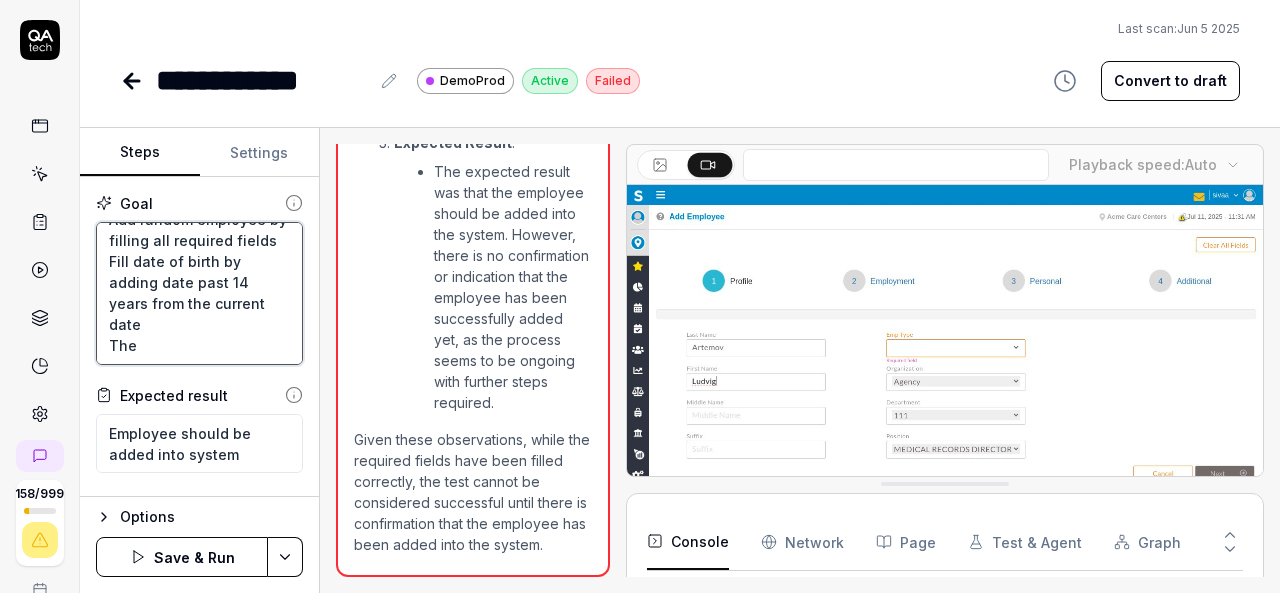 type on "*" 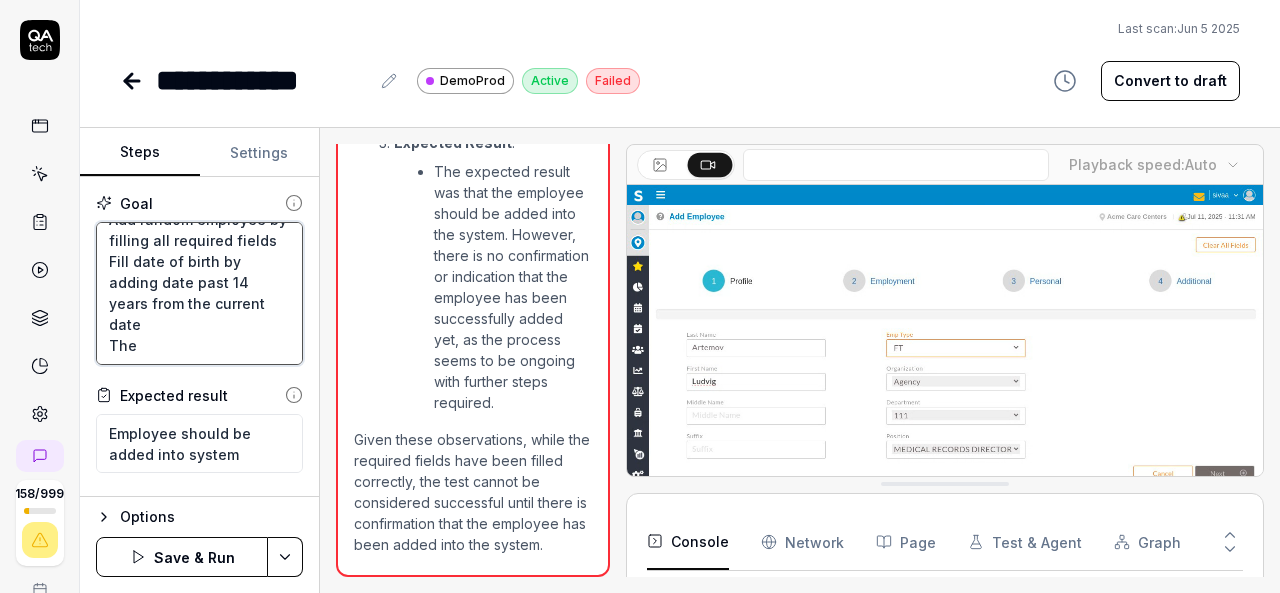 type on "Add random employee by filling all required fields
Fill date of birth by adding date past 14 years from the current date
Then" 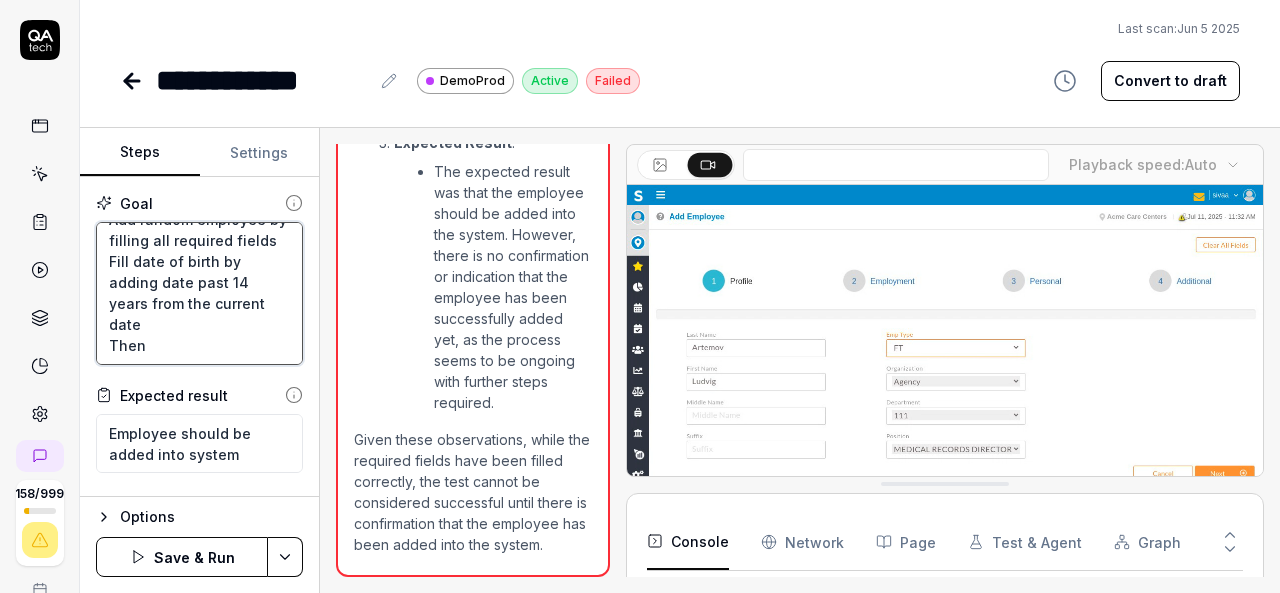 type on "*" 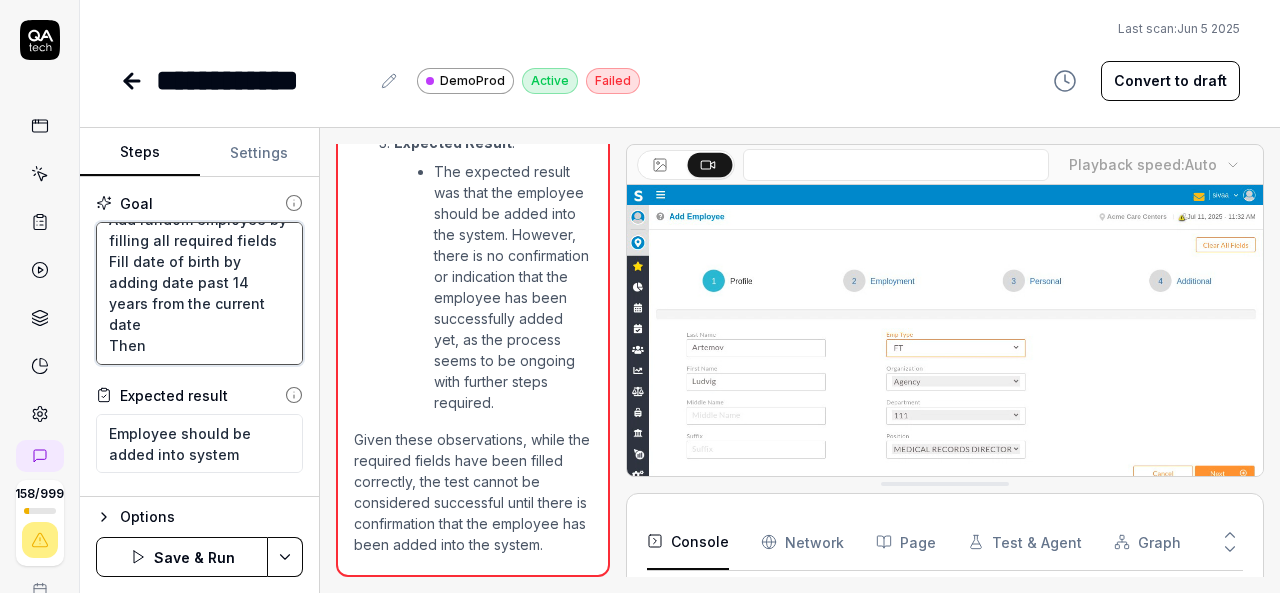 type on "Add random employee by filling all required fields
Fill date of birth by adding date past 14 years from the current date
Then" 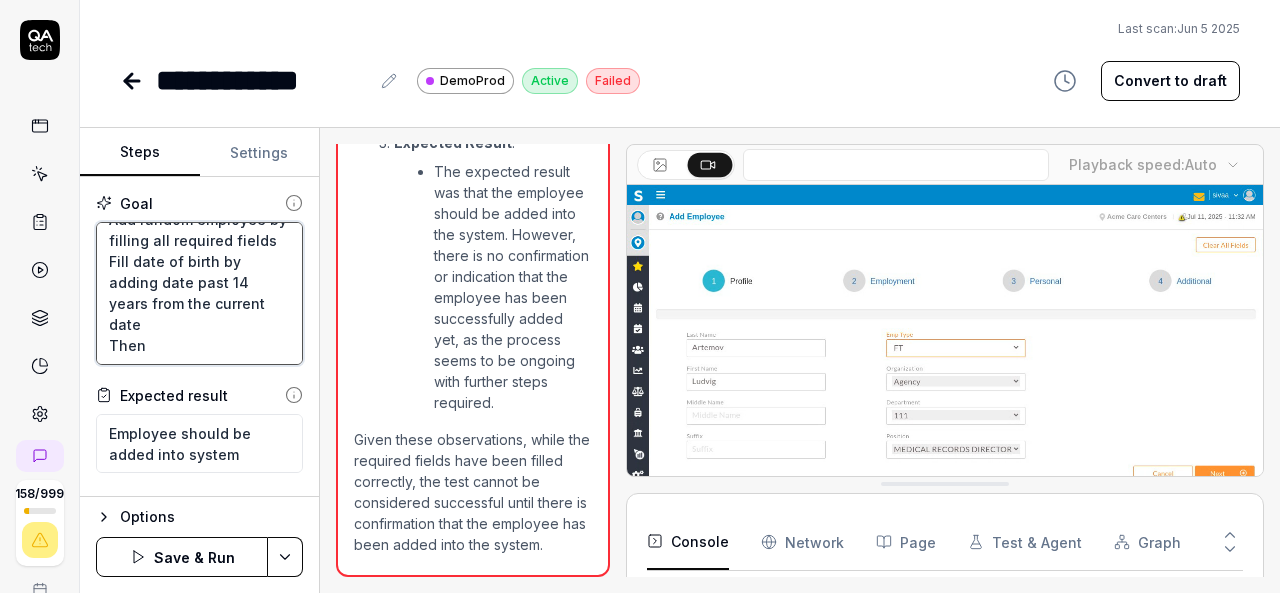type on "*" 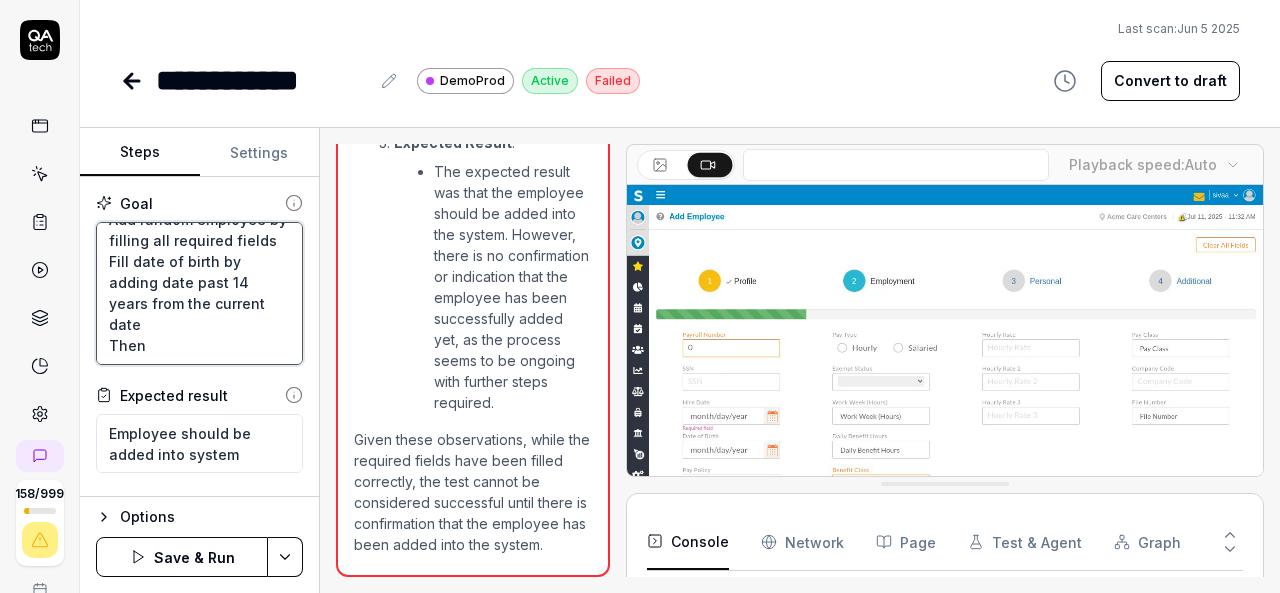 type on "Add random employee by filling all required fields
Fill date of birth by adding date past 14 years from the current date
Then c" 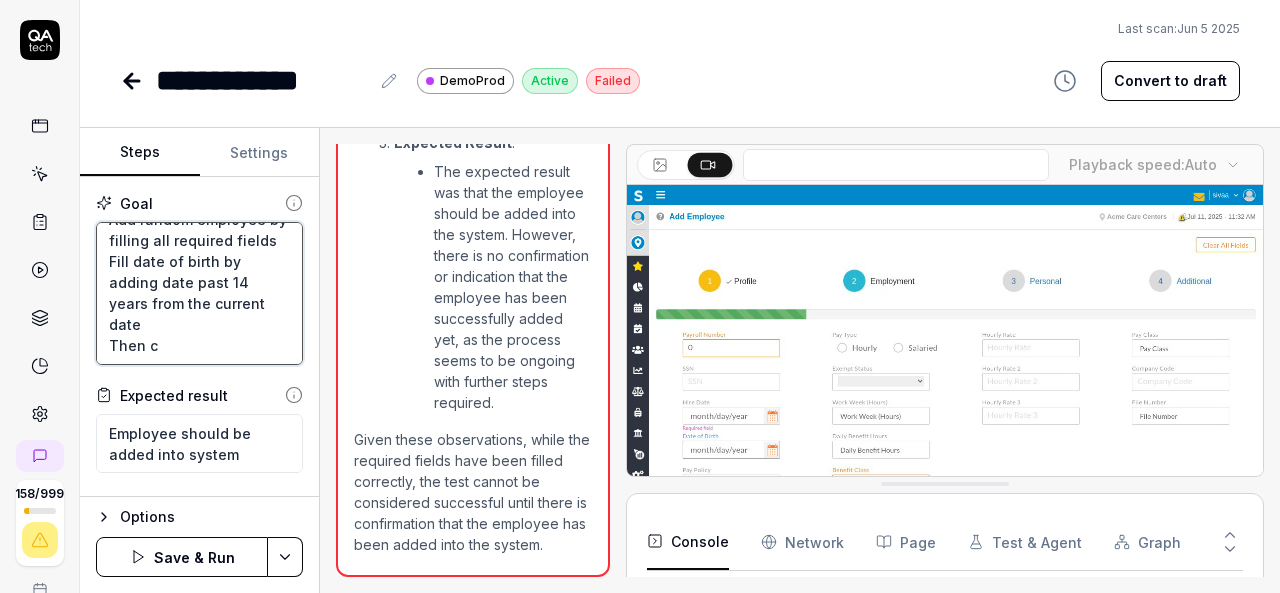 type on "*" 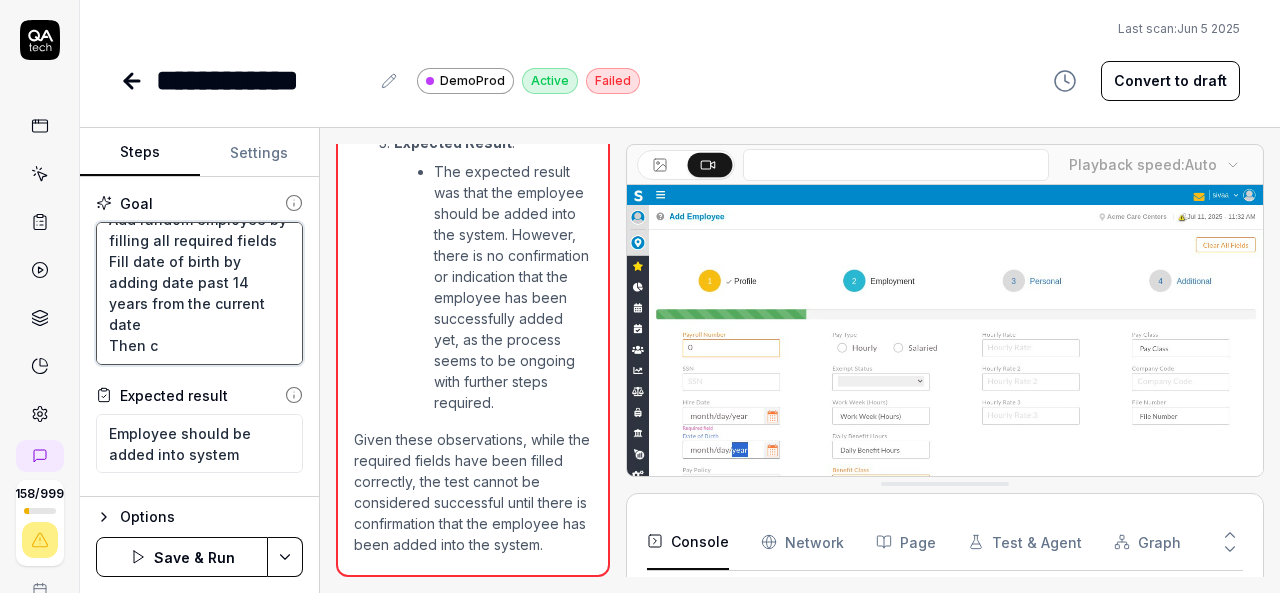 type on "Add random employee by filling all required fields
Fill date of birth by adding date past 14 years from the current date
Then cl" 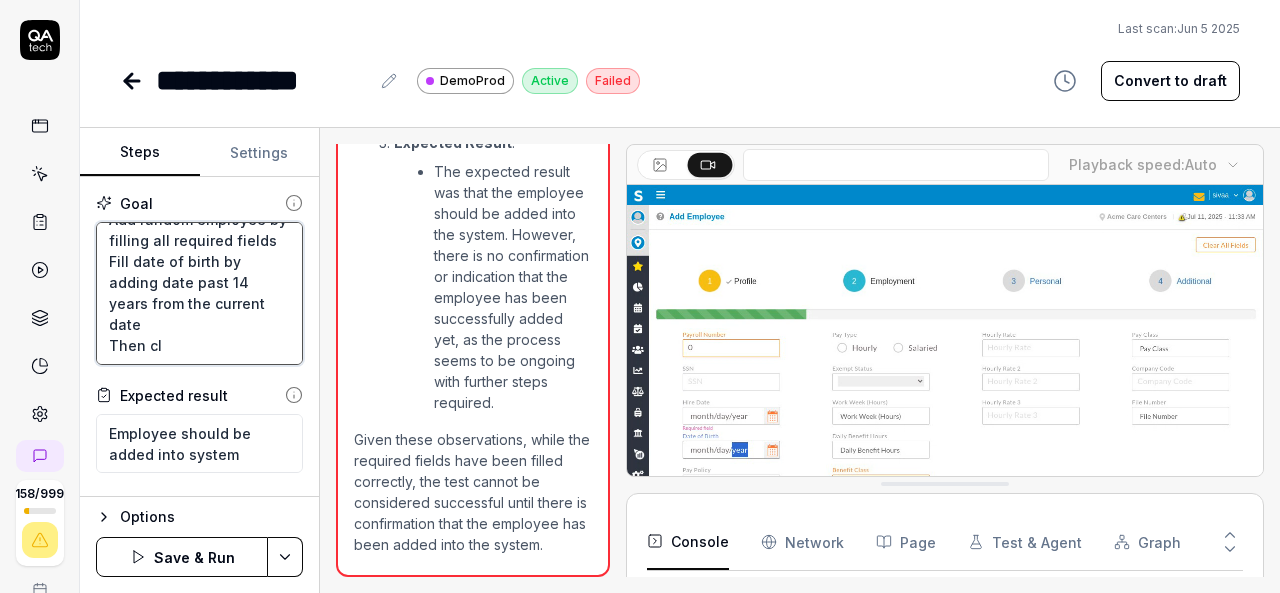 type on "*" 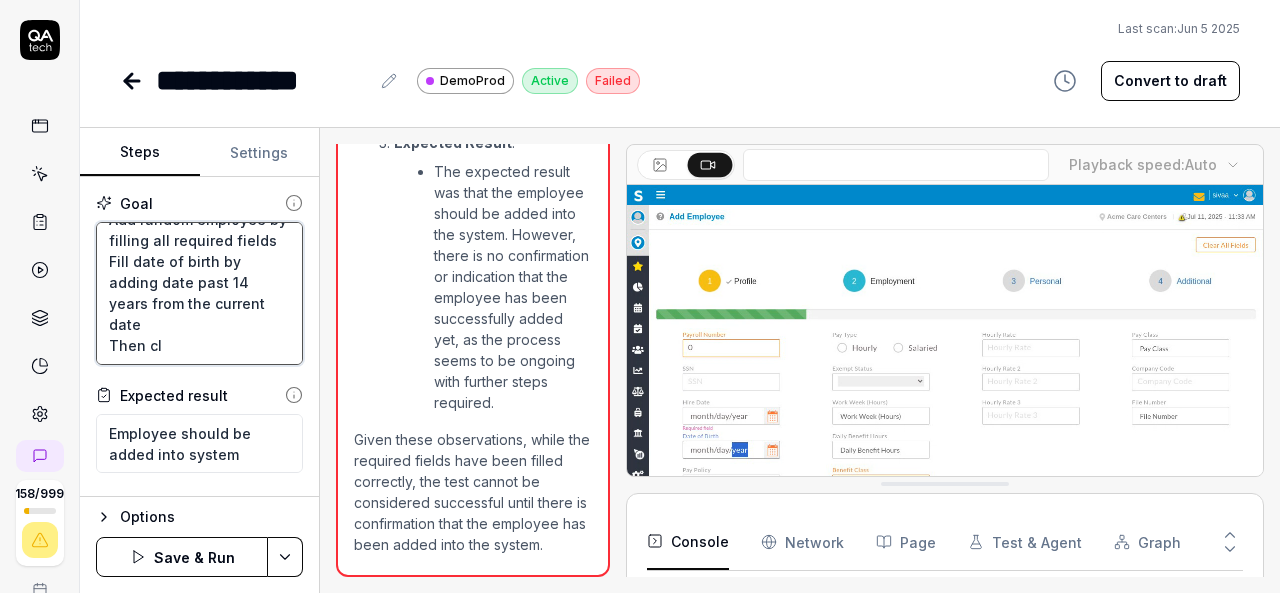 type on "Add random employee by filling all required fields
Fill date of birth by adding date past 14 years from the current date
Then cli" 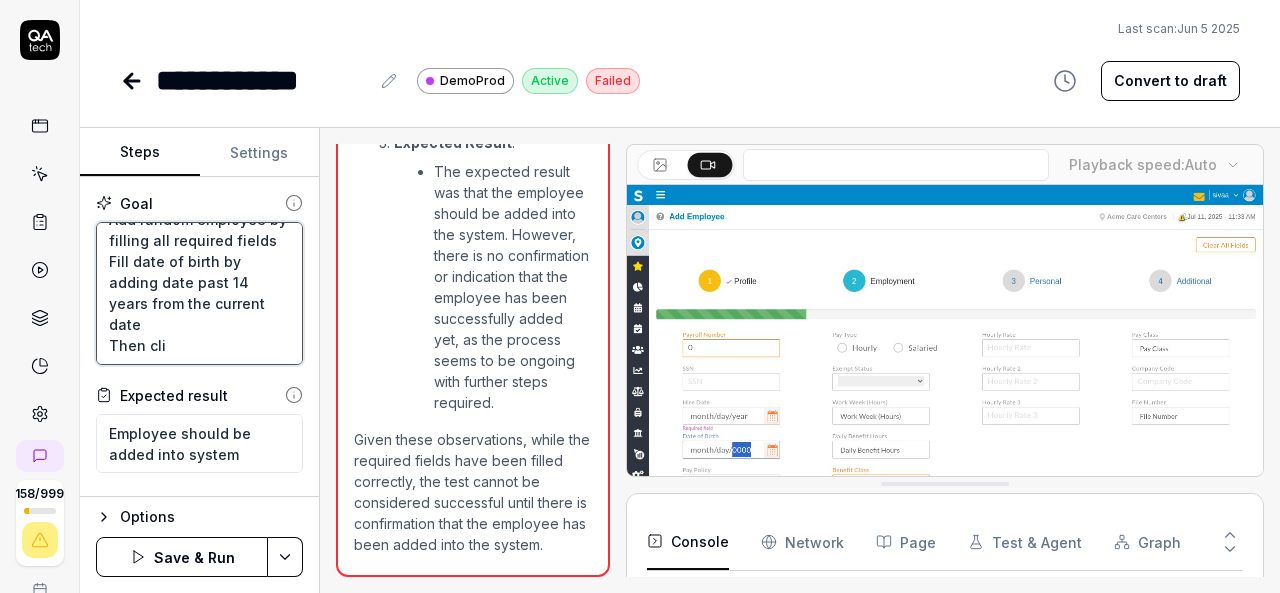 type on "*" 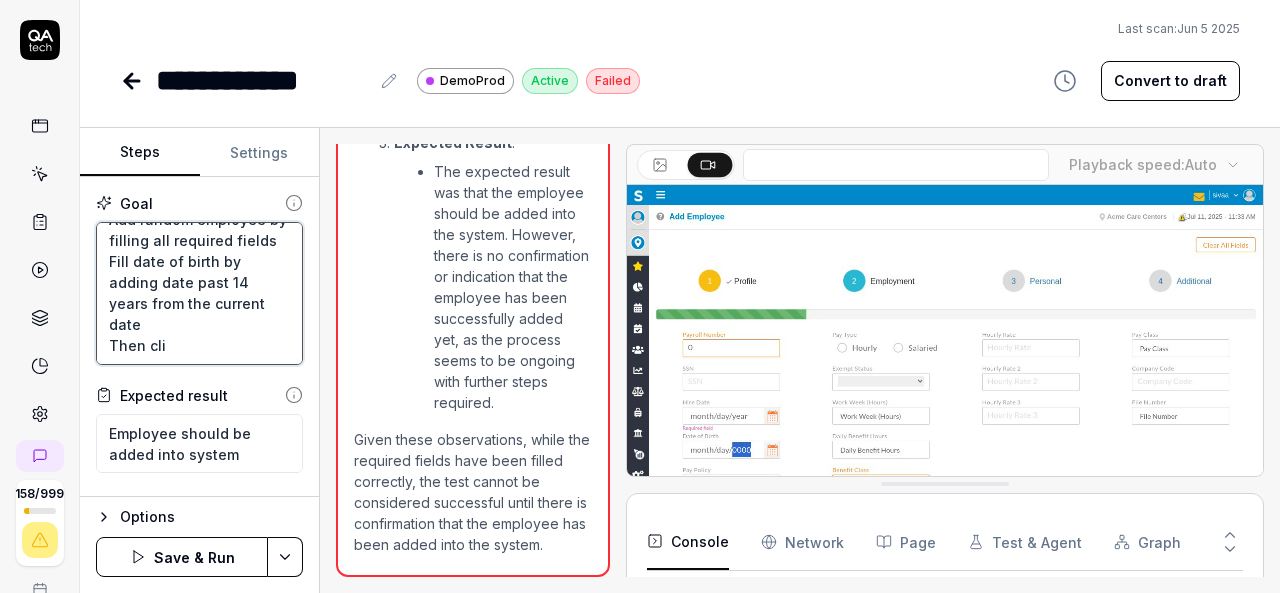 type on "Add random employee by filling all required fields
Fill date of birth by adding date past 14 years from the current date
Then clic" 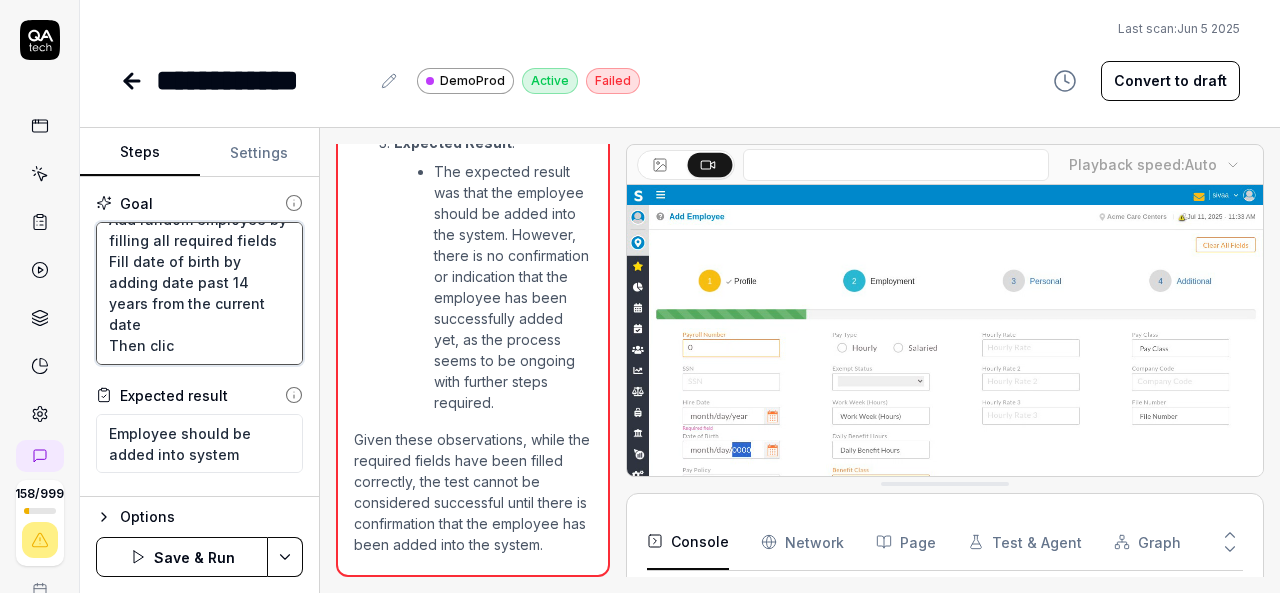 type on "*" 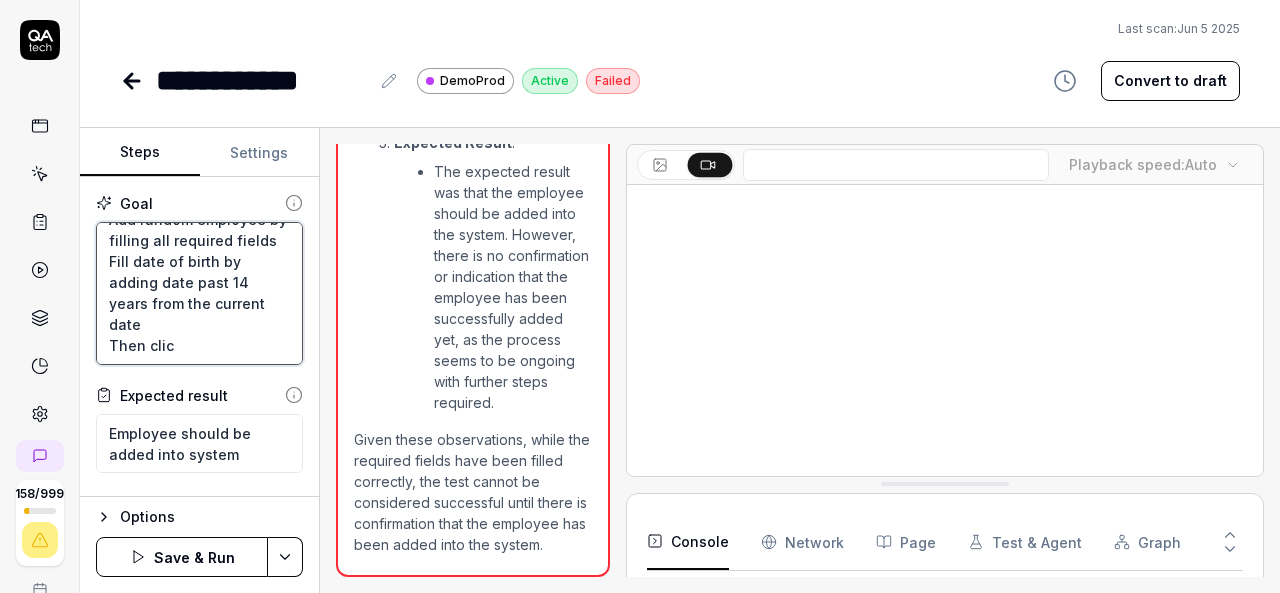 type on "Add random employee by filling all required fields
Fill date of birth by adding date past 14 years from the current date
Then click" 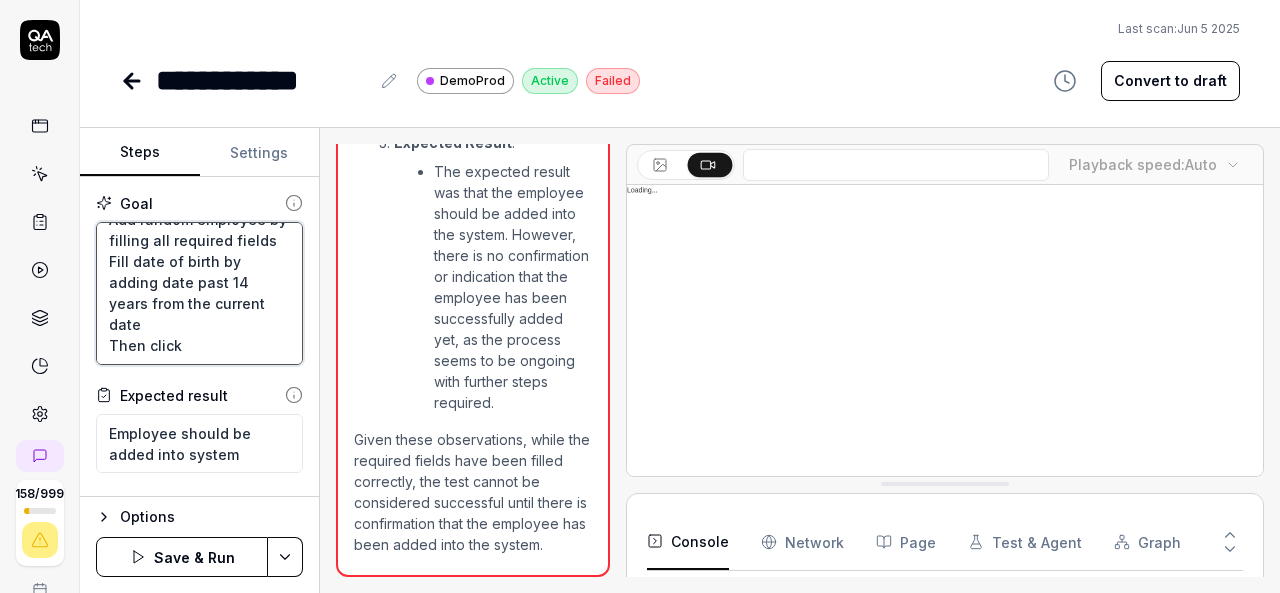 type on "*" 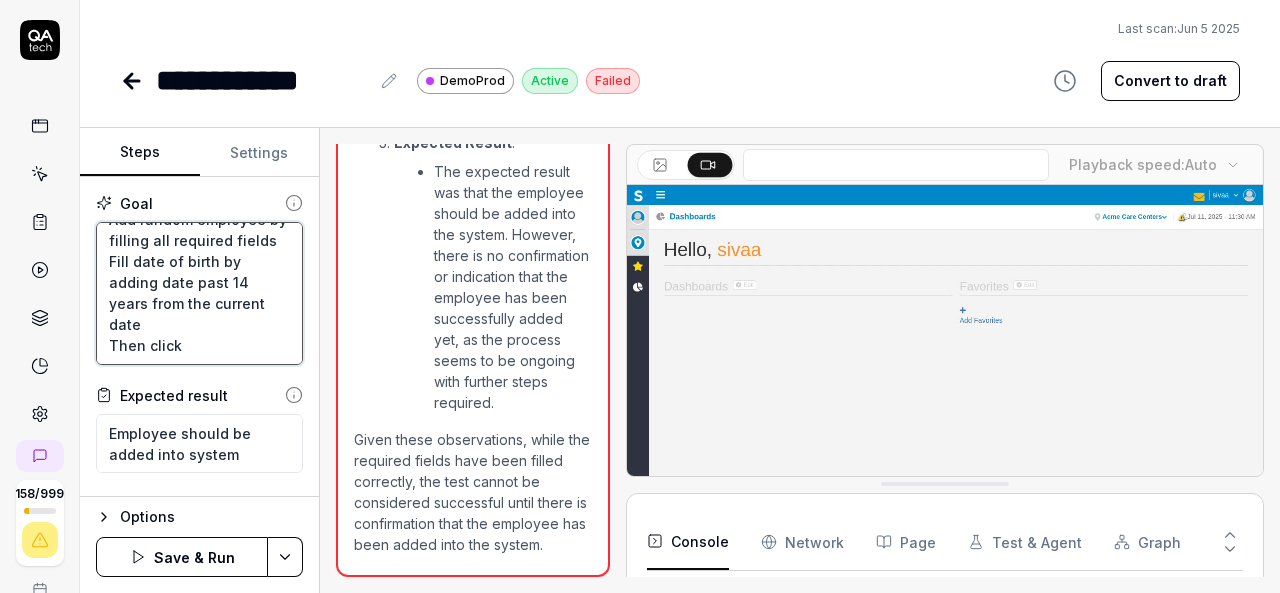 type on "Add random employee by filling all required fields
Fill date of birth by adding date past 14 years from the current date
Then click" 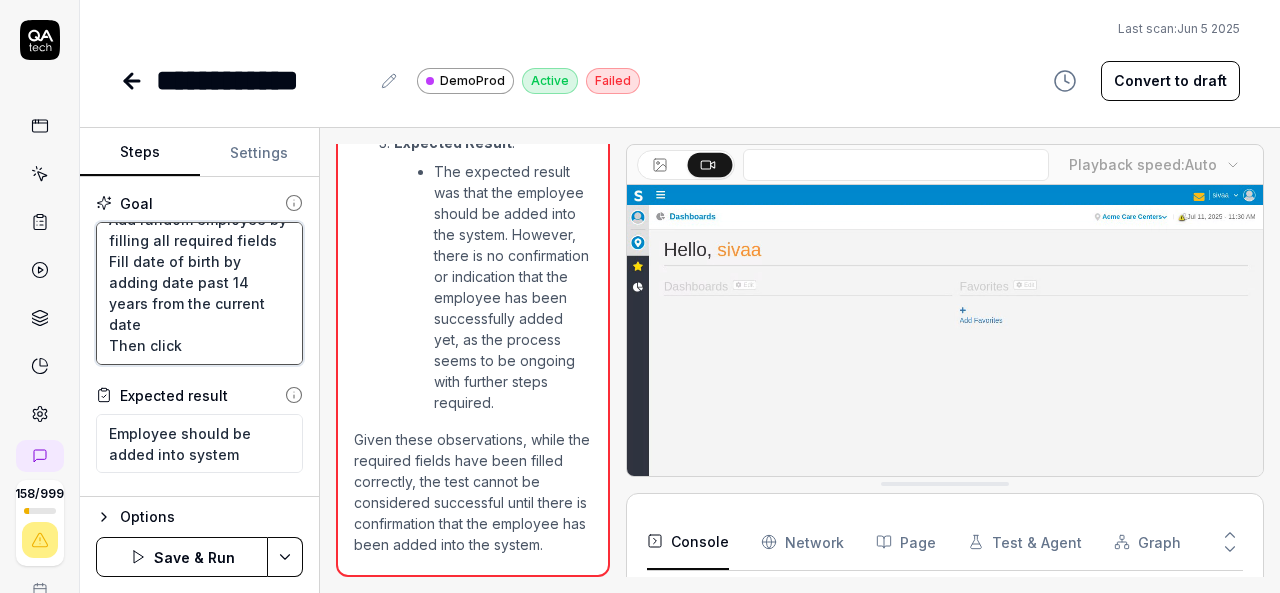 type on "*" 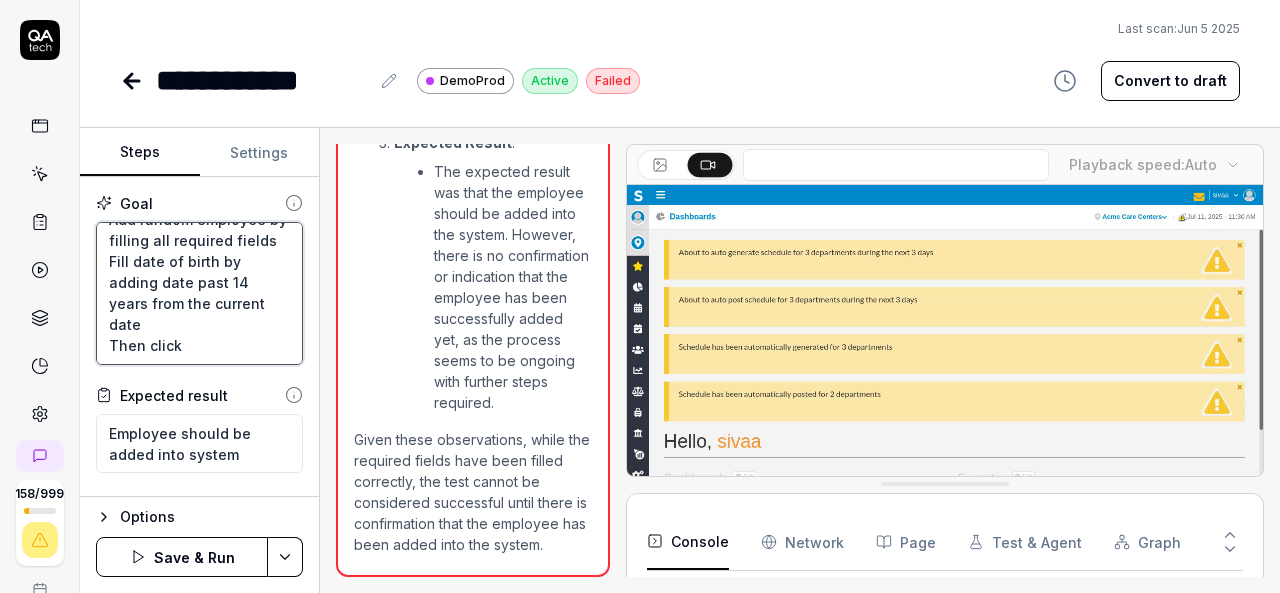 type on "Add random employee by filling all required fields
Fill date of birth by adding date past 14 years from the current date
Then click o" 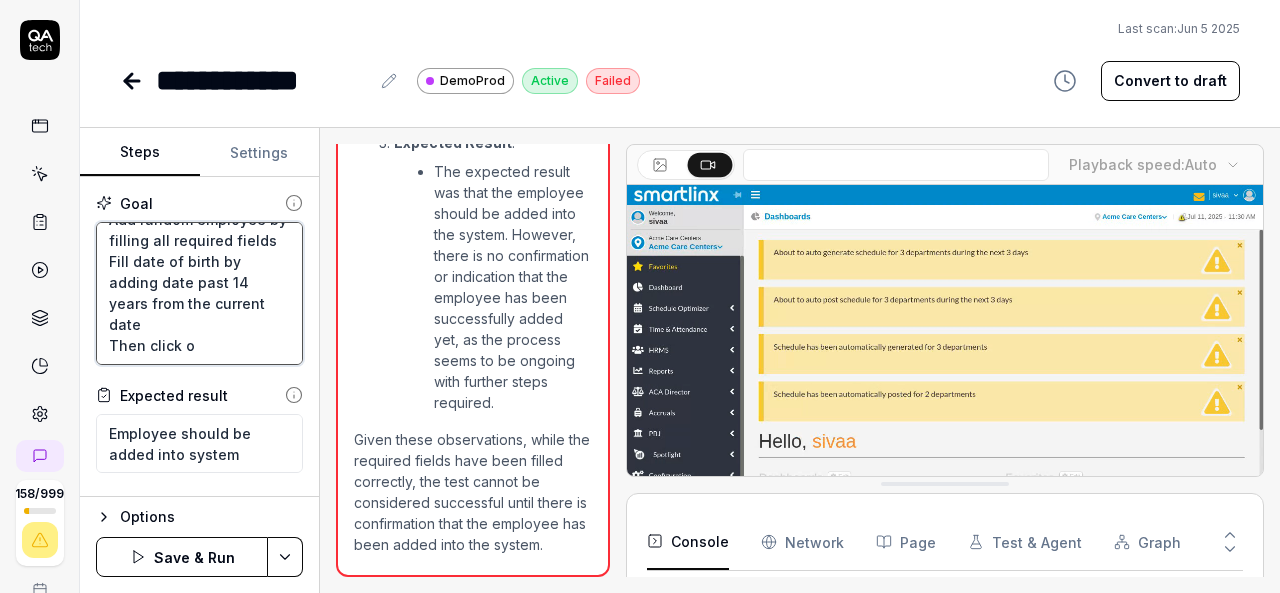 type on "*" 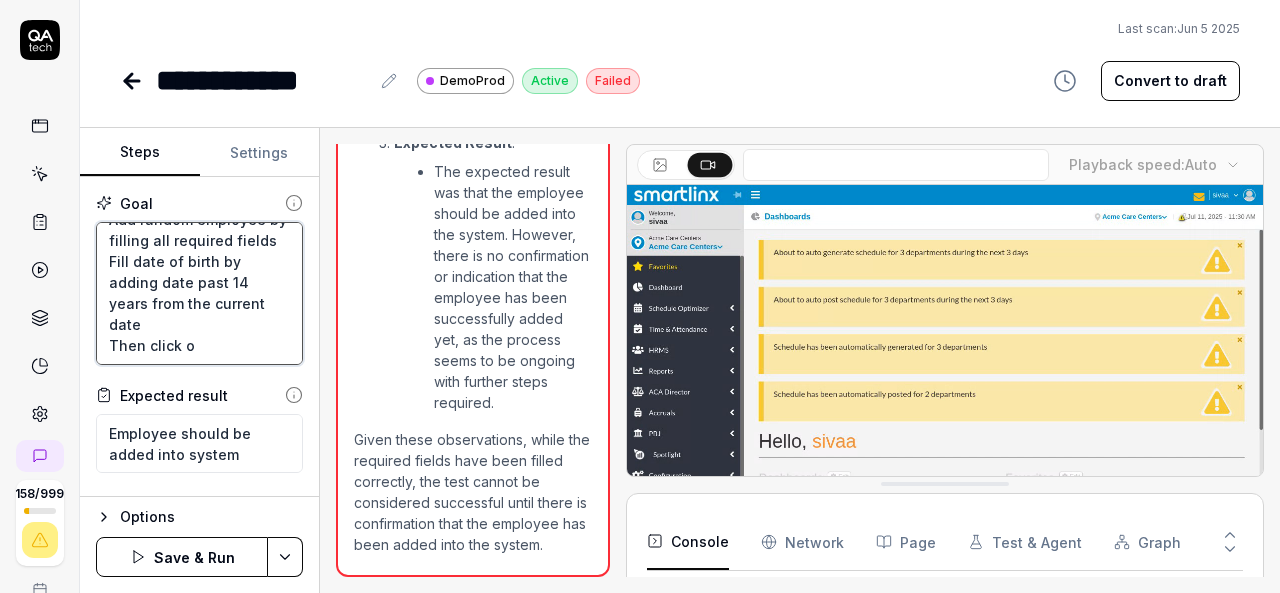 type on "Add random employee by filling all required fields
Fill date of birth by adding date past 14 years from the current date
Then click on" 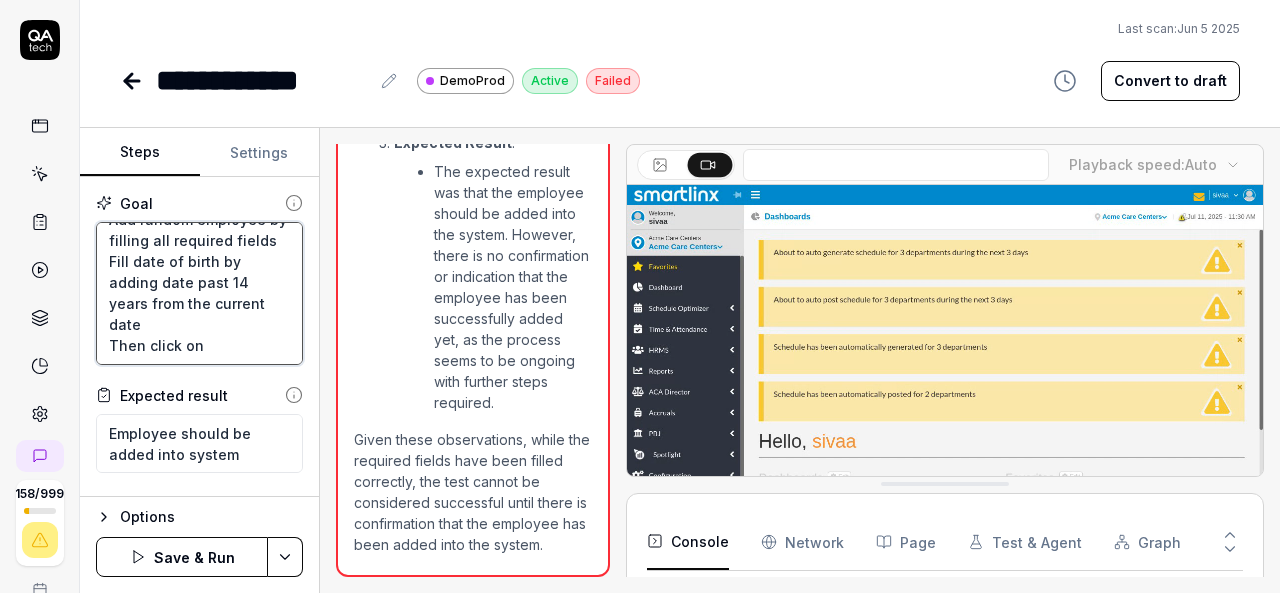 type on "*" 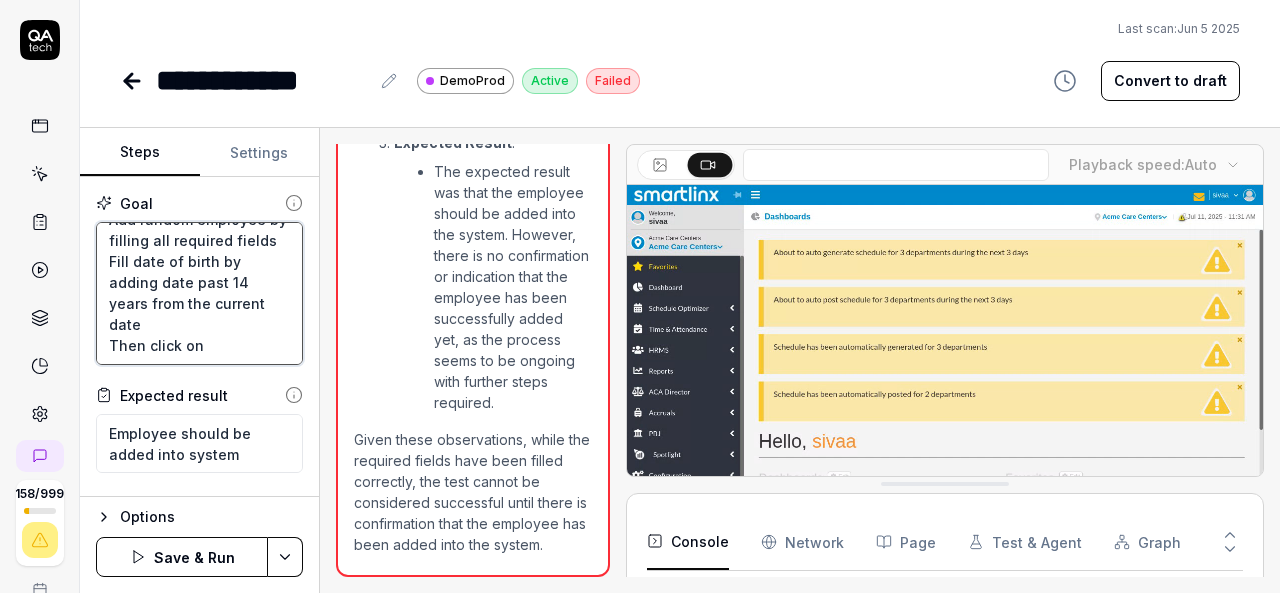 type on "Add random employee by filling all required fields
Fill date of birth by adding date past 14 years from the current date
Then click on" 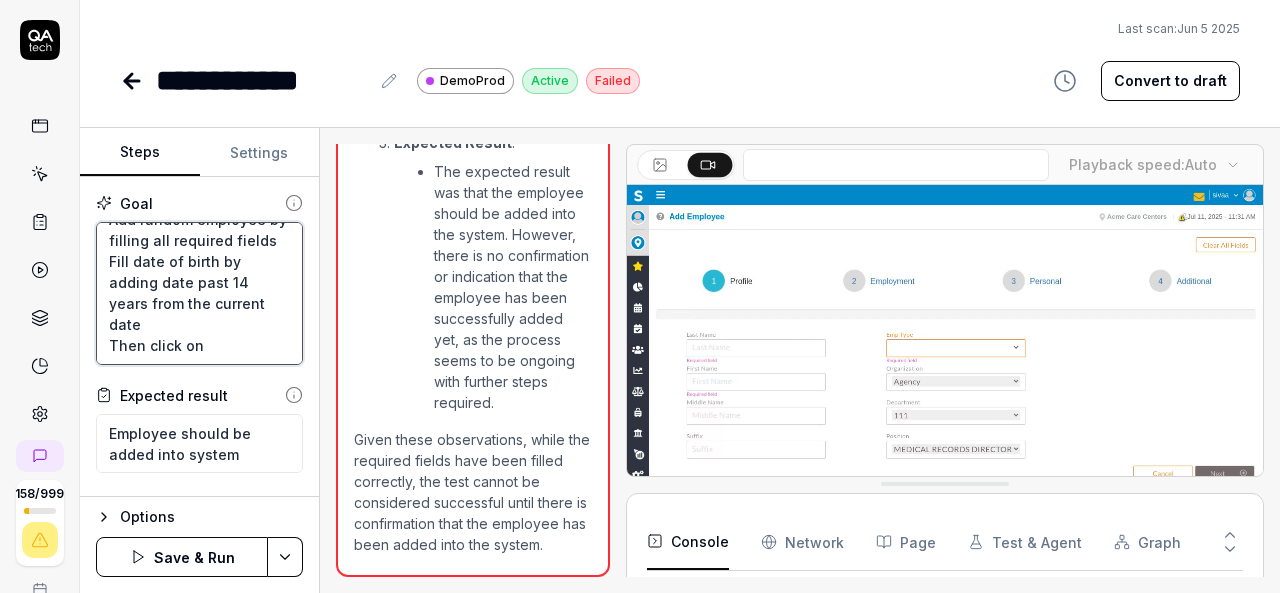 type on "*" 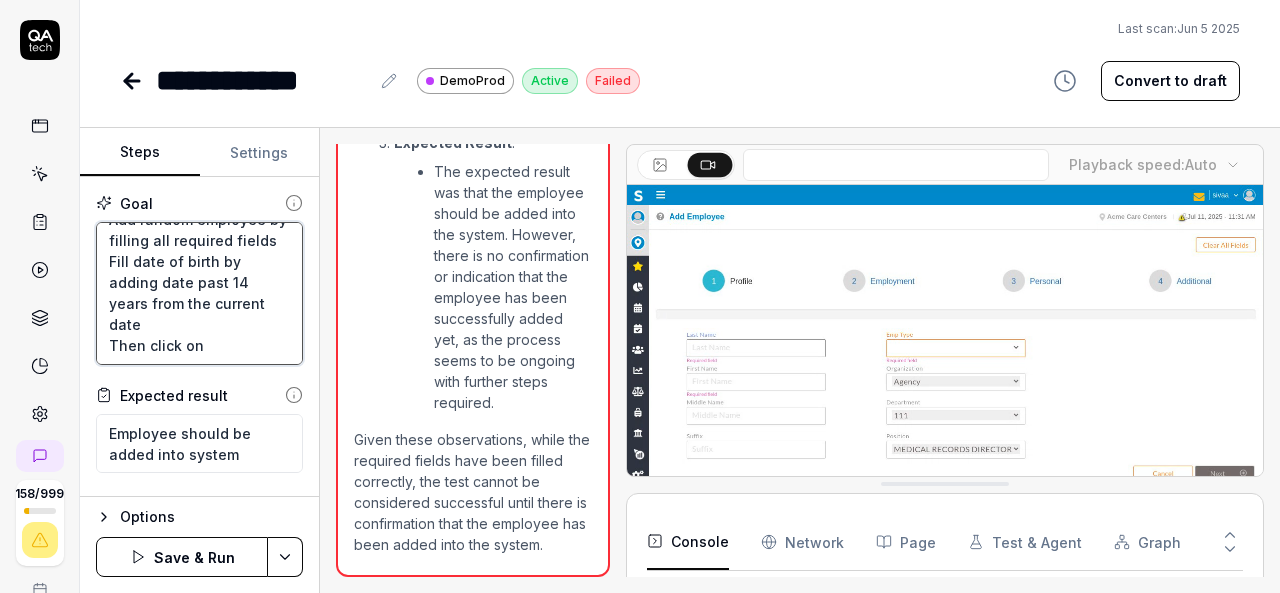 type on "Add random employee by filling all required fields
Fill date of birth by adding date past 14 years from the current date
Then click on n" 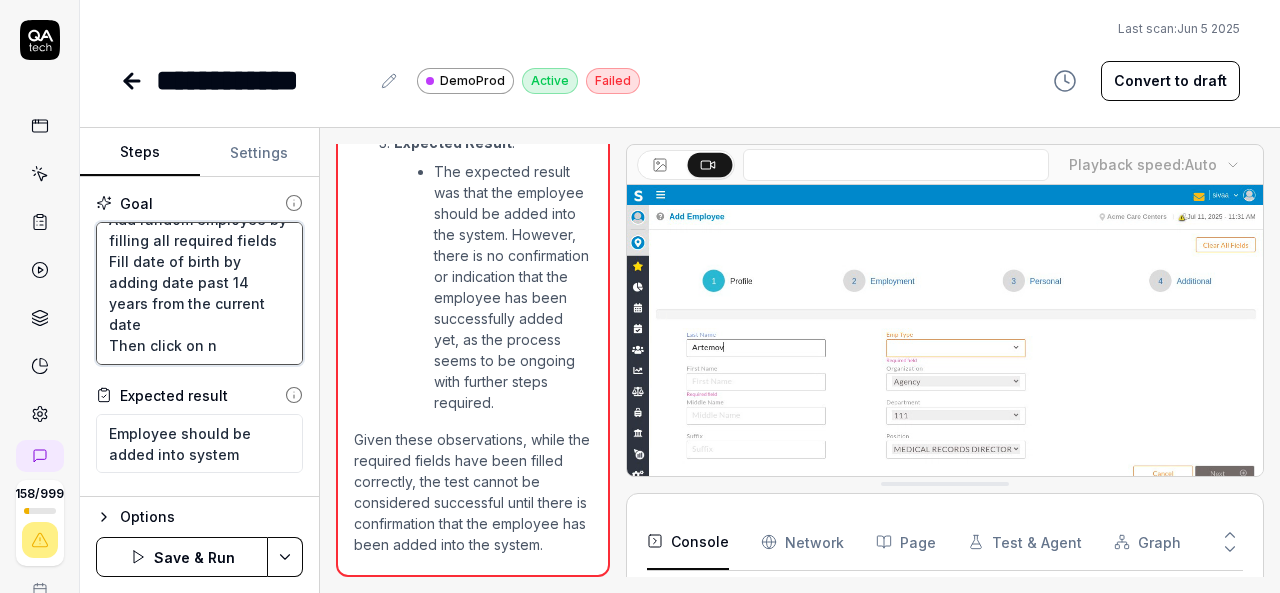 type on "*" 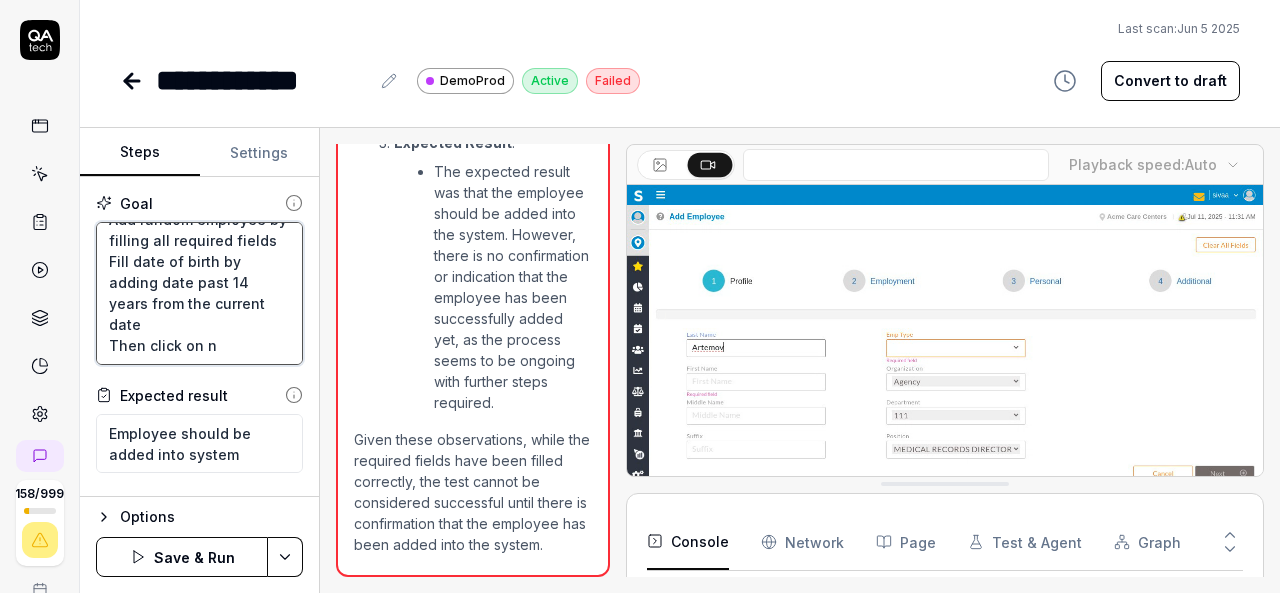 type on "Add random employee by filling all required fields
Fill date of birth by adding date past 14 years from the current date
Then click on ne" 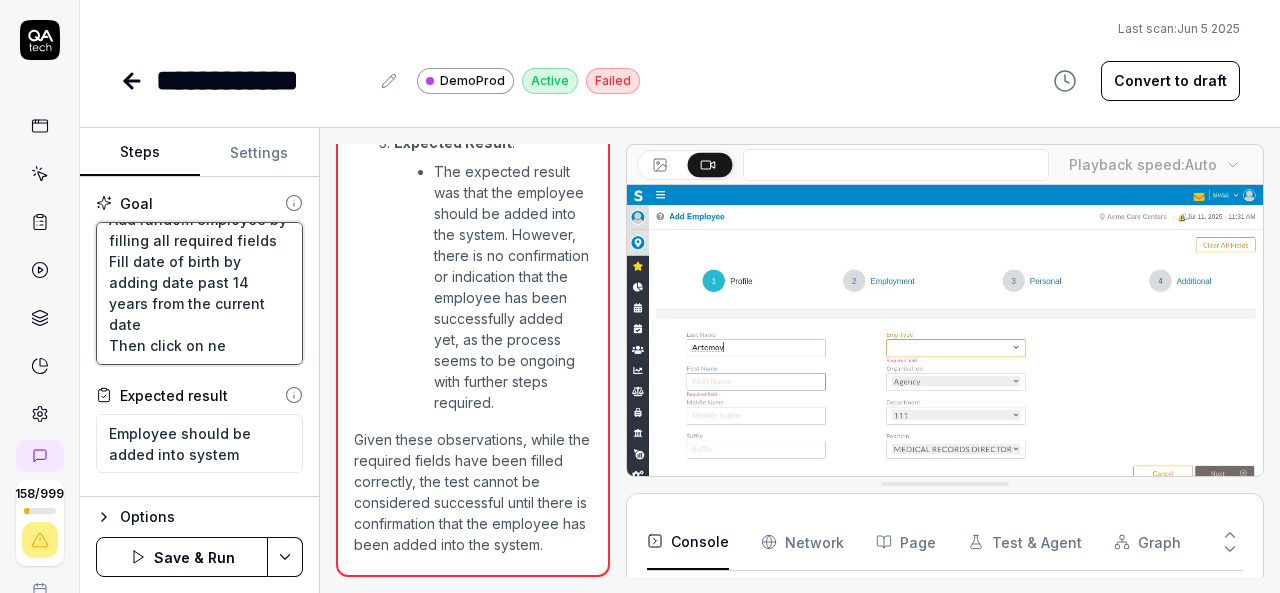 type on "*" 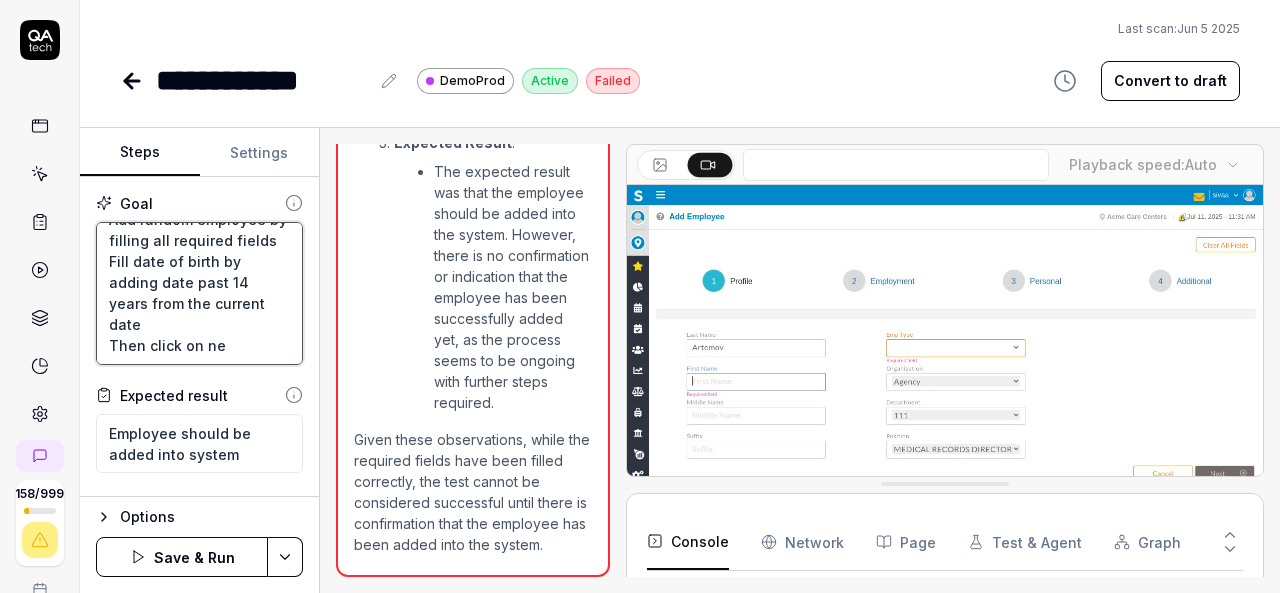 type on "Add random employee by filling all required fields
Fill date of birth by adding date past 14 years from the current date
Then click on nec" 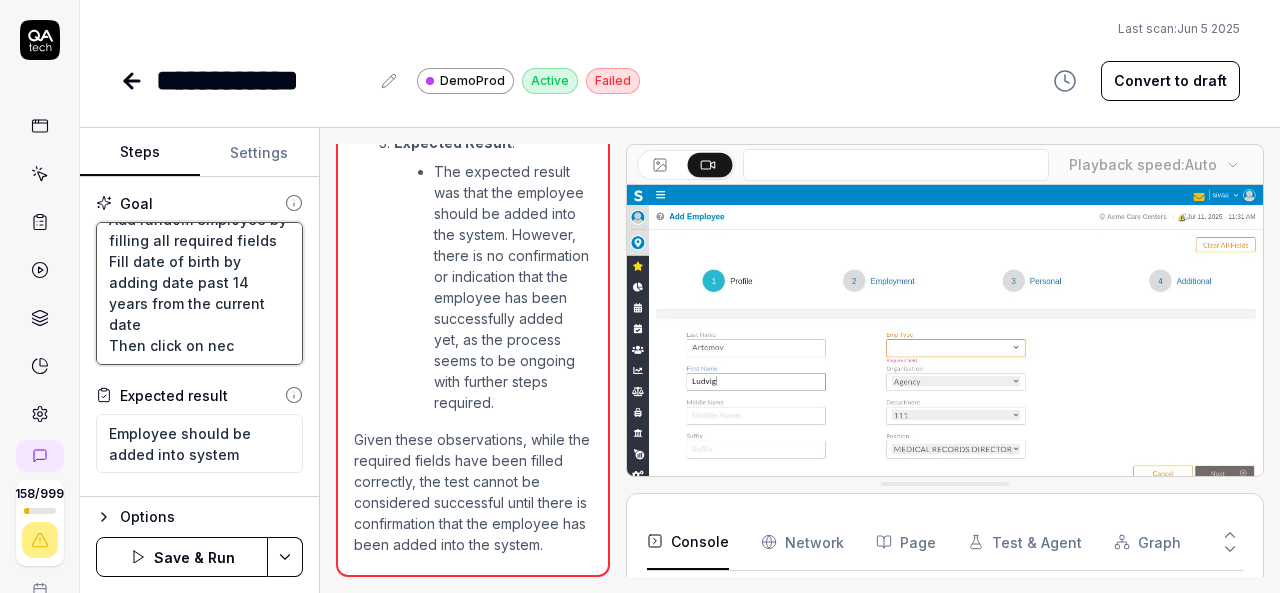 type on "*" 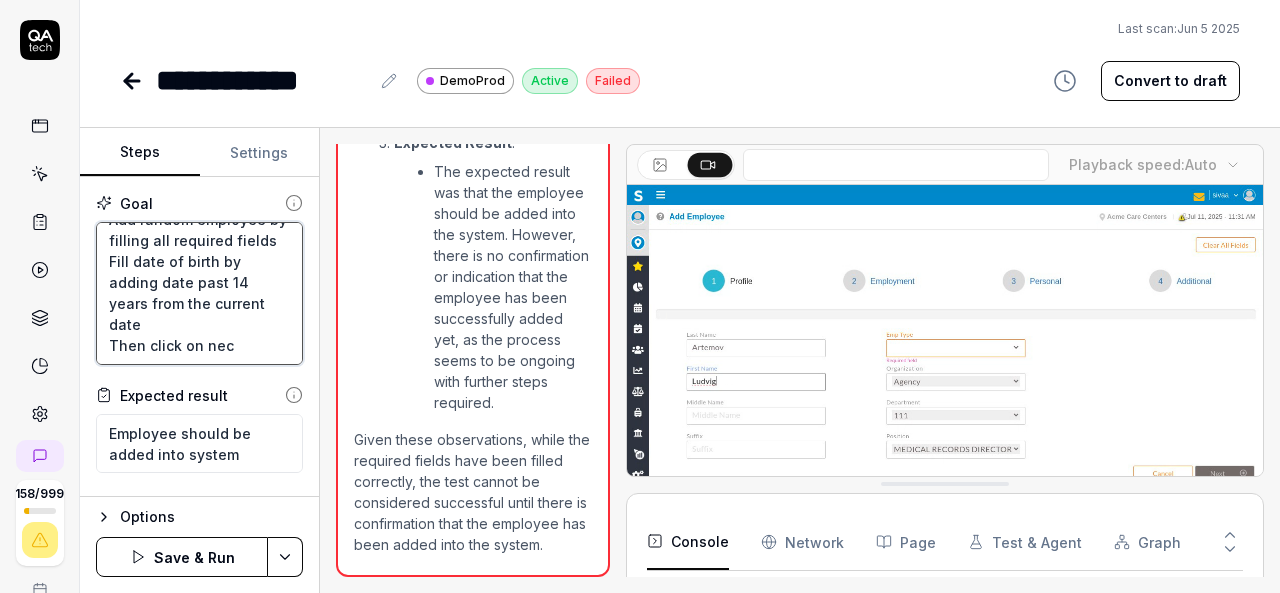 type on "Add random employee by filling all required fields
Fill date of birth by adding date past 14 years from the current date
Then click on nect" 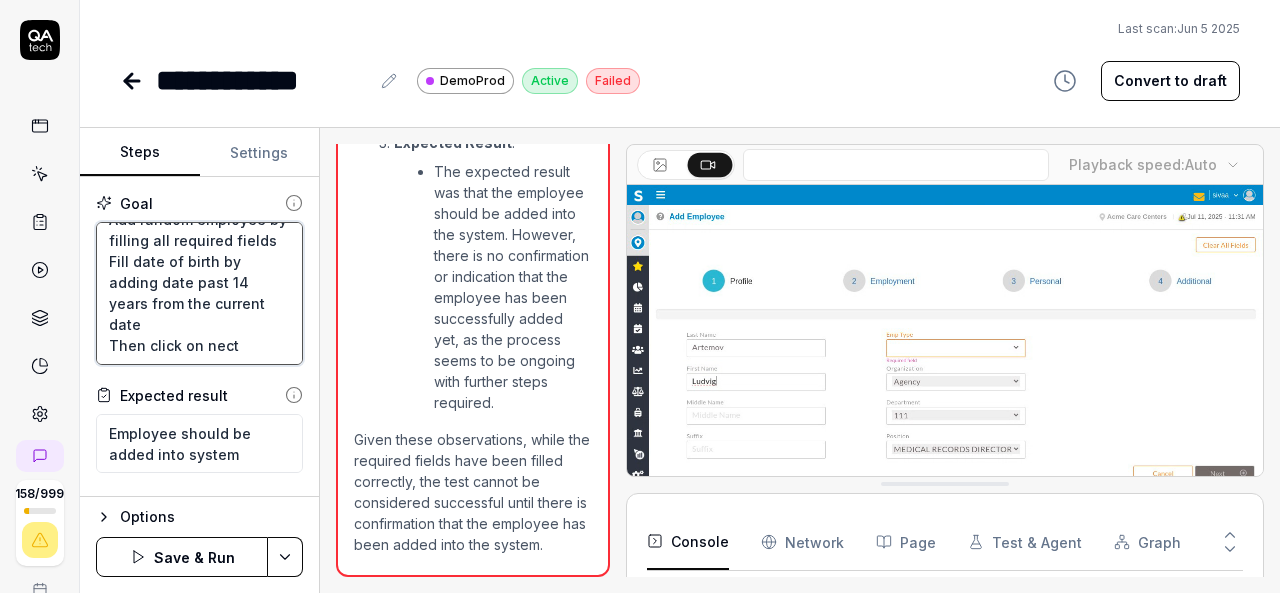 type on "*" 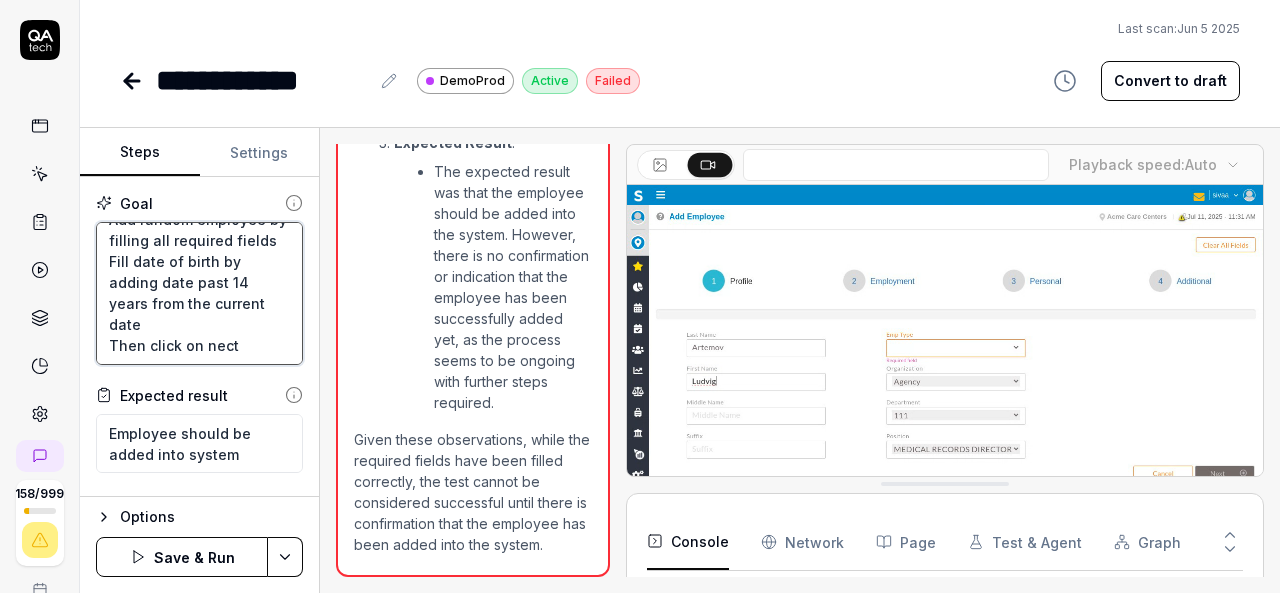 type on "Add random employee by filling all required fields
Fill date of birth by adding date past 14 years from the current date
Then click on nect" 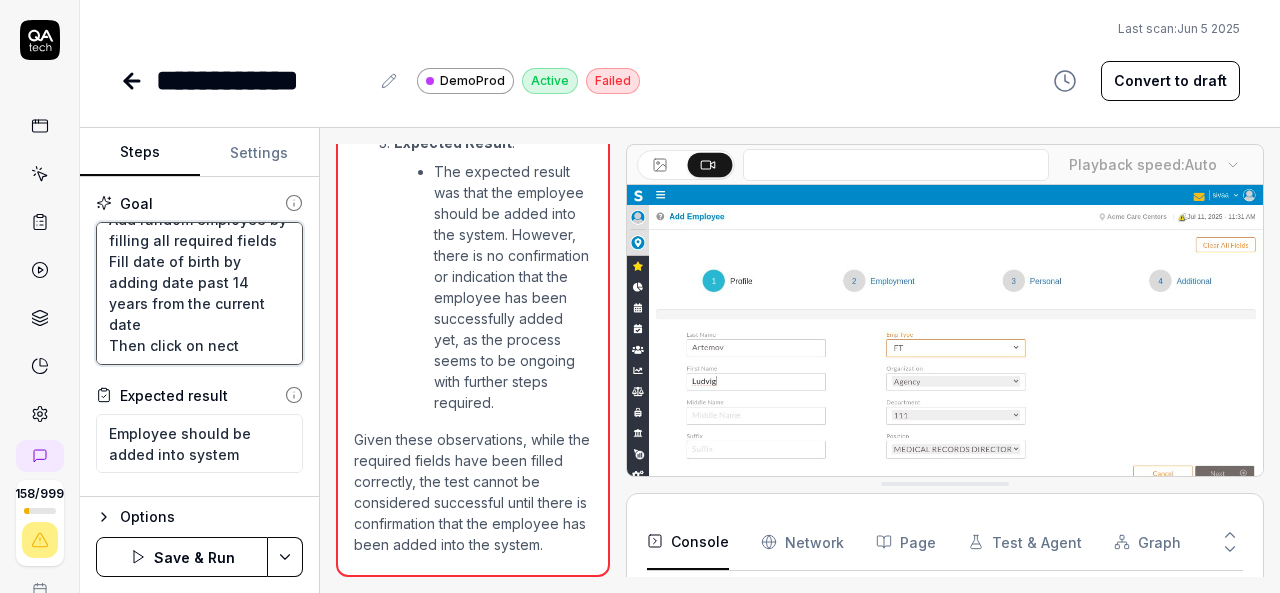 type on "*" 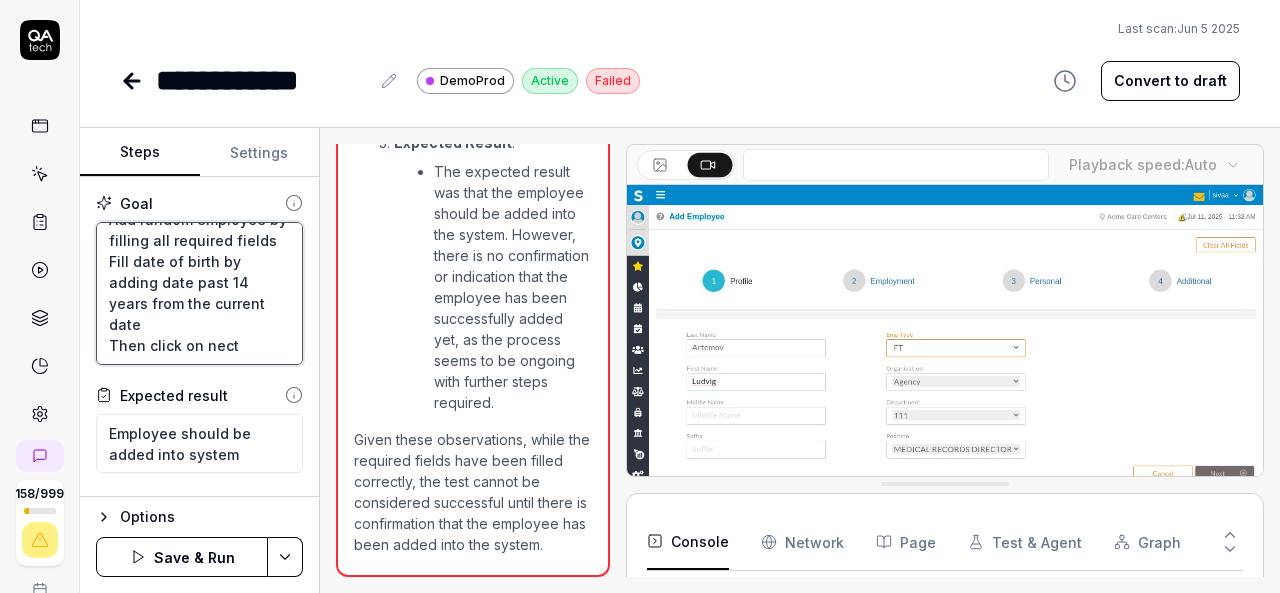 type on "Add random employee by filling all required fields
Fill date of birth by adding date past 14 years from the current date
Then click on nect" 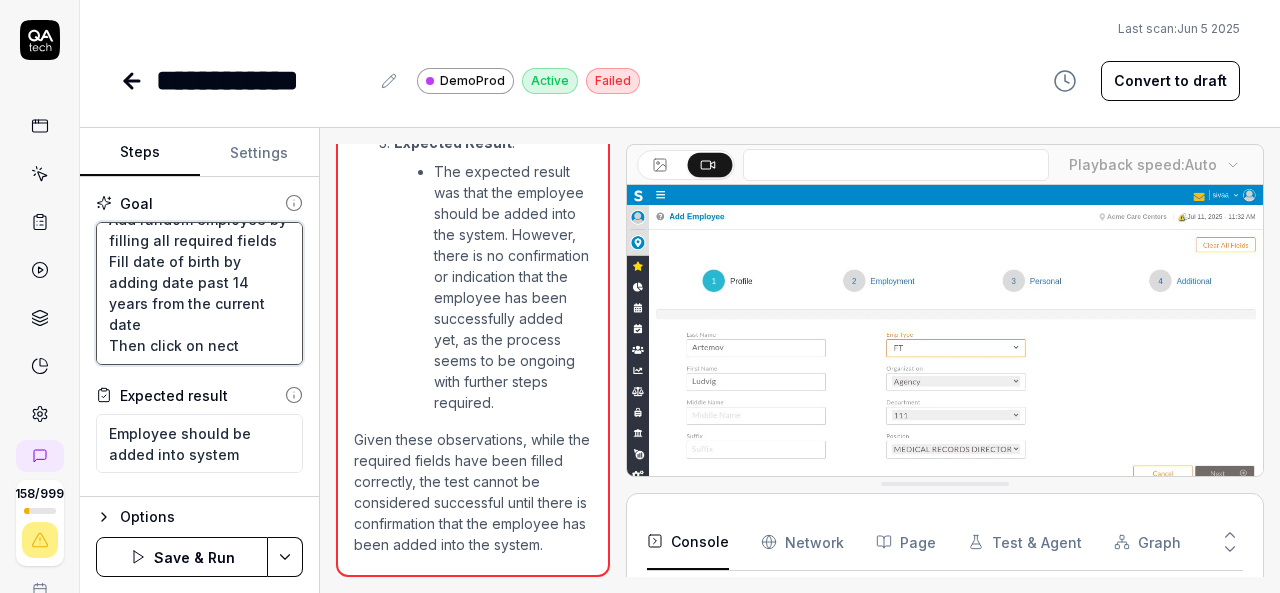 type on "*" 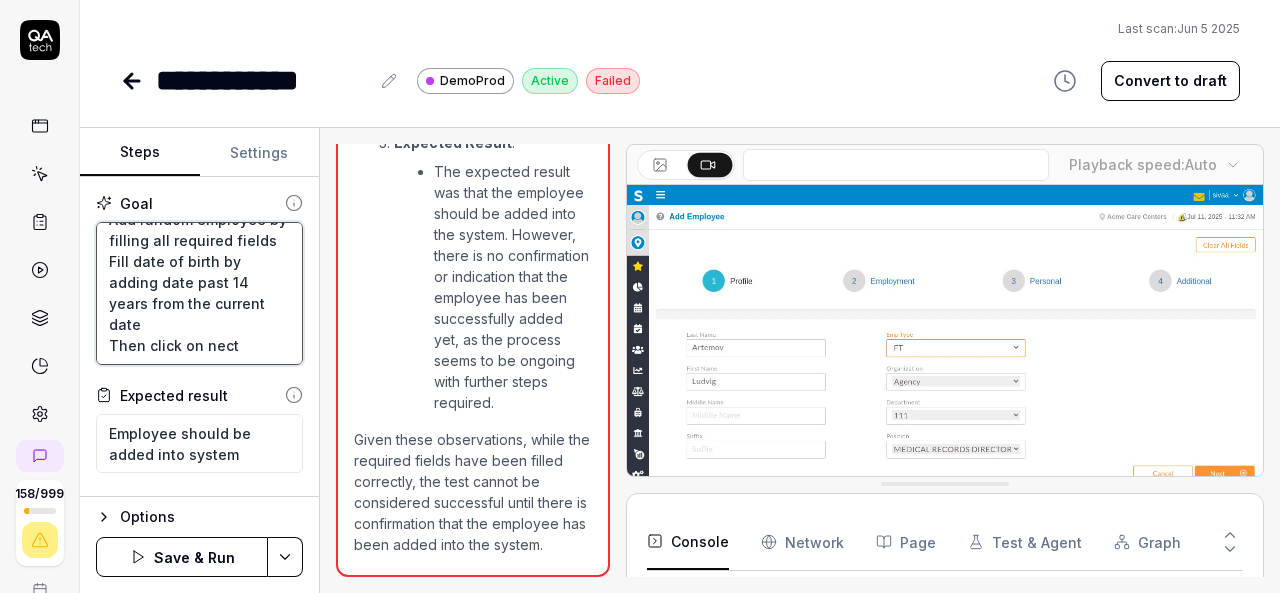 type on "Add random employee by filling all required fields
Fill date of birth by adding date past 14 years from the current date
Then click on nec" 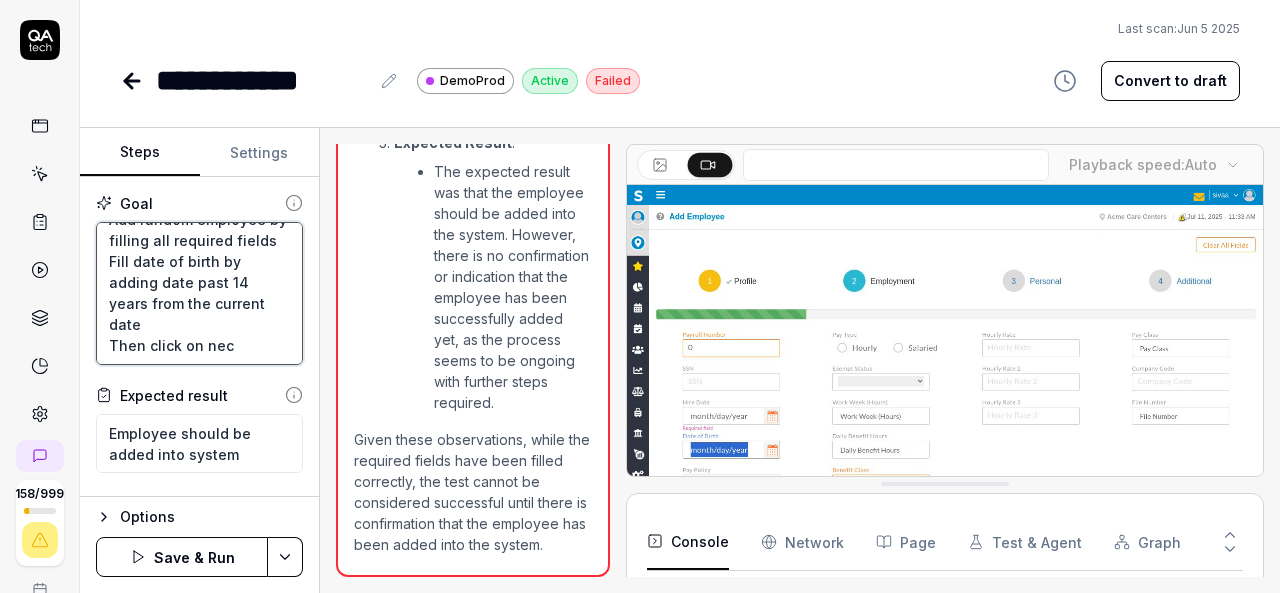 type on "*" 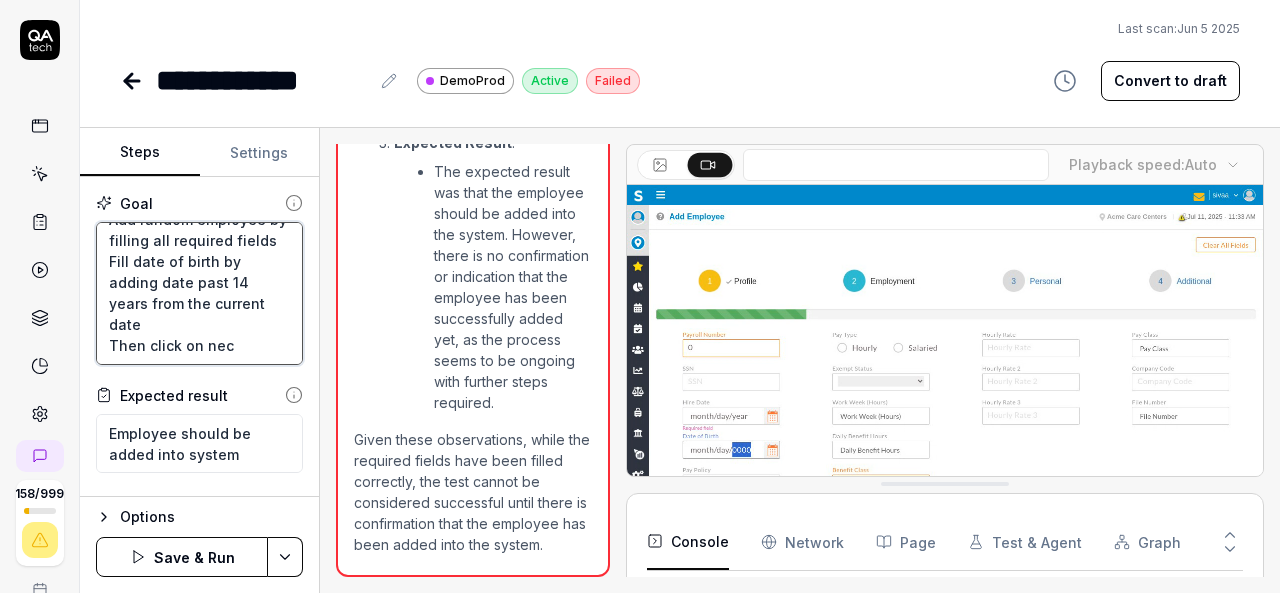 type on "Add random employee by filling all required fields
Fill date of birth by adding date past 14 years from the current date
Then click on ne" 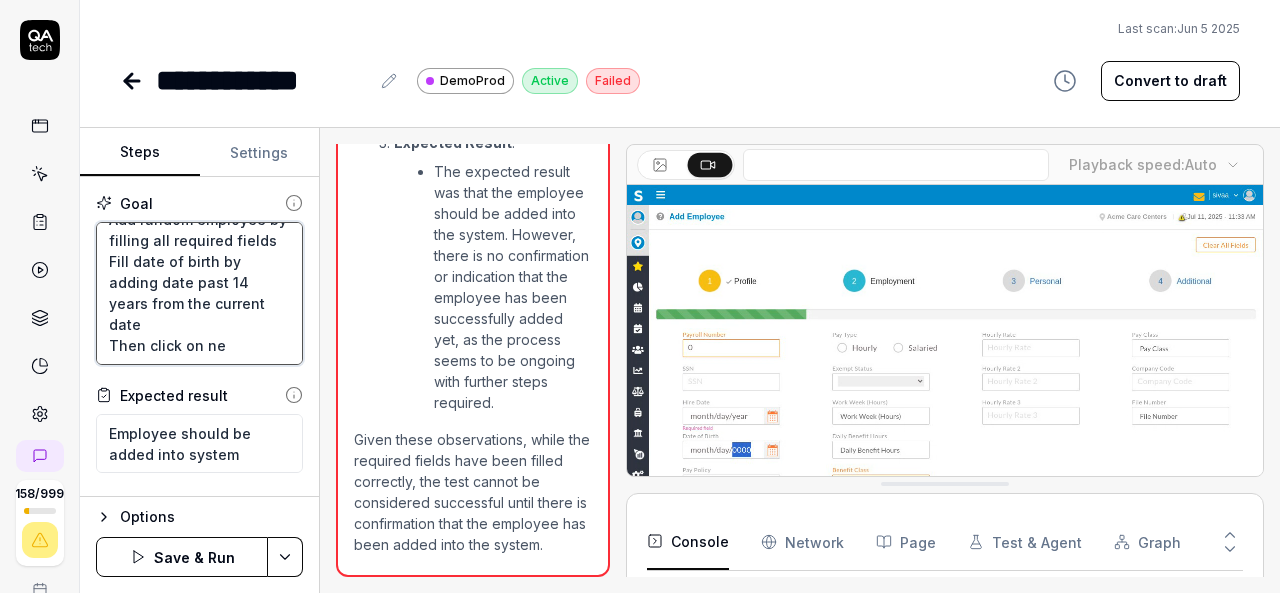 type on "*" 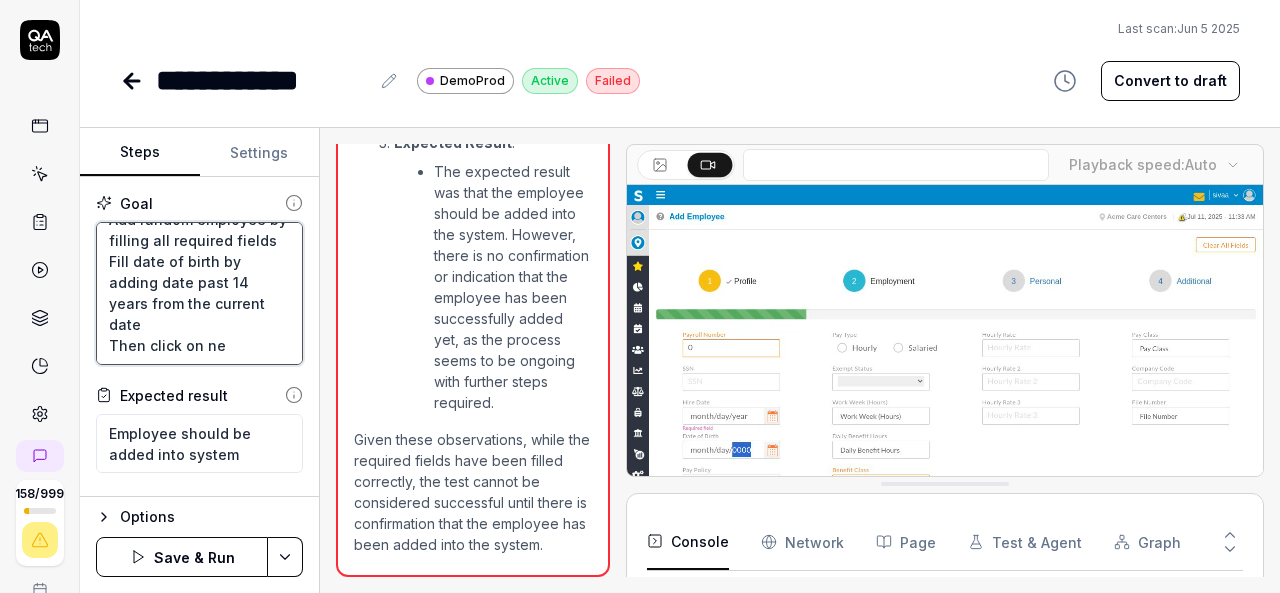 type on "Add random employee by filling all required fields
Fill date of birth by adding date past 14 years from the current date
Then click on nex" 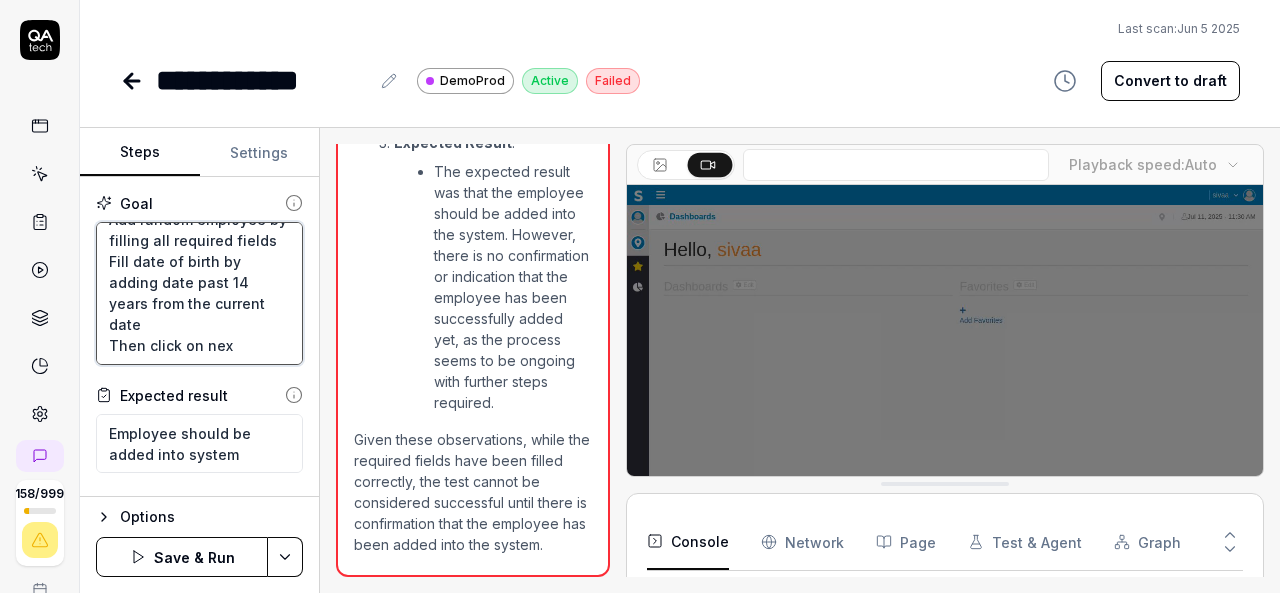 type on "*" 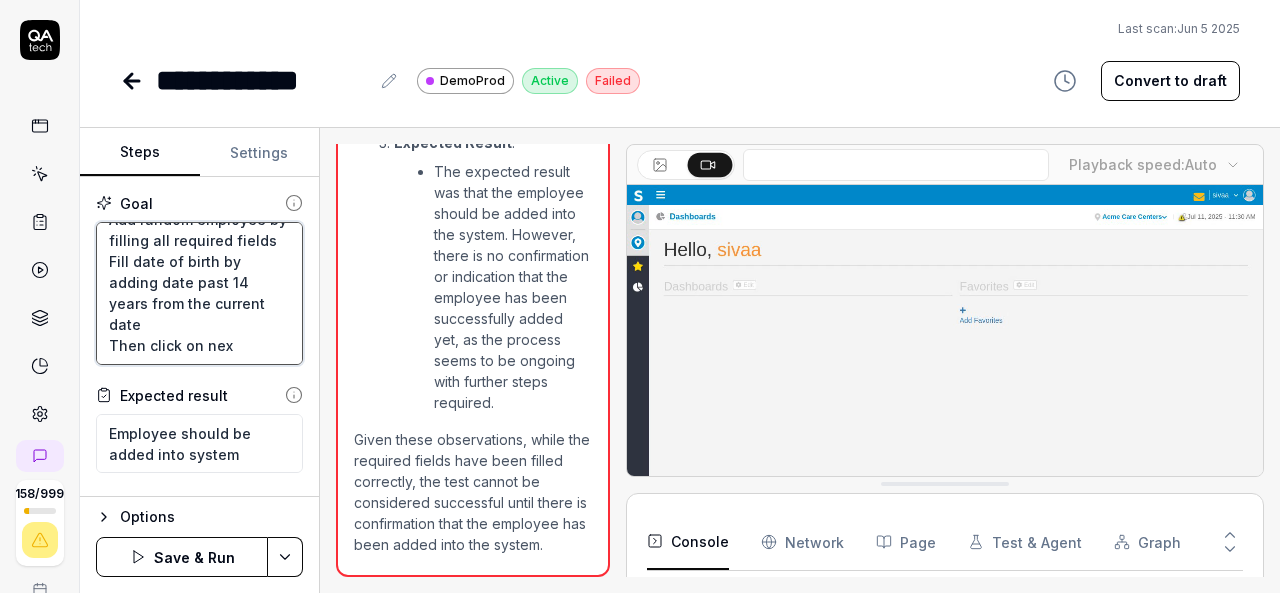 type on "Add random employee by filling all required fields
Fill date of birth by adding date past 14 years from the current date
Then click on next" 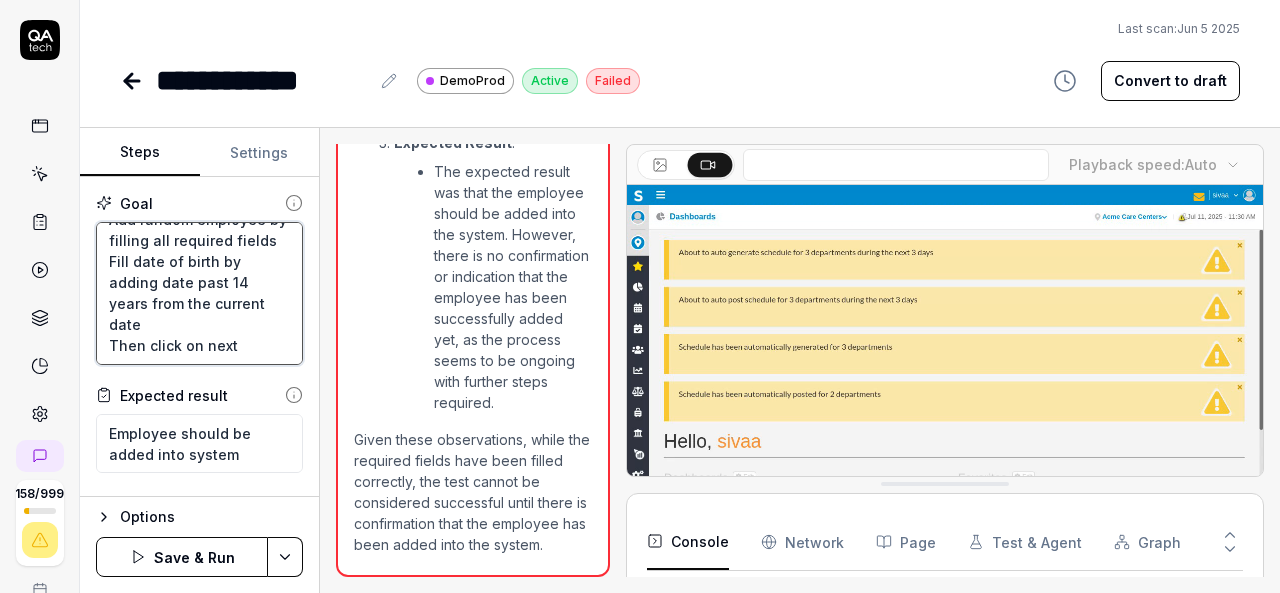 type on "*" 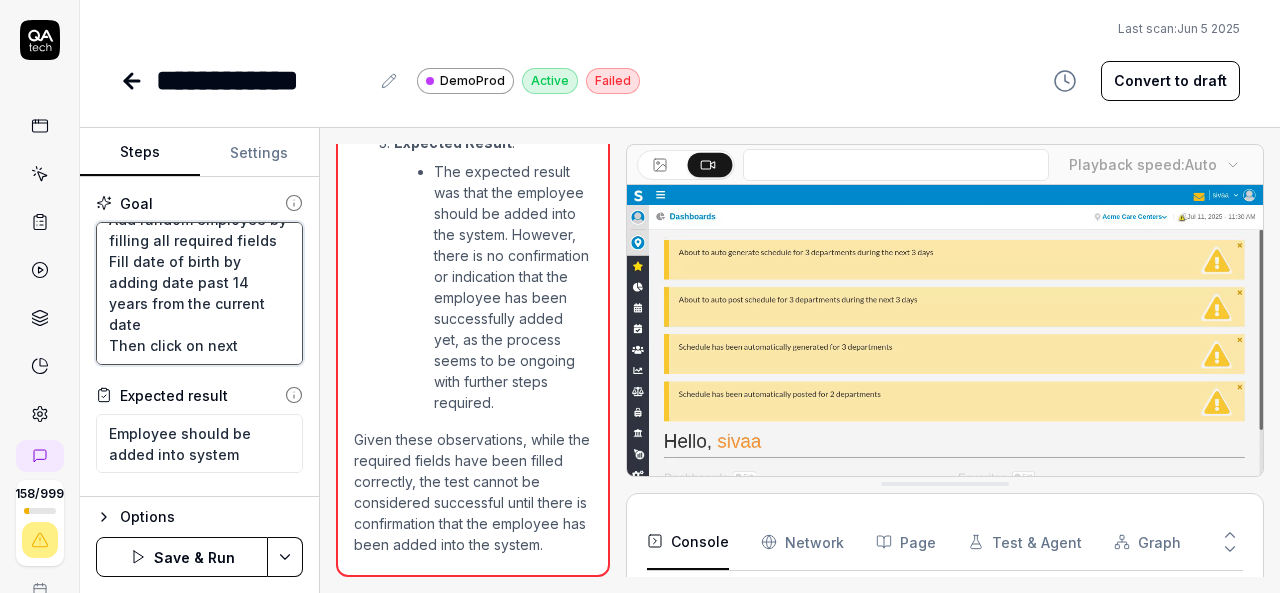 type on "Add random employee by filling all required fields
Fill date of birth by adding date past 14 years from the current date
Then click on next" 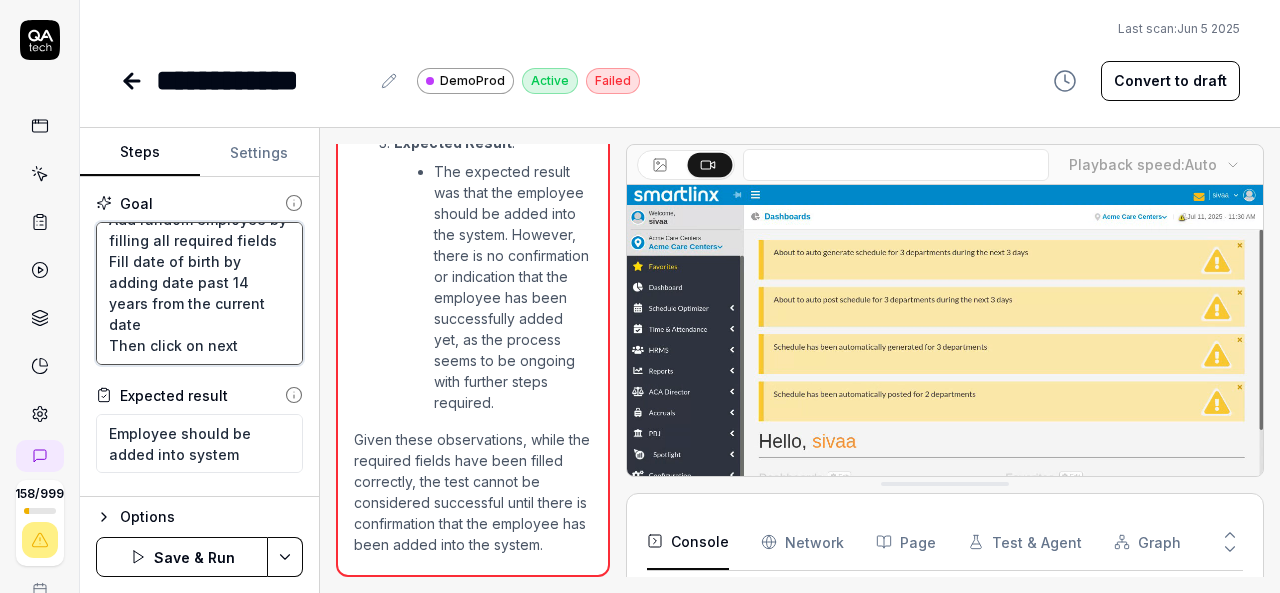 type on "*" 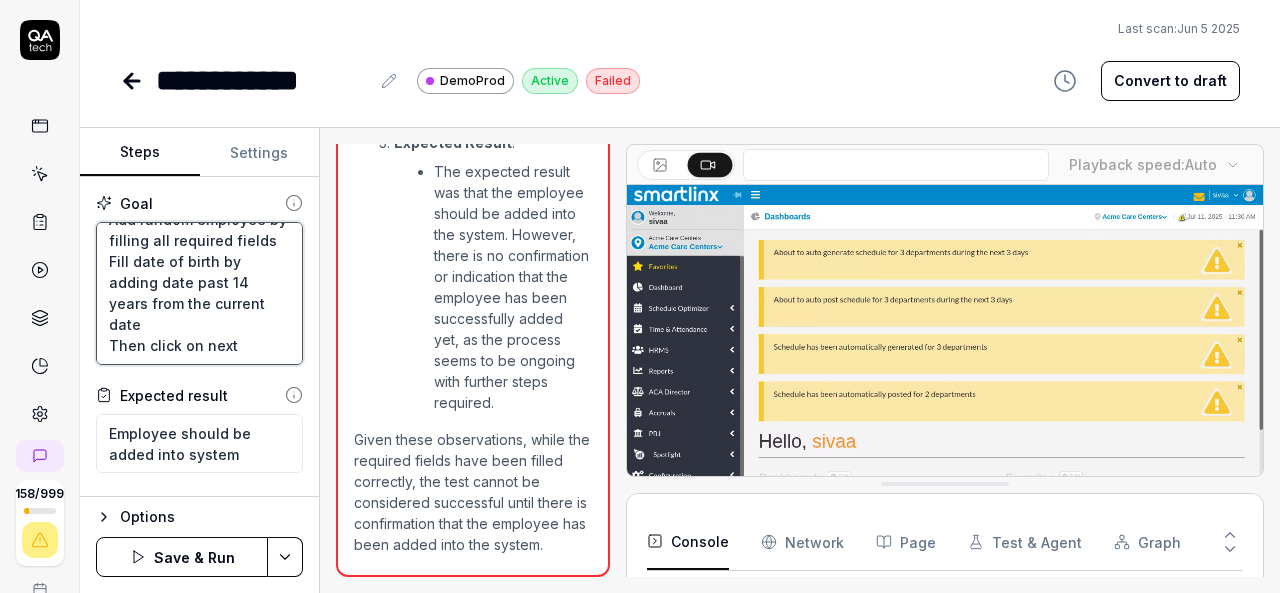 type on "Add random employee by filling all required fields
Fill date of birth by adding date past 14 years from the current date
Then click on next b" 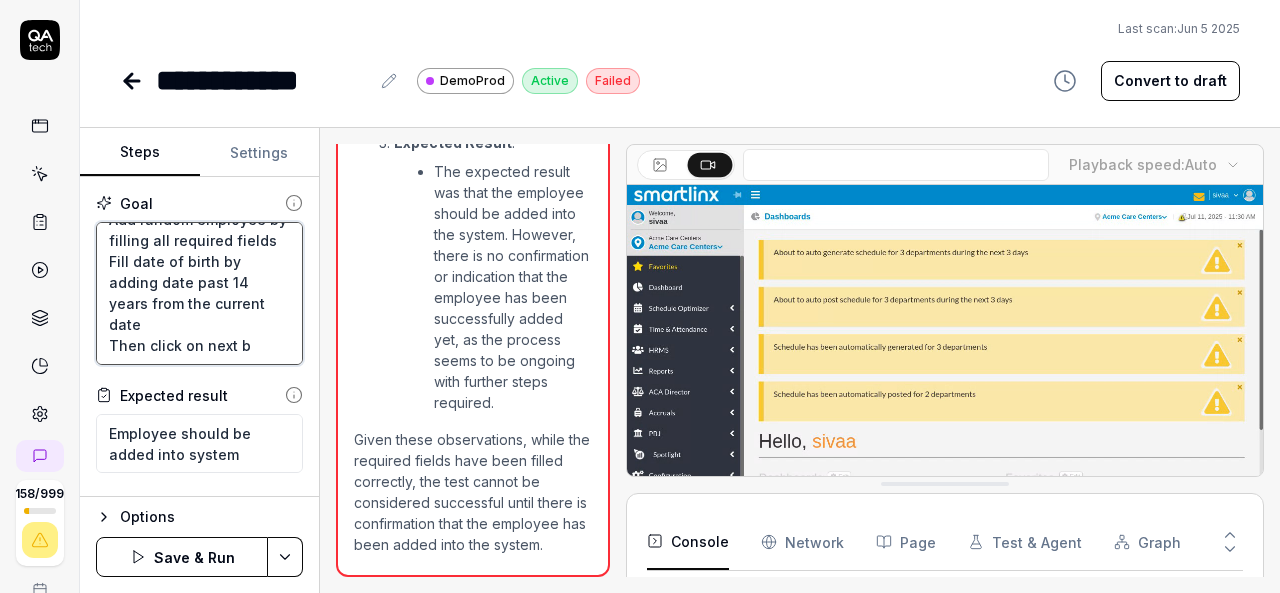 type on "*" 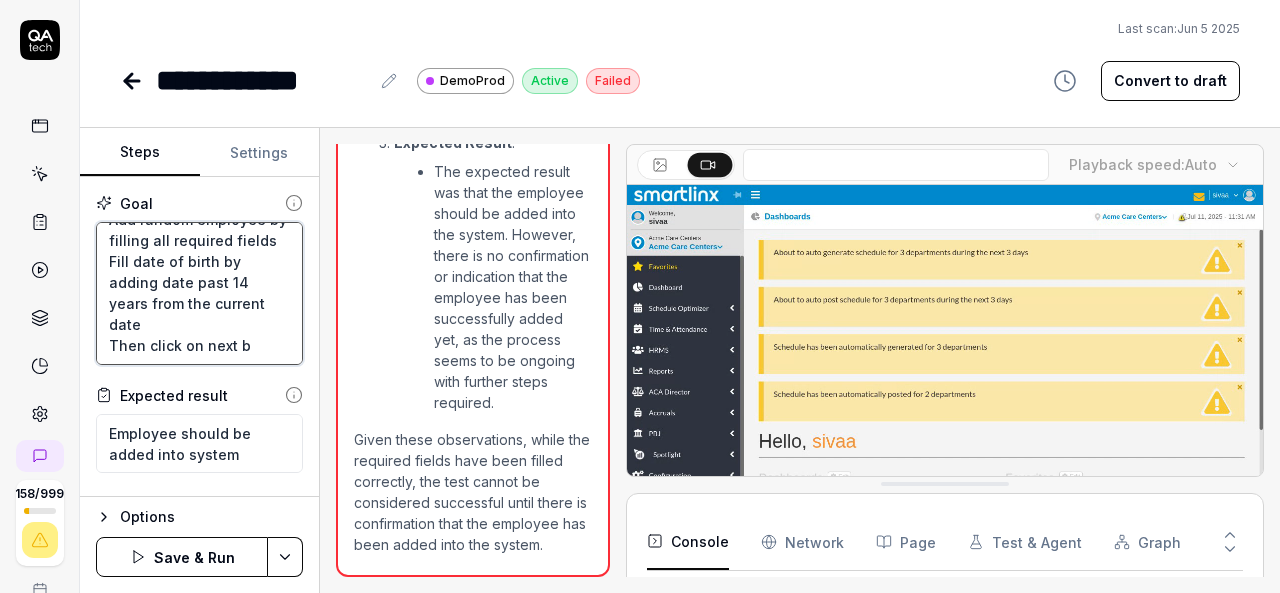 type on "Add random employee by filling all required fields
Fill date of birth by adding date past 14 years from the current date
Then click on next bu" 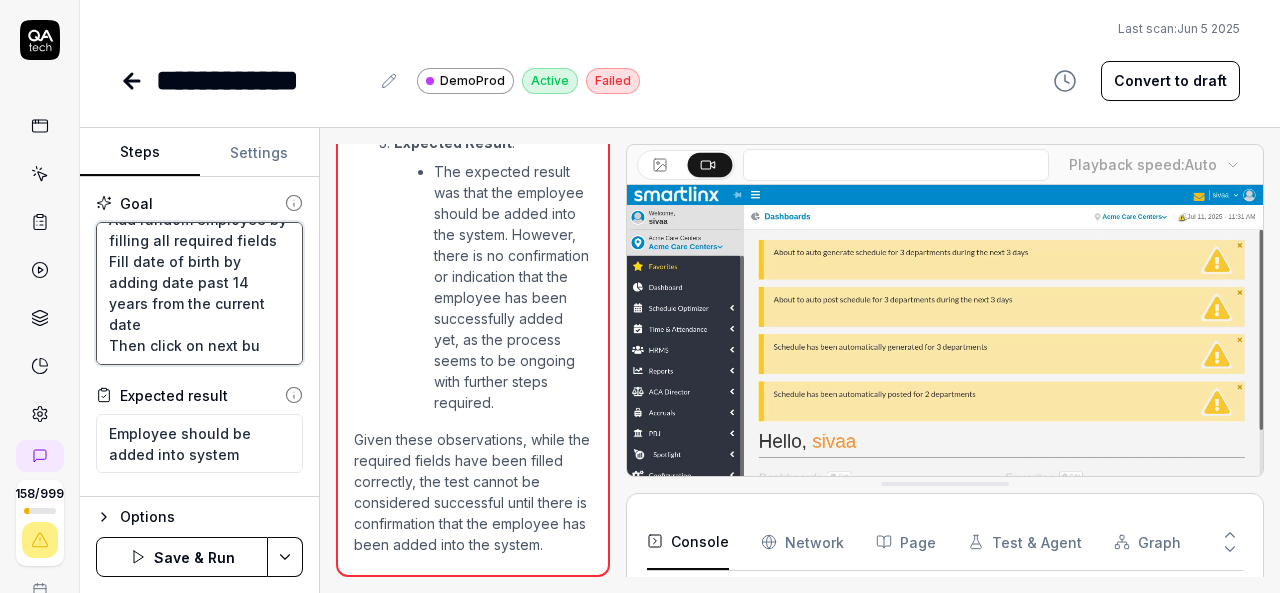 type on "*" 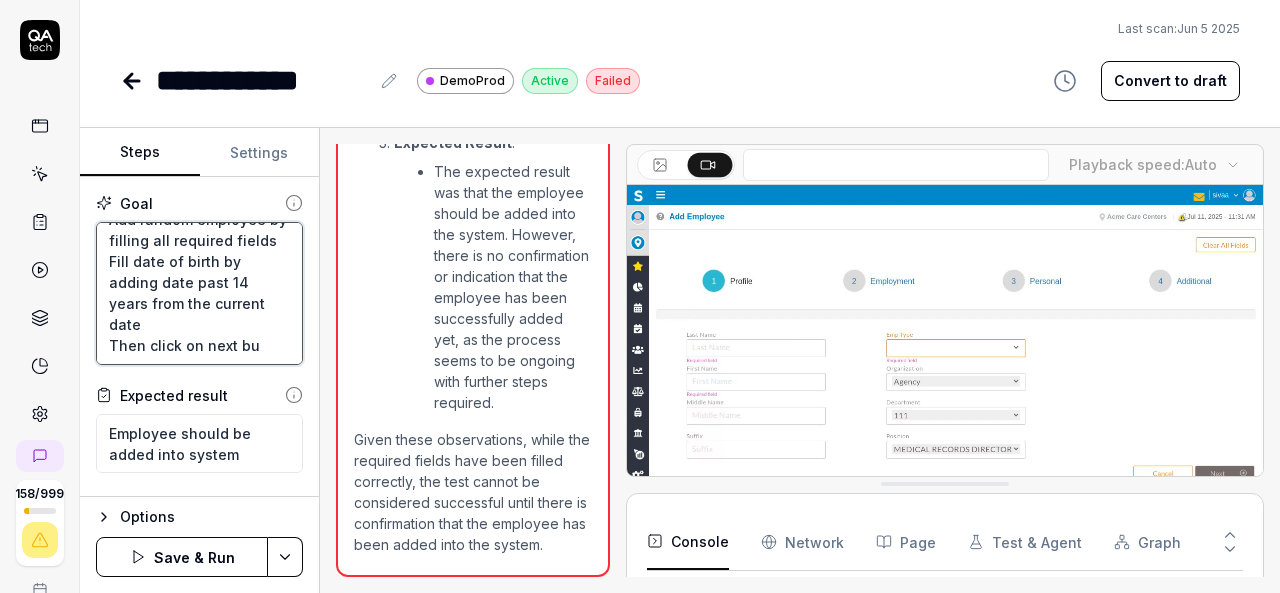 type on "Add random employee by filling all required fields
Fill date of birth by adding date past 14 years from the current date
Then click on next but" 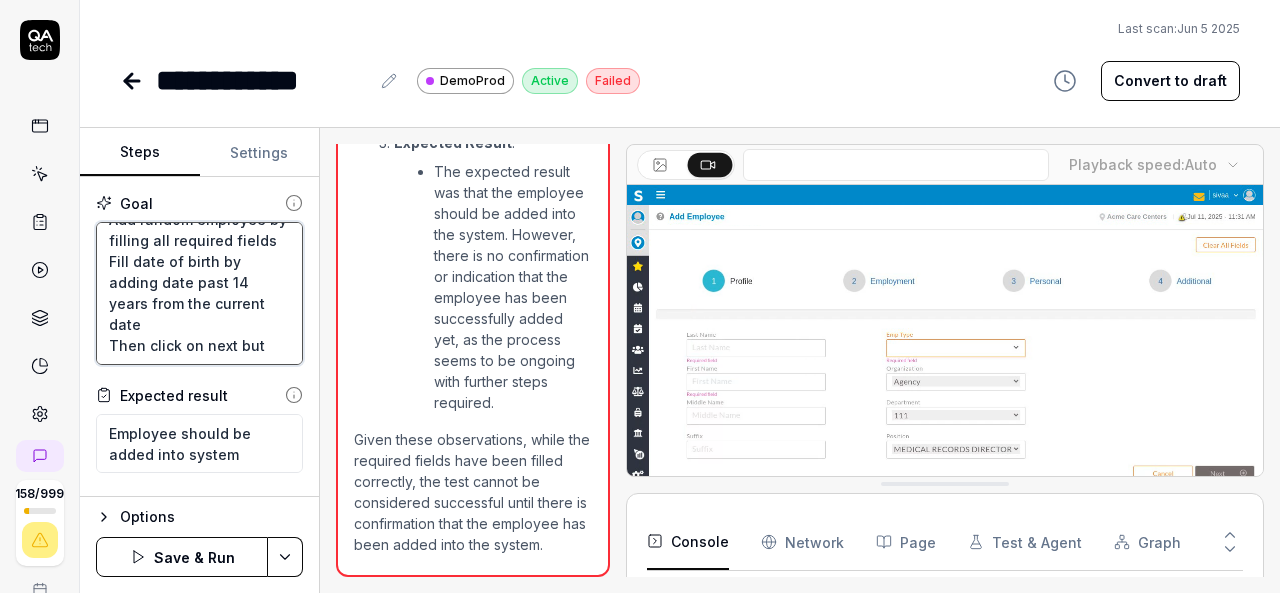 type on "*" 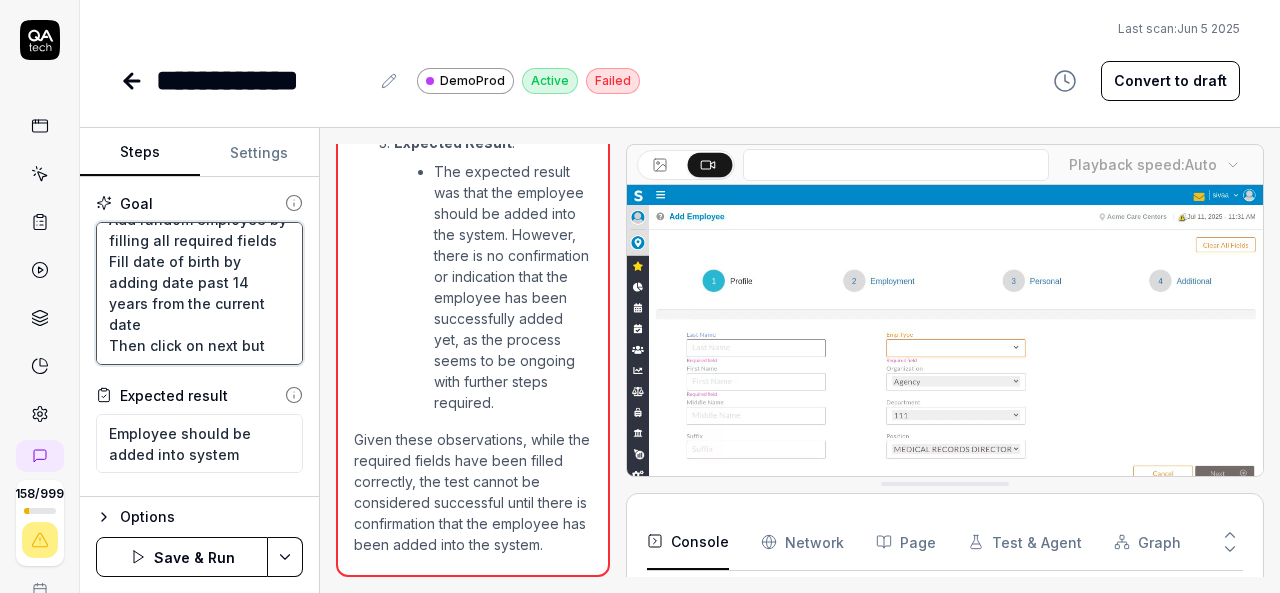 type on "Add random employee by filling all required fields
Fill date of birth by adding date past 14 years from the current date
Then click on next butt" 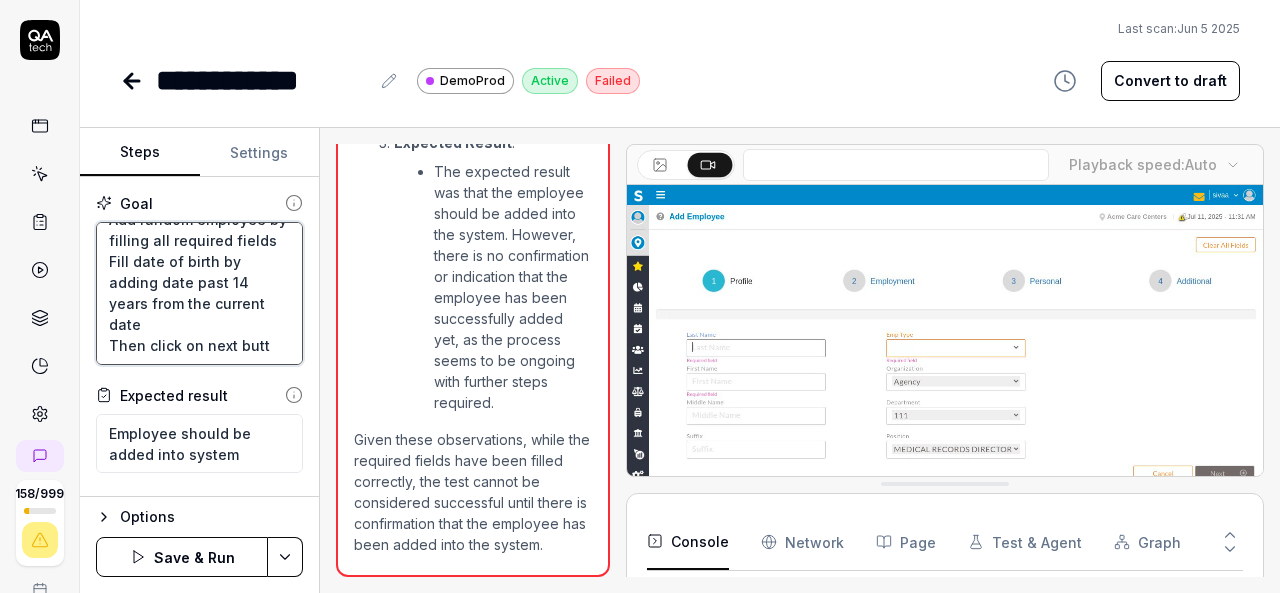scroll, scrollTop: 53, scrollLeft: 0, axis: vertical 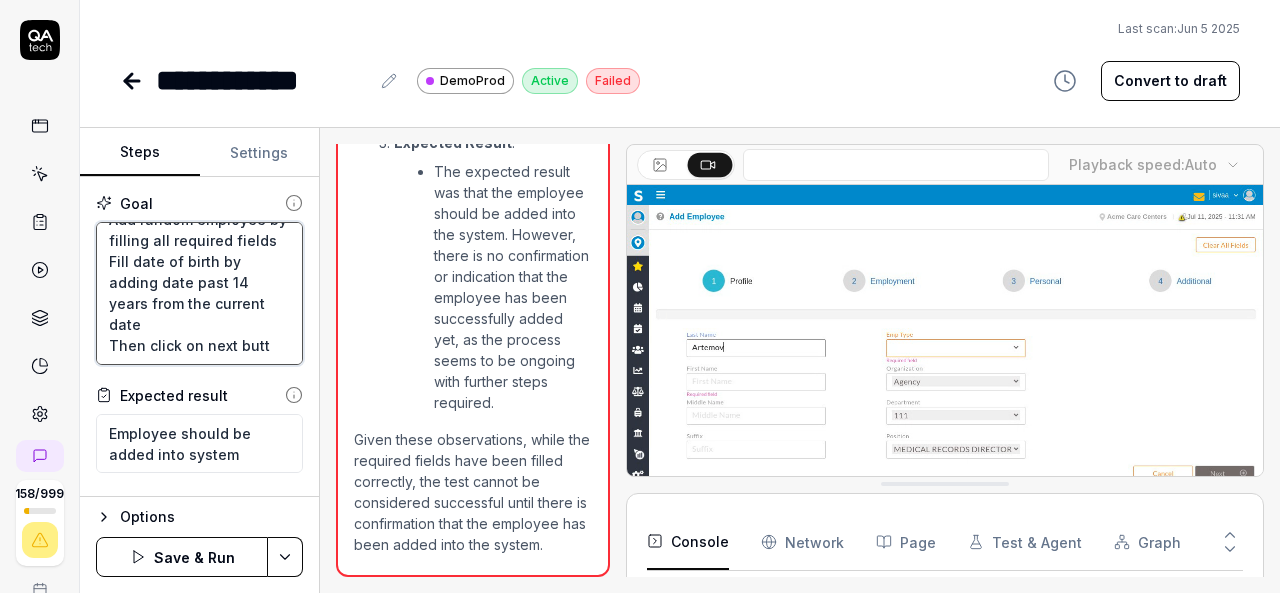 type on "*" 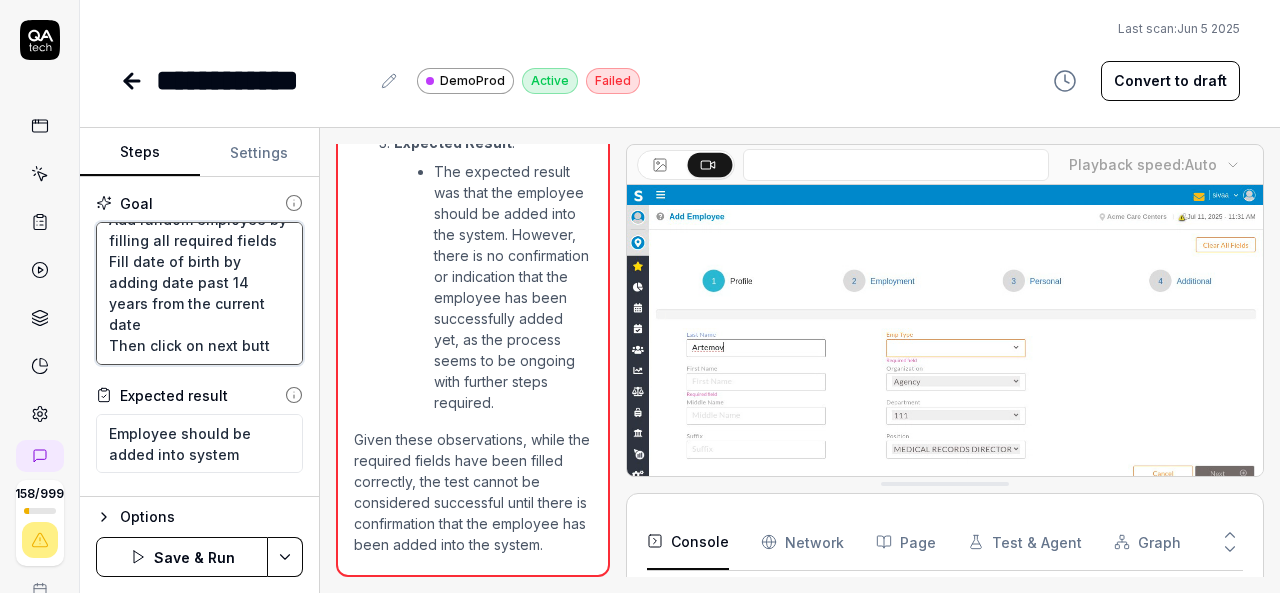 type on "Add random employee by filling all required fields
Fill date of birth by adding date past 14 years from the current date
Then click on next butto" 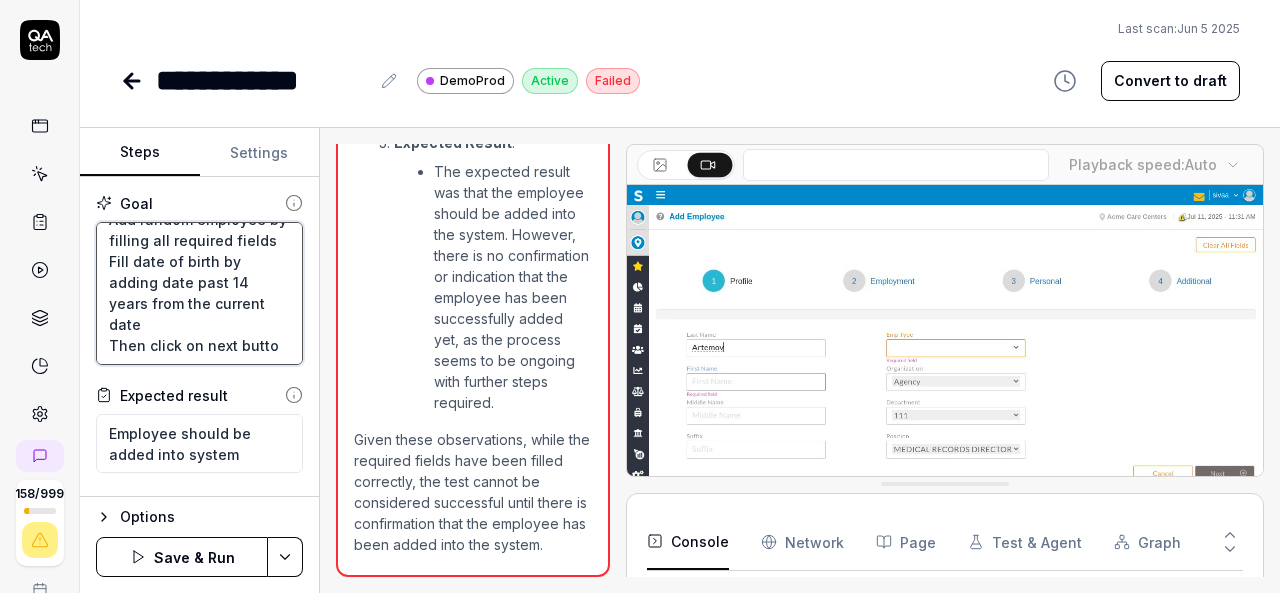 type on "*" 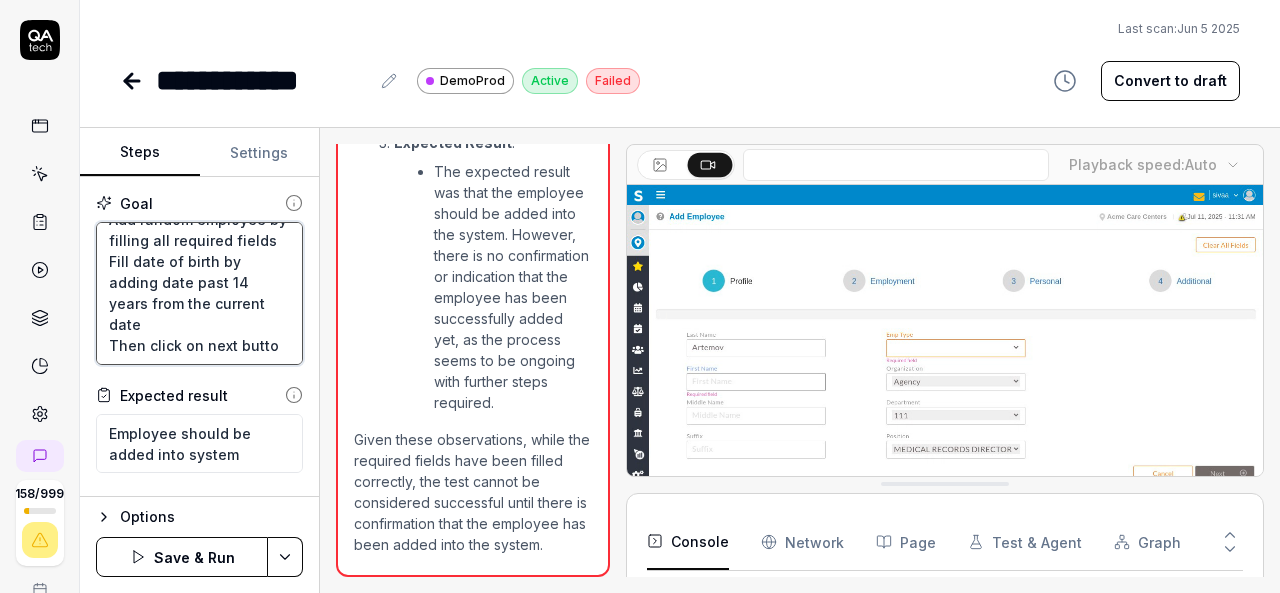 type on "Add random employee by filling all required fields
Fill date of birth by adding date past 14 years from the current date
Then click on next button" 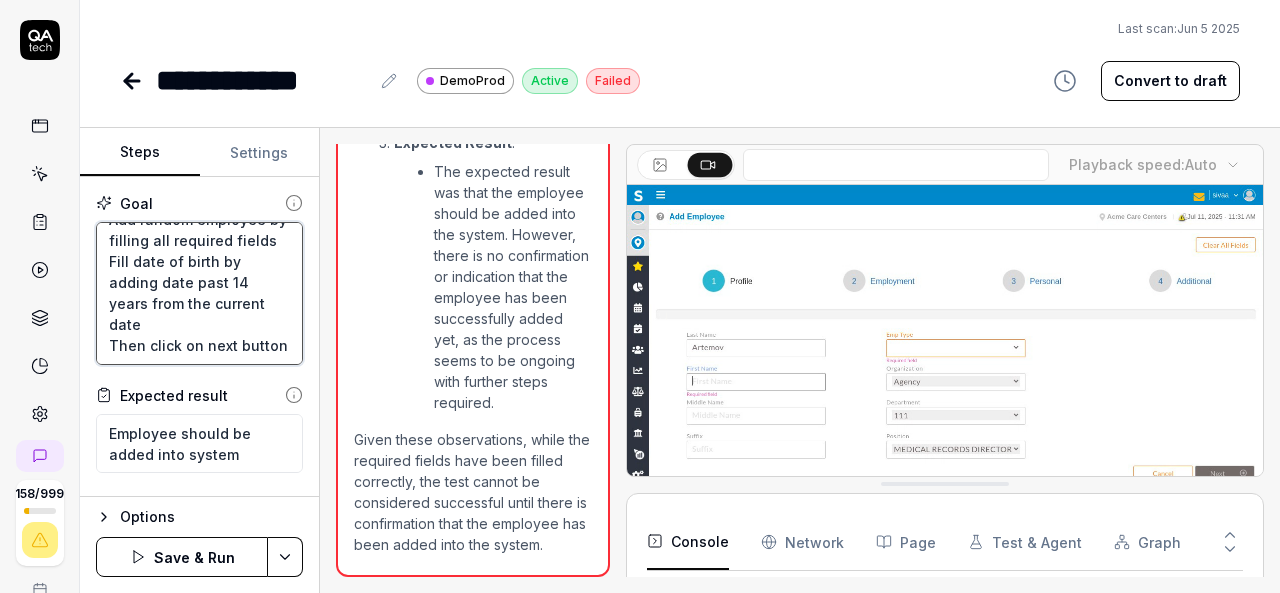type on "*" 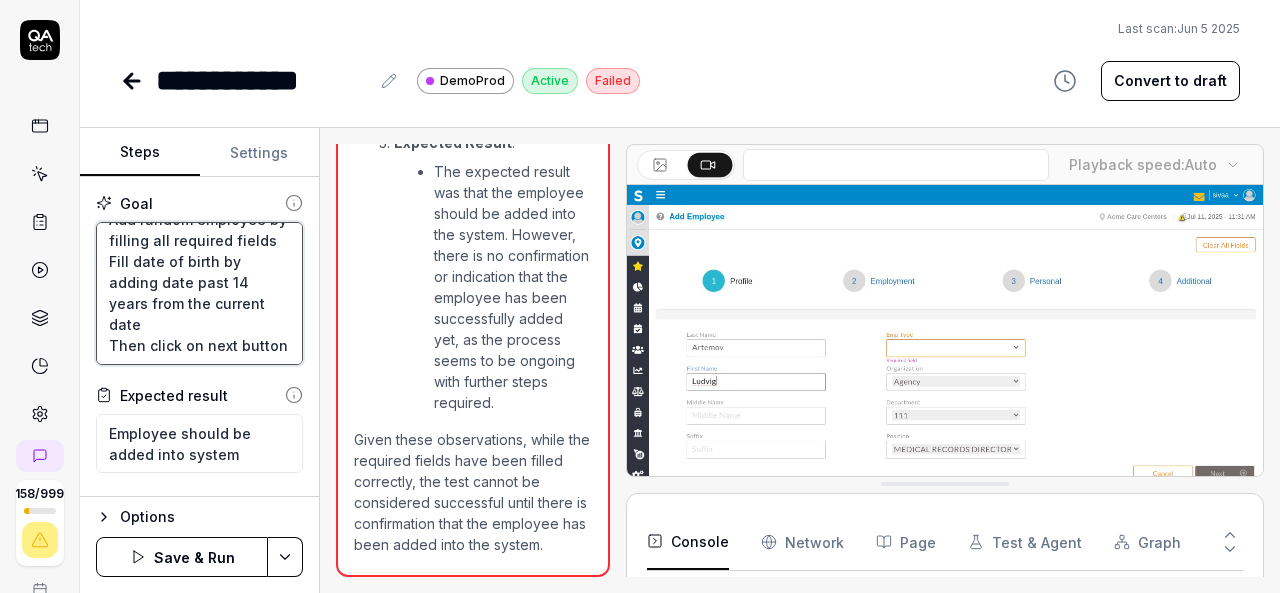 type on "Add random employee by filling all required fields
Fill date of birth by adding date past 14 years from the current date
Then click on next button" 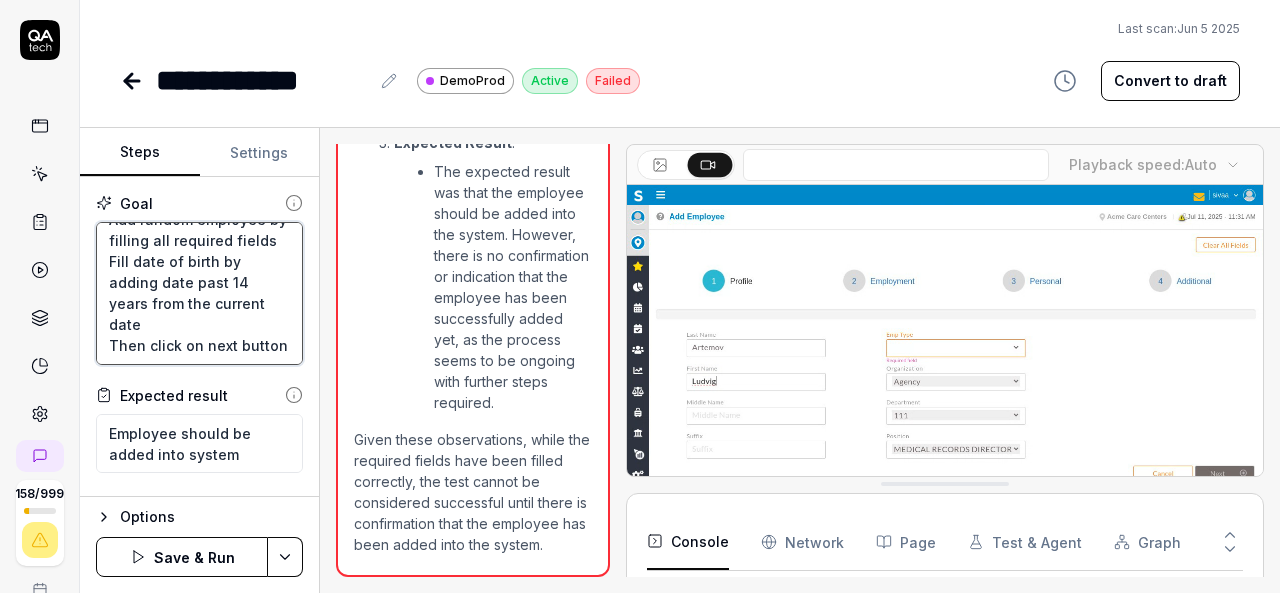 type on "*" 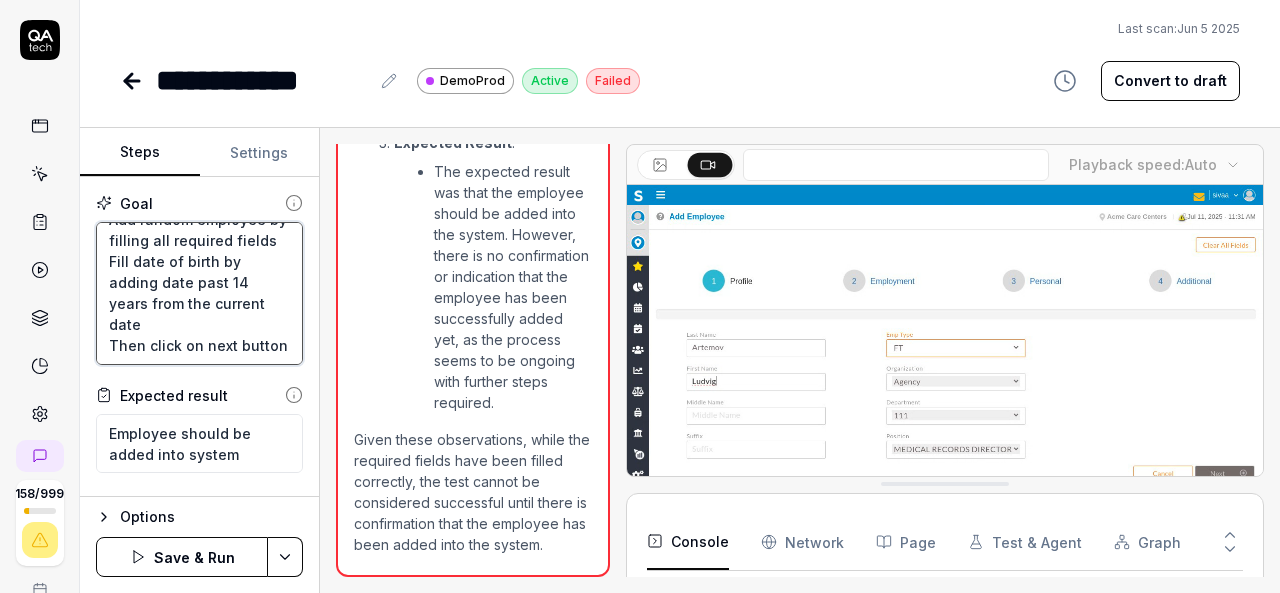 type on "Add random employee by filling all required fields
Fill date of birth by adding date past 14 years from the current date
Then click on next button a" 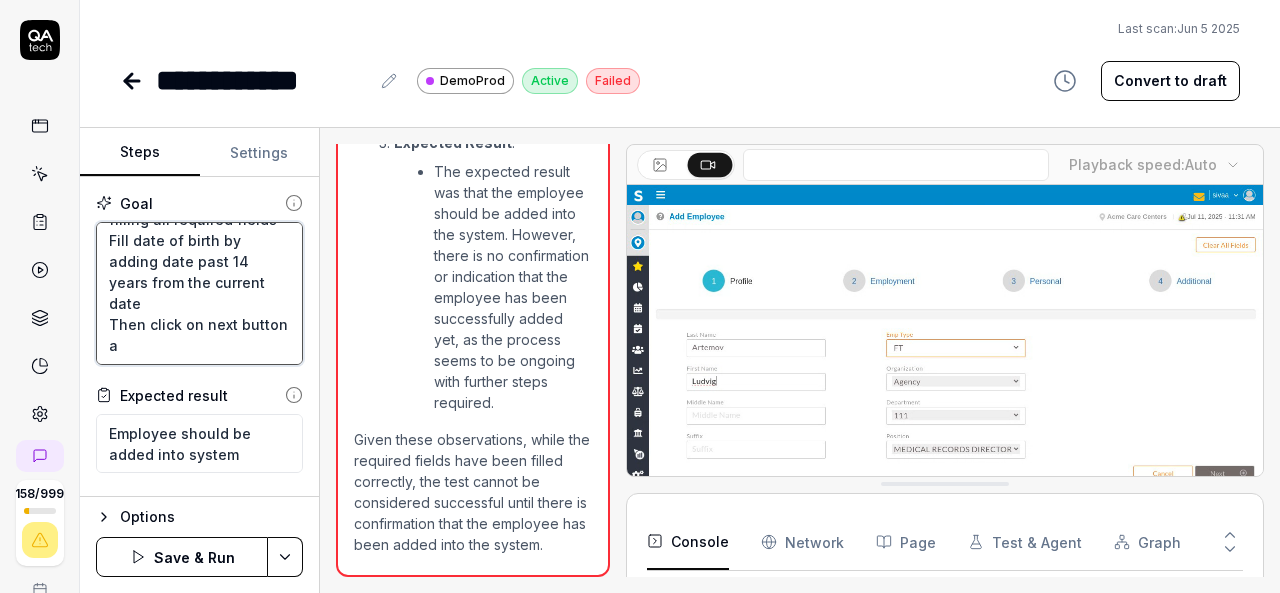 type on "*" 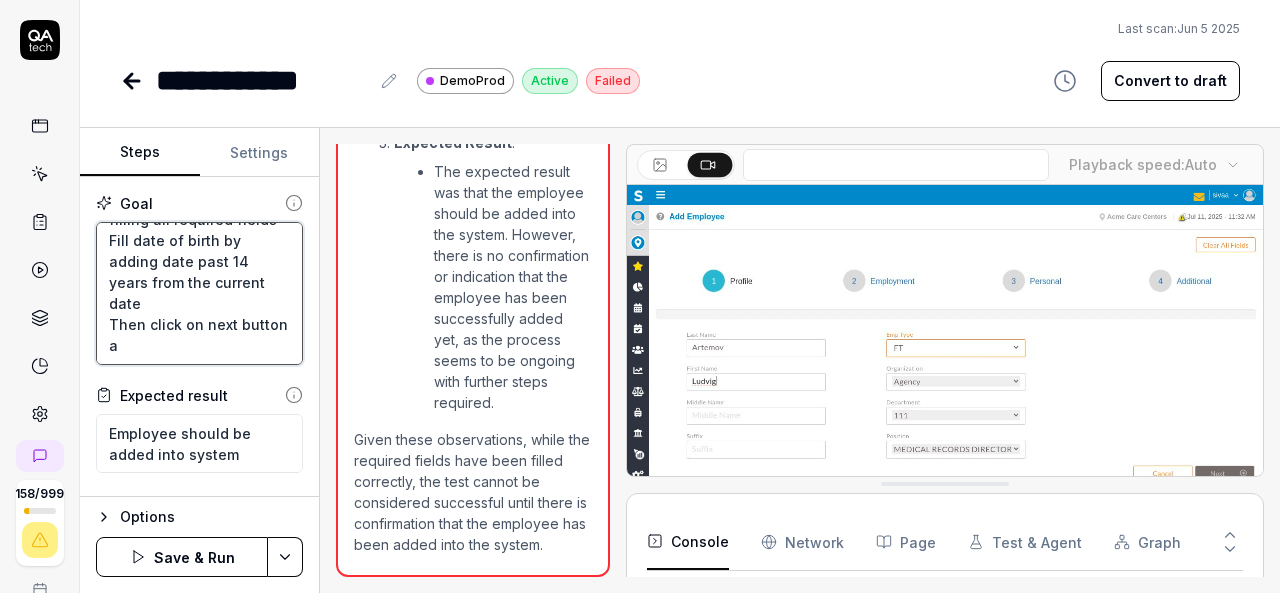 type on "Add random employee by filling all required fields
Fill date of birth by adding date past 14 years from the current date
Then click on next button an" 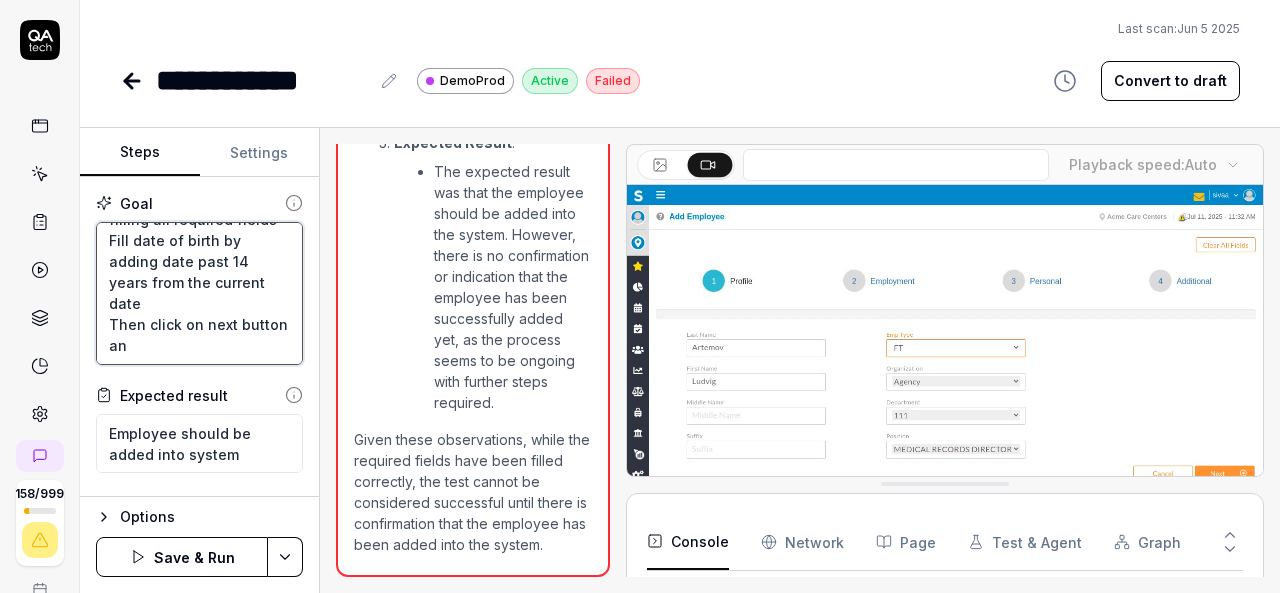 type on "*" 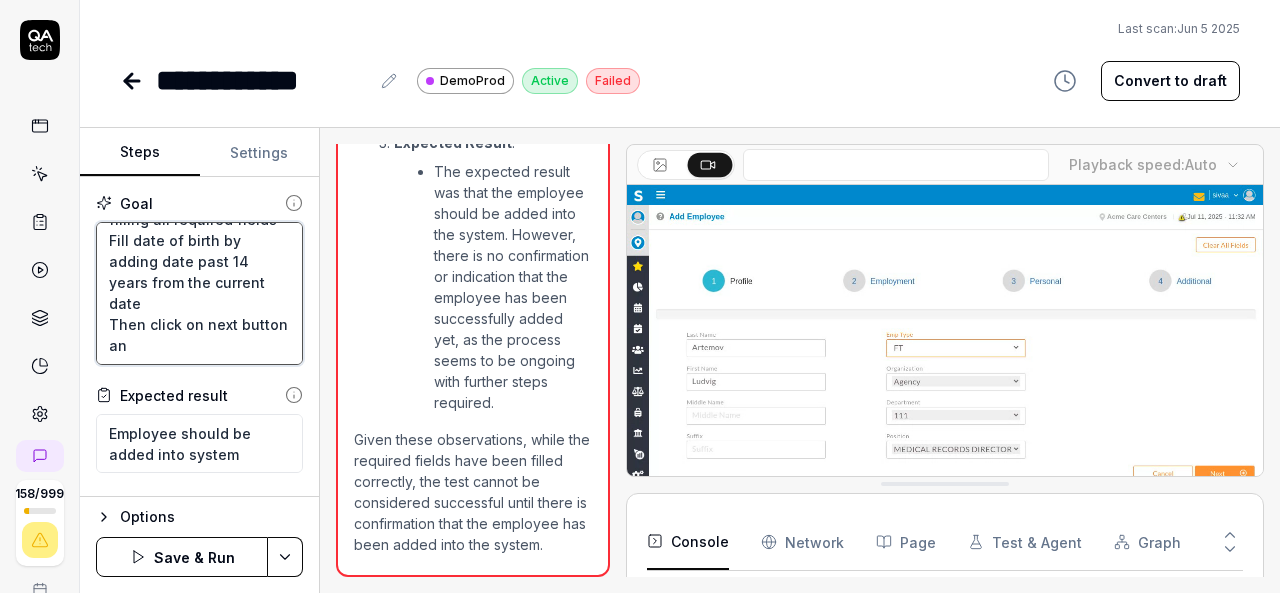 type on "Add random employee by filling all required fields
Fill date of birth by adding date past 14 years from the current date
Then click on next button and" 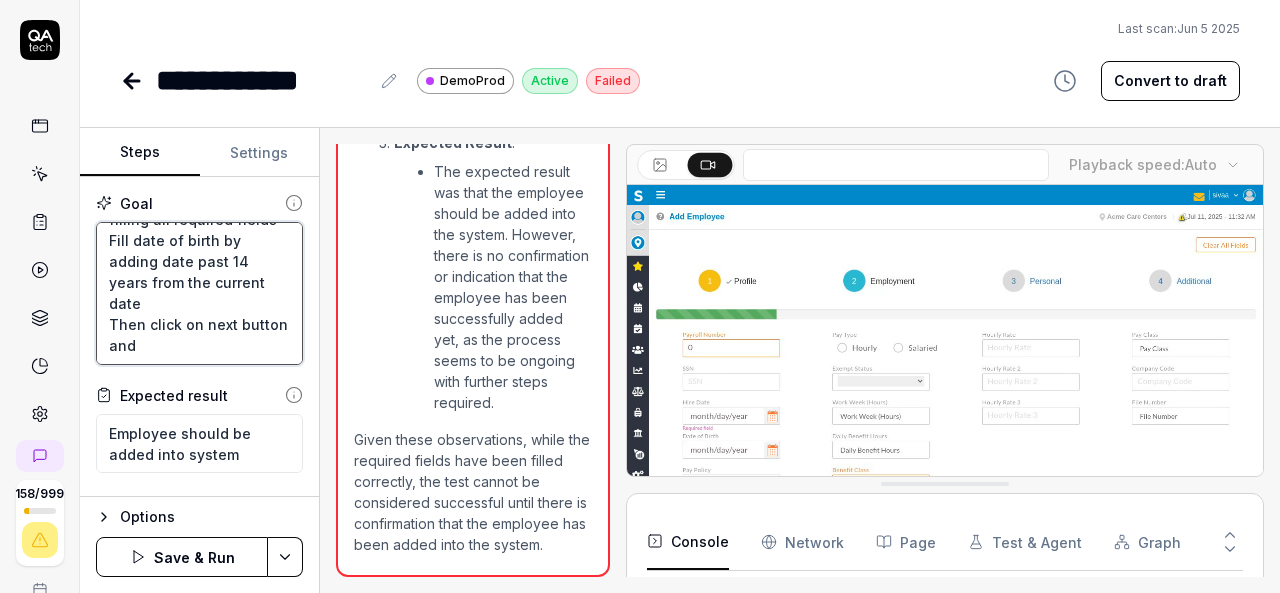 type on "*" 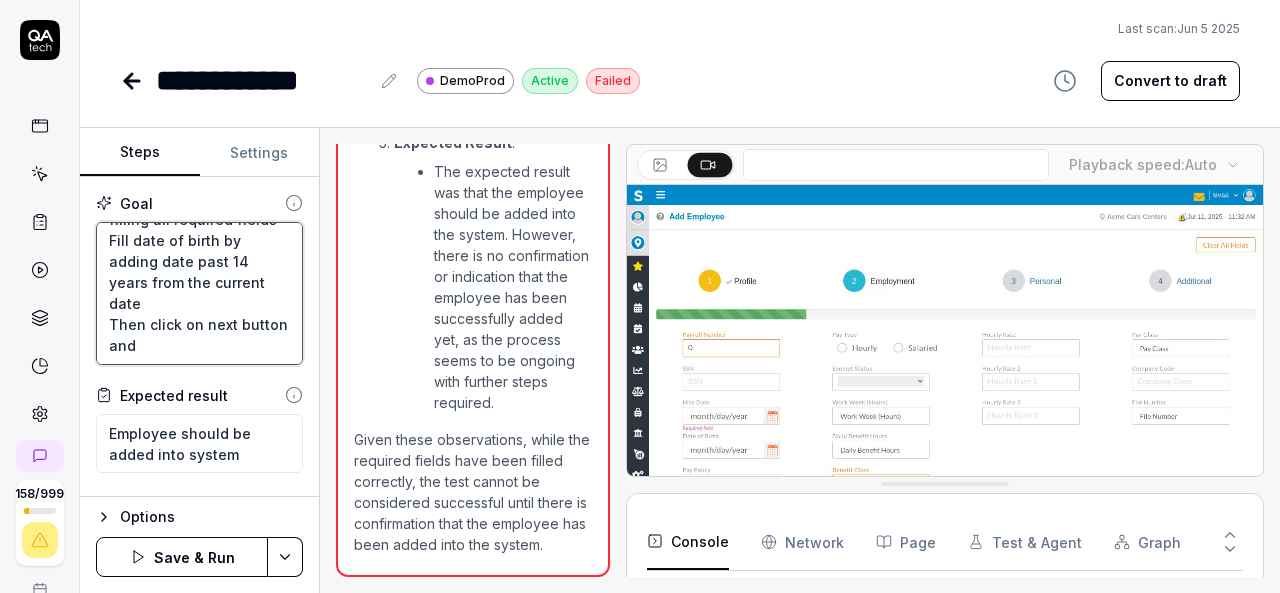 type on "Add random employee by filling all required fields
Fill date of birth by adding date past 14 years from the current date
Then click on next button and" 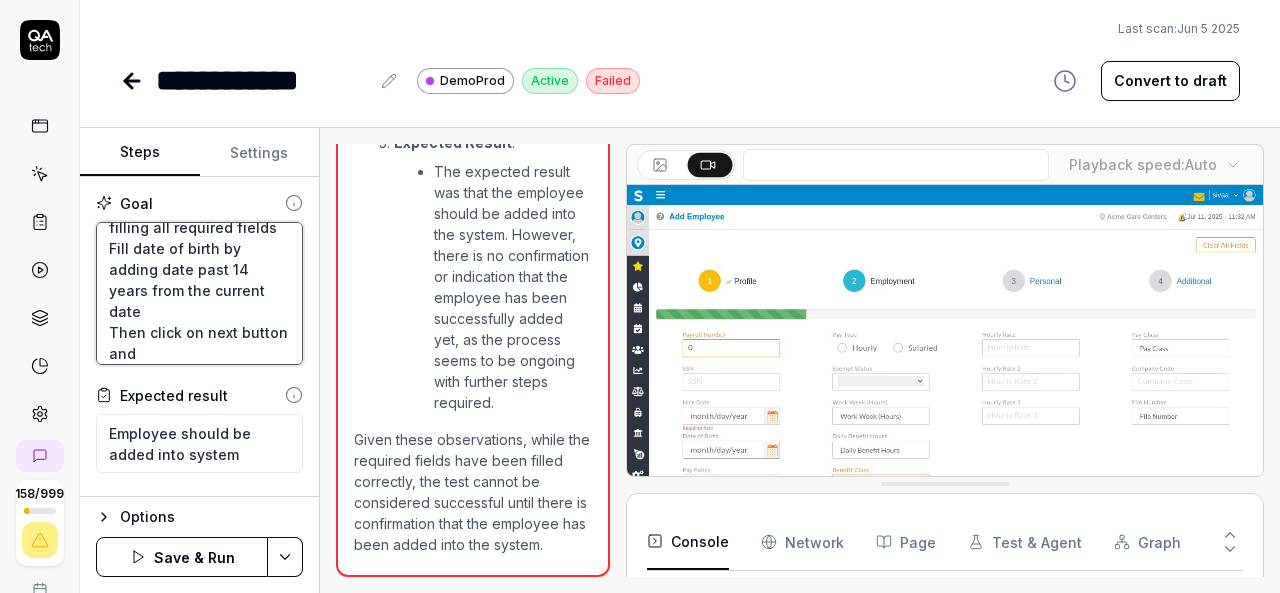 scroll, scrollTop: 63, scrollLeft: 0, axis: vertical 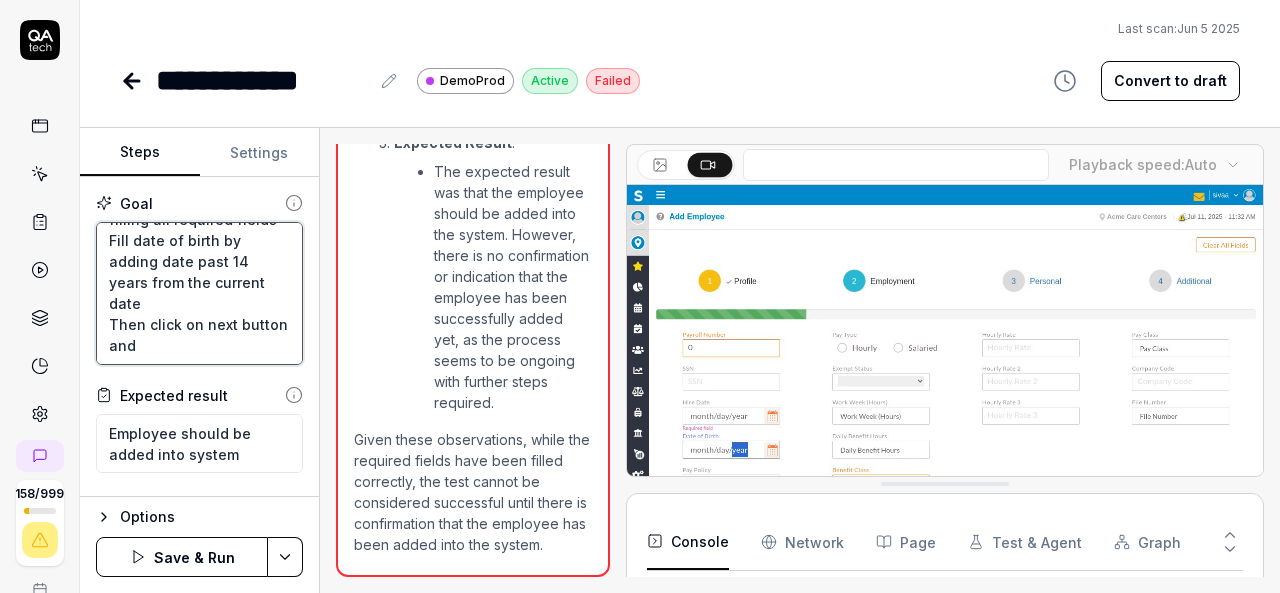 type on "*" 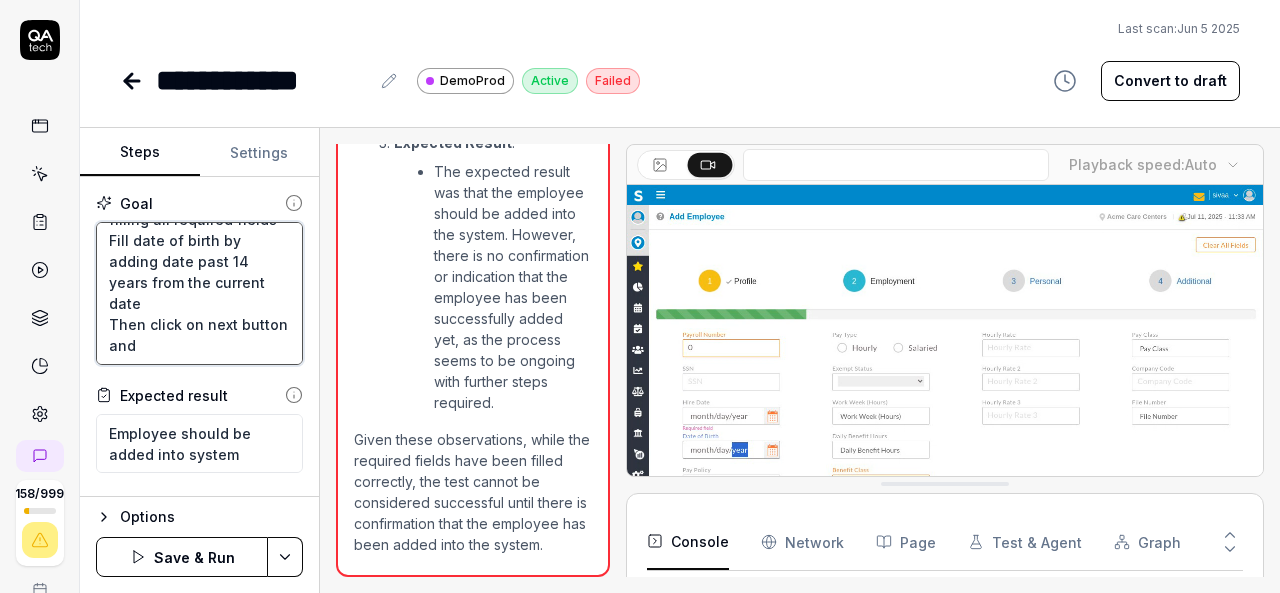type on "Add random employee by filling all required fields
Fill date of birth by adding date past 14 years from the current date
Then click on next button and a" 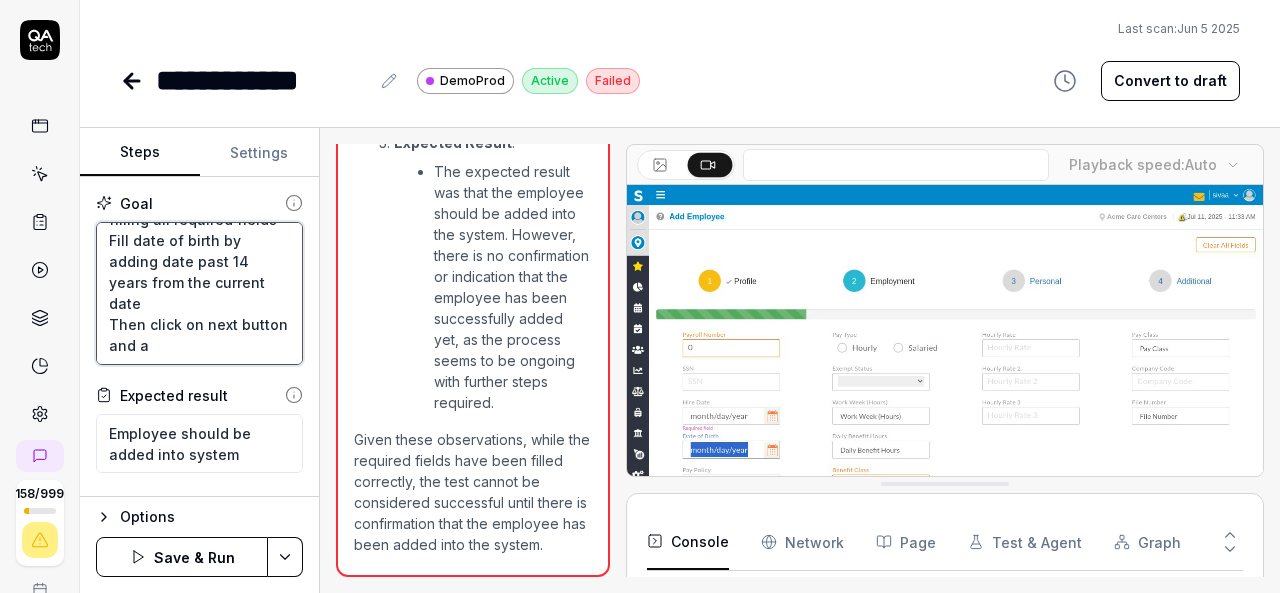 type on "*" 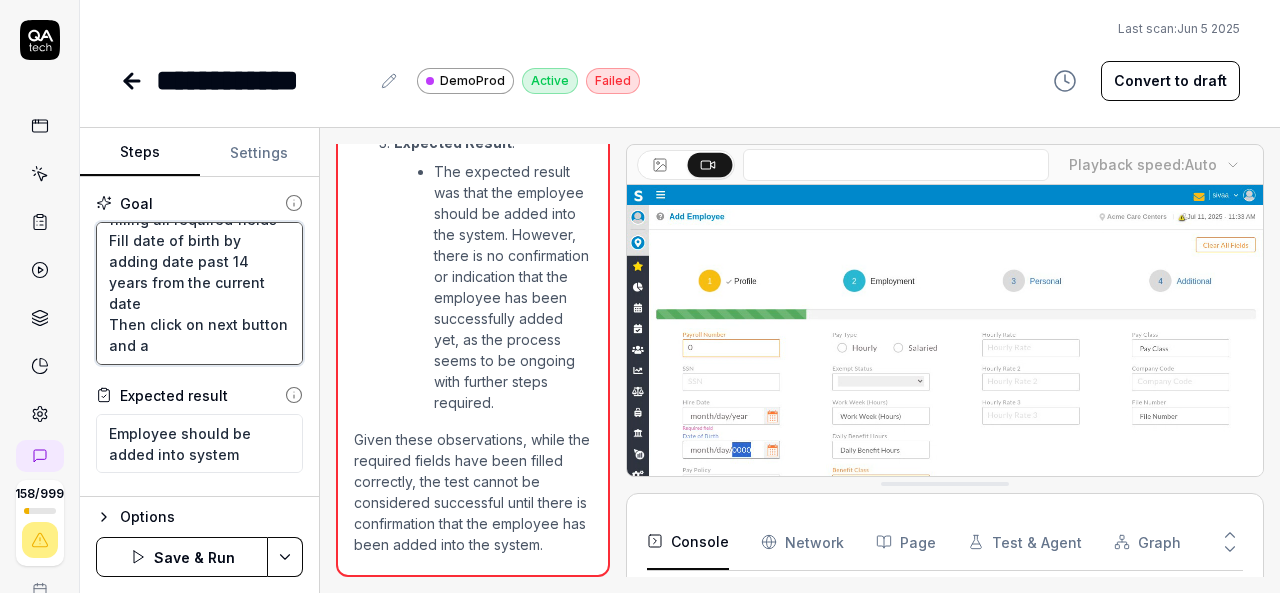 type on "Add random employee by filling all required fields
Fill date of birth by adding date past 14 years from the current date
Then click on next button and ag" 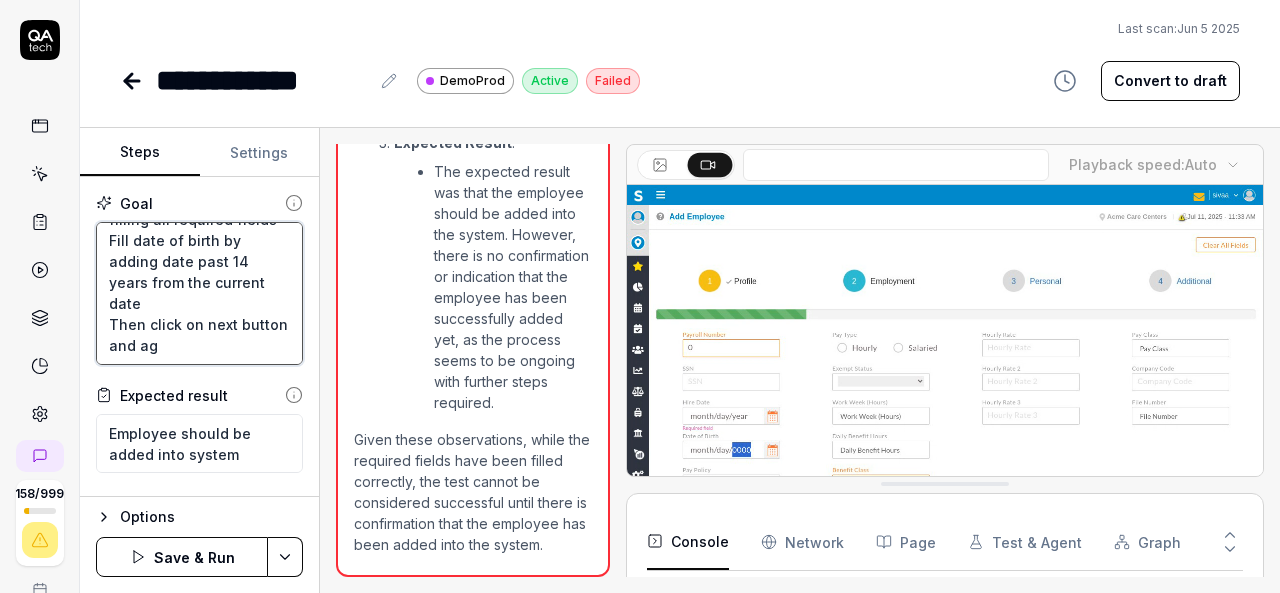 type on "*" 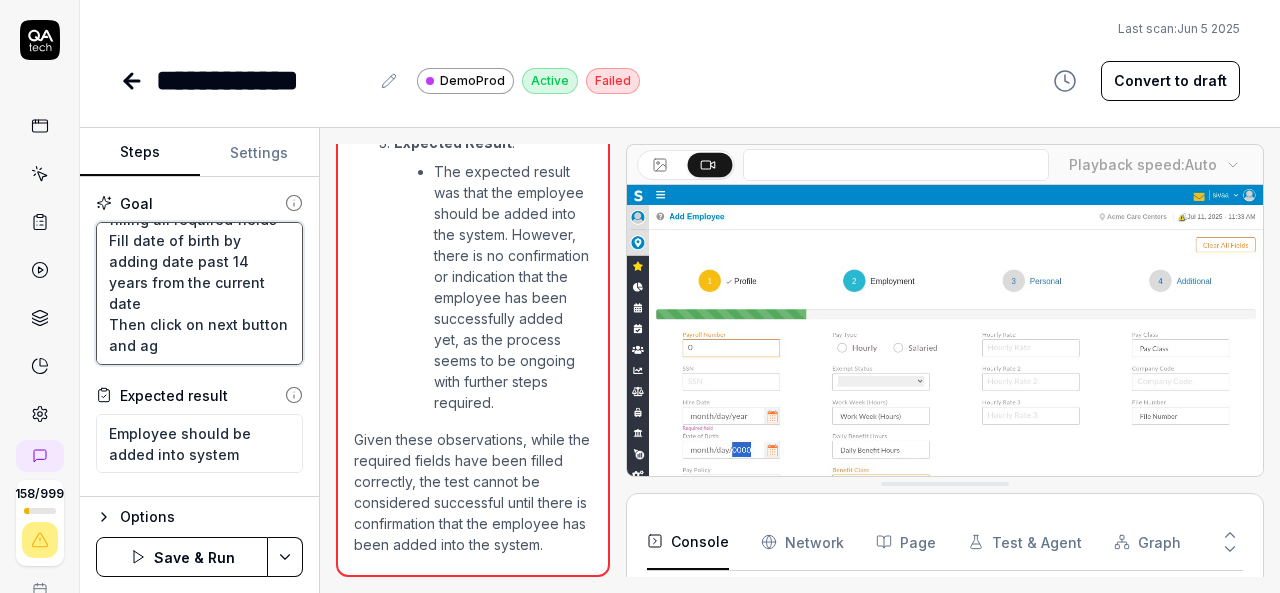 type on "Add random employee by filling all required fields
Fill date of birth by adding date past 14 years from the current date
Then click on next button and aga" 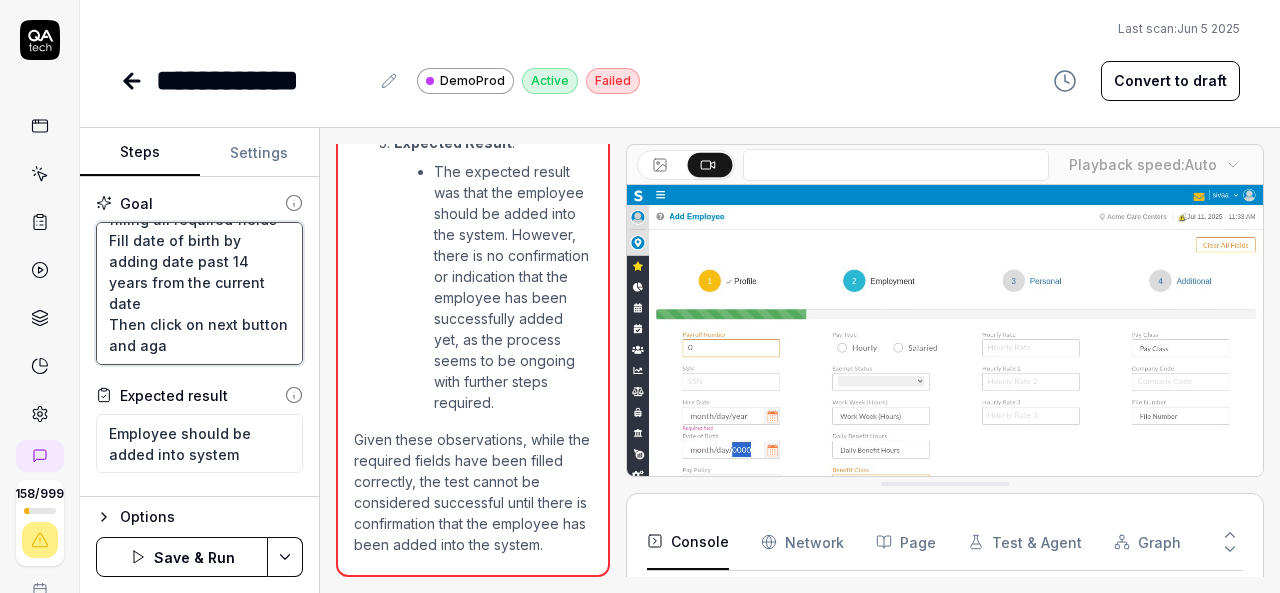 type on "*" 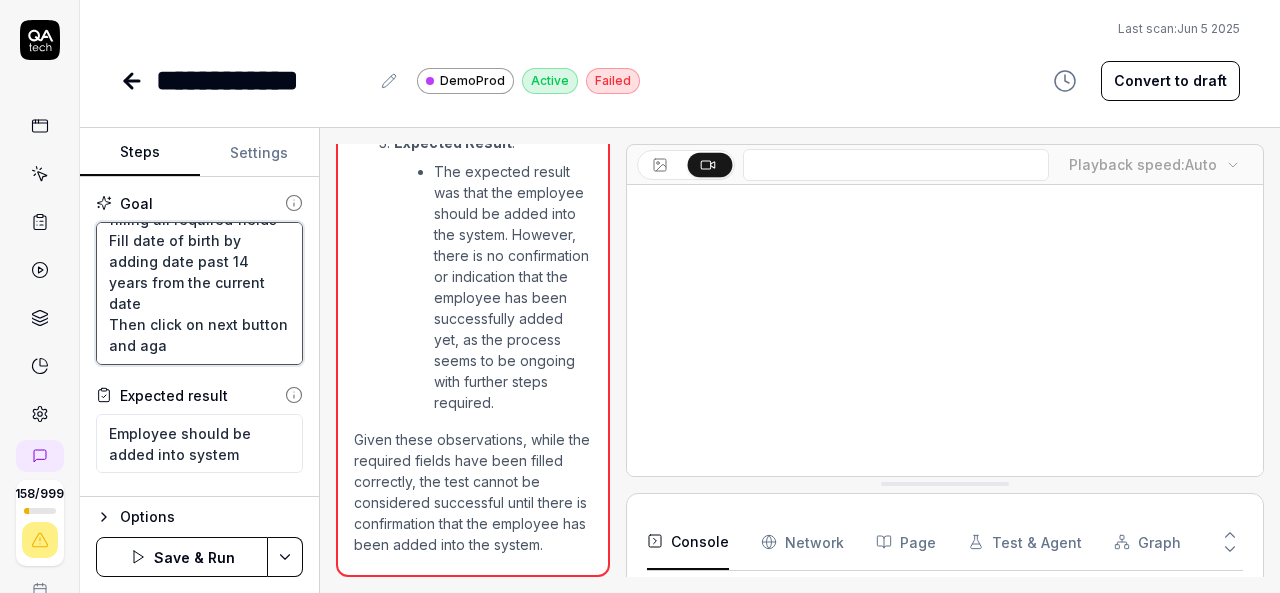 type on "Add random employee by filling all required fields
Fill date of birth by adding date past 14 years from the current date
Then click on next button and agai" 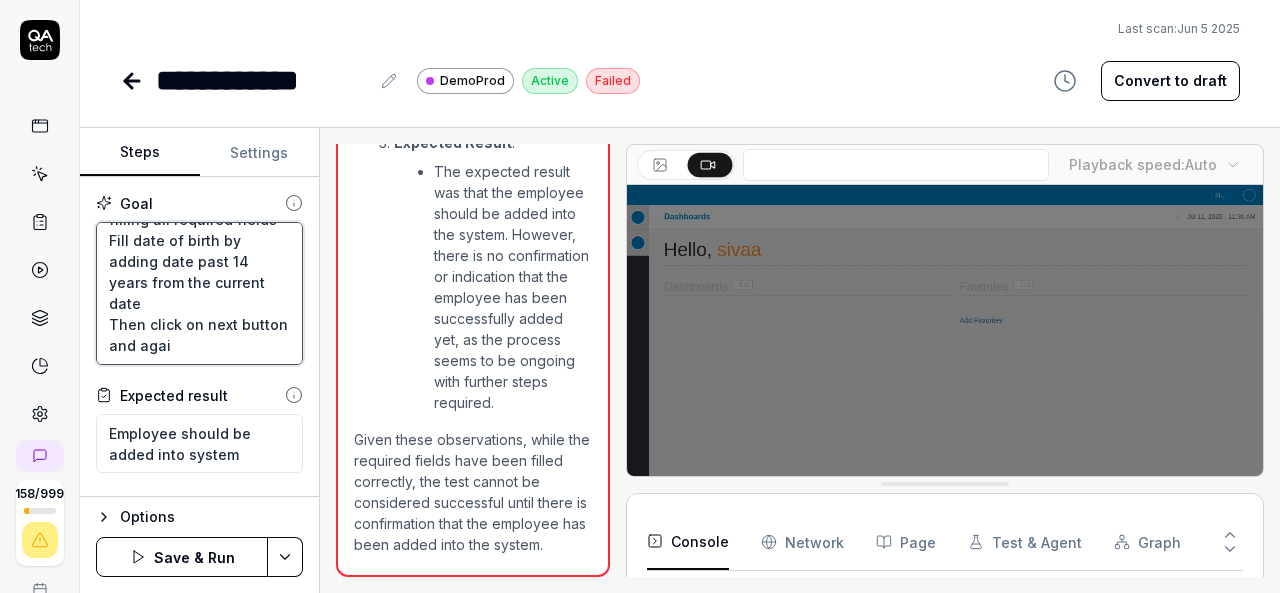 type on "*" 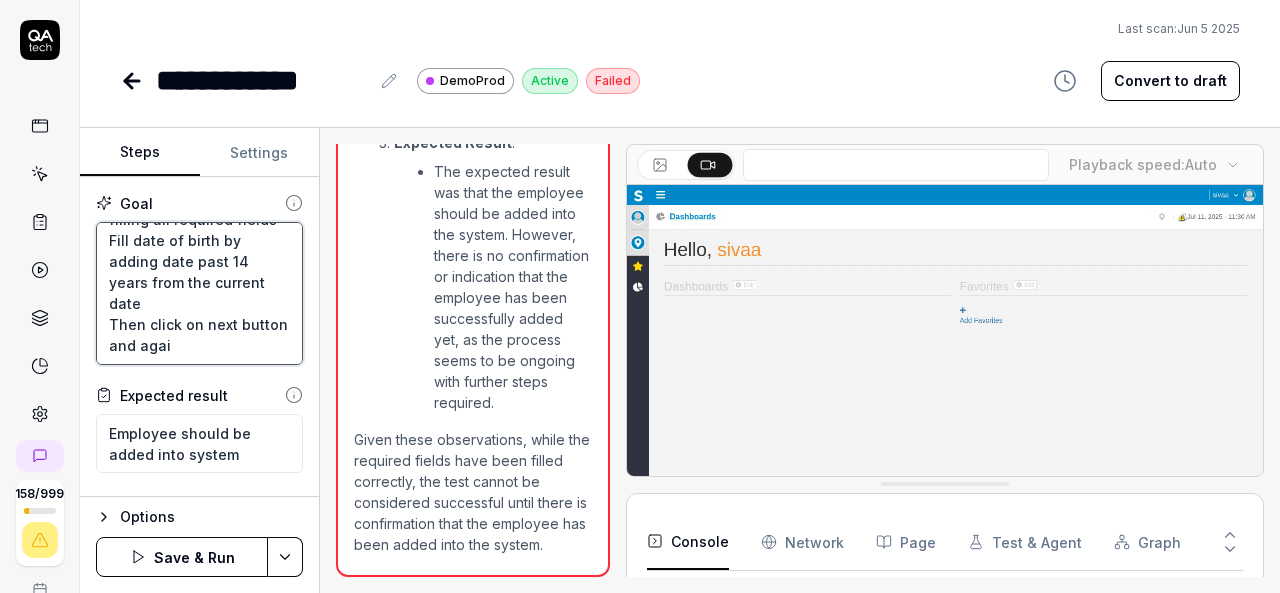 type on "Add random employee by filling all required fields
Fill date of birth by adding date past 14 years from the current date
Then click on next button and again" 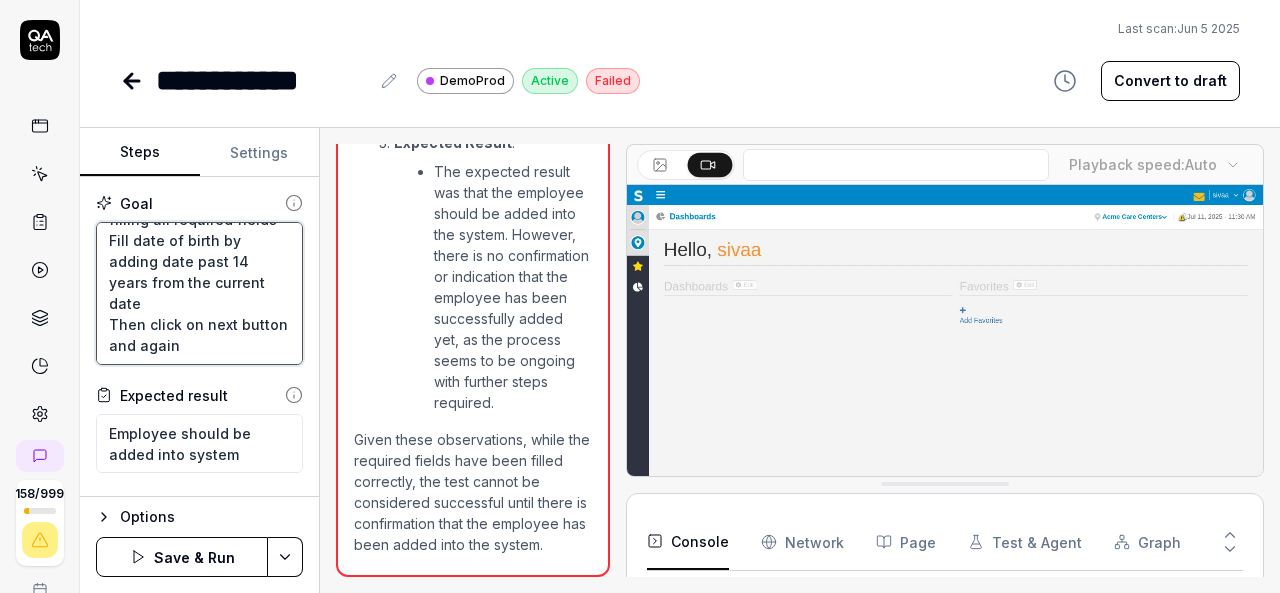 type on "*" 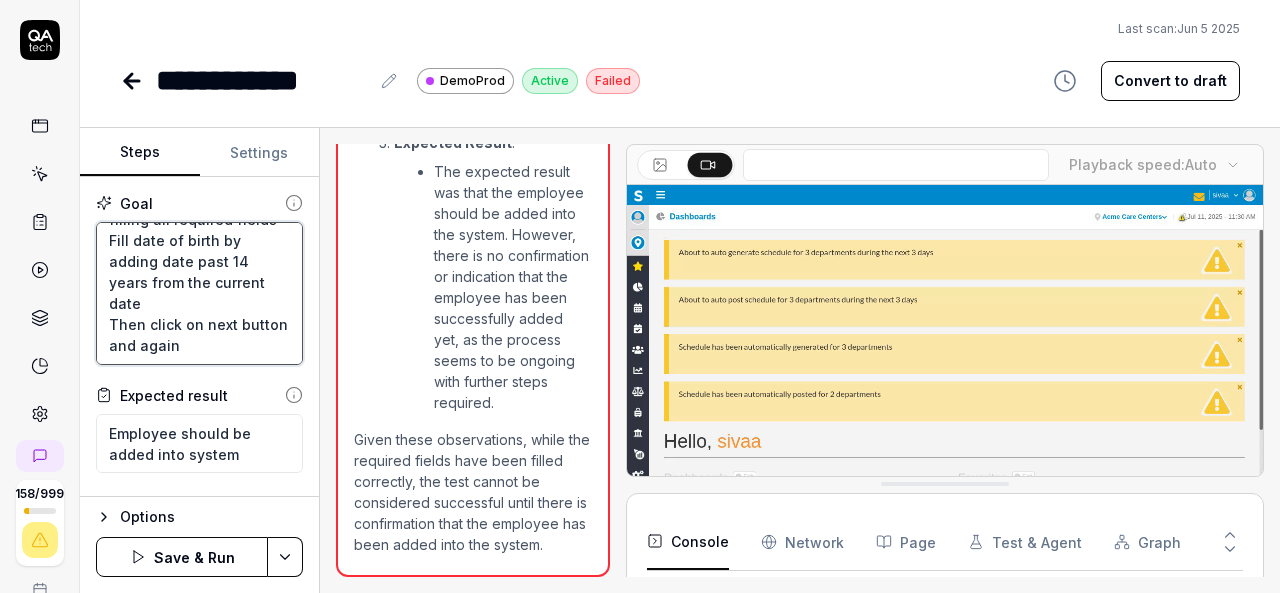 type on "Add random employee by filling all required fields
Fill date of birth by adding date past 14 years from the current date
Then click on next button and again" 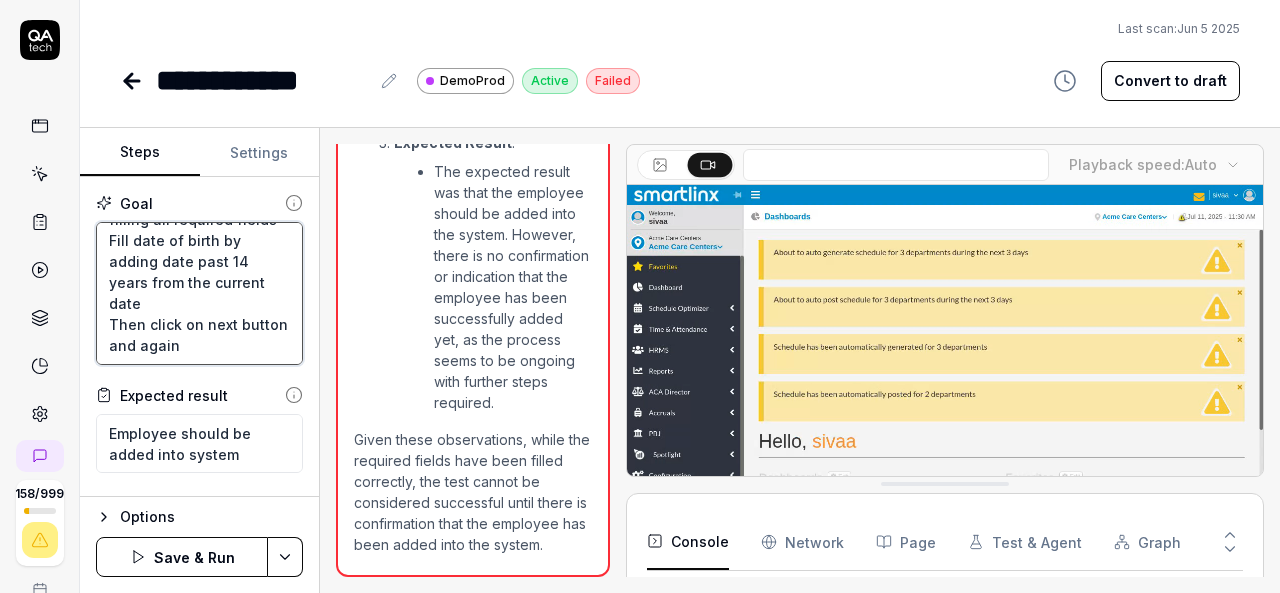 type on "*" 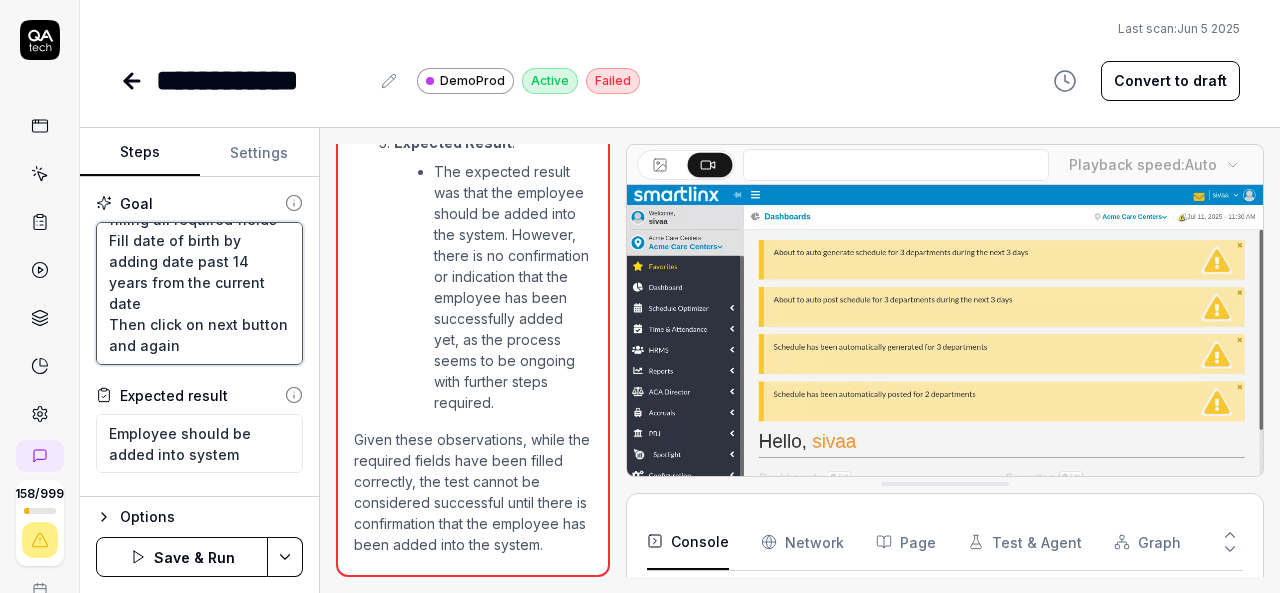 type on "Add random employee by filling all required fields
Fill date of birth by adding date past 14 years from the current date
Then click on next button and again n" 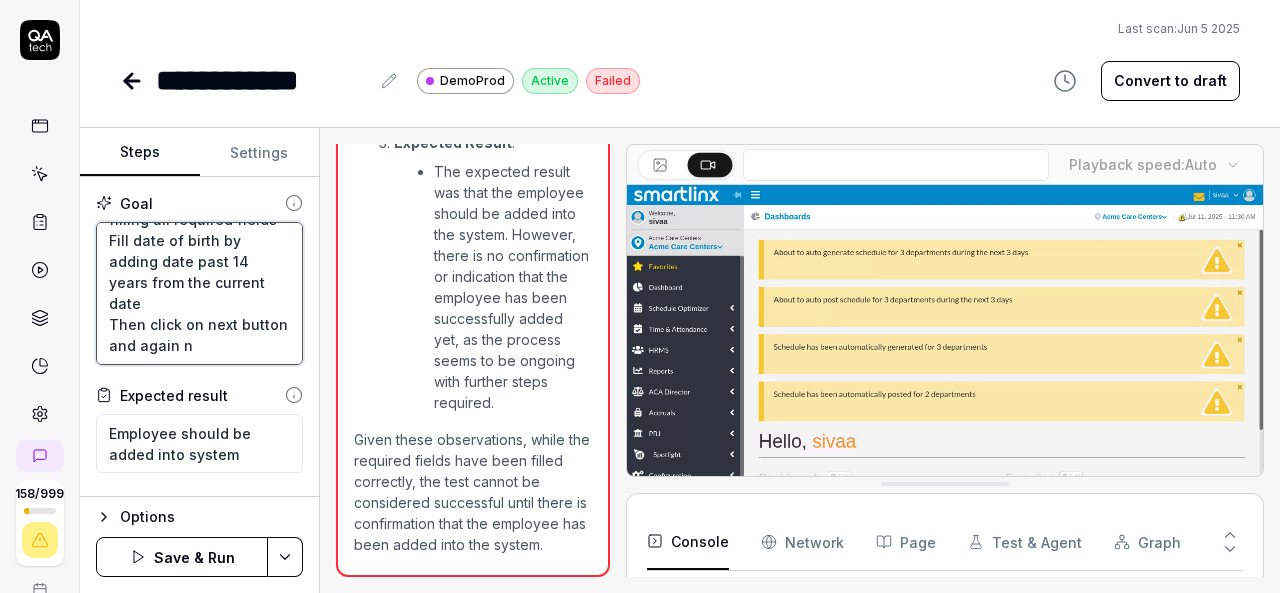 type on "*" 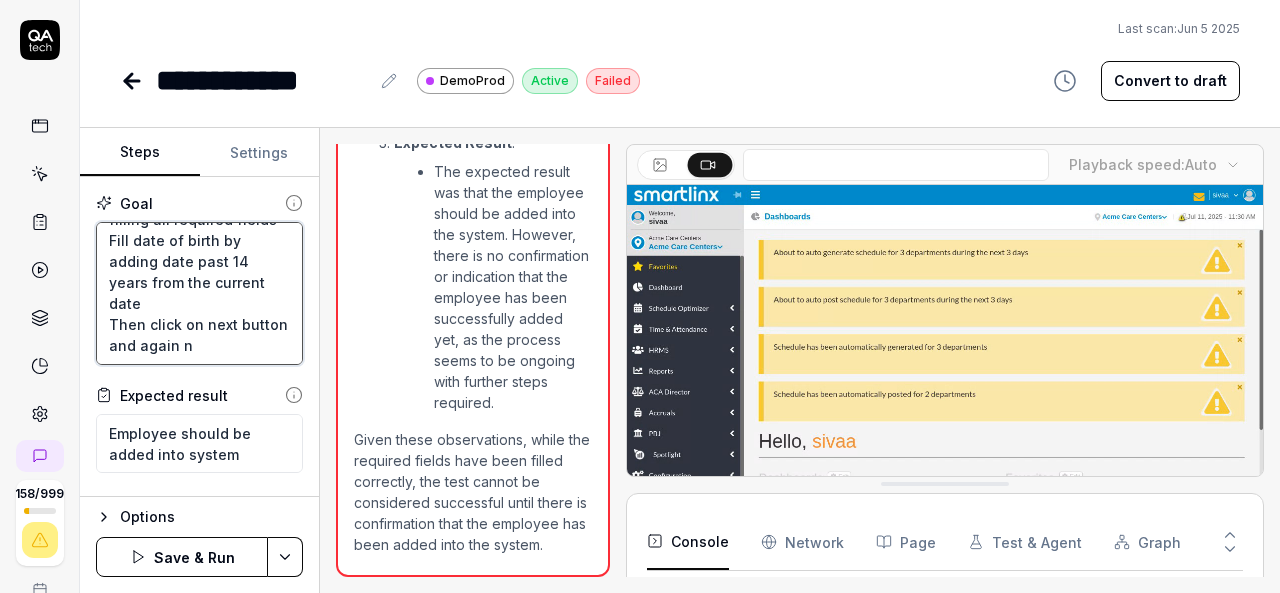 type on "Add random employee by filling all required fields
Fill date of birth by adding date past 14 years from the current date
Then click on next button and again ne" 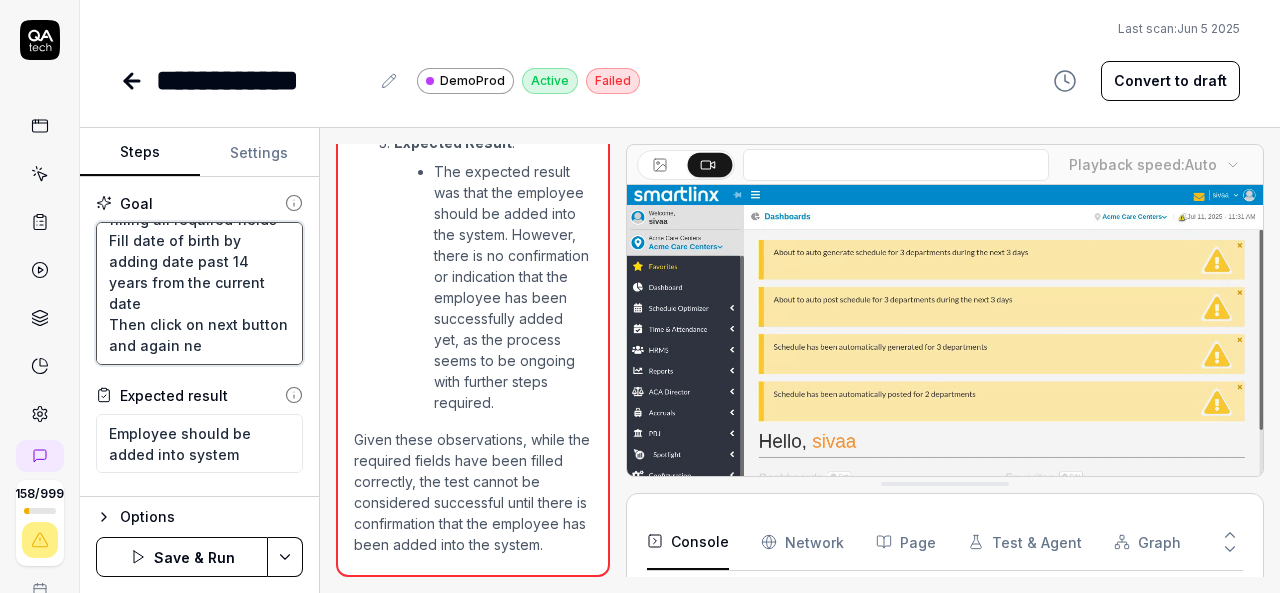 type on "*" 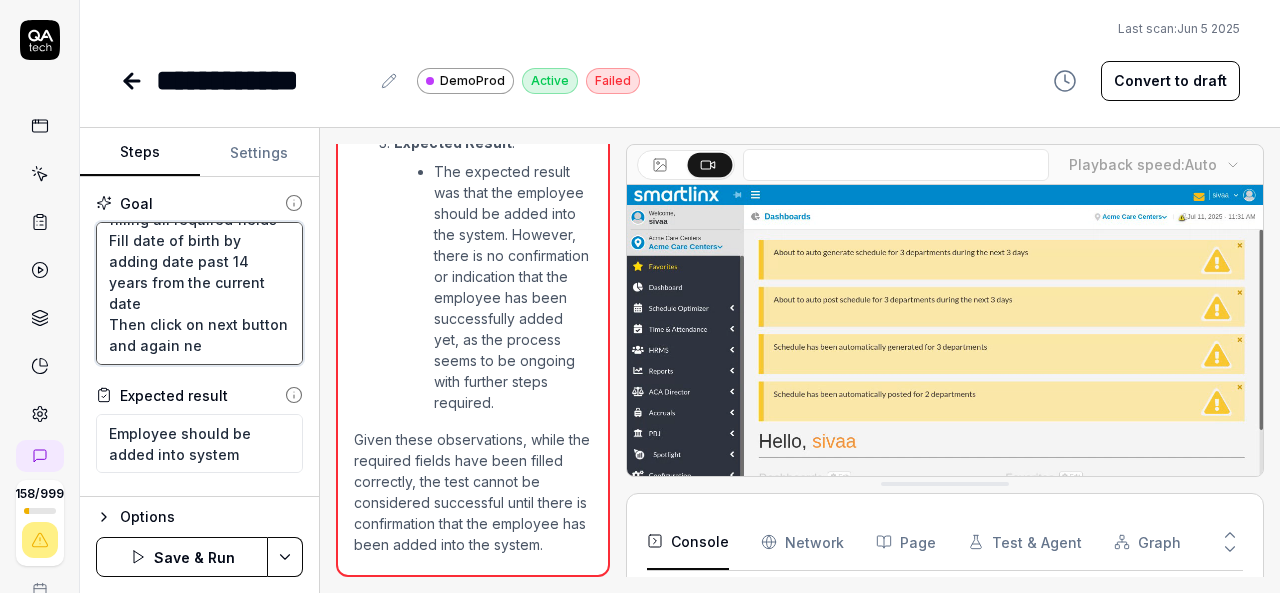type on "Add random employee by filling all required fields
Fill date of birth by adding date past 14 years from the current date
Then click on next button and again nex" 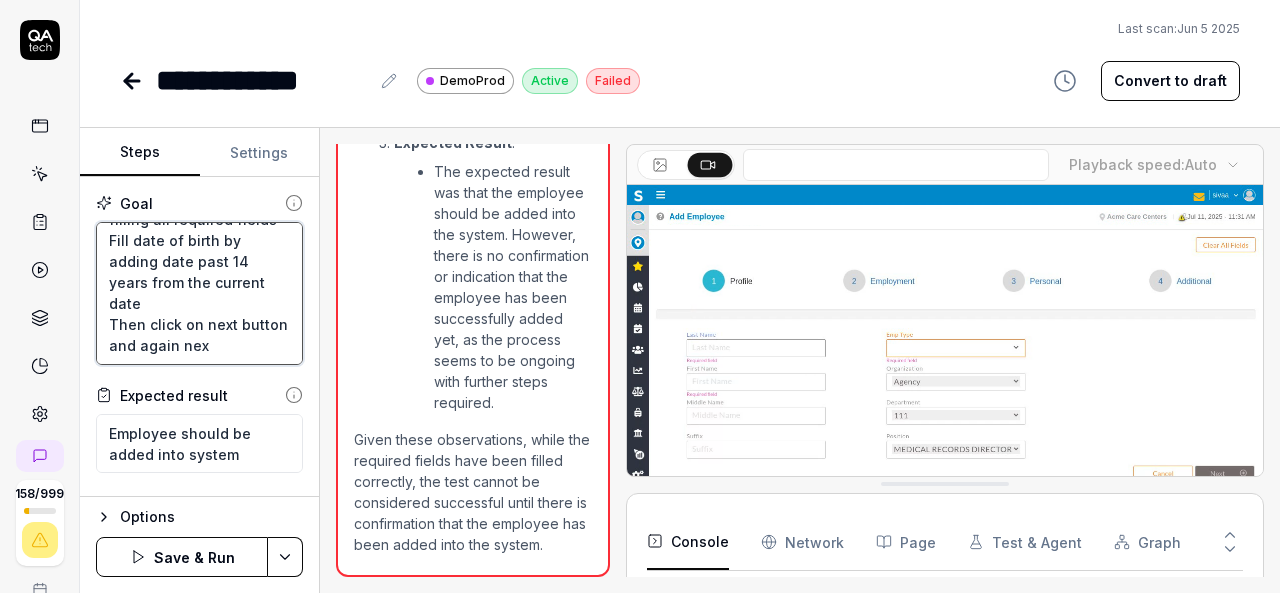 type on "*" 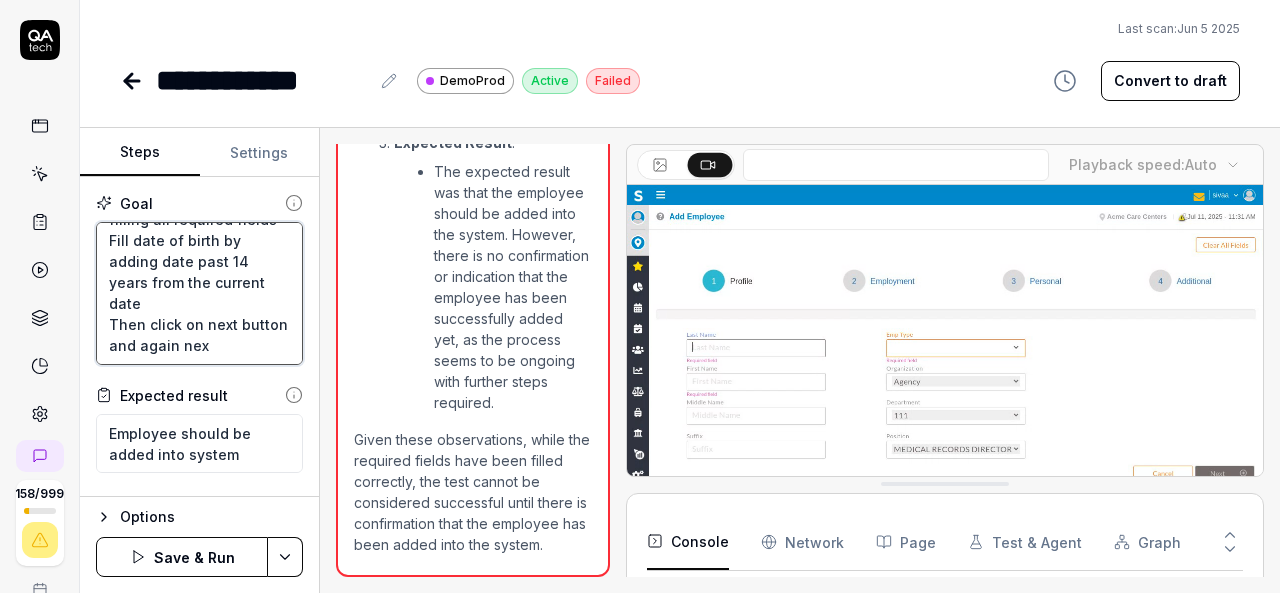 type on "Add random employee by filling all required fields
Fill date of birth by adding date past 14 years from the current date
Then click on next button and again next" 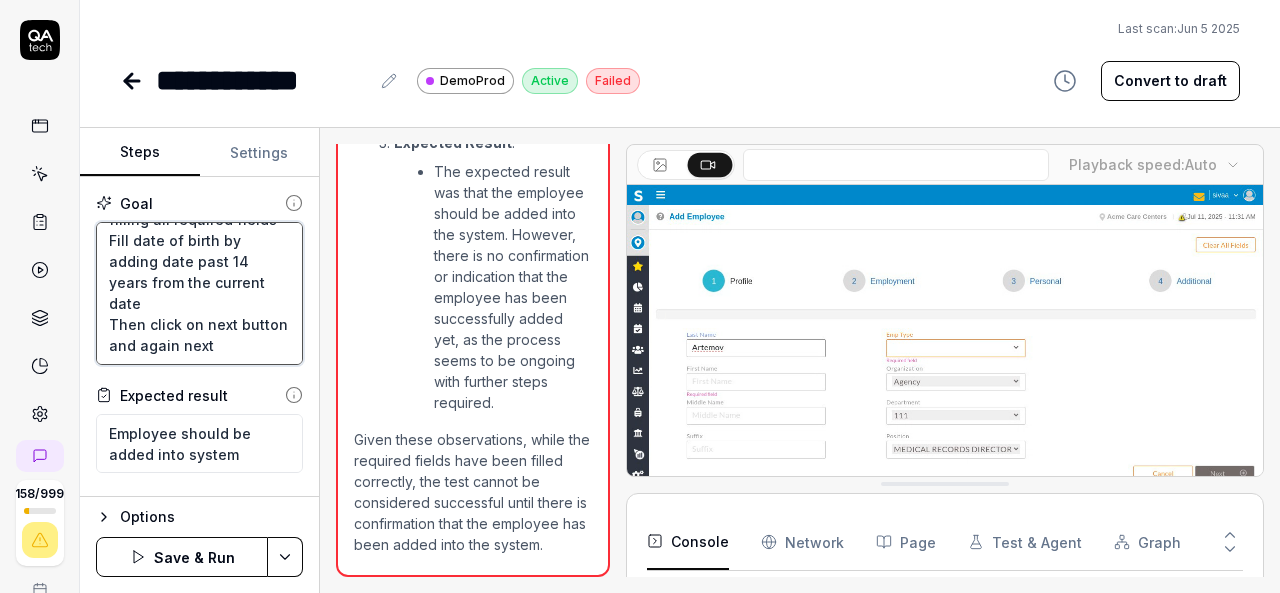 type on "*" 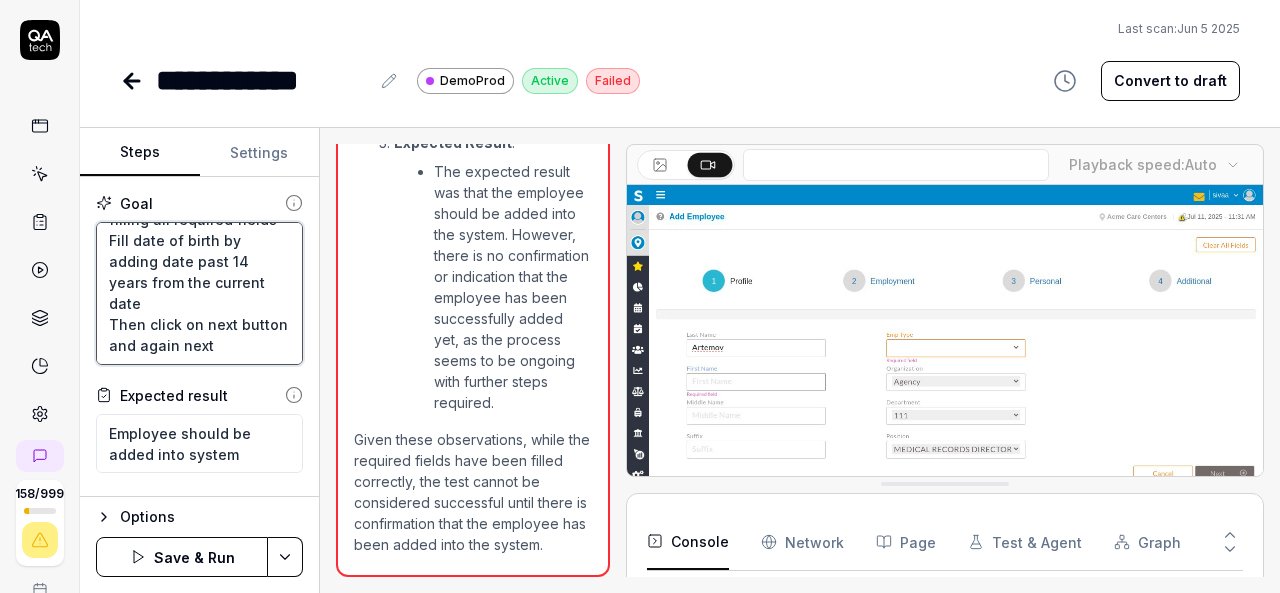 type on "Add random employee by filling all required fields
Fill date of birth by adding date past 14 years from the current date
Then click on next button and again next" 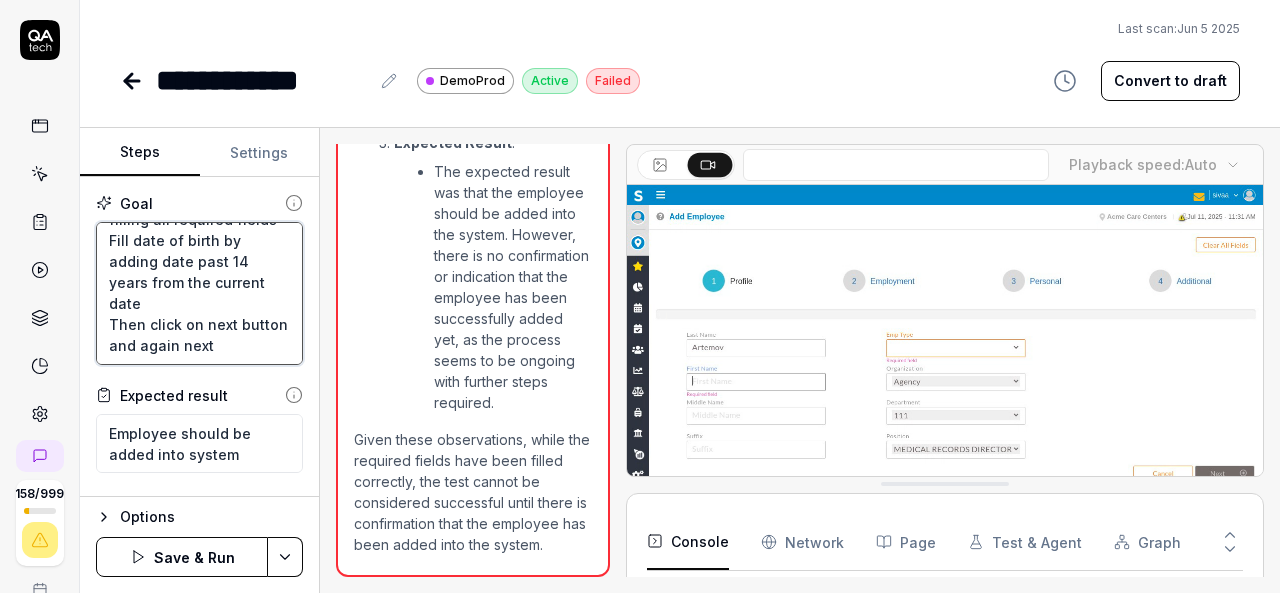 type on "*" 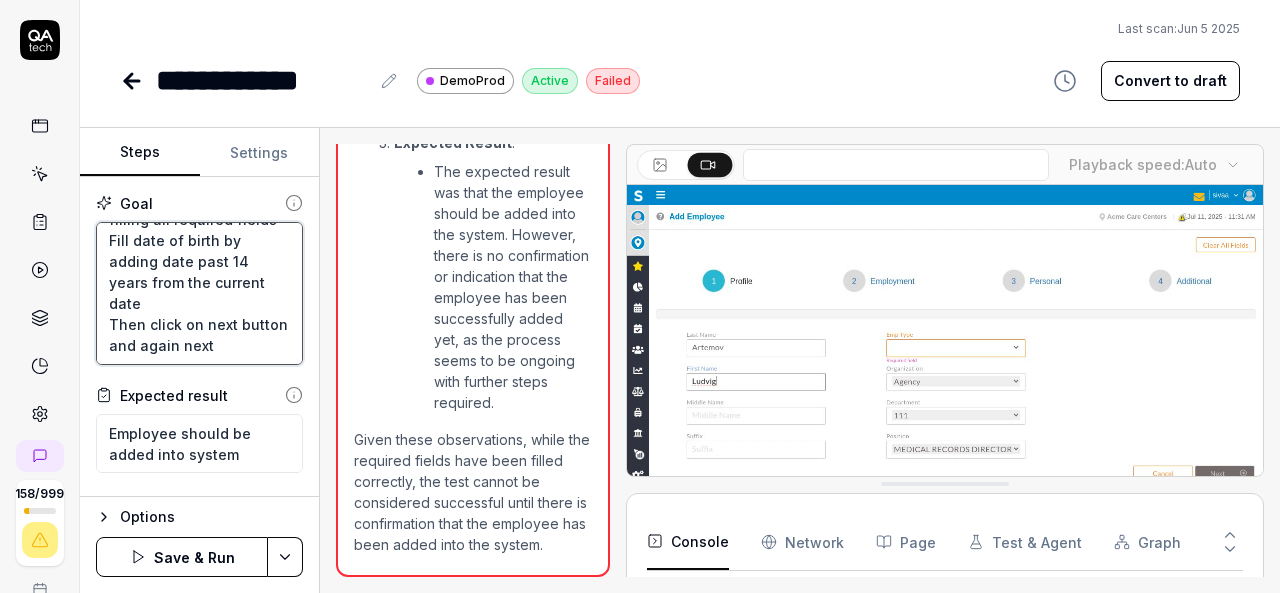 type on "Add random employee by filling all required fields
Fill date of birth by adding date past 14 years from the current date
Then click on next button and again next a" 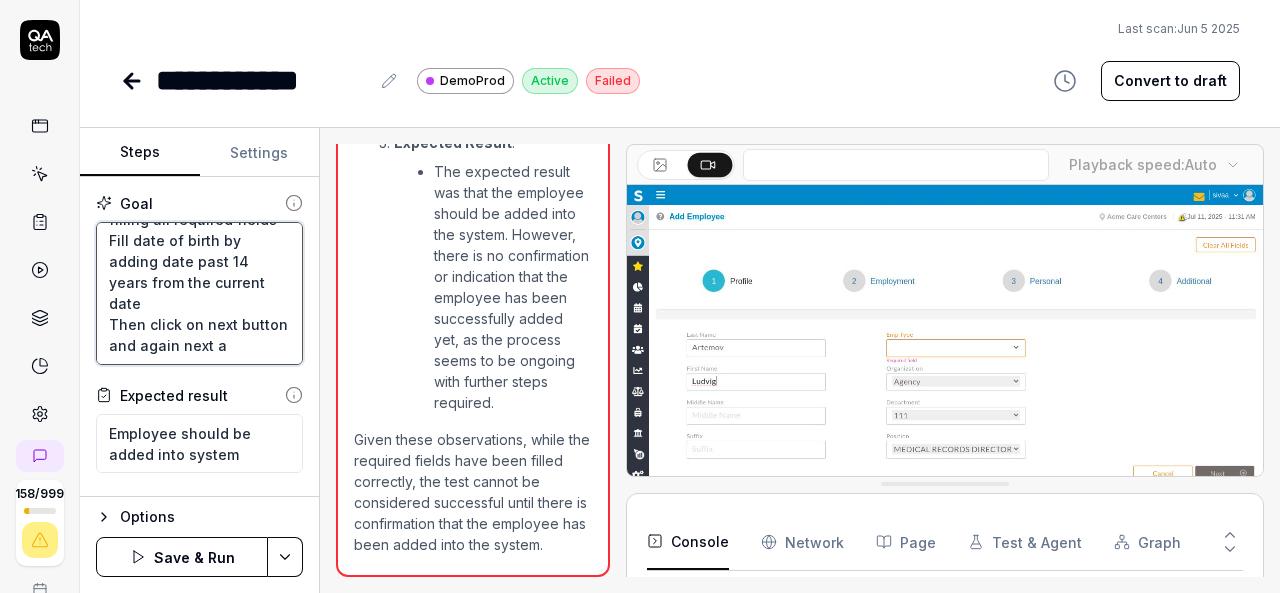 scroll, scrollTop: 74, scrollLeft: 0, axis: vertical 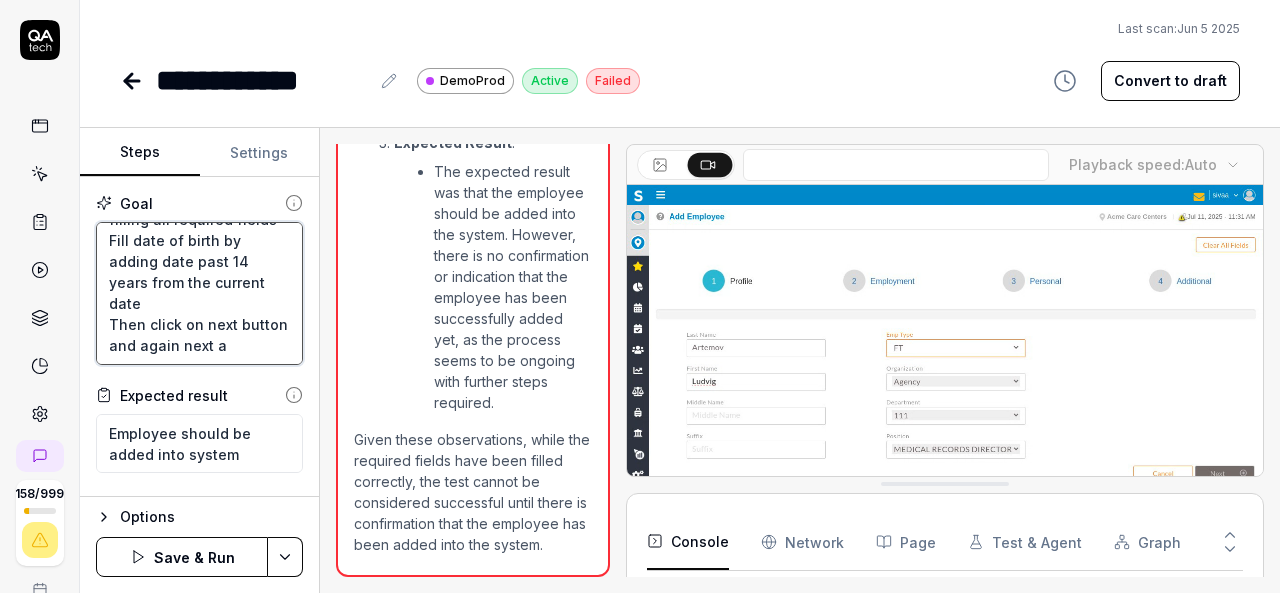 type on "*" 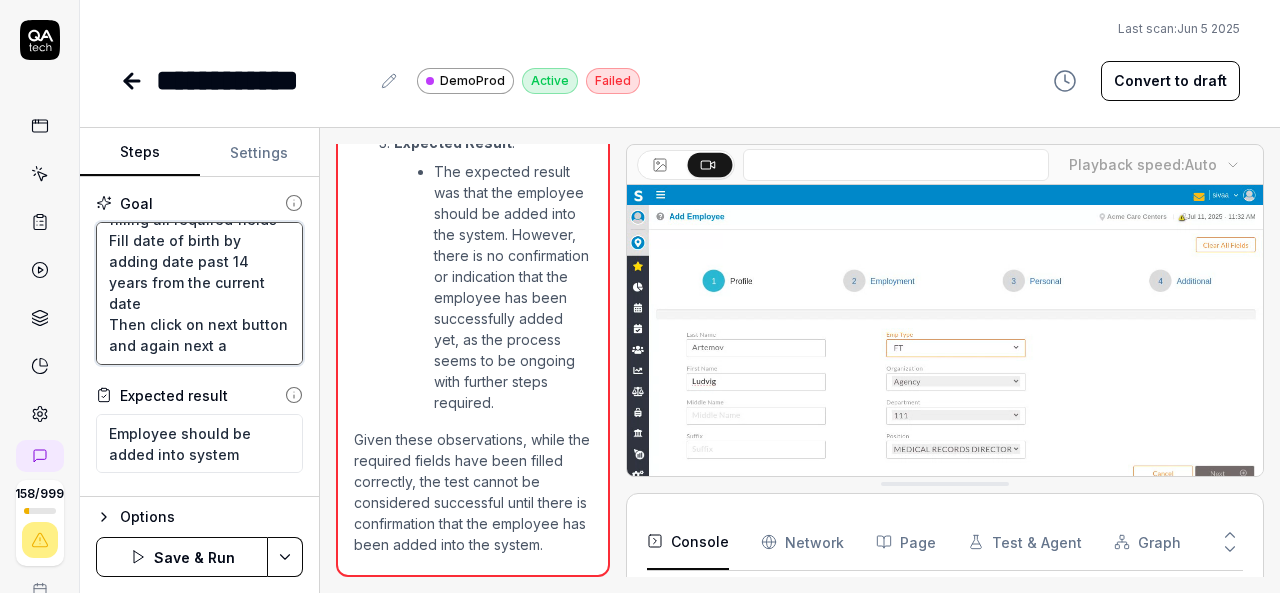 type on "Add random employee by filling all required fields
Fill date of birth by adding date past 14 years from the current date
Then click on next button and again next ad" 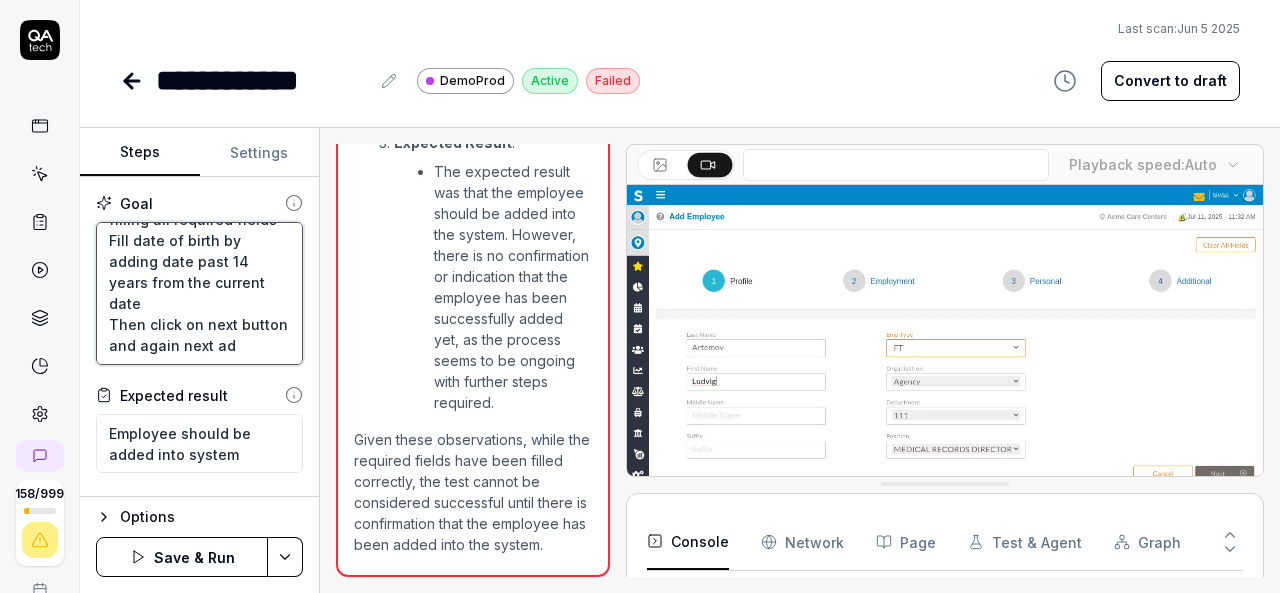 type on "*" 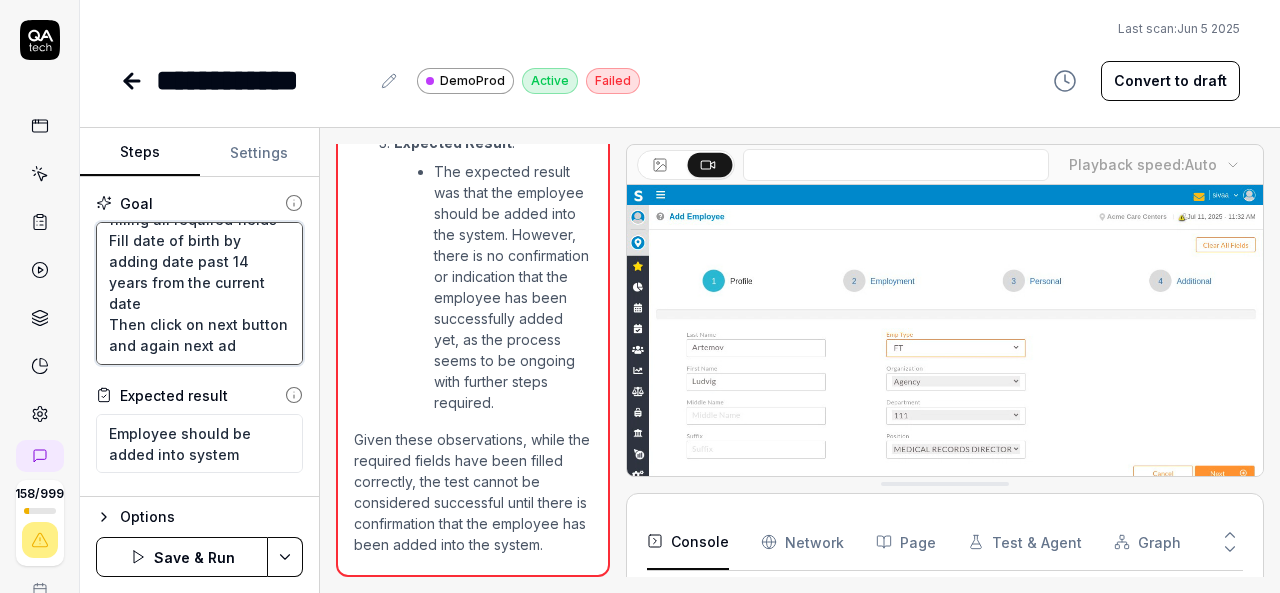 type on "Add random employee by filling all required fields
Fill date of birth by adding date past 14 years from the current date
Then click on next button and again next ad" 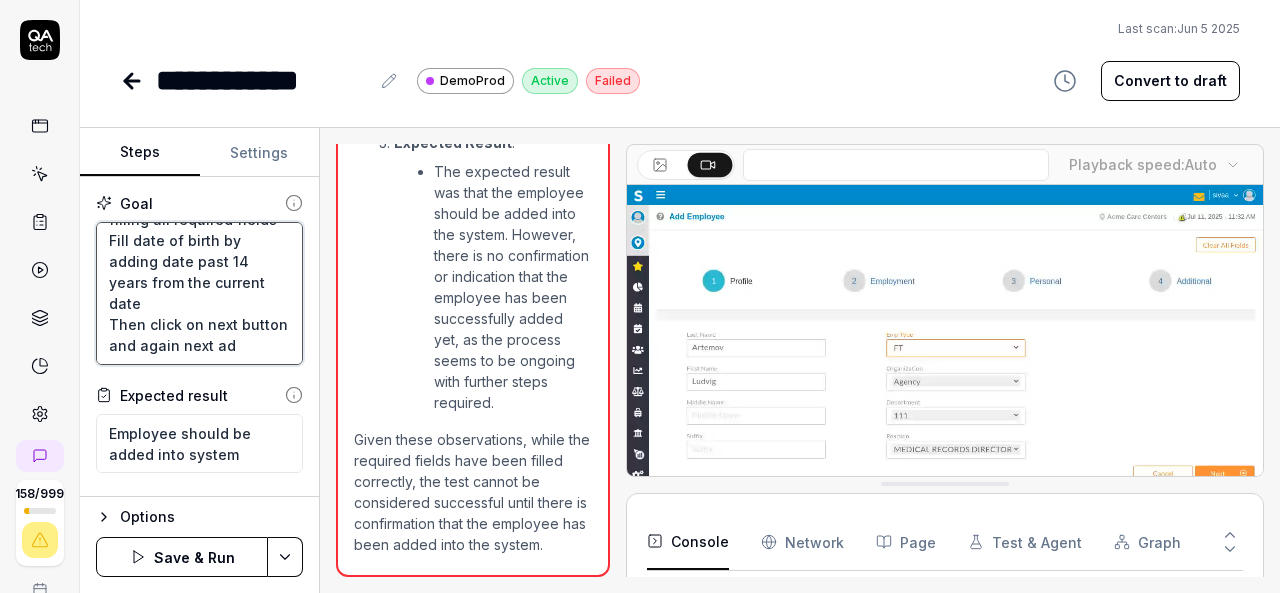 type on "*" 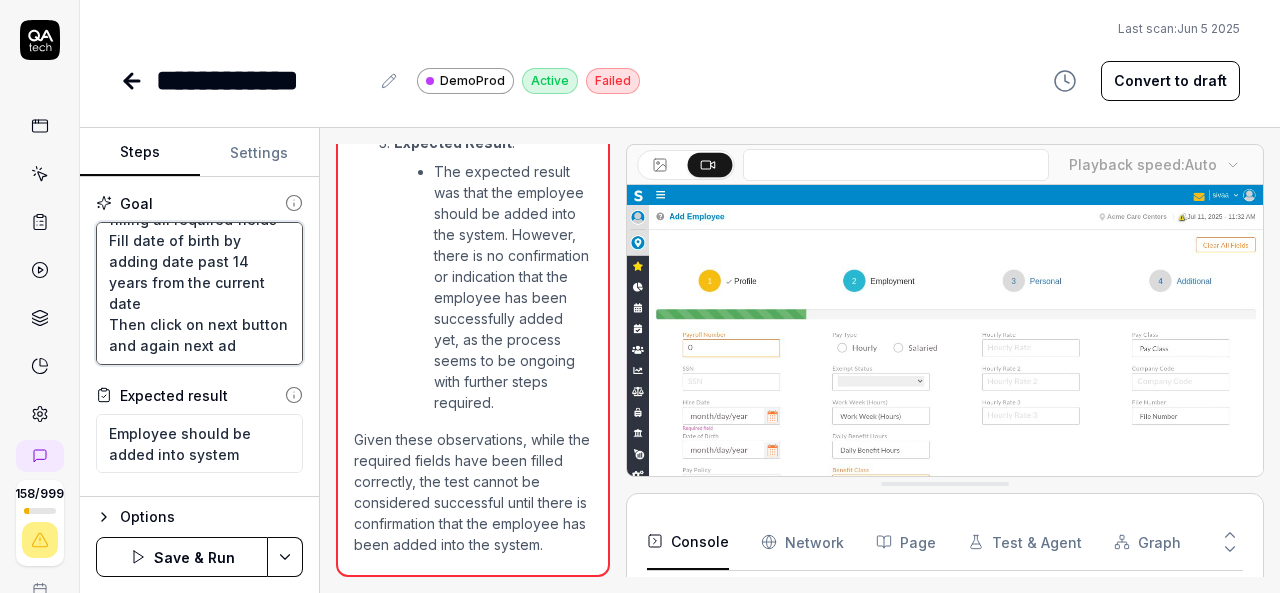type on "Add random employee by filling all required fields
Fill date of birth by adding date past 14 years from the current date
Then click on next button and again next ad" 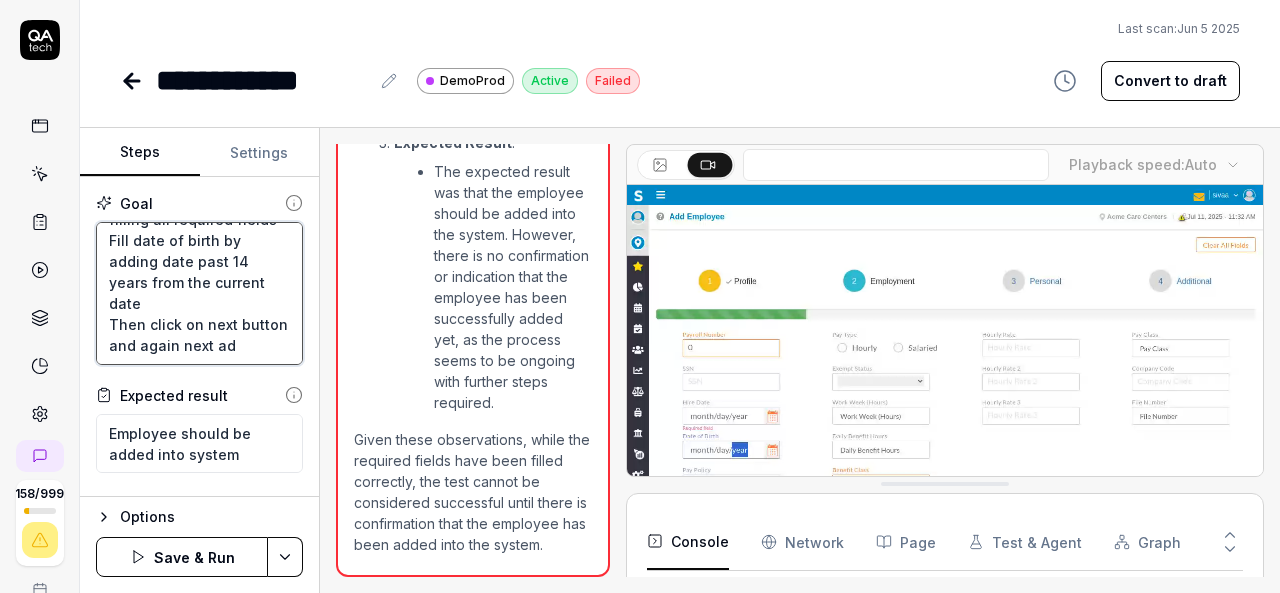 type on "*" 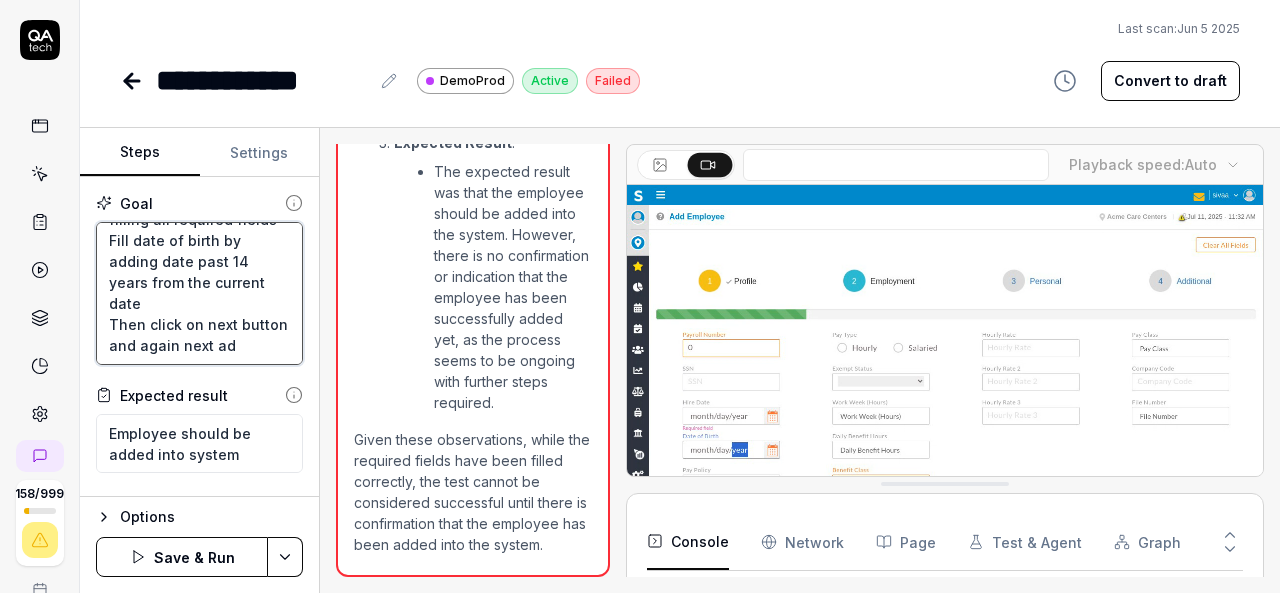 type on "Add random employee by filling all required fields
Fill date of birth by adding date past 14 years from the current date
Then click on next button and again next a" 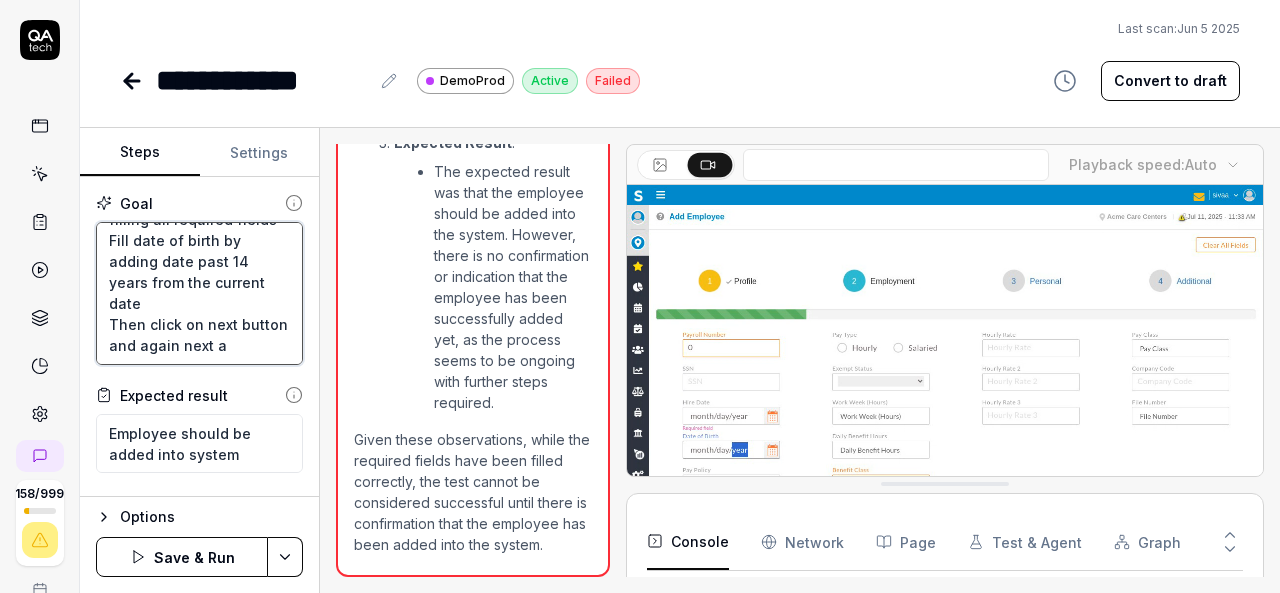 type on "*" 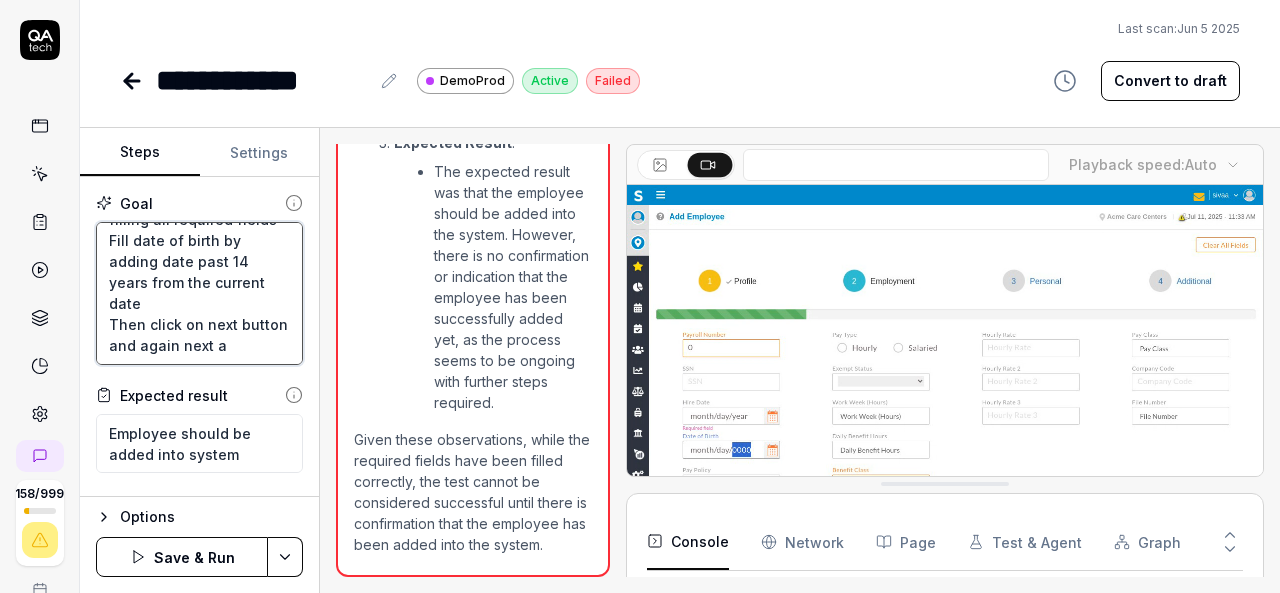 type on "Add random employee by filling all required fields
Fill date of birth by adding date past 14 years from the current date
Then click on next button and again next an" 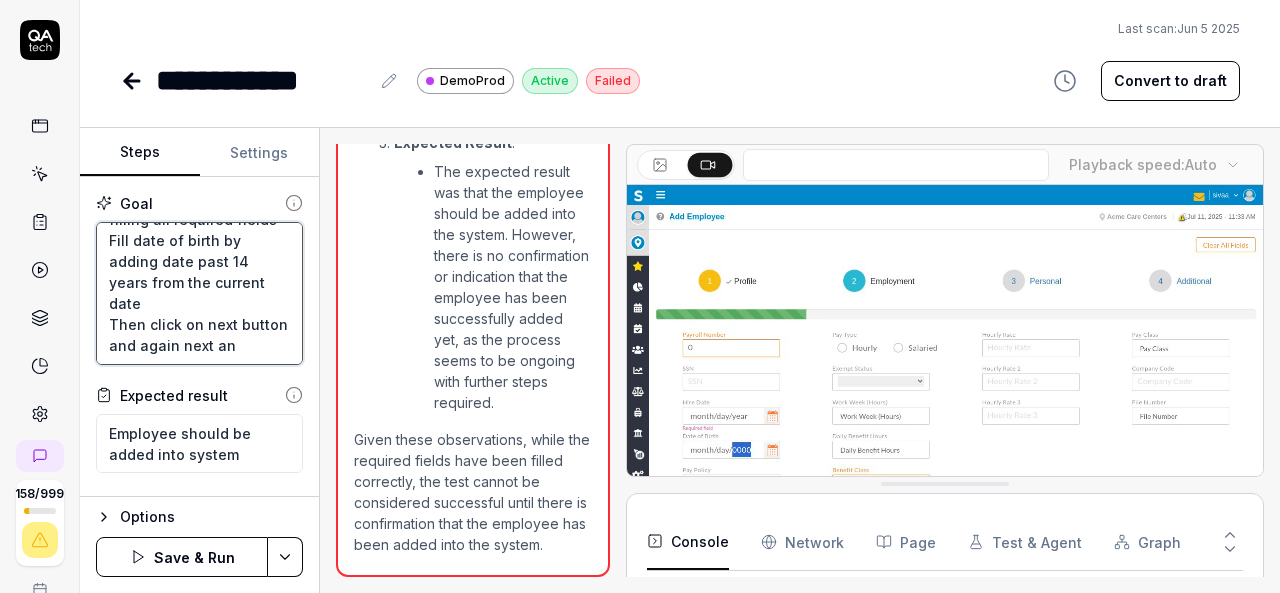 type on "*" 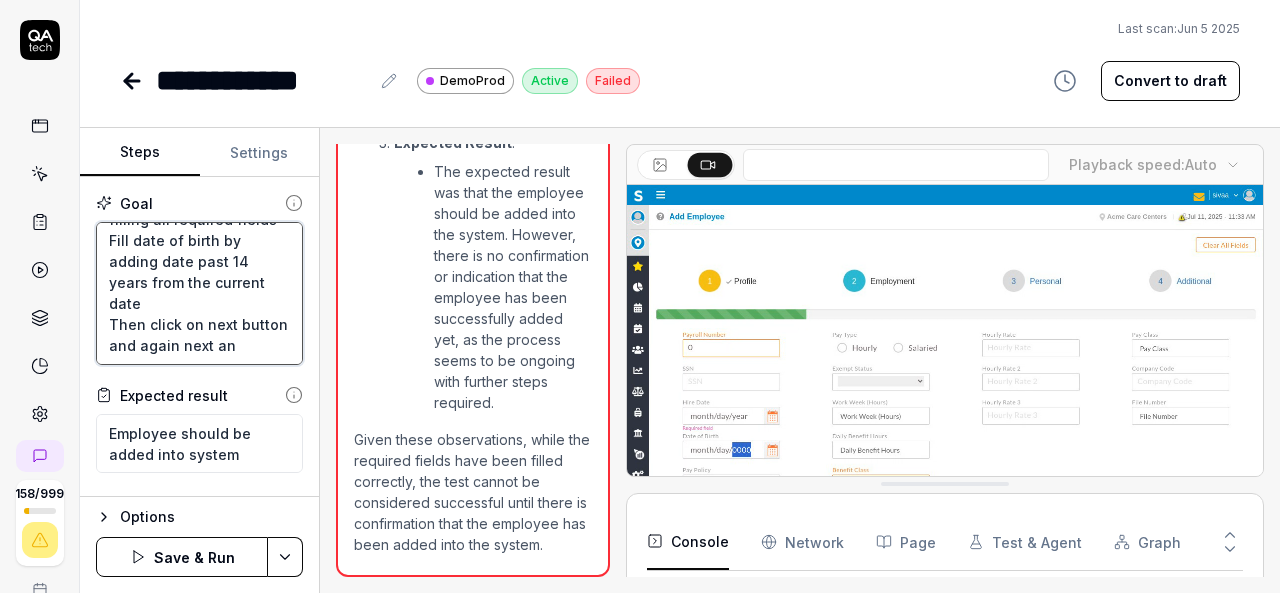 type on "Add random employee by filling all required fields
Fill date of birth by adding date past 14 years from the current date
Then click on next button and again next and" 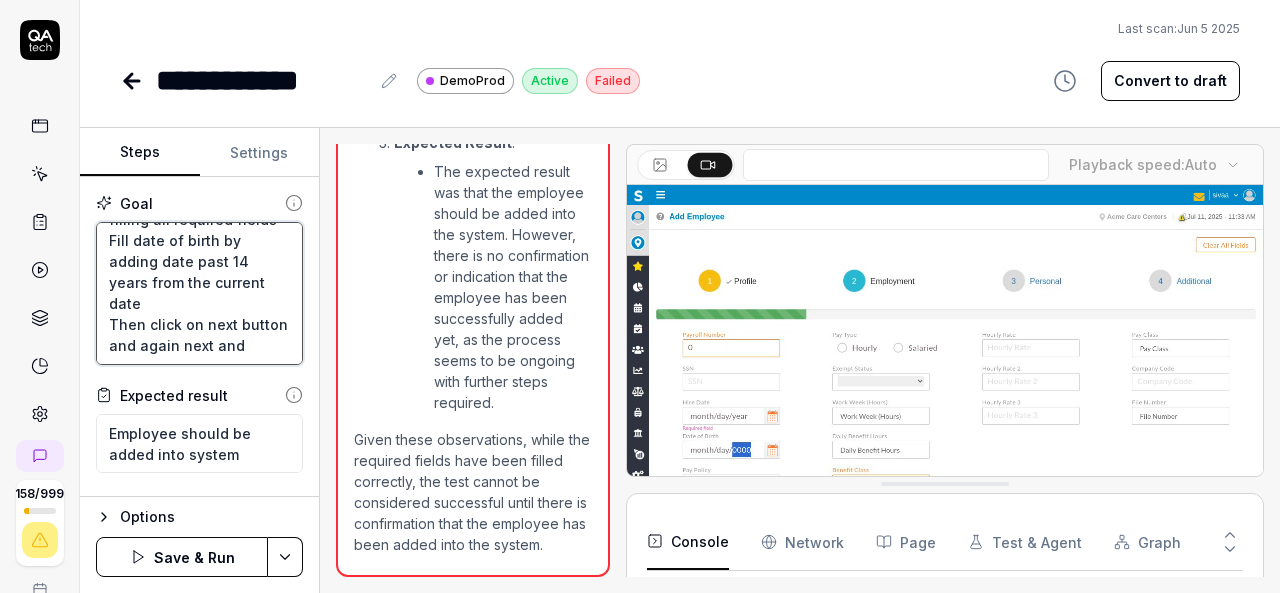 type on "*" 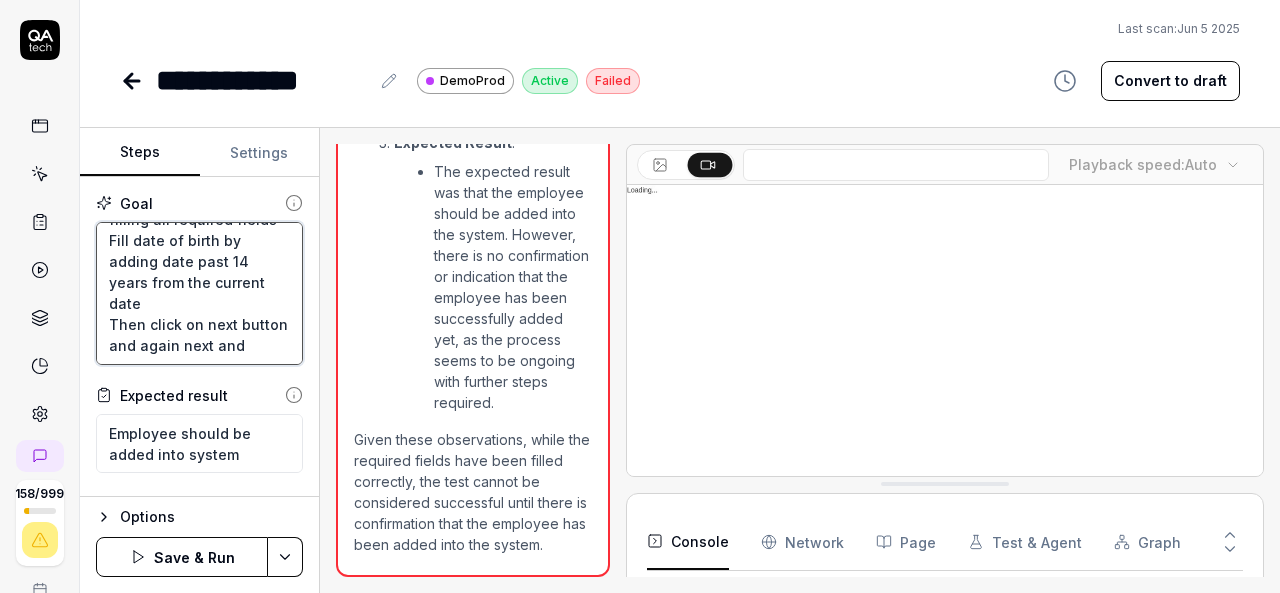 type on "Add random employee by filling all required fields
Fill date of birth by adding date past 14 years from the current date
Then click on next button and again next and" 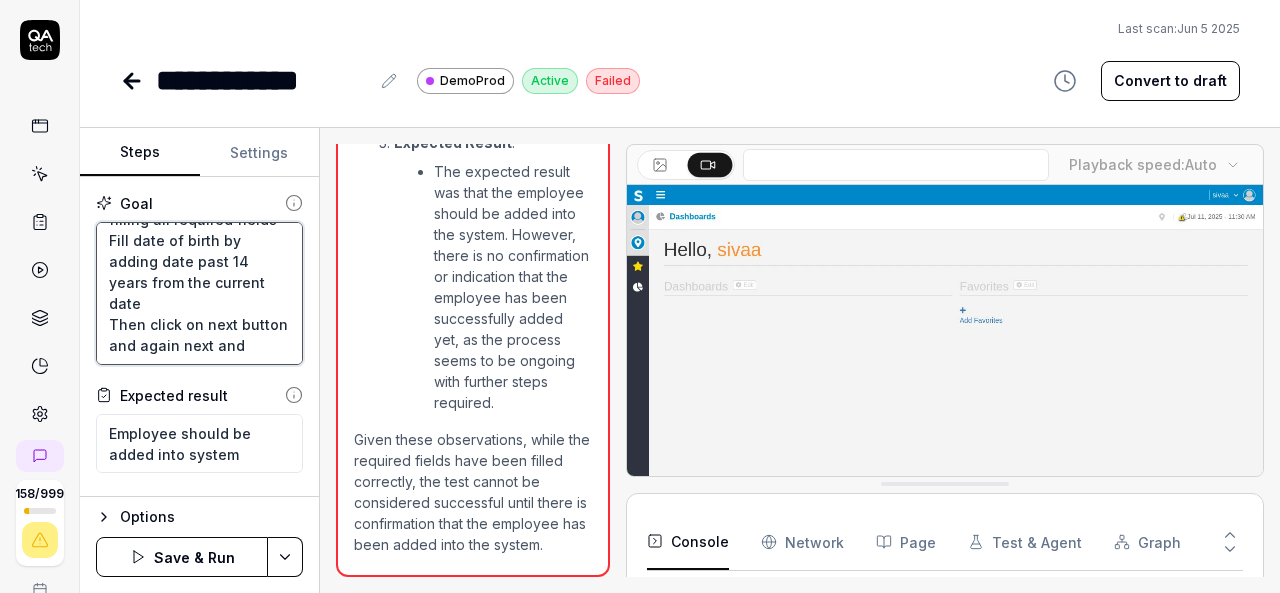 type on "*" 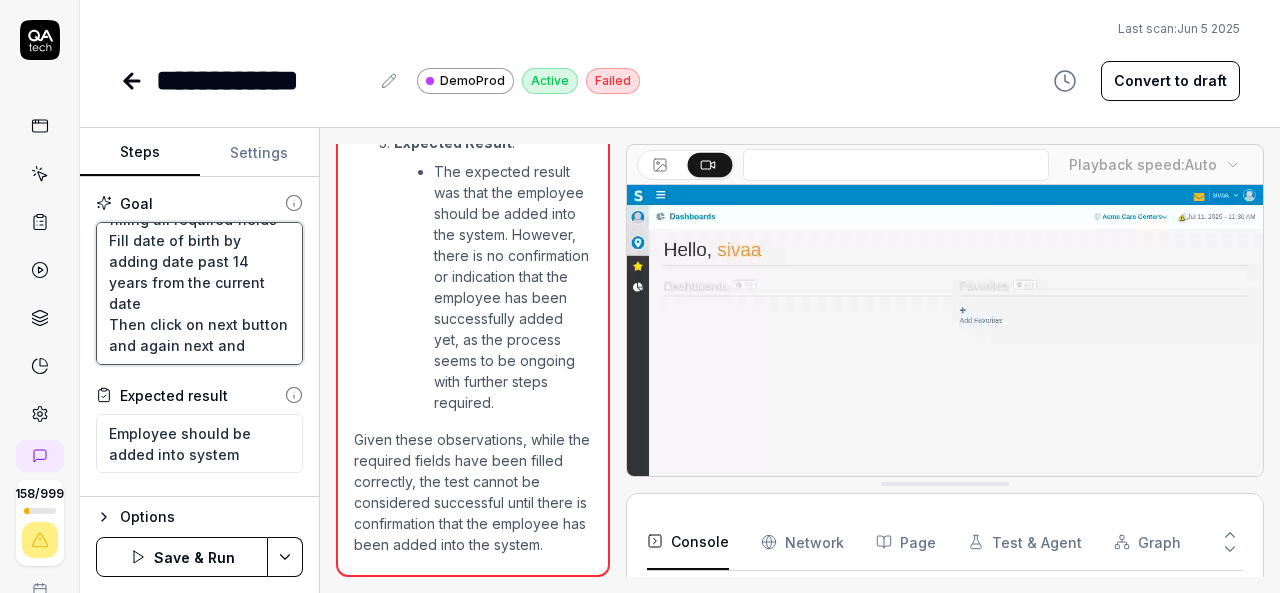 type on "Add random employee by filling all required fields
Fill date of birth by adding date past 14 years from the current date
Then click on next button and again next and g" 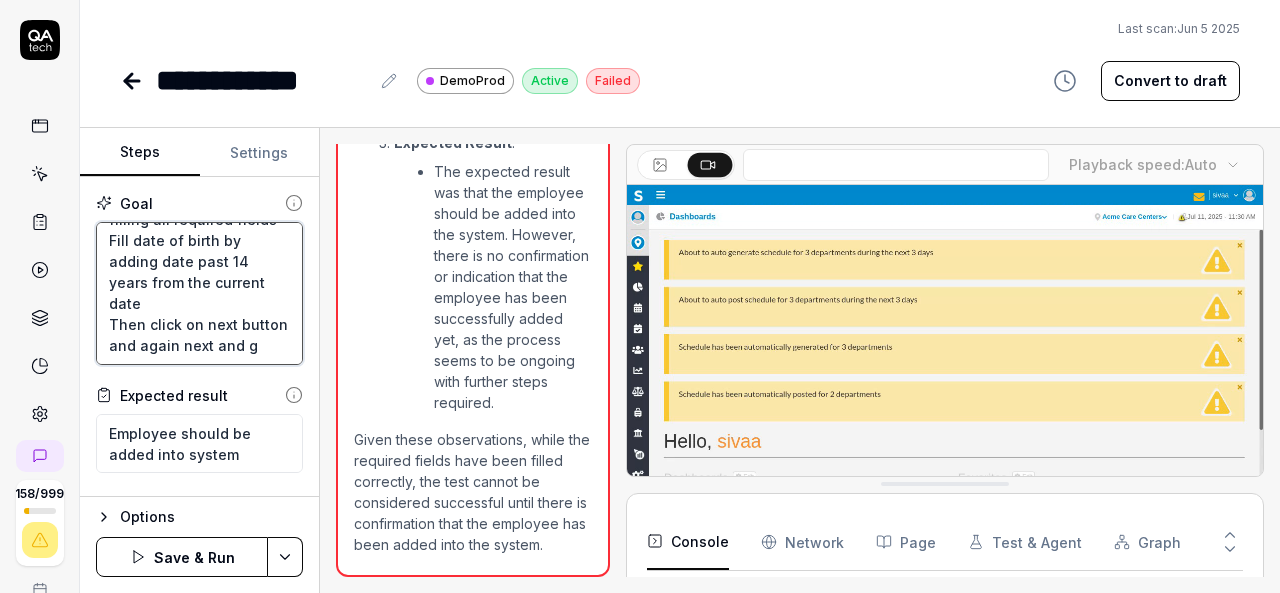 type on "*" 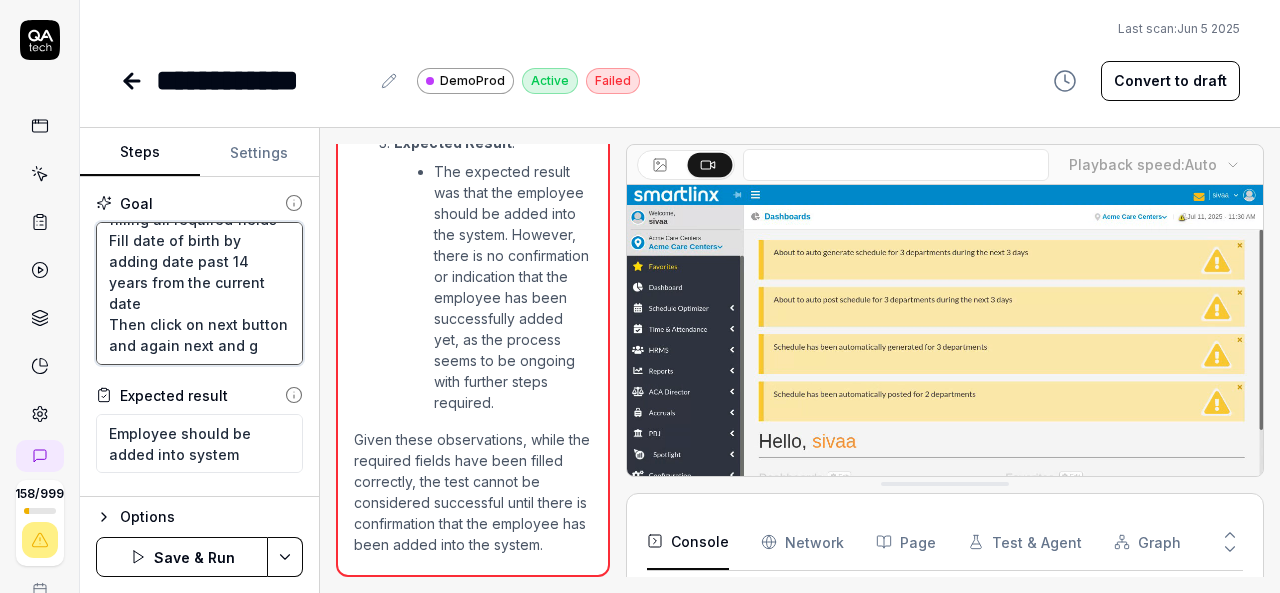 type on "Add random employee by filling all required fields
Fill date of birth by adding date past 14 years from the current date
Then click on next button and again next and ge" 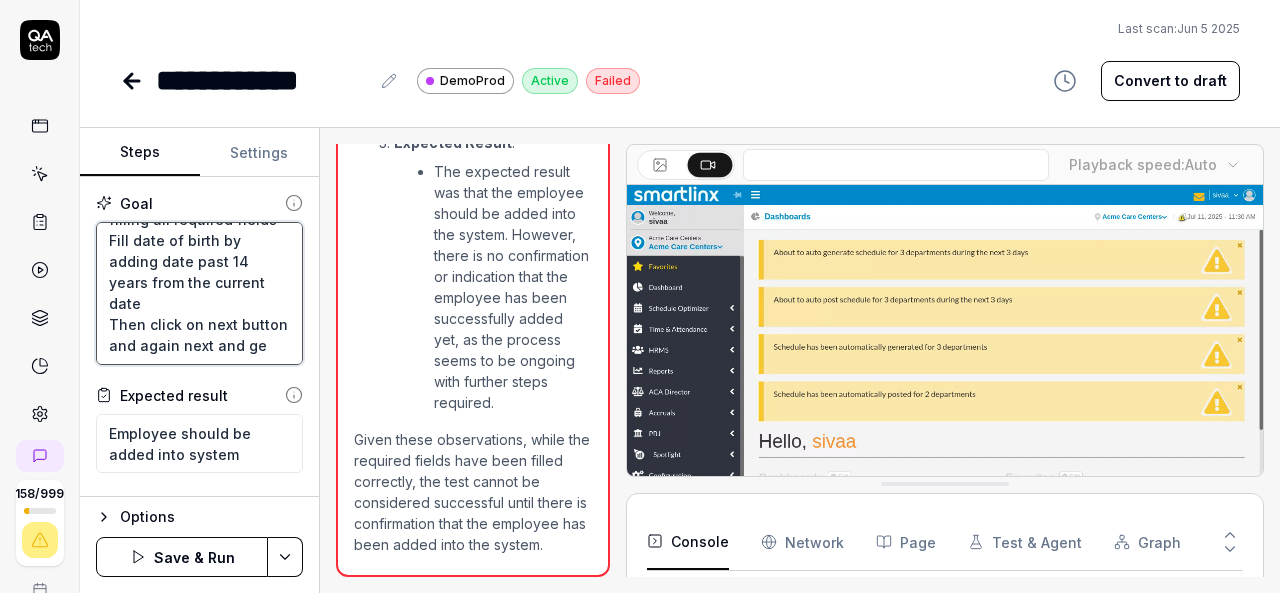 type on "*" 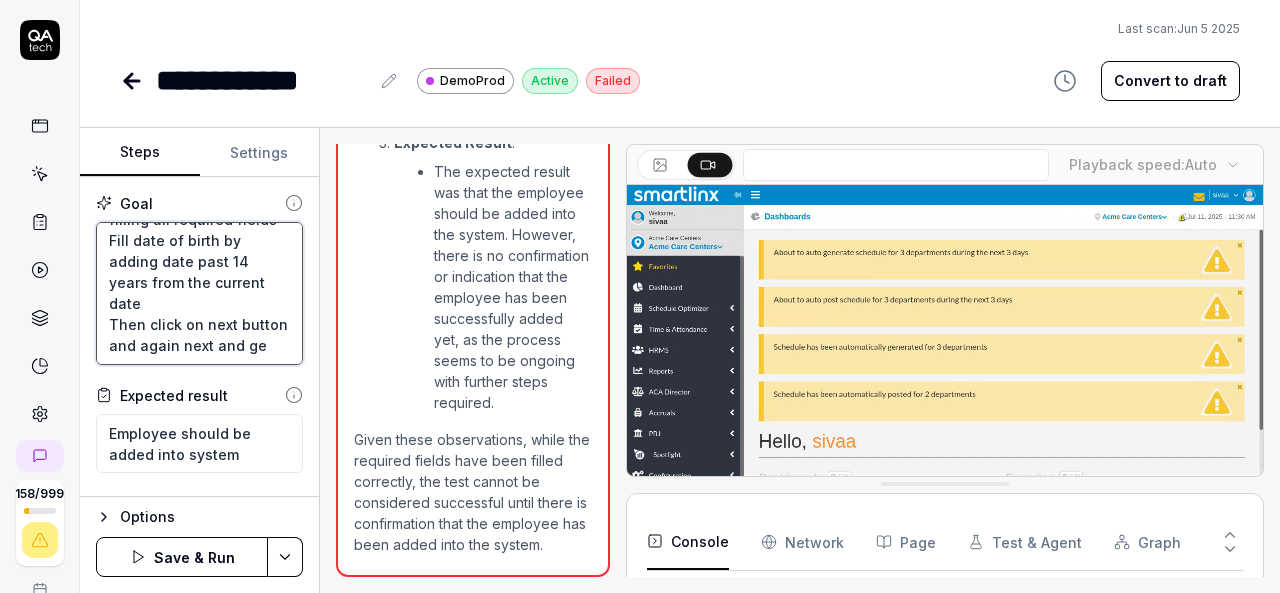 type on "Add random employee by filling all required fields
Fill date of birth by adding date past 14 years from the current date
Then click on next button and again next and gen" 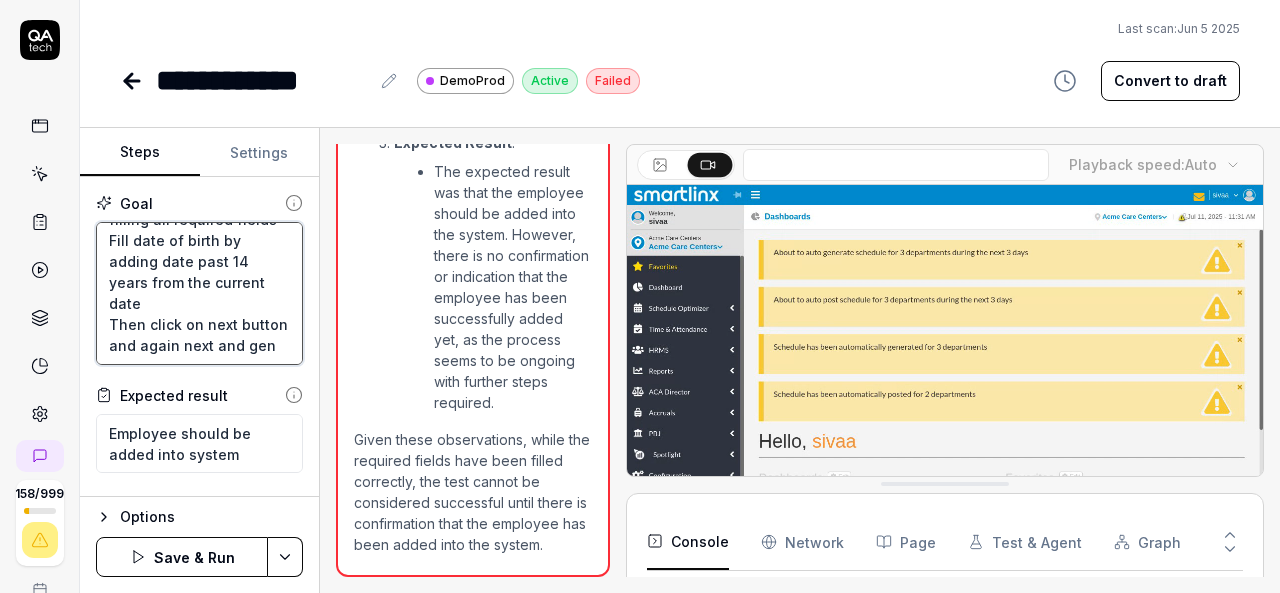 type on "*" 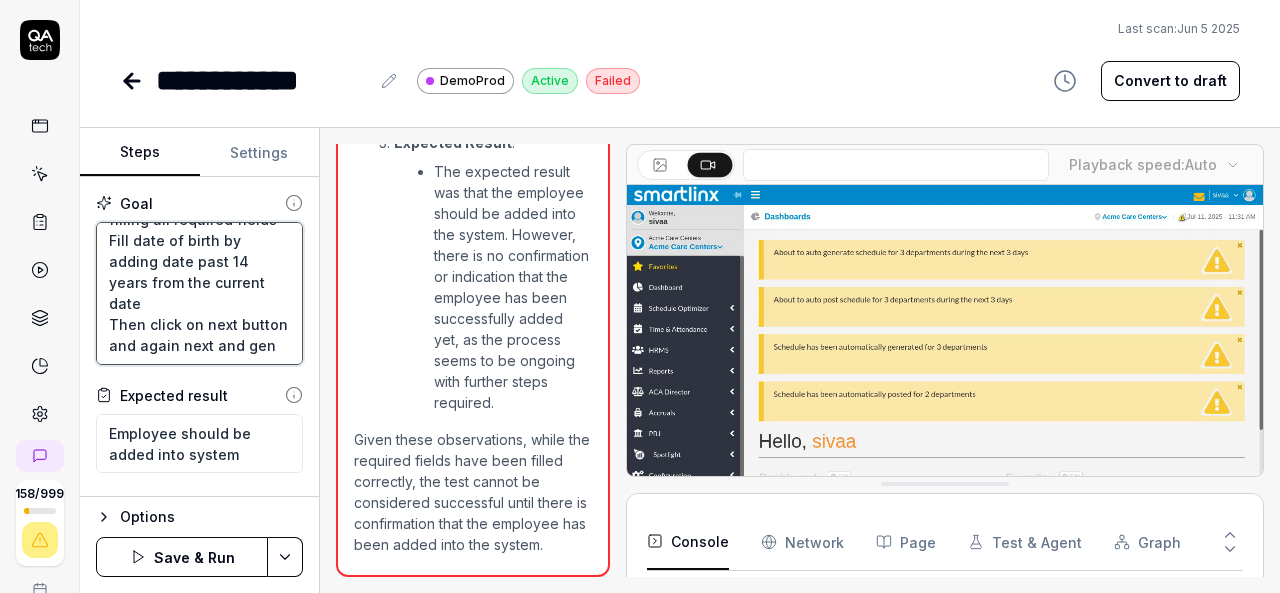 type on "Add random employee by filling all required fields
Fill date of birth by adding date past 14 years from the current date
Then click on next button and again next and gene" 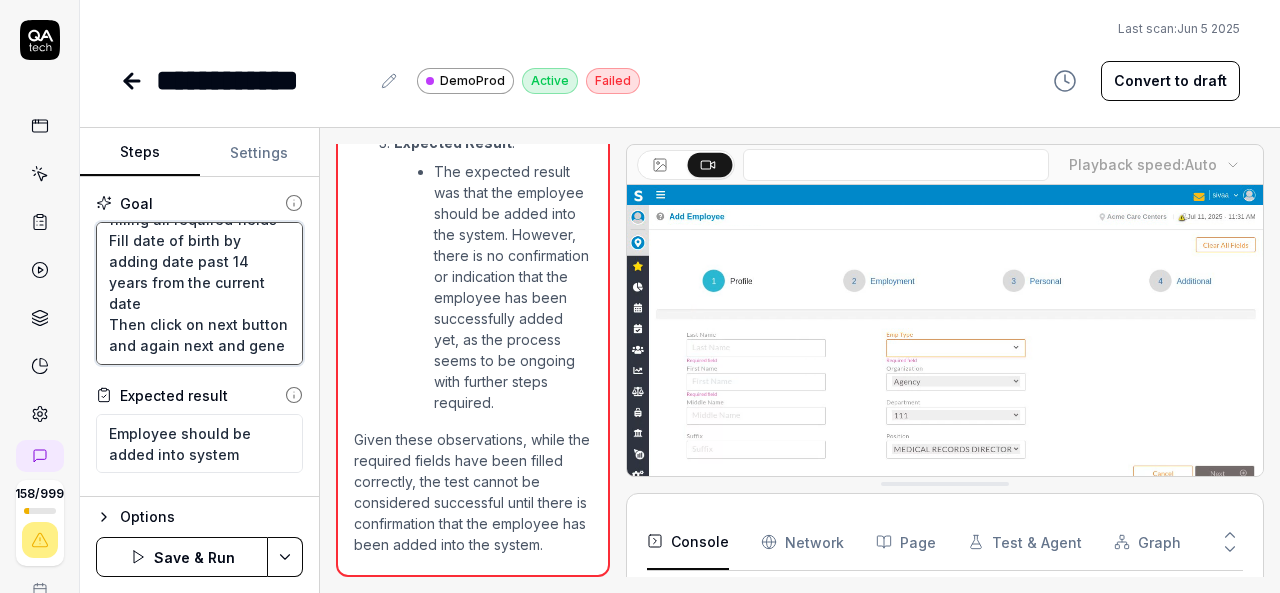 type on "*" 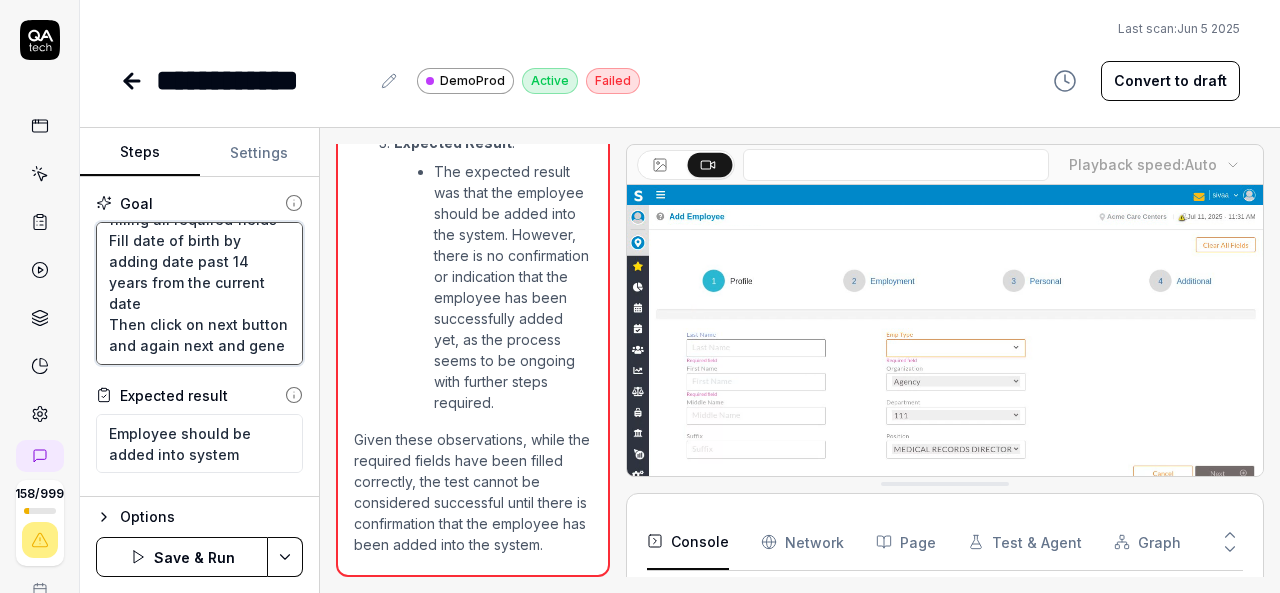 type on "Add random employee by filling all required fields
Fill date of birth by adding date past 14 years from the current date
Then click on next button and again next and gener" 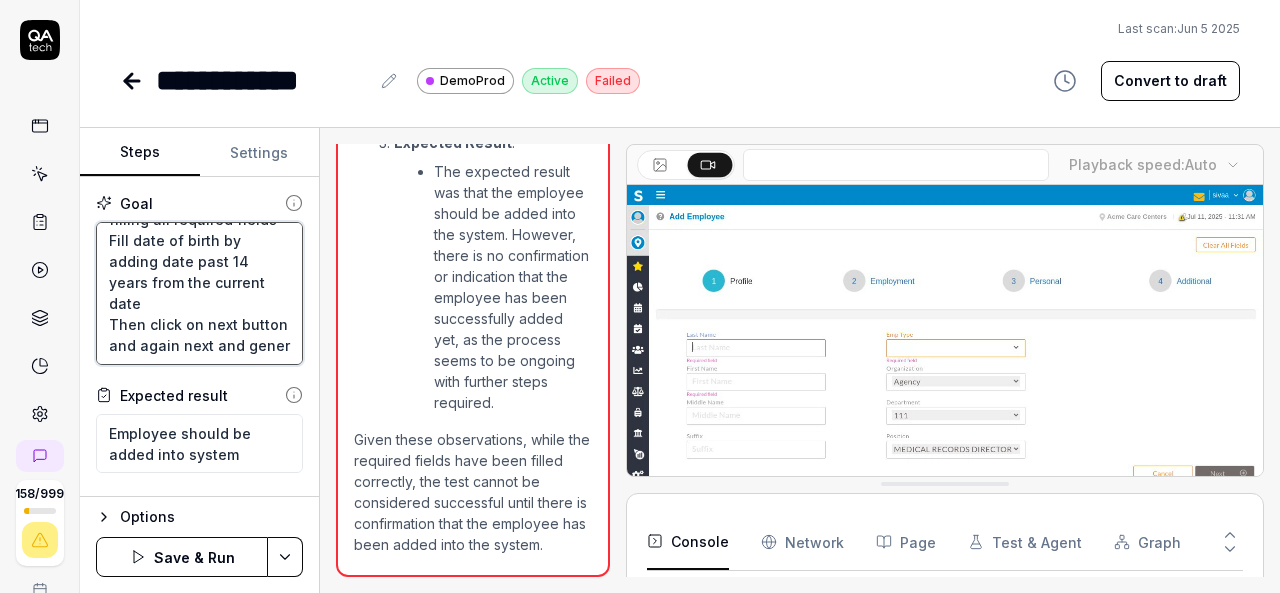 type on "*" 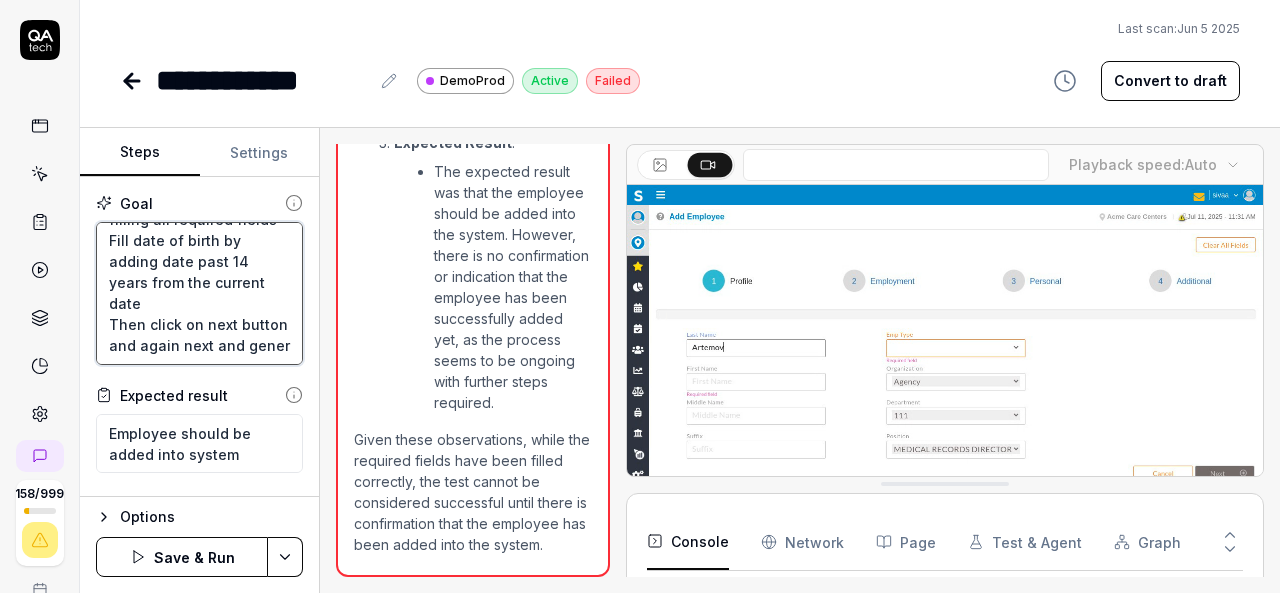 type on "Add random employee by filling all required fields
Fill date of birth by adding date past 14 years from the current date
Then click on next button and again next and genera" 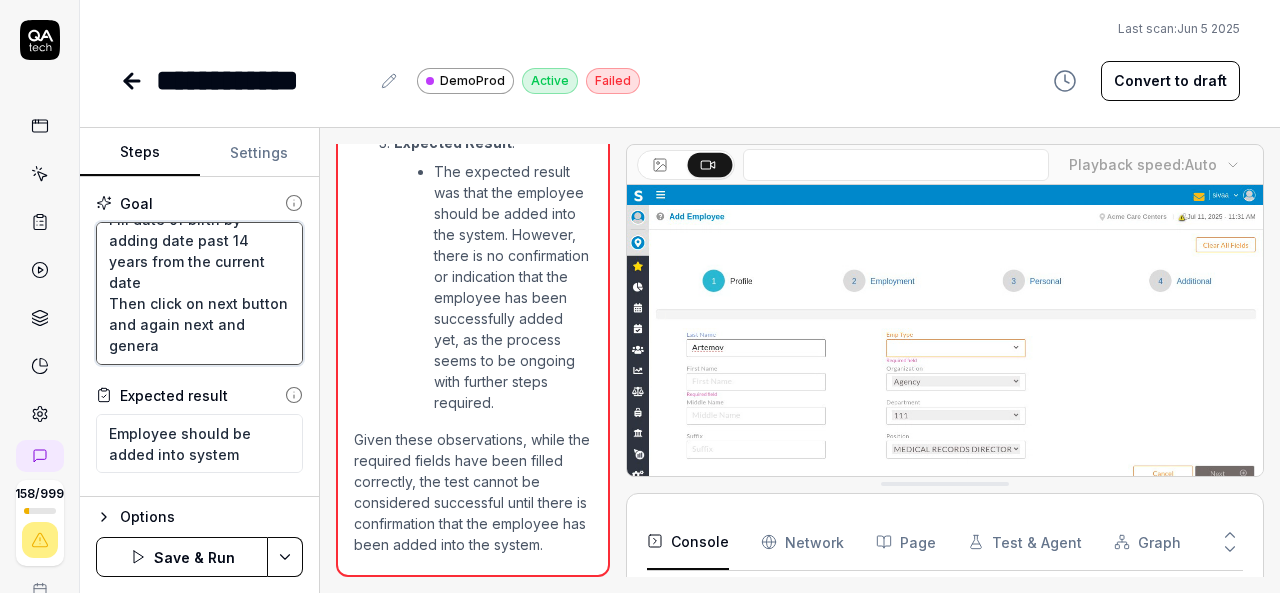 type on "*" 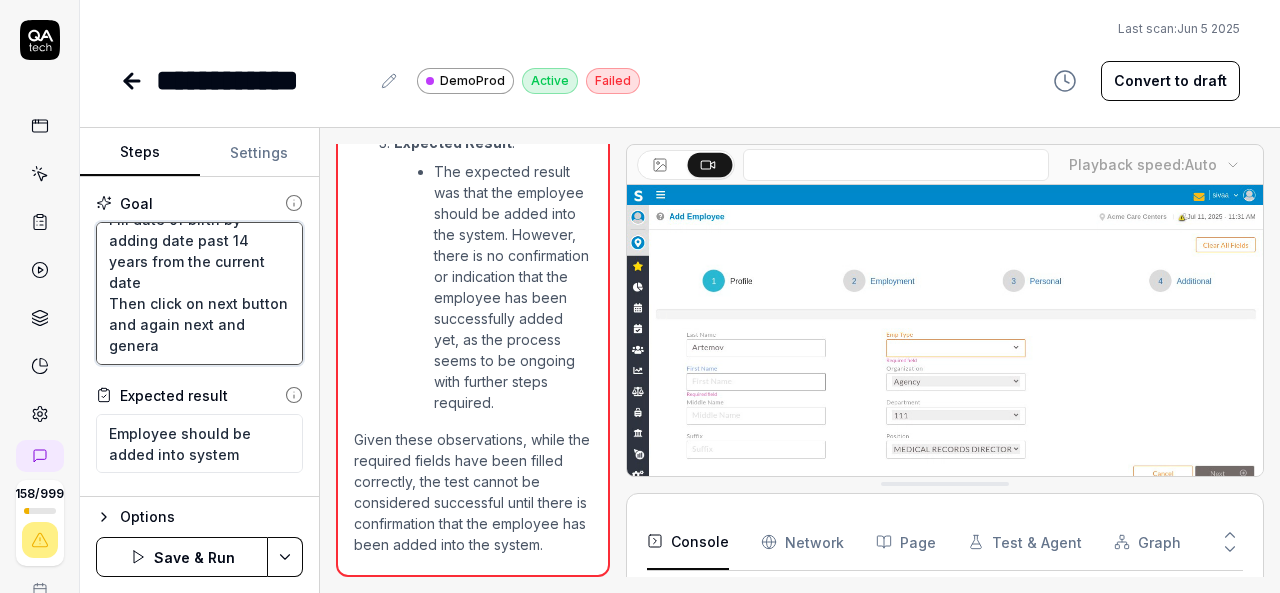 type on "Add random employee by filling all required fields
Fill date of birth by adding date past 14 years from the current date
Then click on next button and again next and generat" 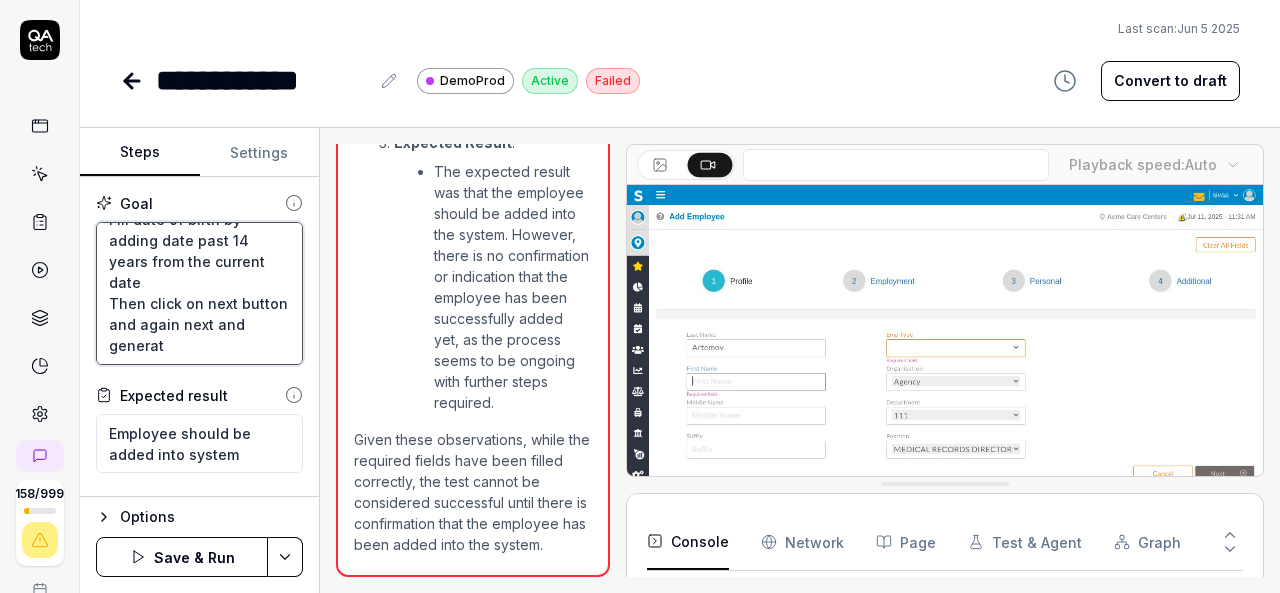 type on "*" 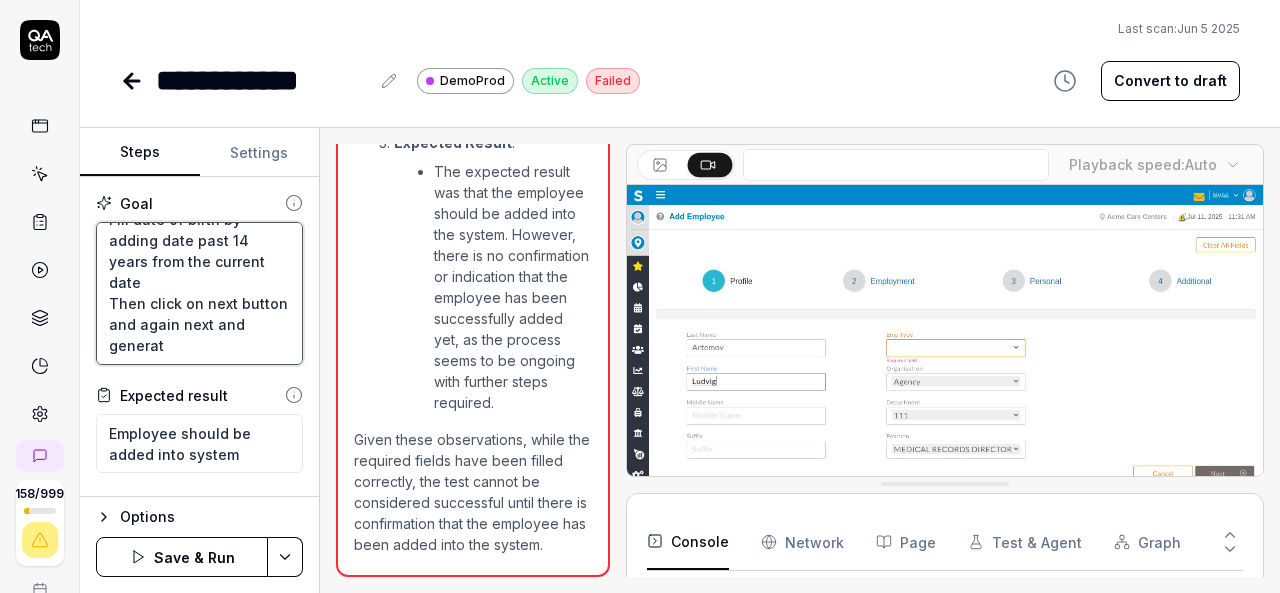 type on "Add random employee by filling all required fields
Fill date of birth by adding date past 14 years from the current date
Then click on next button and again next and generate" 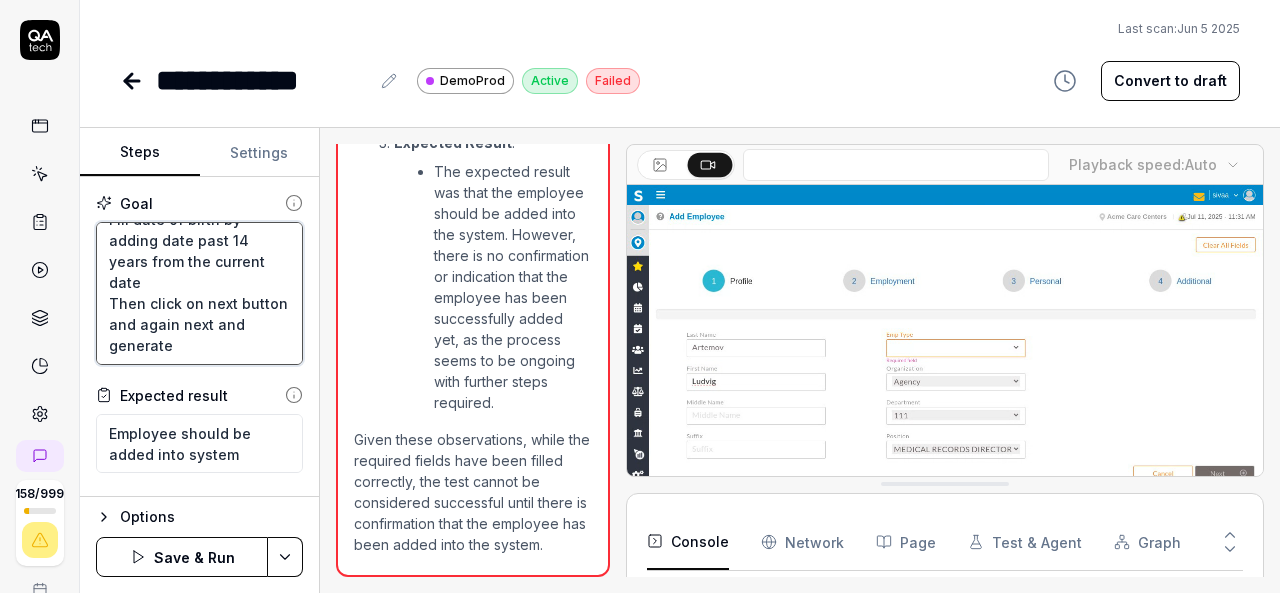 type on "*" 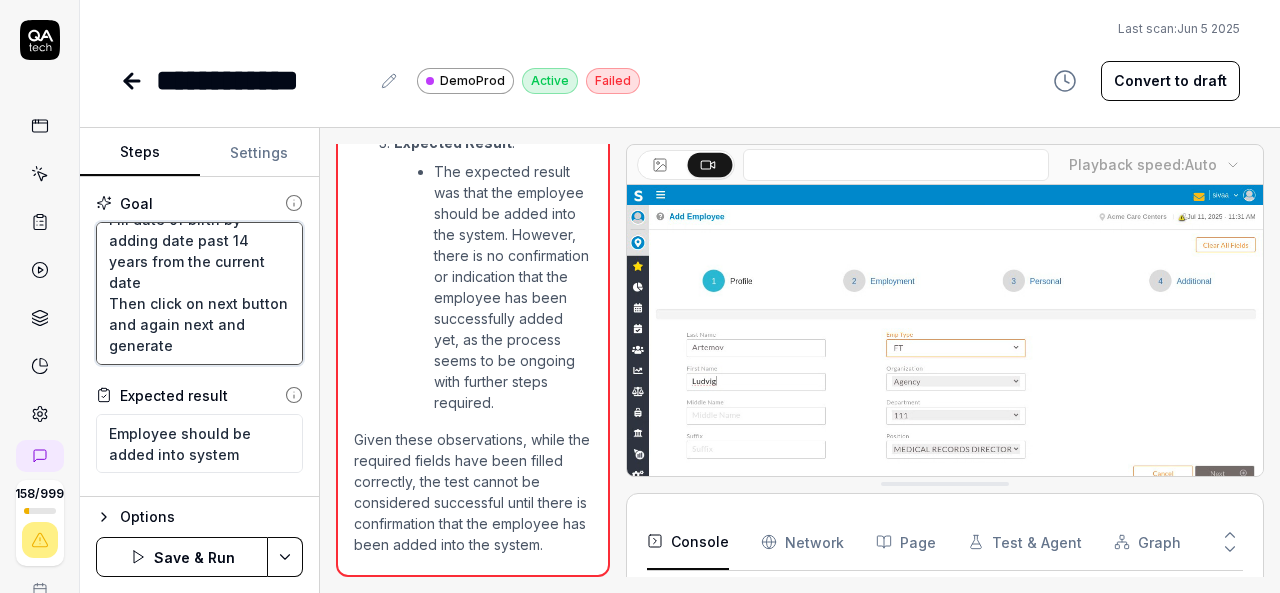 type on "Add random employee by filling all required fields
Fill date of birth by adding date past 14 years from the current date
Then click on next button and again next and generate" 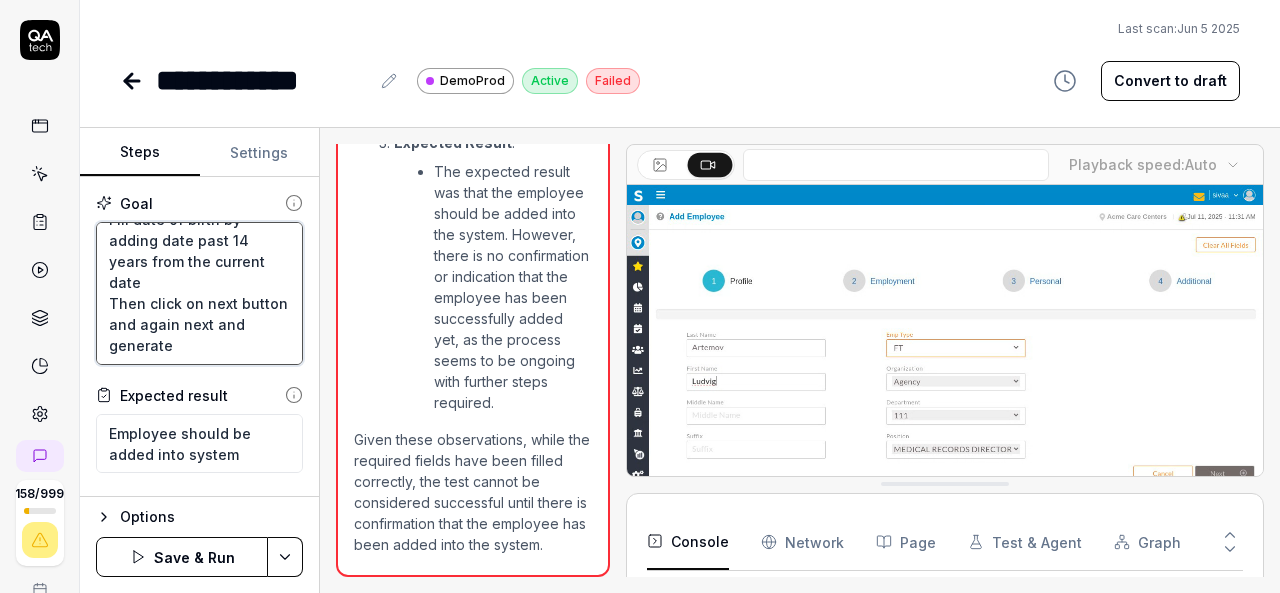 type on "*" 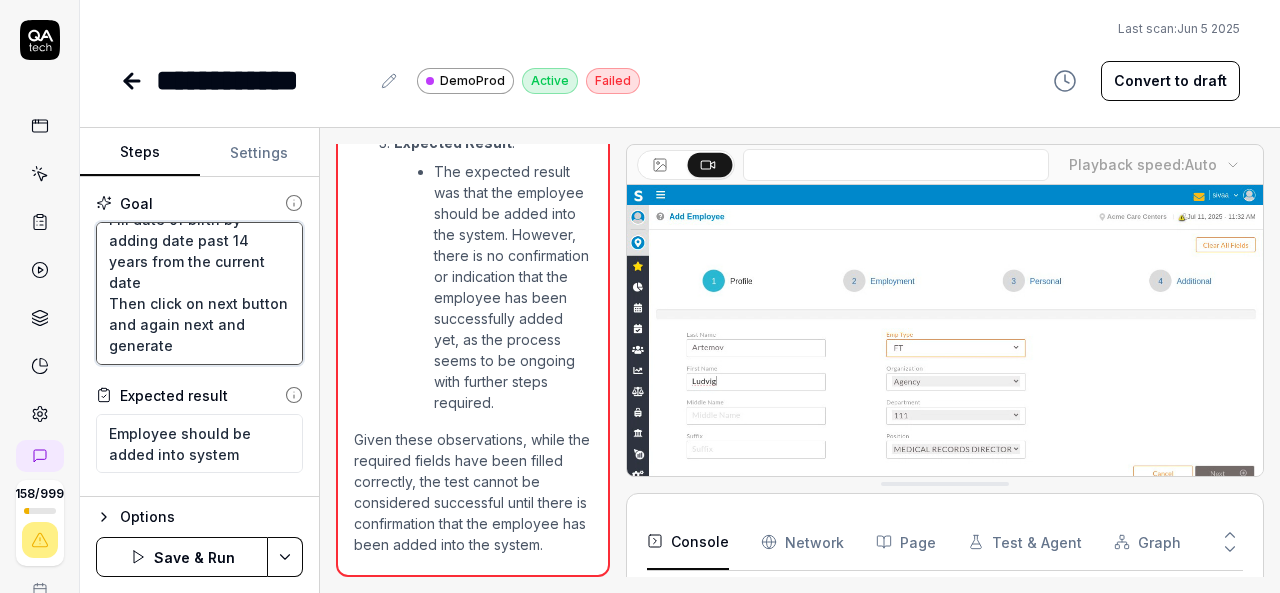 type on "Add random employee by filling all required fields
Fill date of birth by adding date past 14 years from the current date
Then click on next button and again next and generate a" 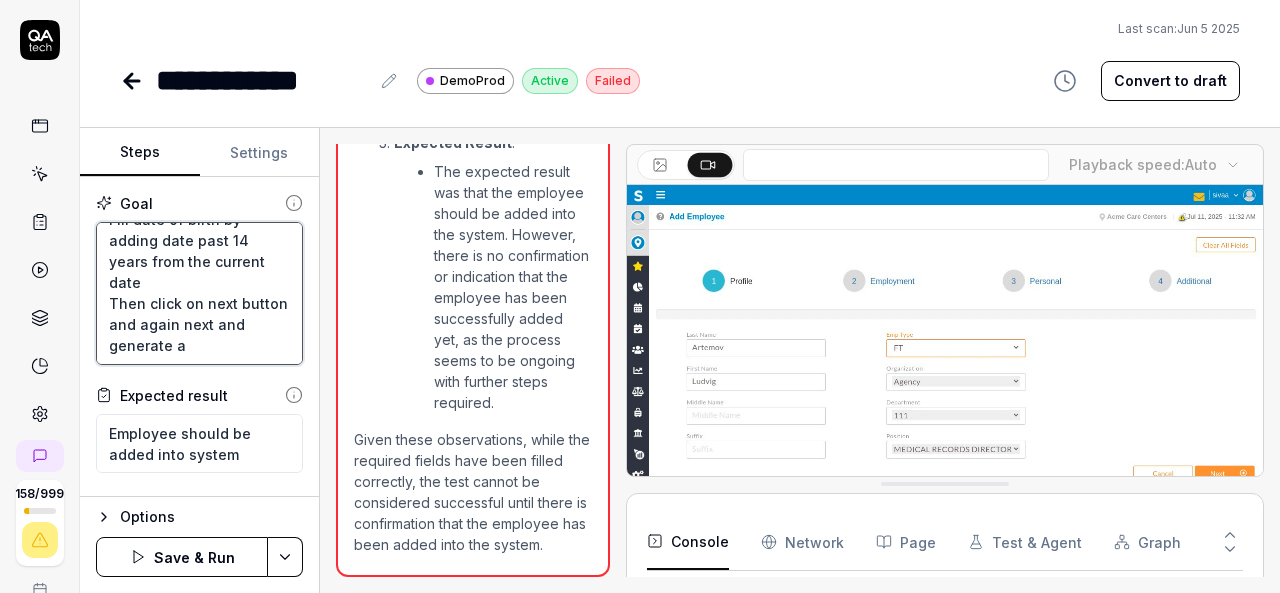 type on "*" 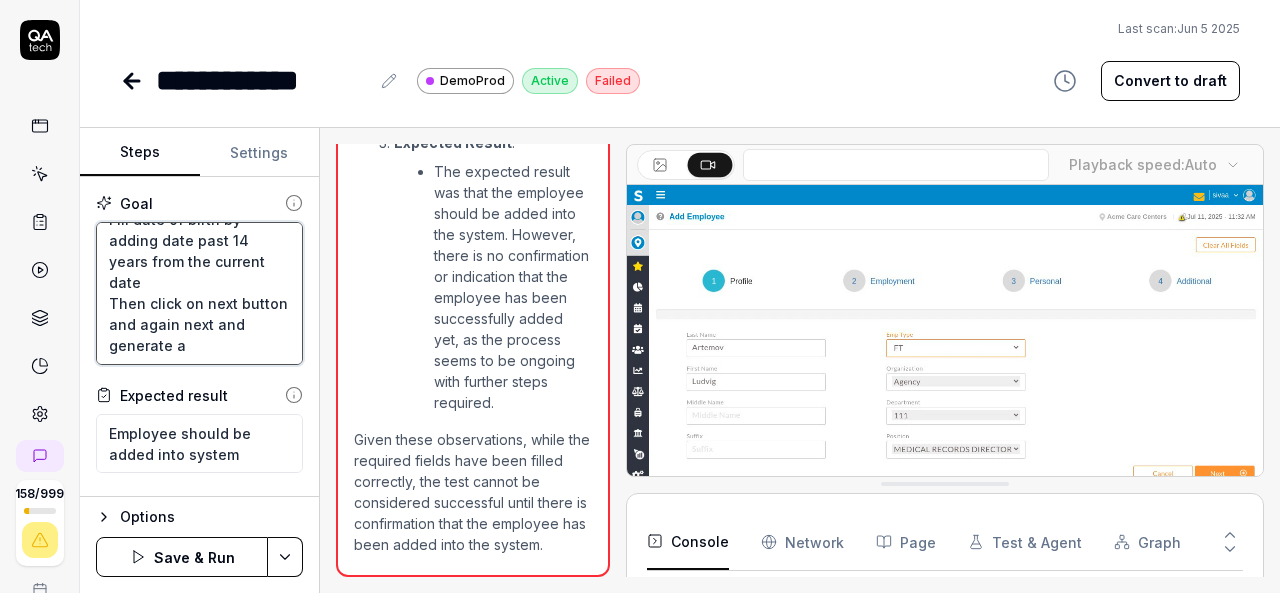 type on "Add random employee by filling all required fields
Fill date of birth by adding date past 14 years from the current date
Then click on next button and again next and generate an" 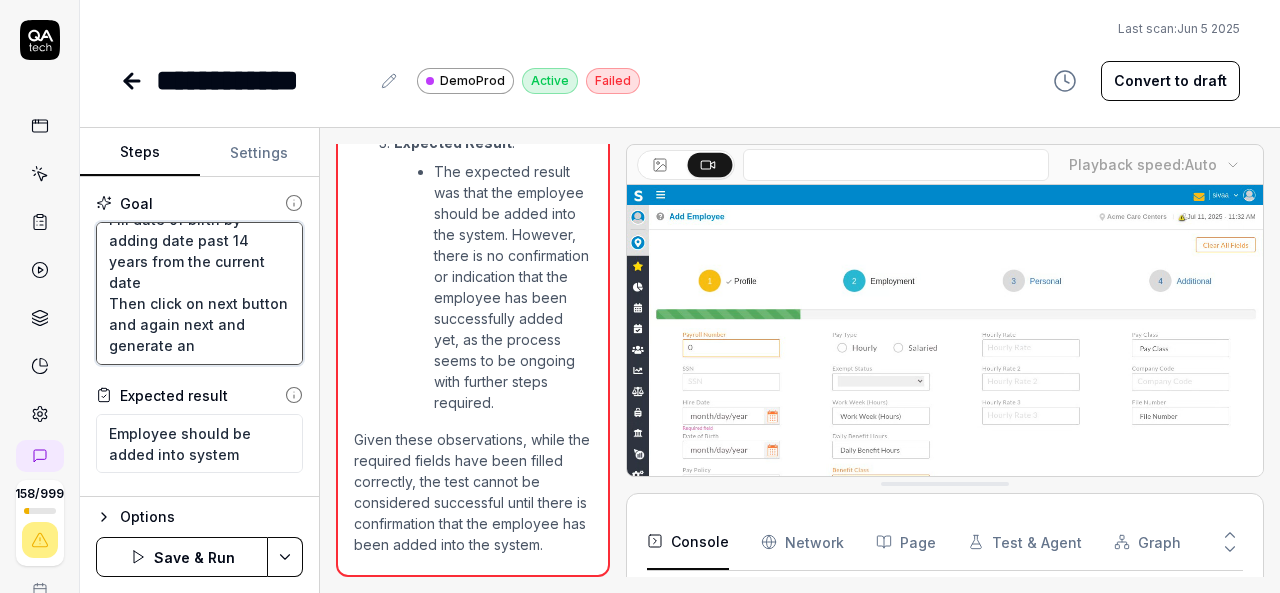 type on "*" 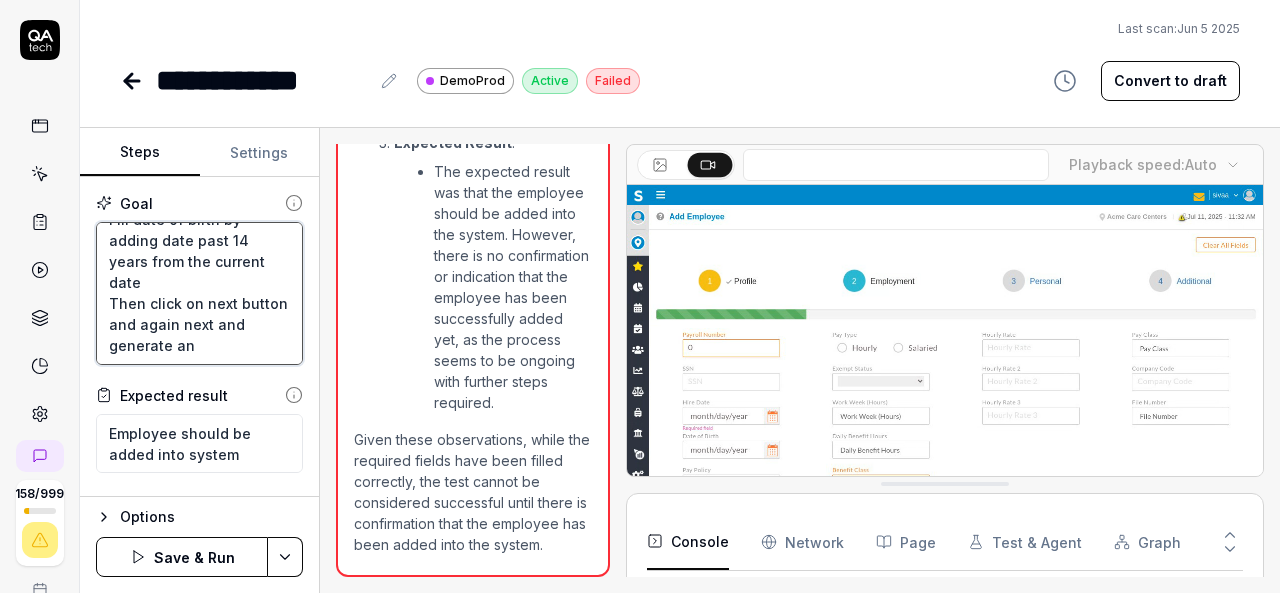 type on "Add random employee by filling all required fields
Fill date of birth by adding date past 14 years from the current date
Then click on next button and again next and generate a" 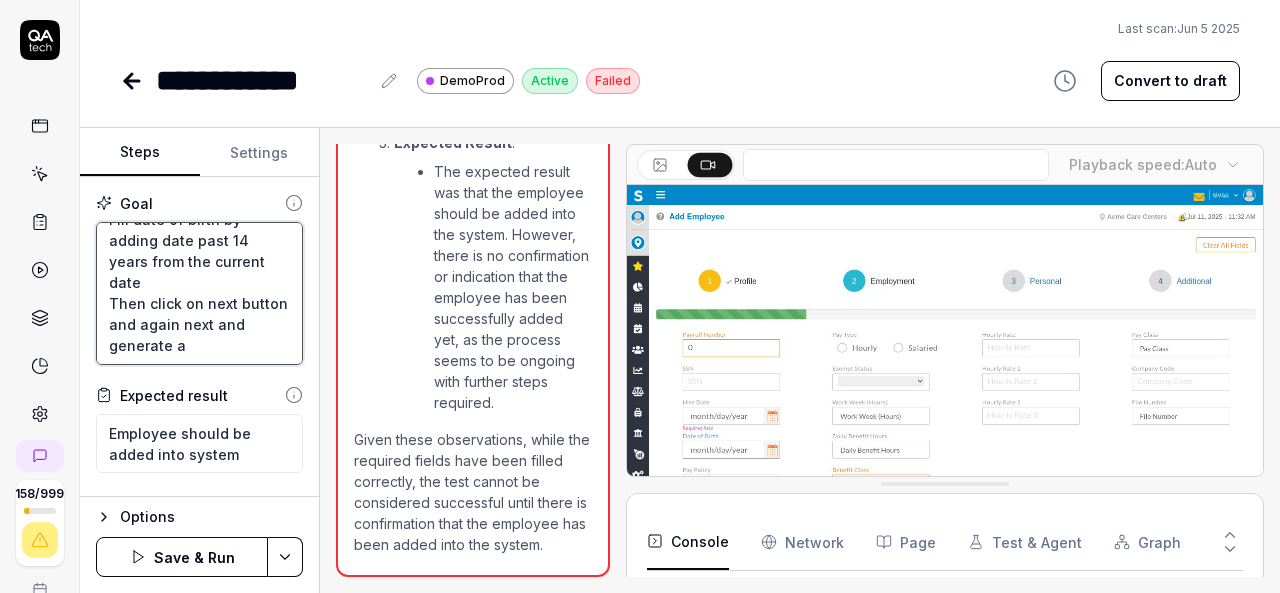 type on "*" 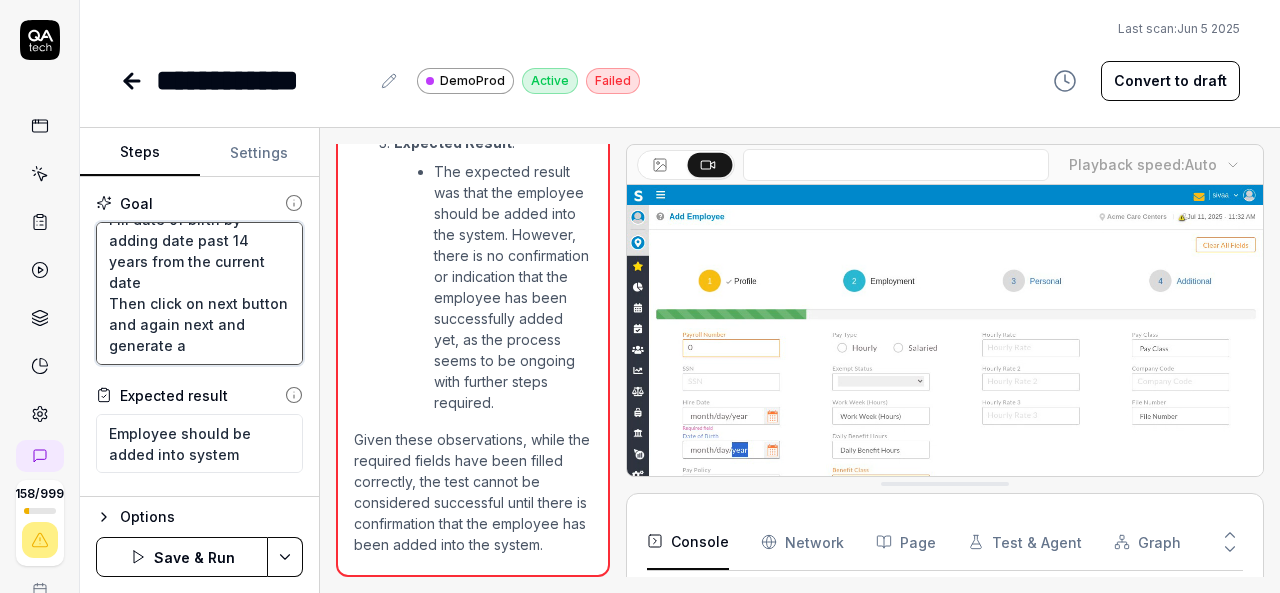 type on "Add random employee by filling all required fields
Fill date of birth by adding date past 14 years from the current date
Then click on next button and again next and generate" 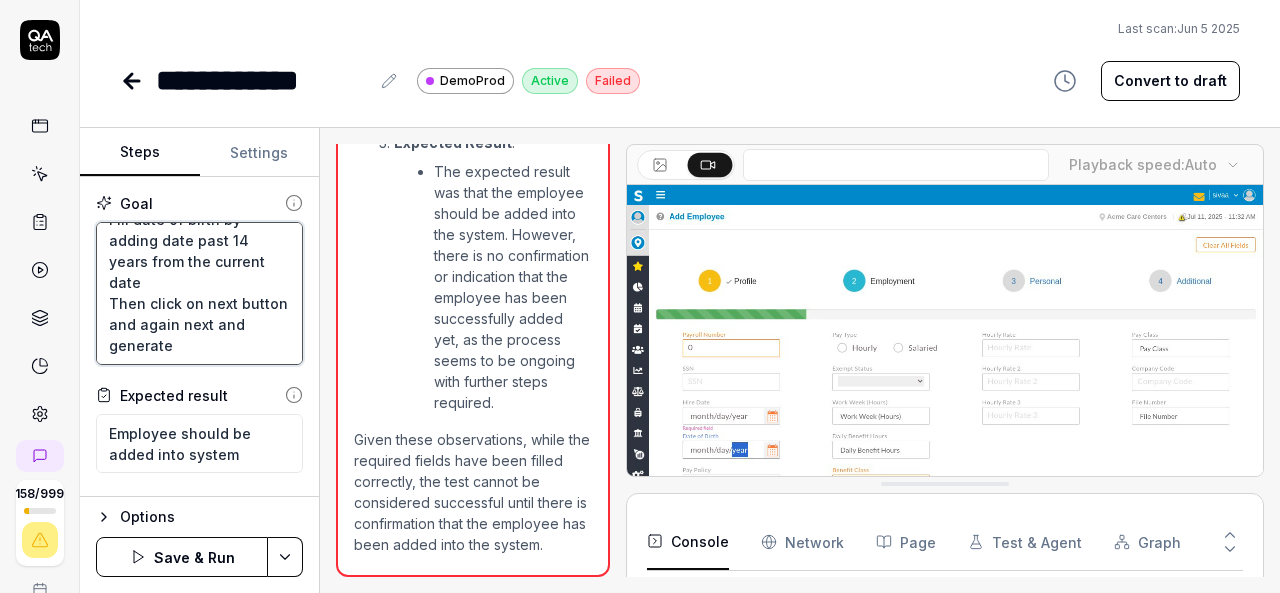 type on "*" 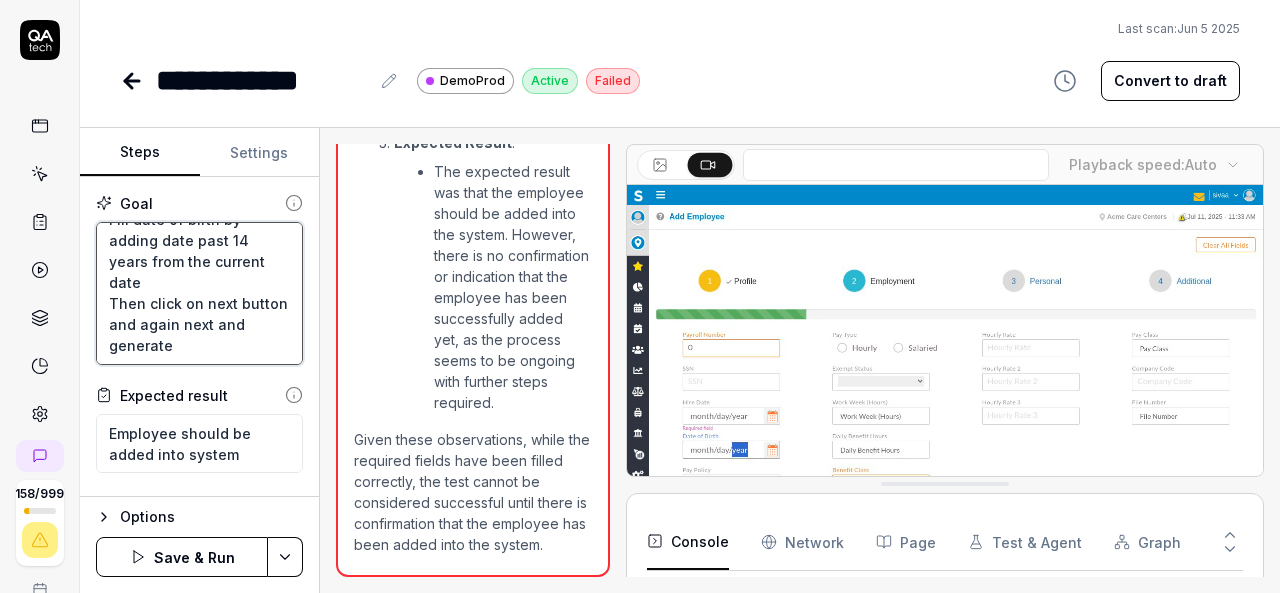 type on "Add random employee by filling all required fields
Fill date of birth by adding date past 14 years from the current date
Then click on next button and again next and generate b" 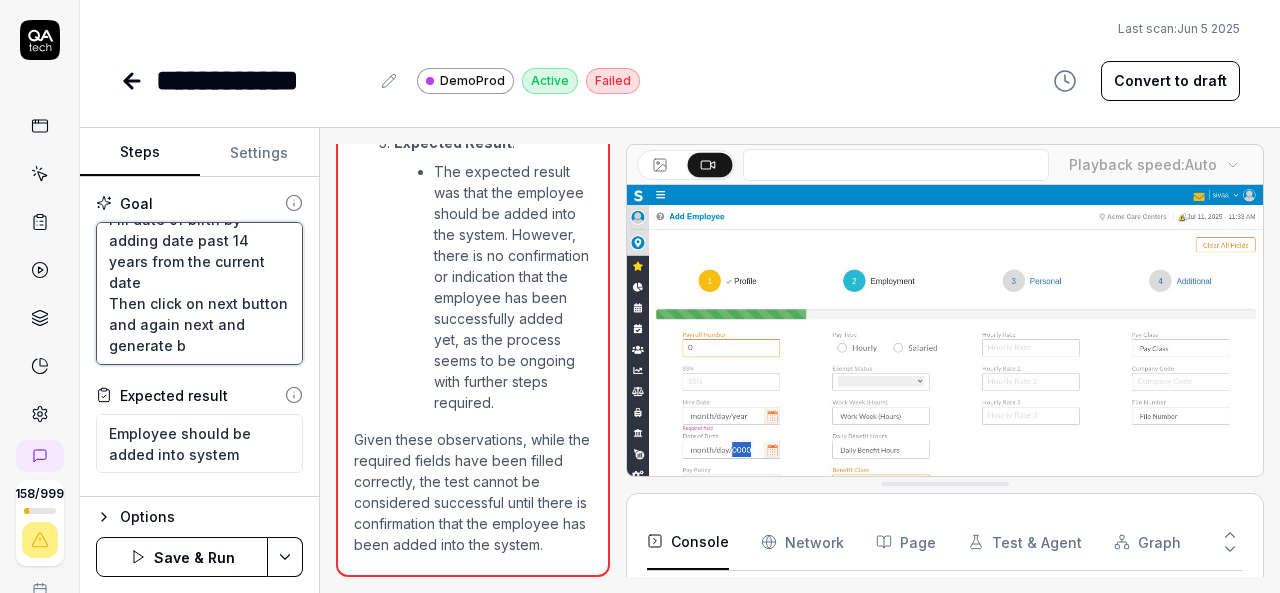 type on "*" 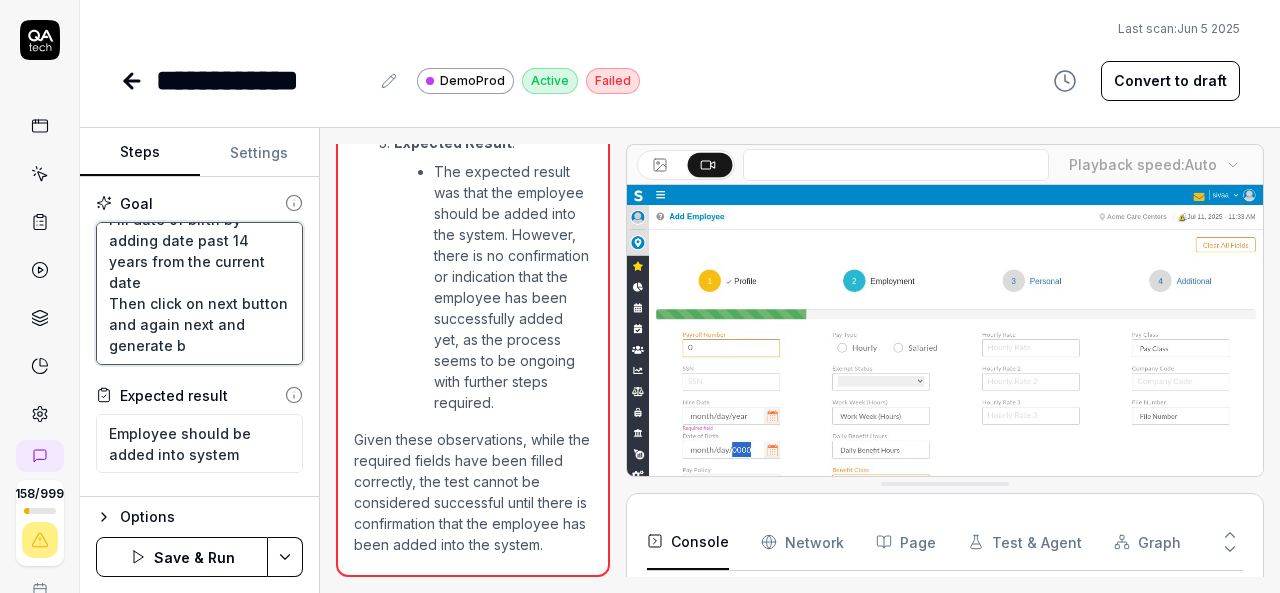 type on "Add random employee by filling all required fields
Fill date of birth by adding date past 14 years from the current date
Then click on next button and again next and generate ba" 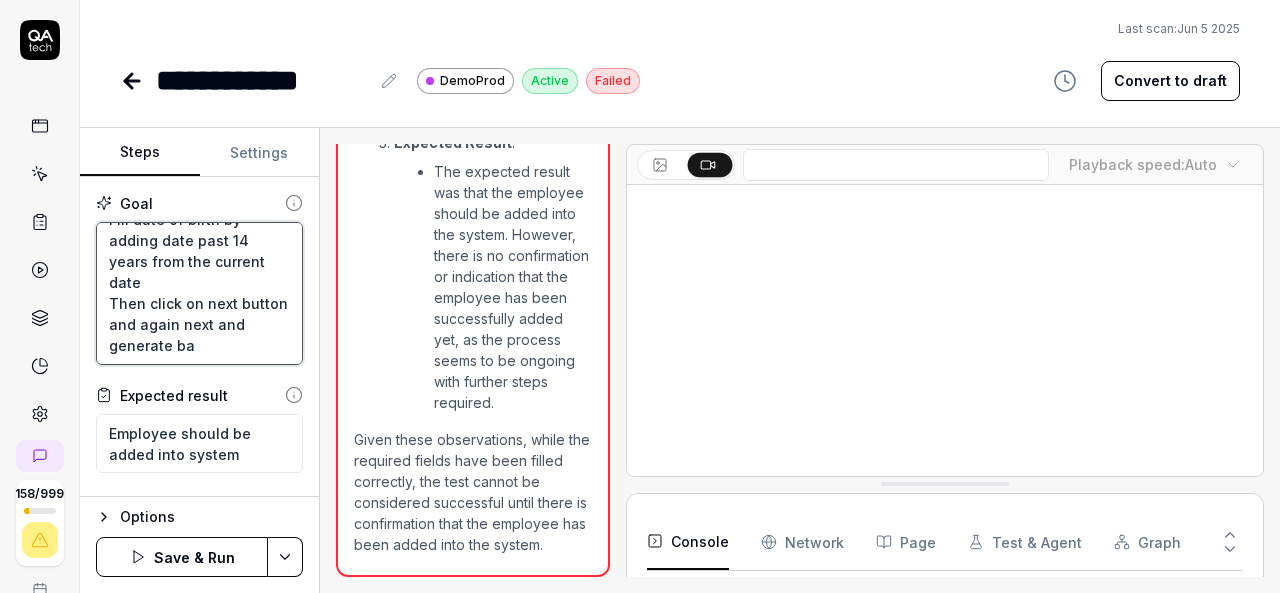 type on "*" 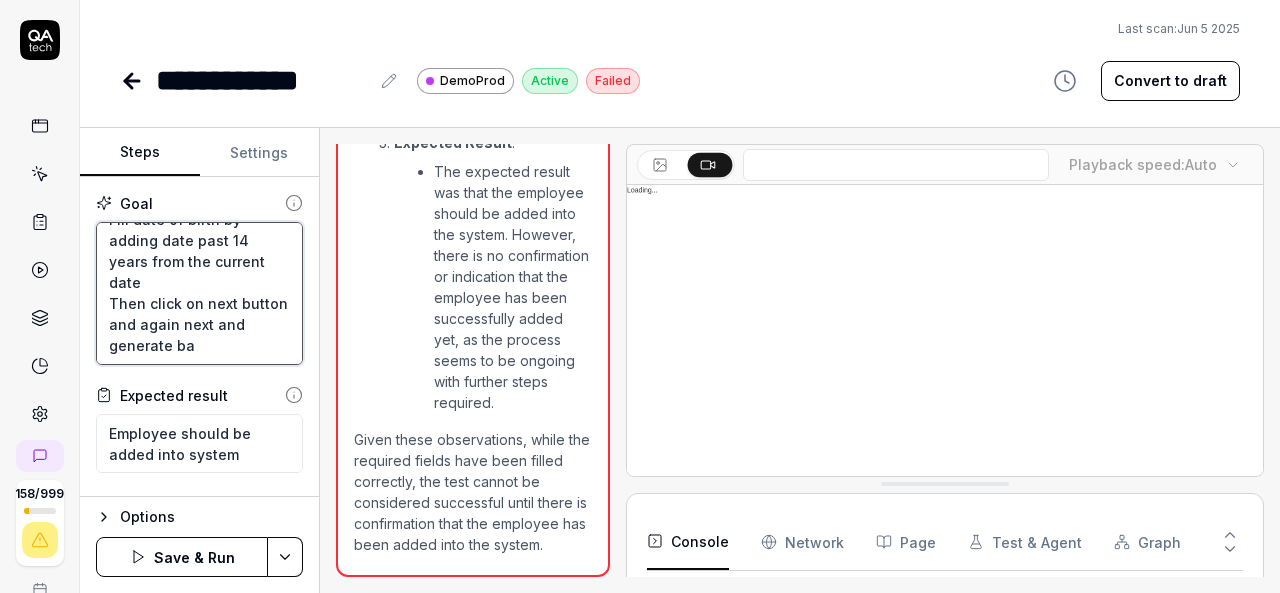 type on "Add random employee by filling all required fields
Fill date of birth by adding date past 14 years from the current date
Then click on next button and again next and generate bad" 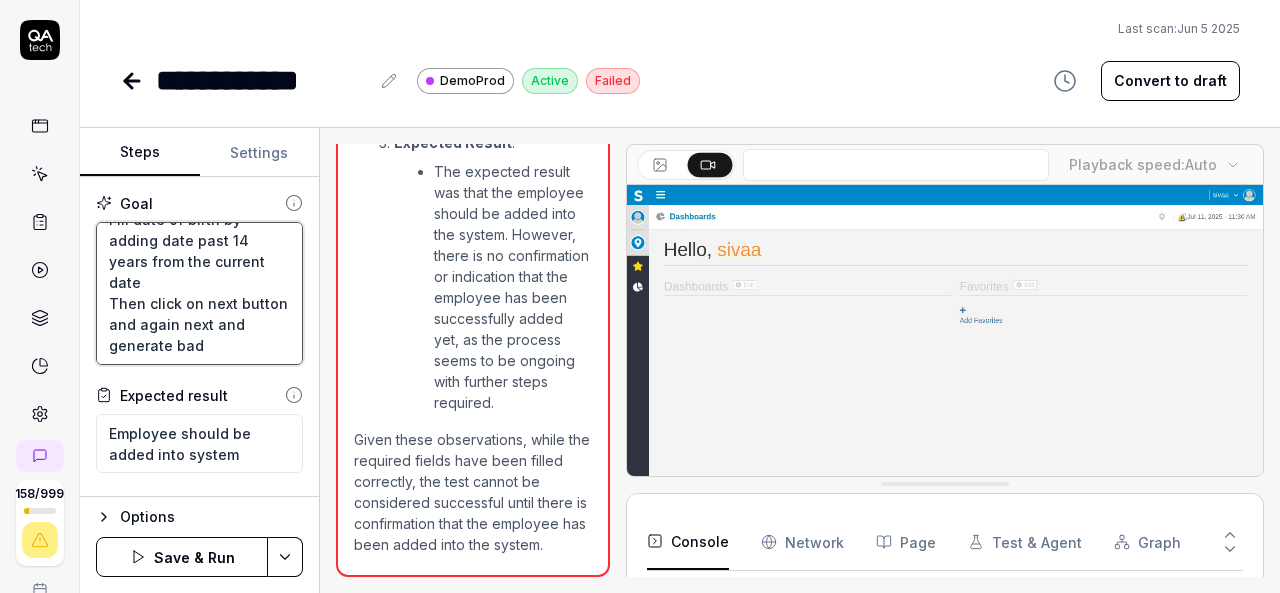type on "*" 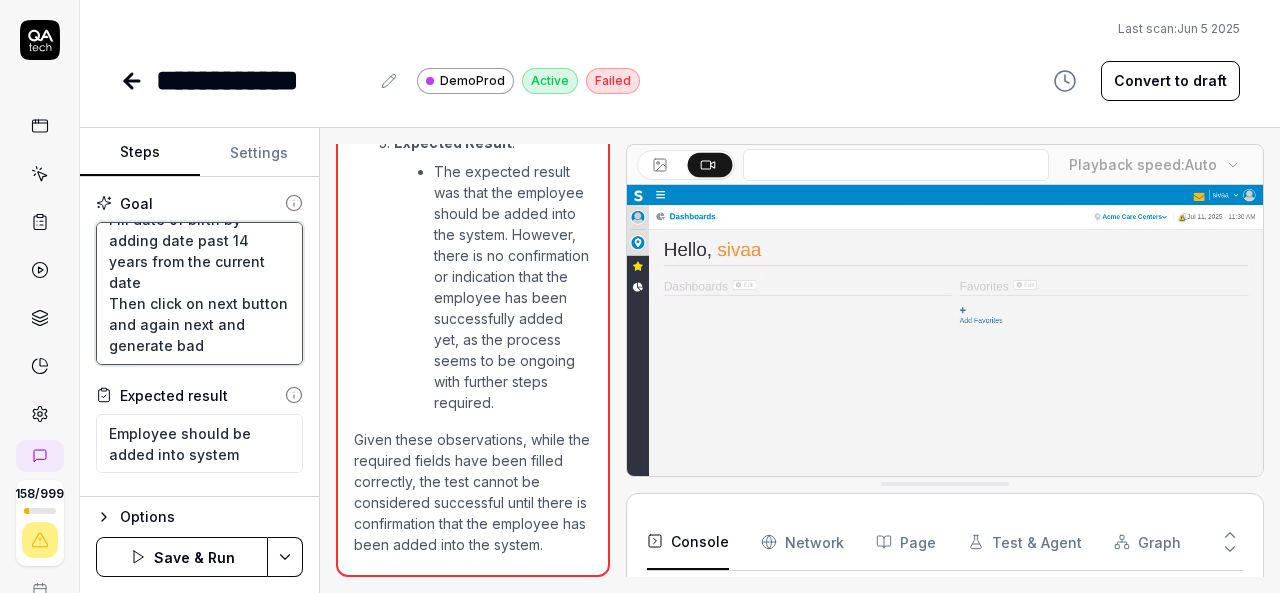 type on "Add random employee by filling all required fields
Fill date of birth by adding date past 14 years from the current date
Then click on next button and again next and generate badg" 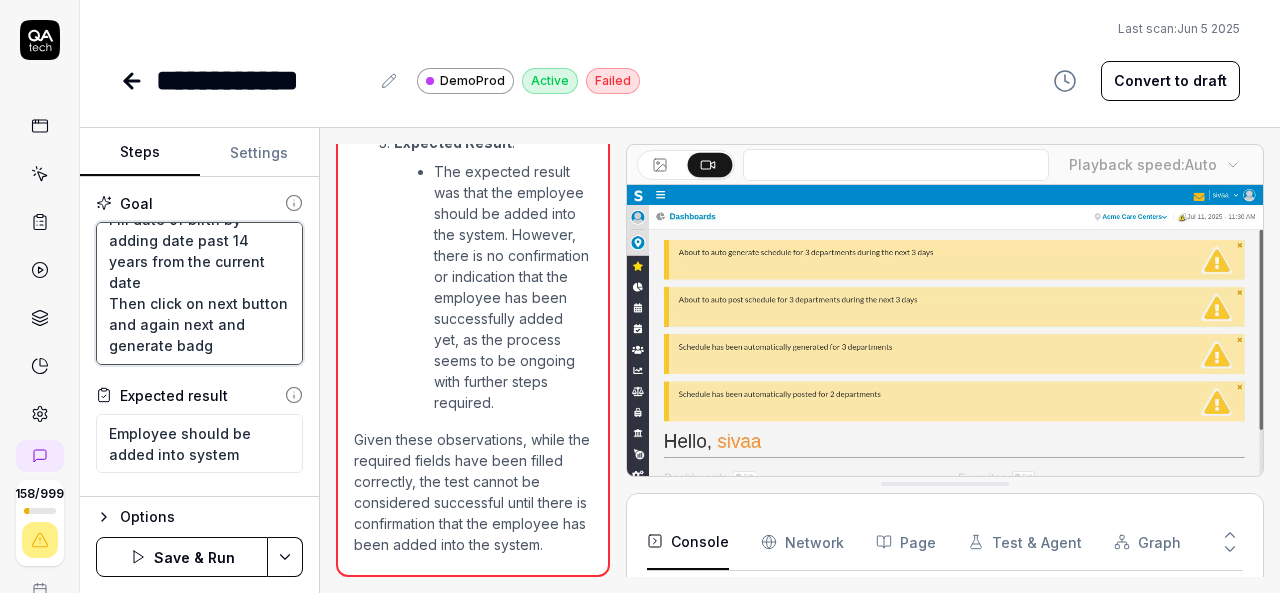 type on "*" 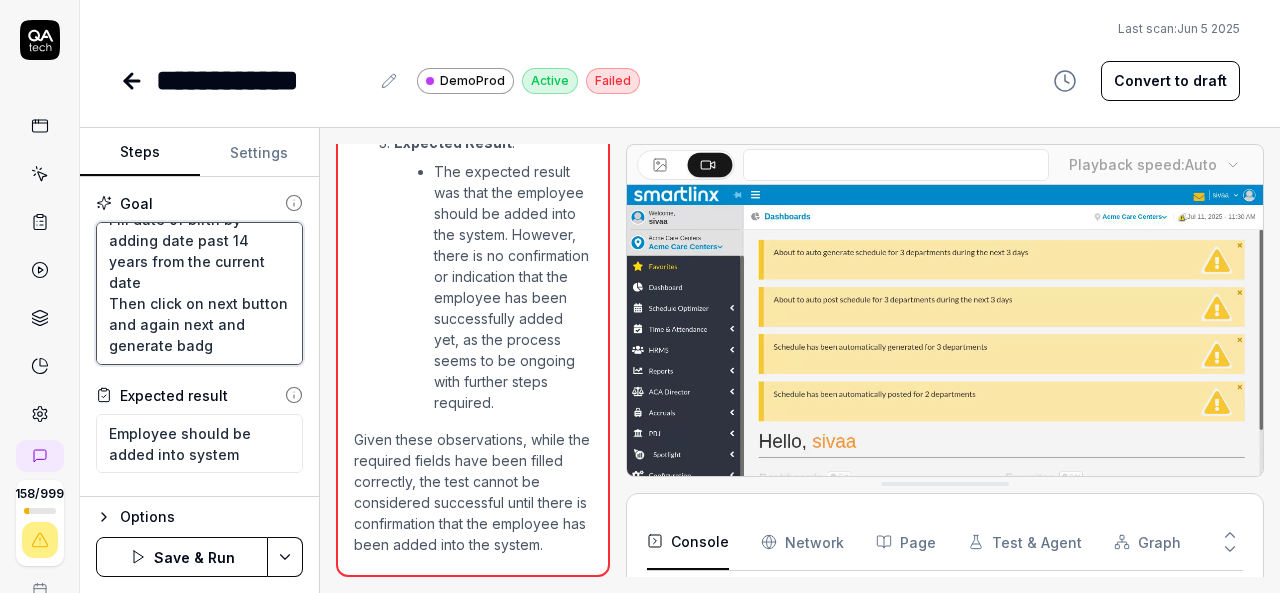 type on "Add random employee by filling all required fields
Fill date of birth by adding date past 14 years from the current date
Then click on next button and again next and generate badge" 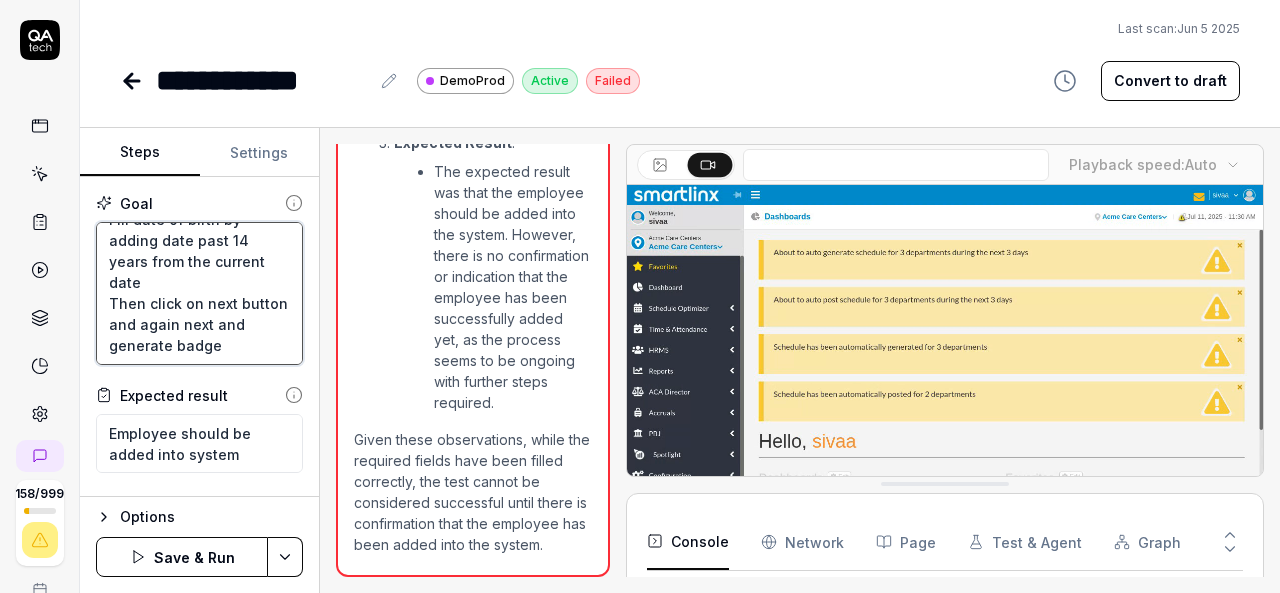 type on "*" 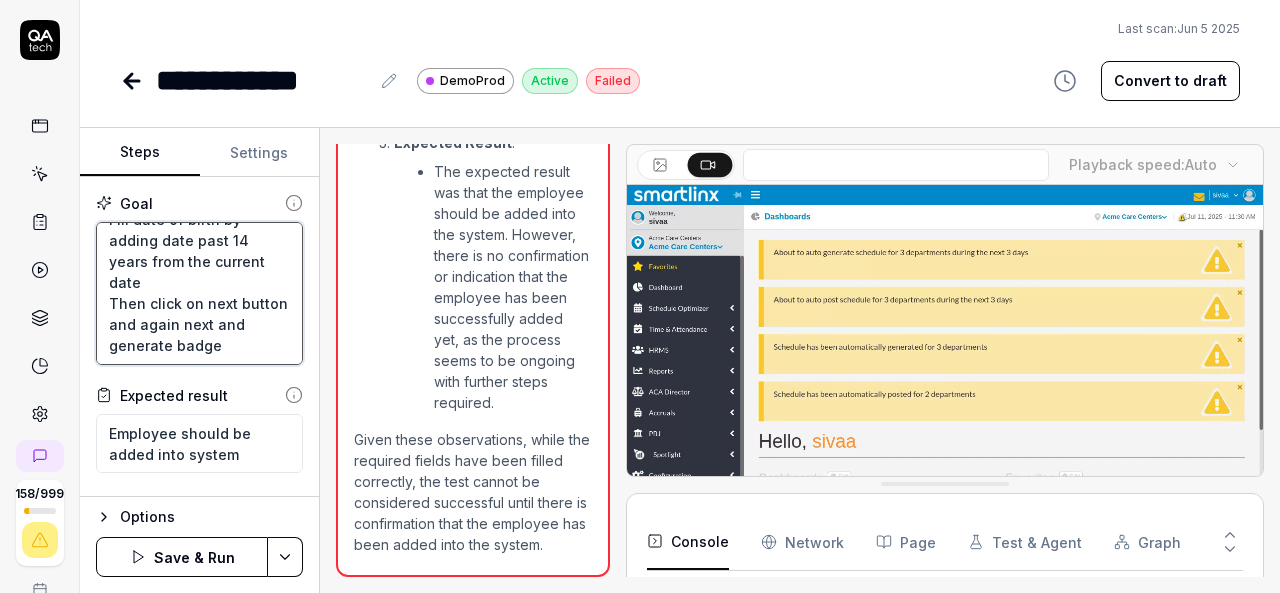 type on "Add random employee by filling all required fields
Fill date of birth by adding date past 14 years from the current date
Then click on next button and again next and generate badge" 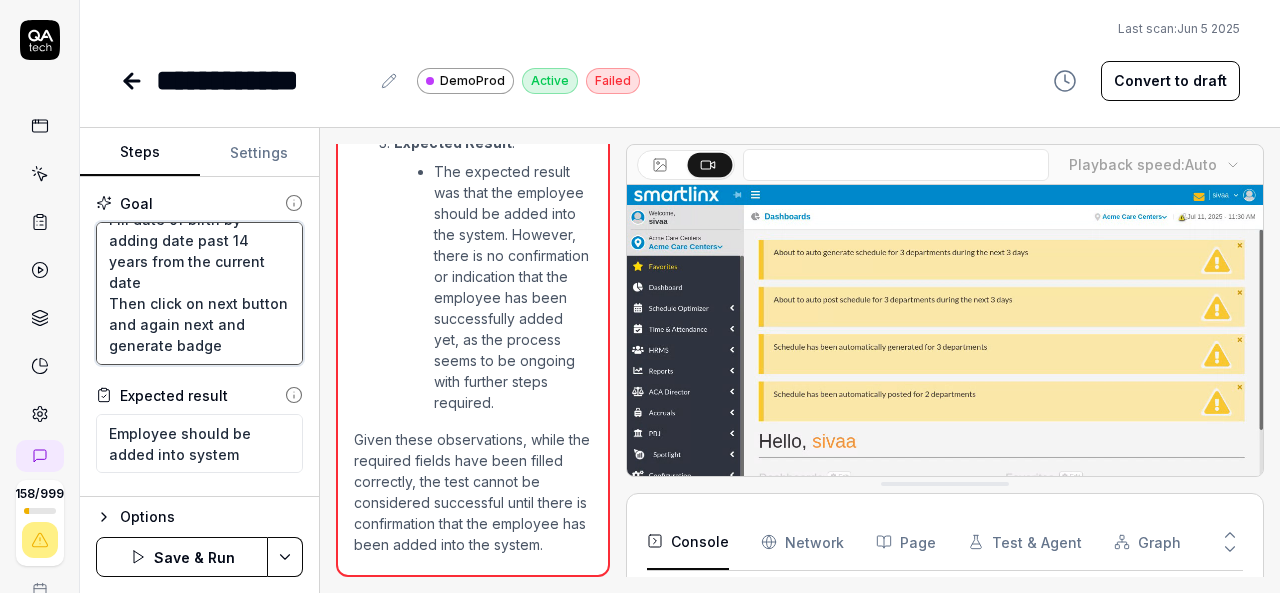 type on "*" 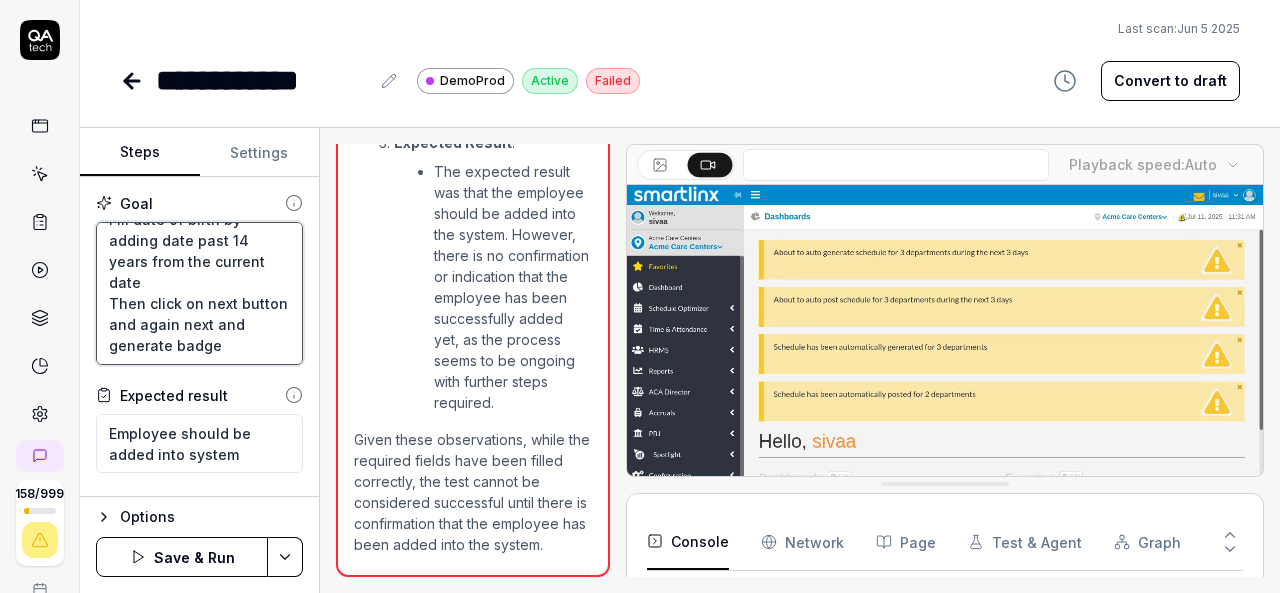 type on "Add random employee by filling all required fields
Fill date of birth by adding date past 14 years from the current date
Then click on next button and again next and generate badge i" 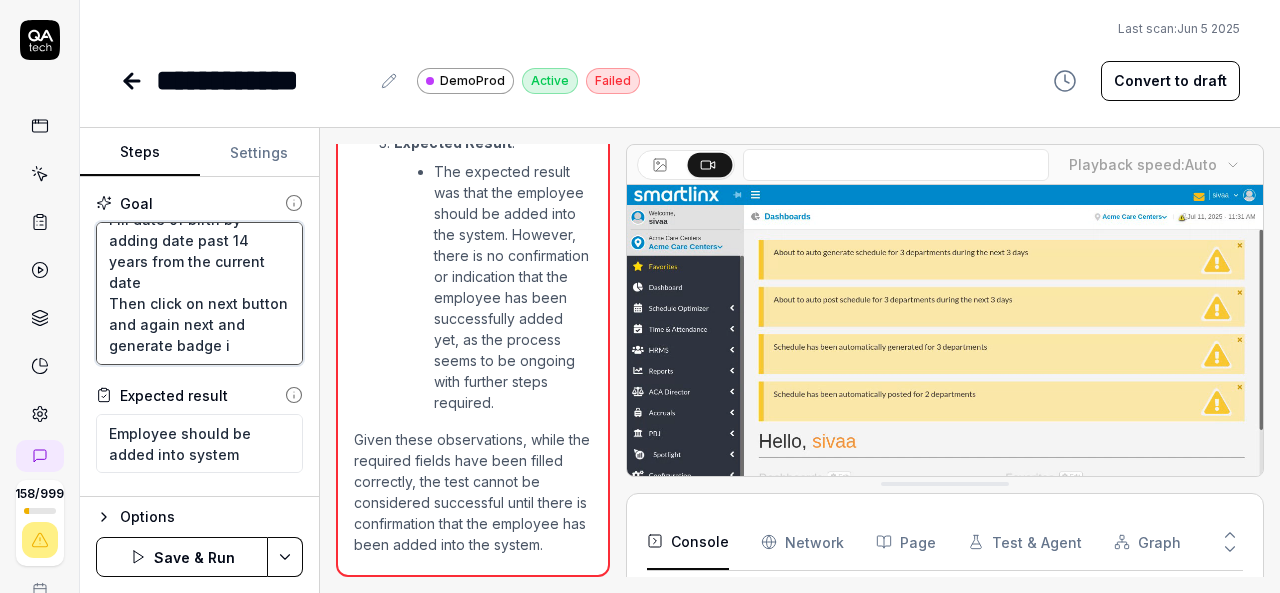 type on "*" 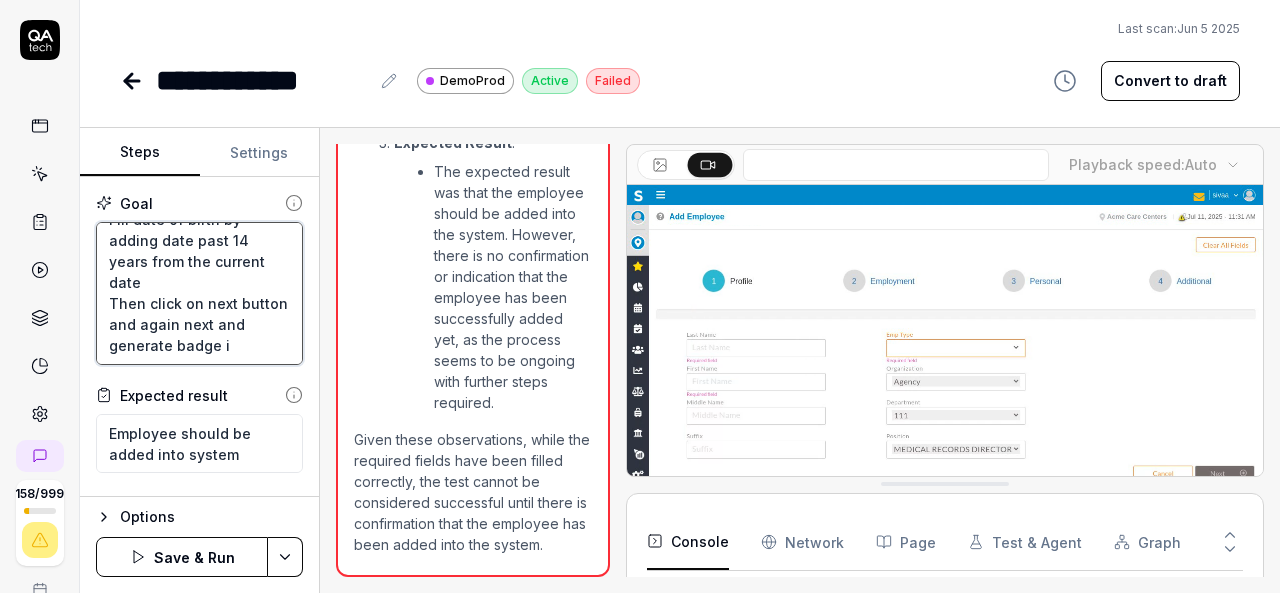 type on "Add random employee by filling all required fields
Fill date of birth by adding date past 14 years from the current date
Then click on next button and again next and generate badge id" 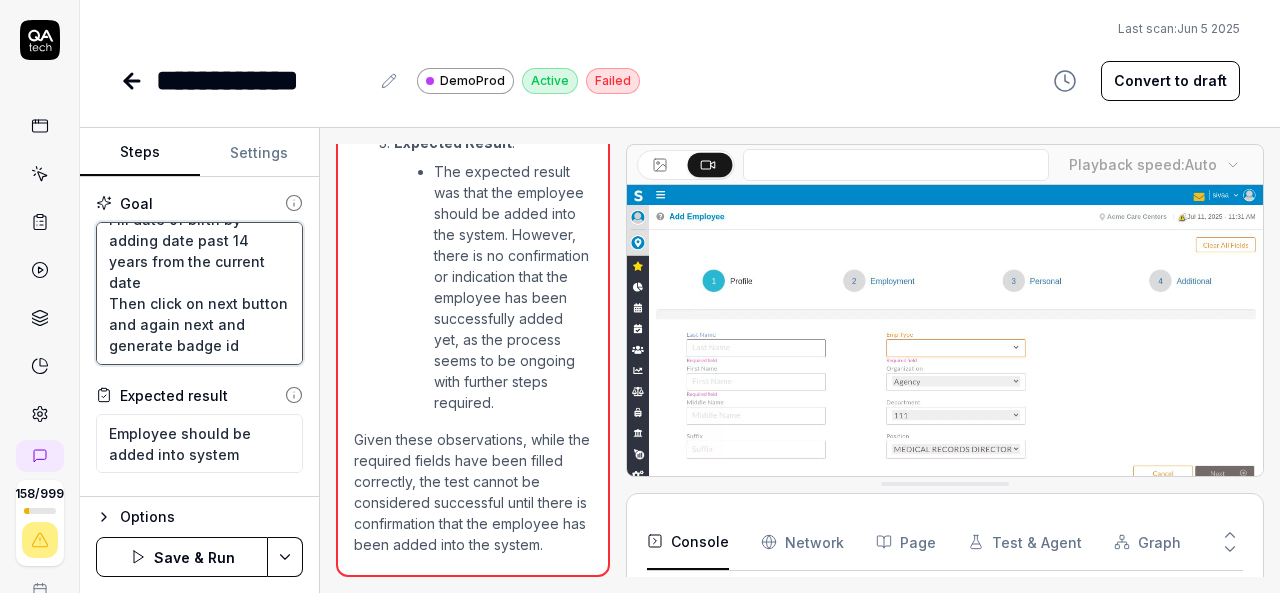 type on "*" 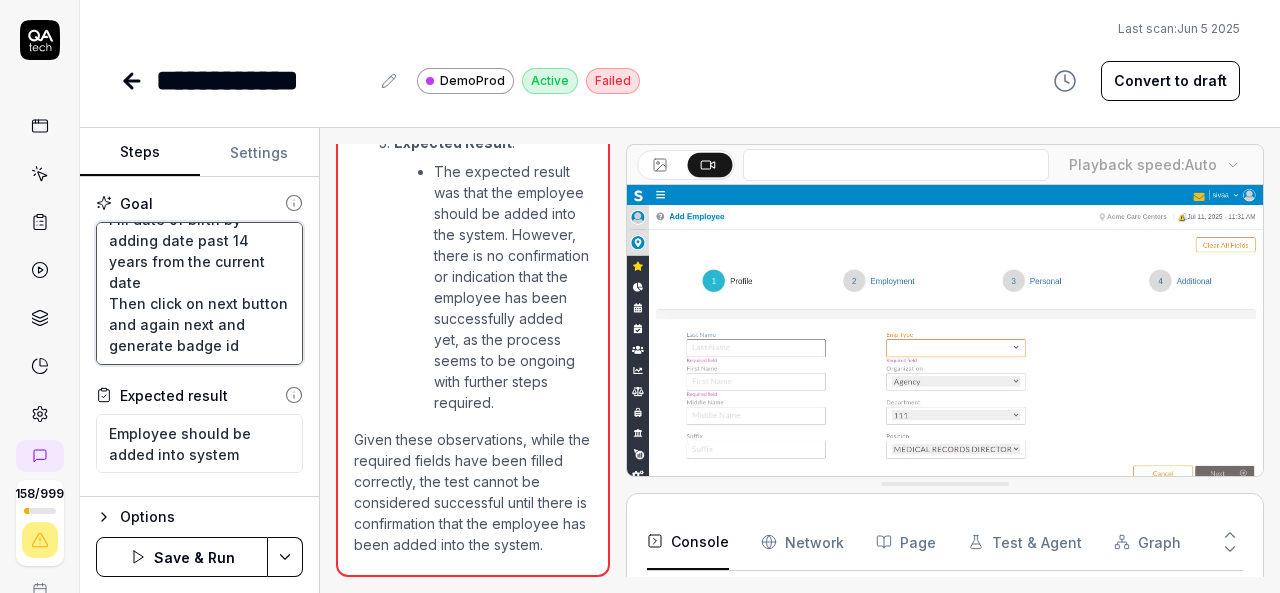 type on "Add random employee by filling all required fields
Fill date of birth by adding date past 14 years from the current date
Then click on next button and again next and generate badge id" 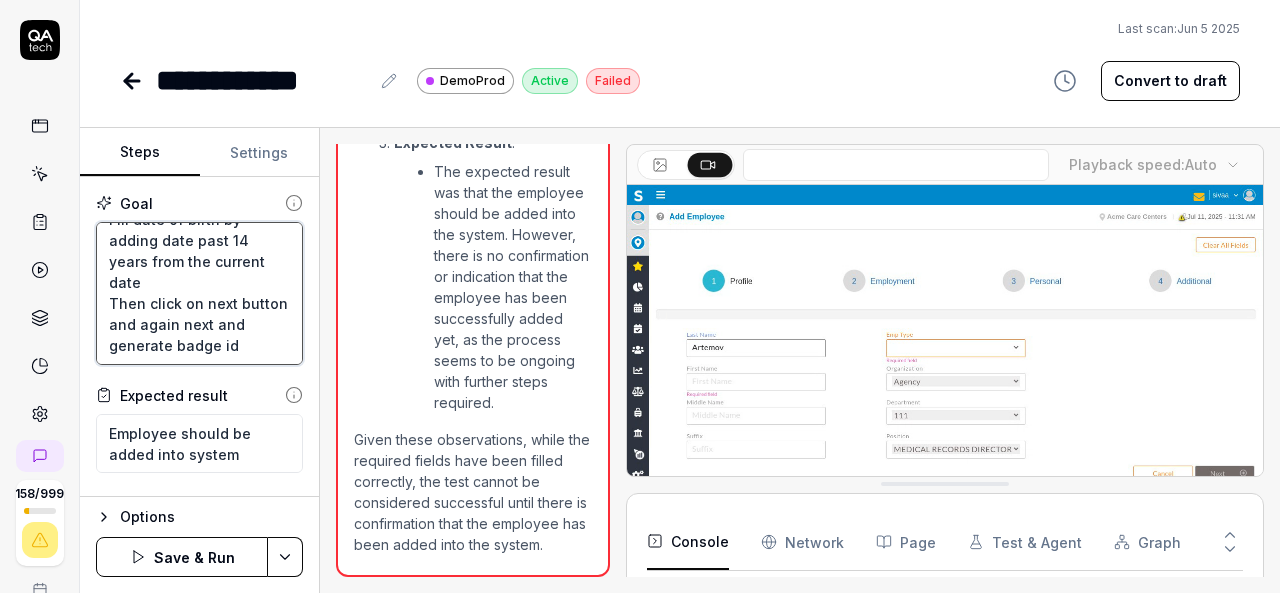 type on "*" 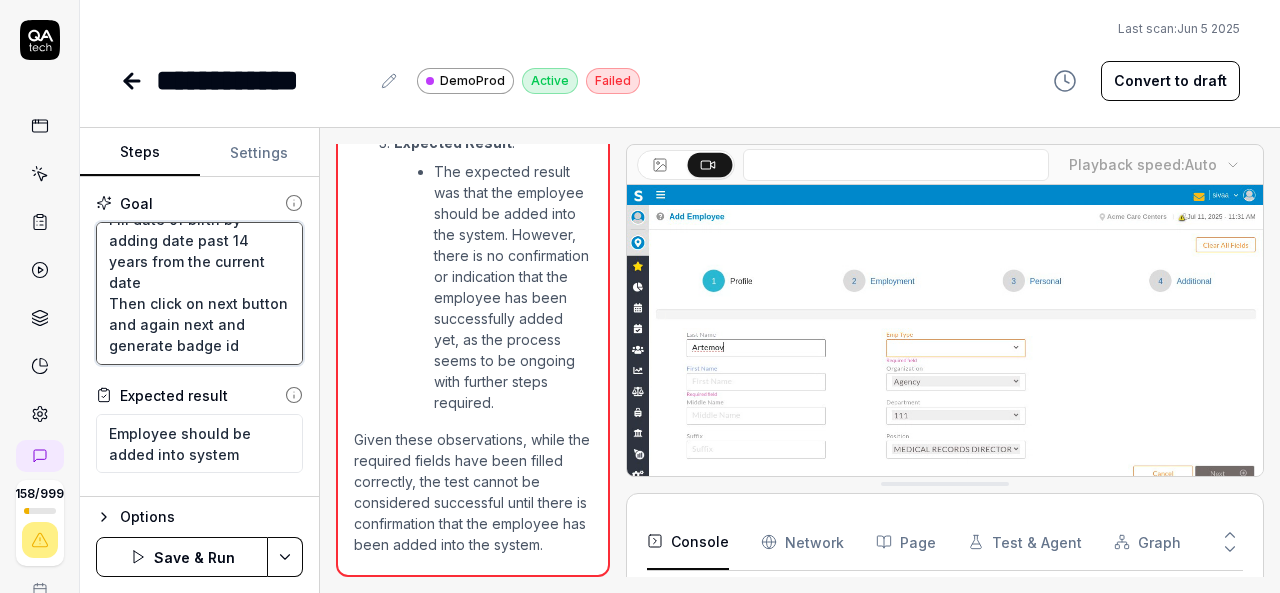 type on "Add random employee by filling all required fields
Fill date of birth by adding date past 14 years from the current date
Then click on next button and again next and generate badge id a" 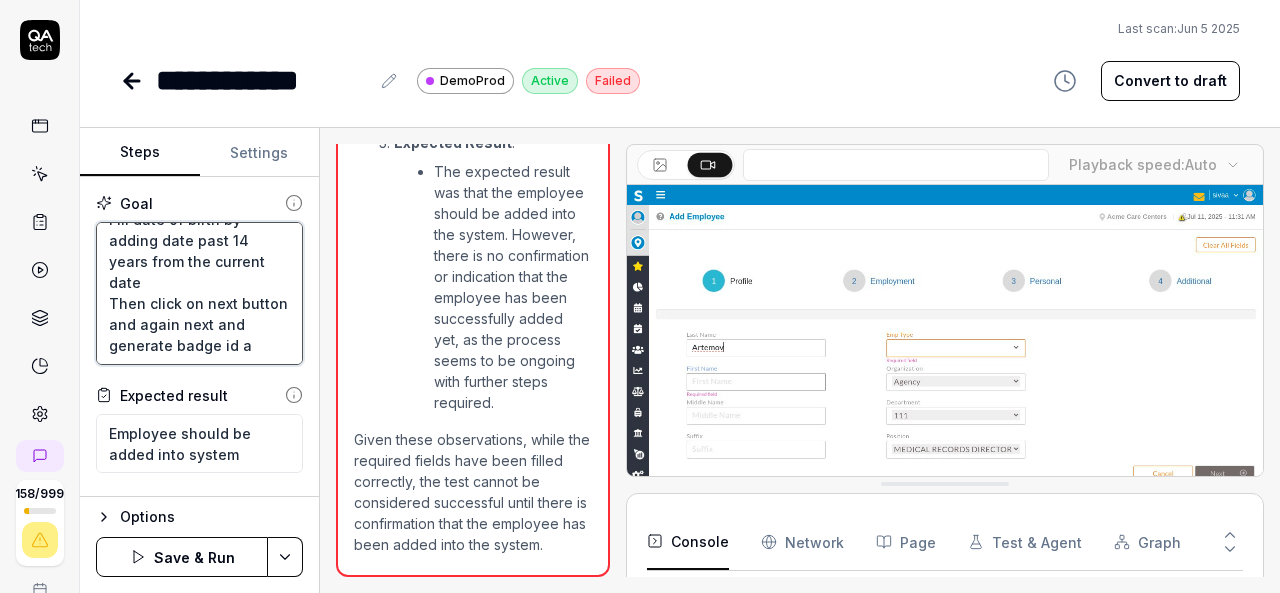 type on "*" 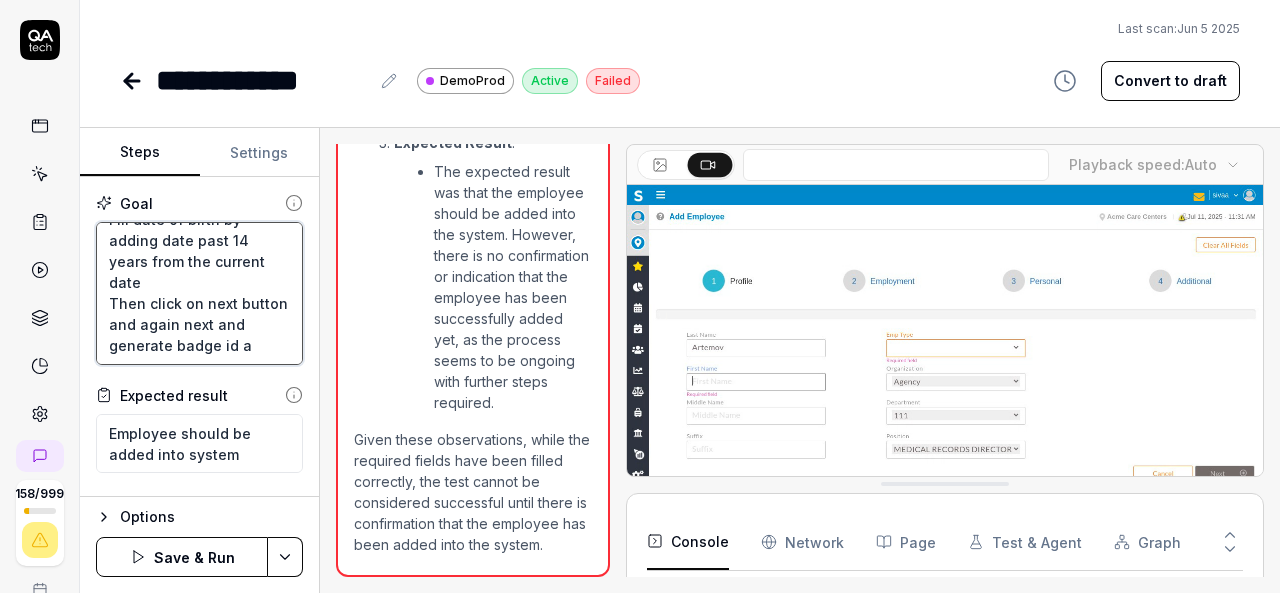 type on "Add random employee by filling all required fields
Fill date of birth by adding date past 14 years from the current date
Then click on next button and again next and generate badge id an" 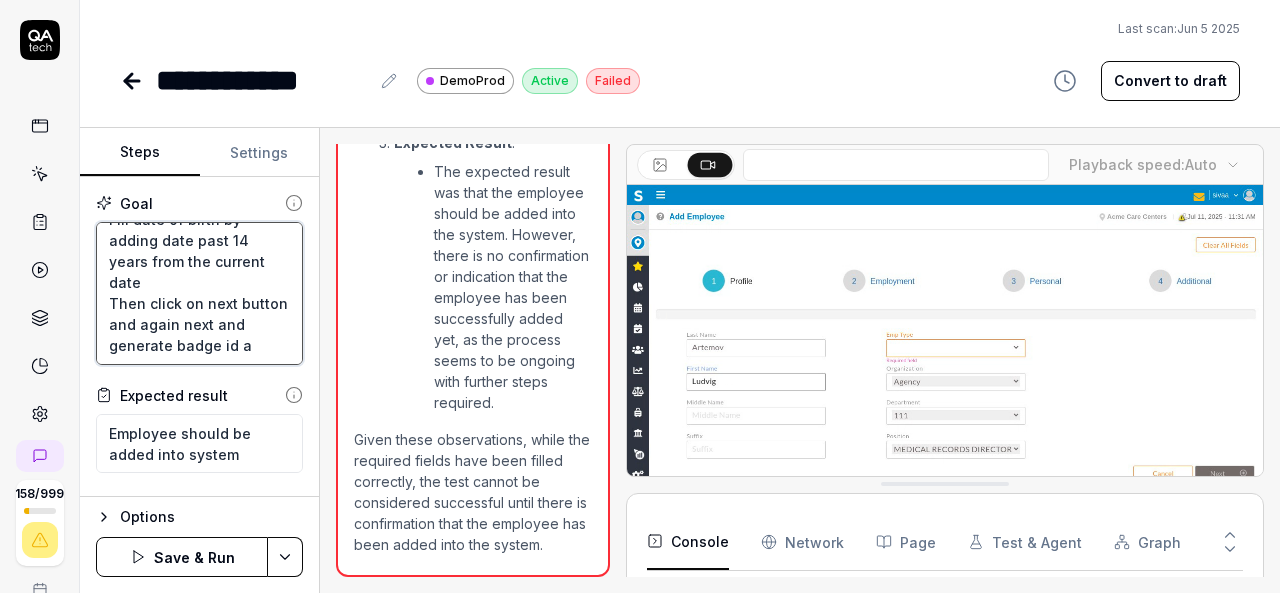 scroll, scrollTop: 95, scrollLeft: 0, axis: vertical 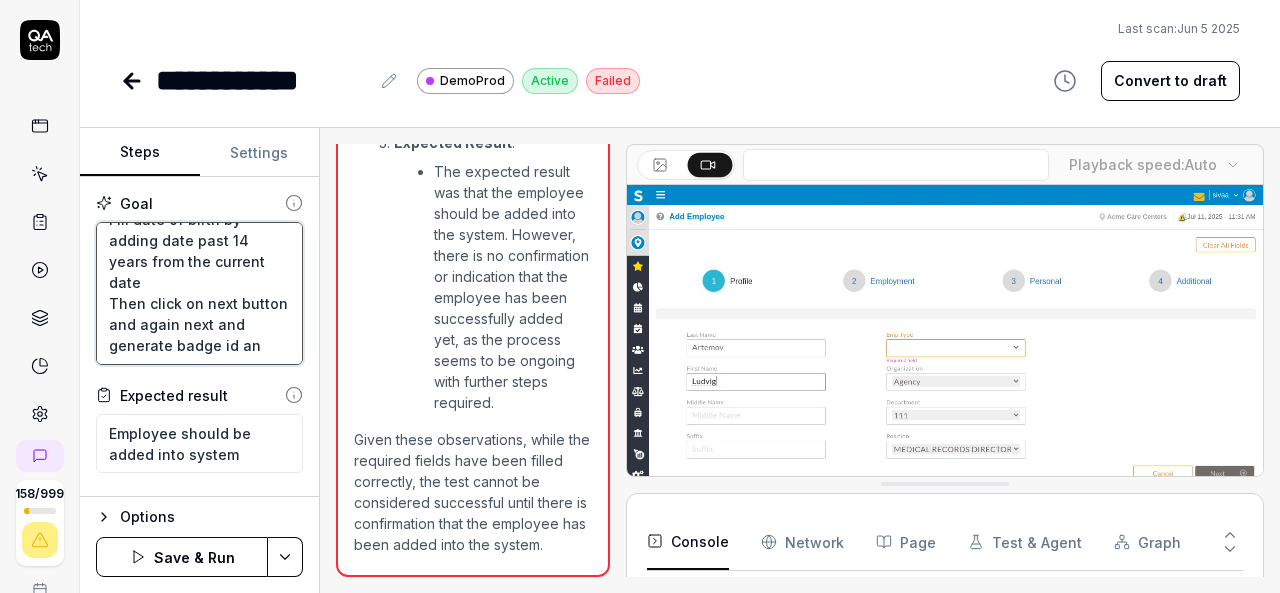 type on "*" 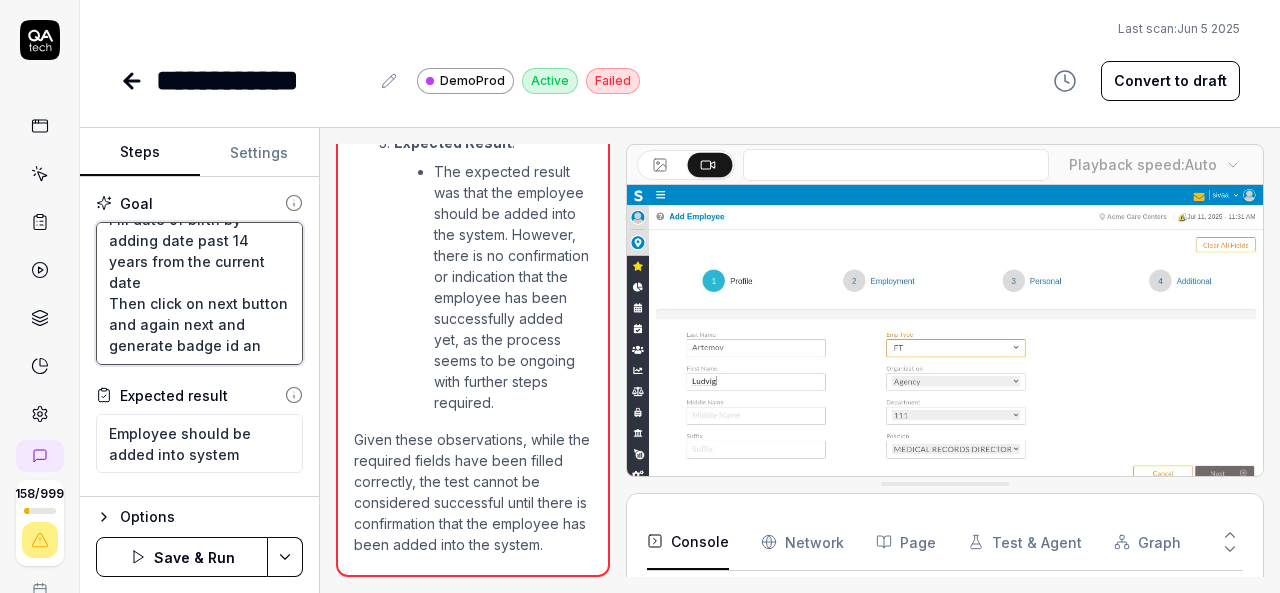 type on "Add random employee by filling all required fields
Fill date of birth by adding date past 14 years from the current date
Then click on next button and again next and generate badge id and" 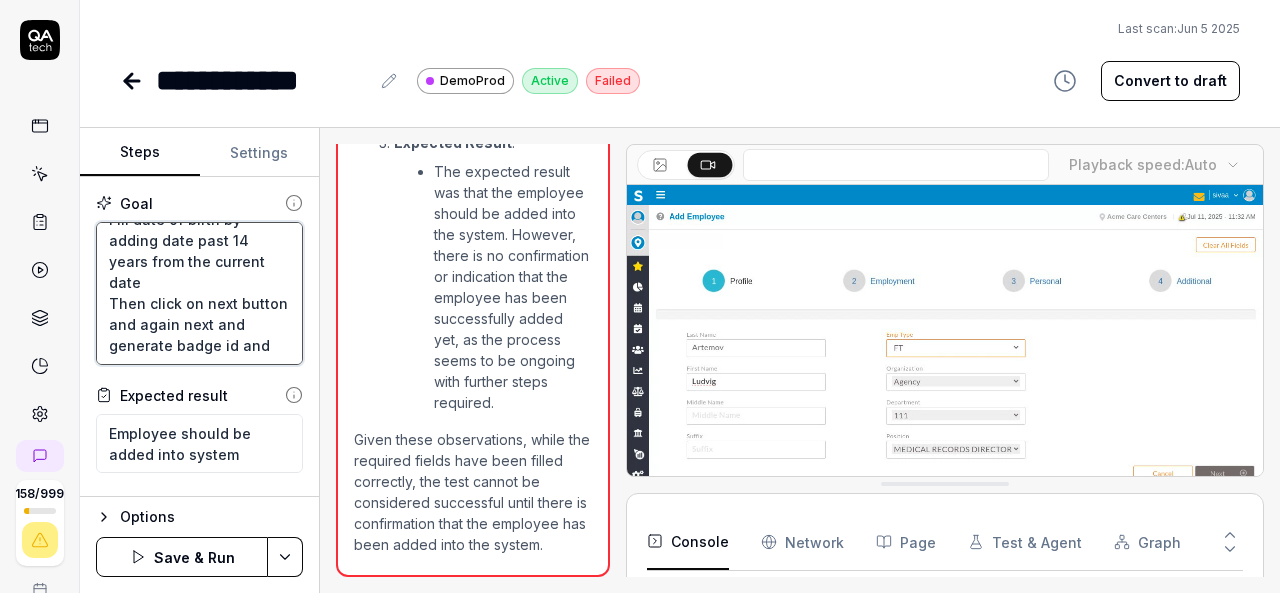 type on "*" 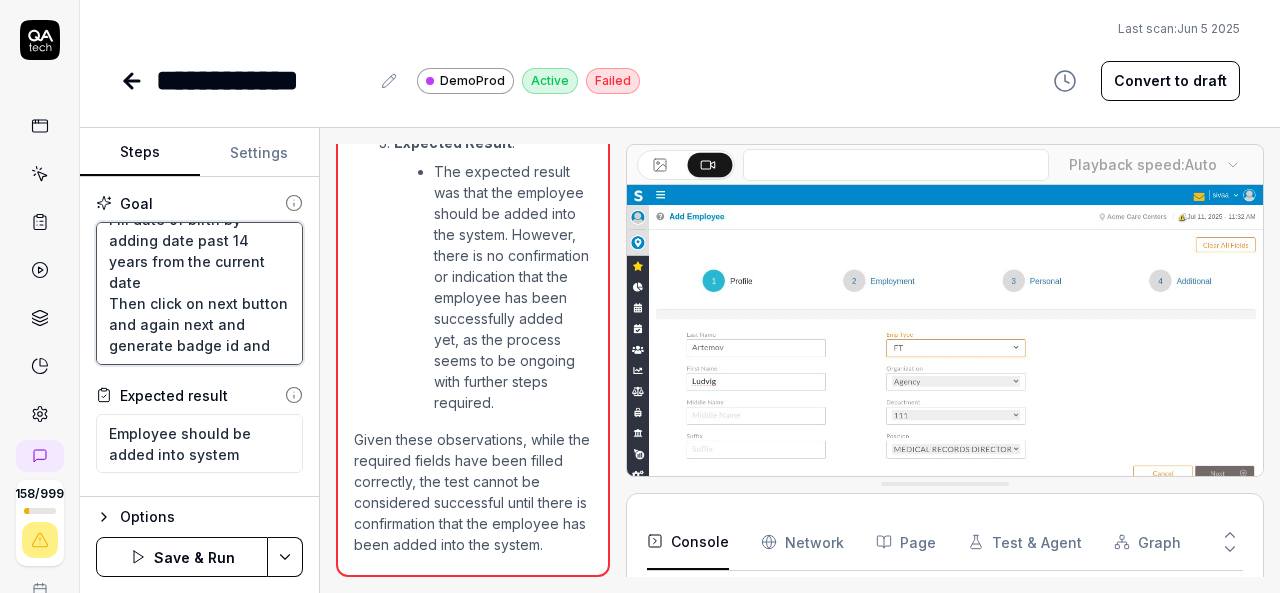 type on "Add random employee by filling all required fields
Fill date of birth by adding date past 14 years from the current date
Then click on next button and again next and generate badge id and" 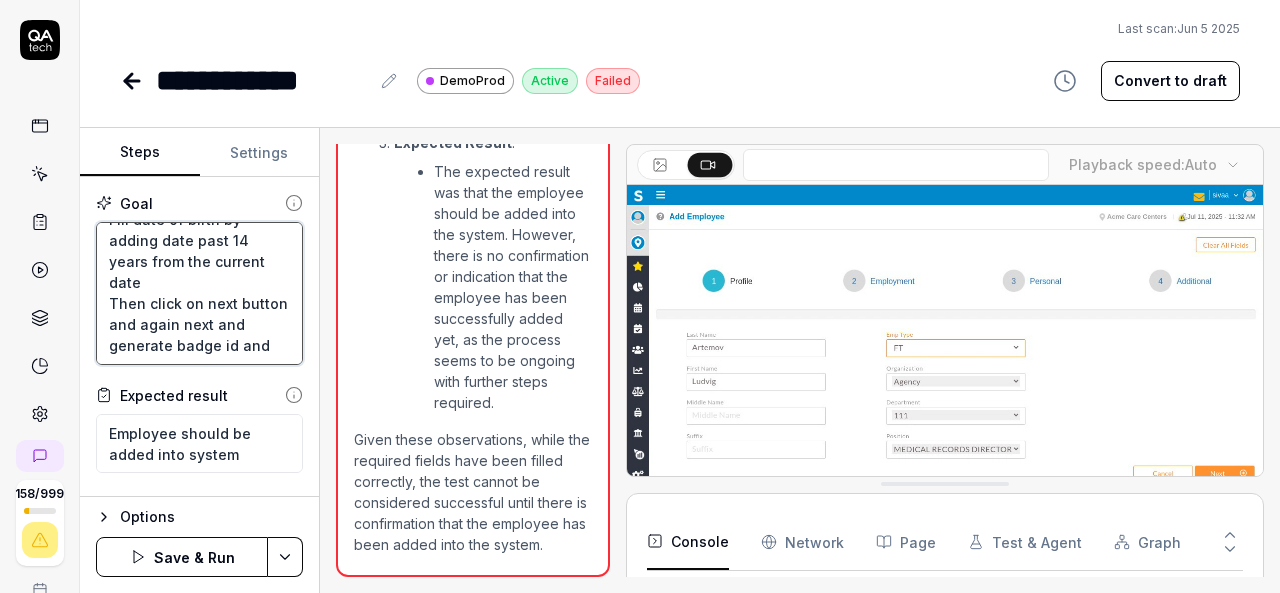 type on "*" 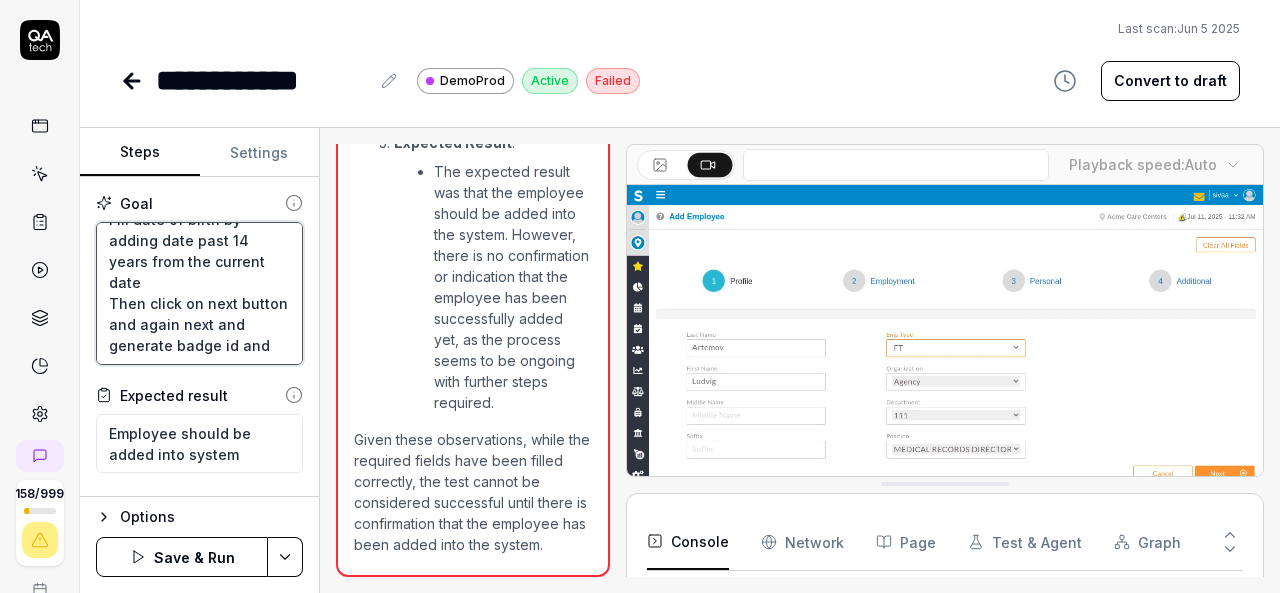 type on "Add random employee by filling all required fields
Fill date of birth by adding date past 14 years from the current date
Then click on next button and again next and generate badge id and c" 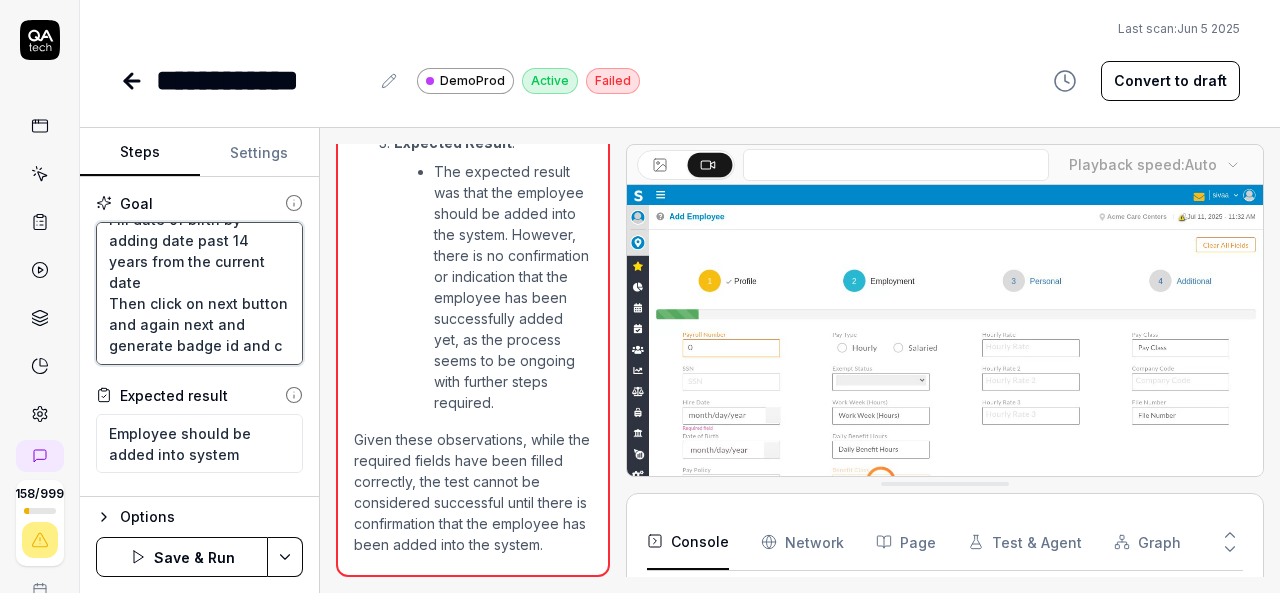type on "*" 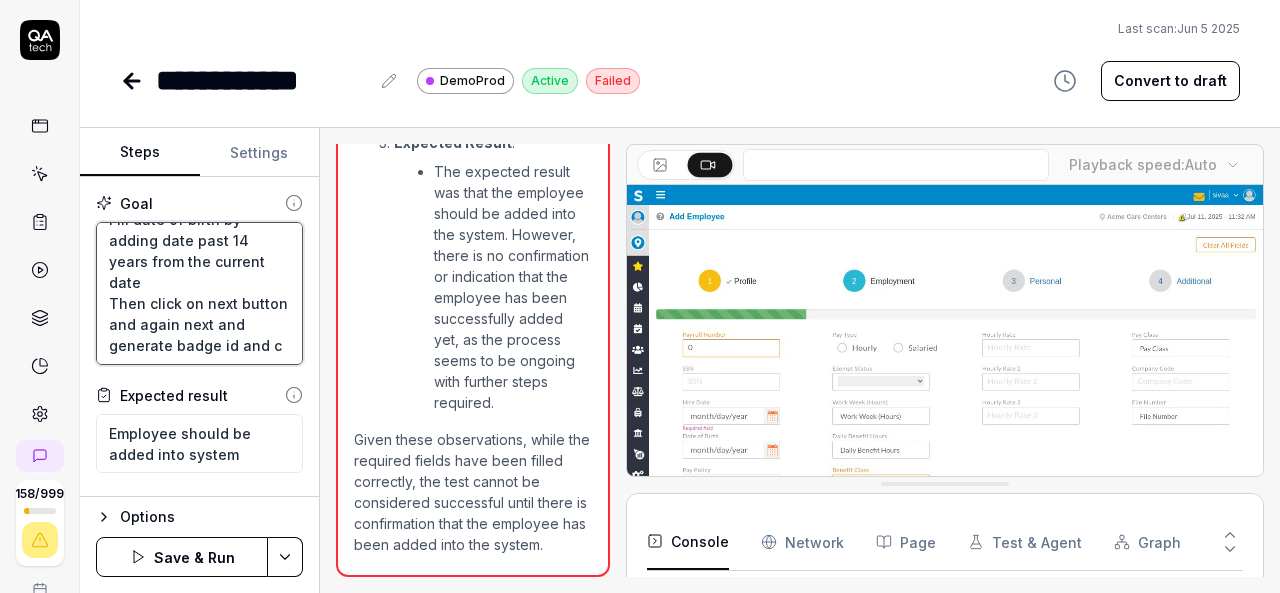 type on "Add random employee by filling all required fields
Fill date of birth by adding date past 14 years from the current date
Then click on next button and again next and generate badge id and cl" 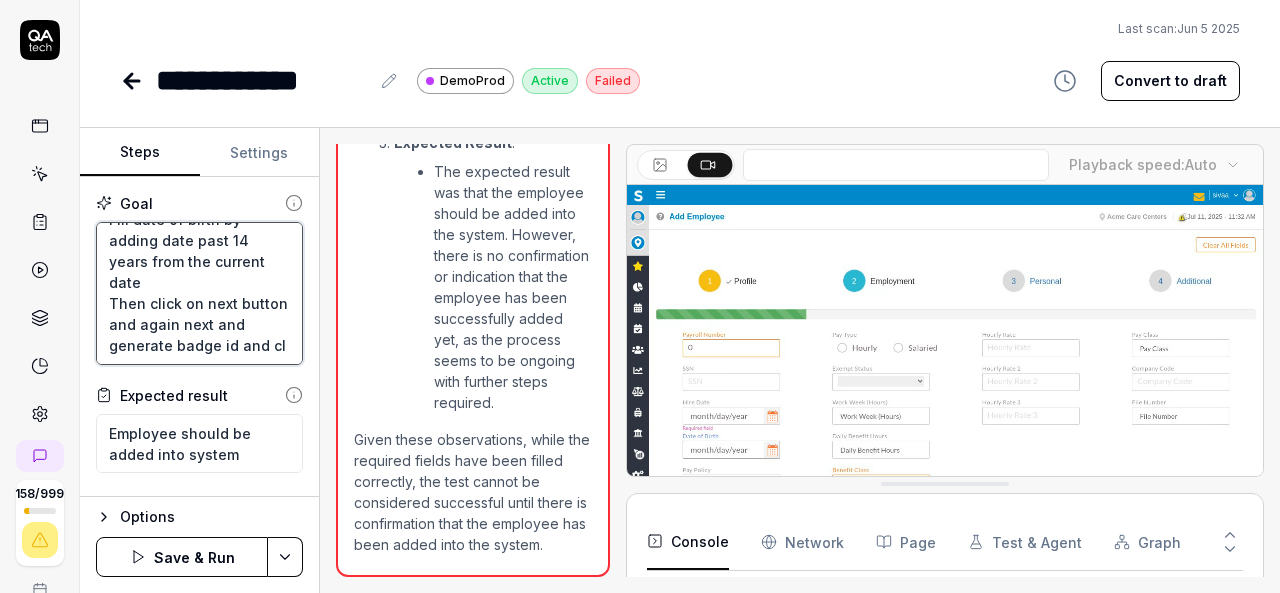 type on "*" 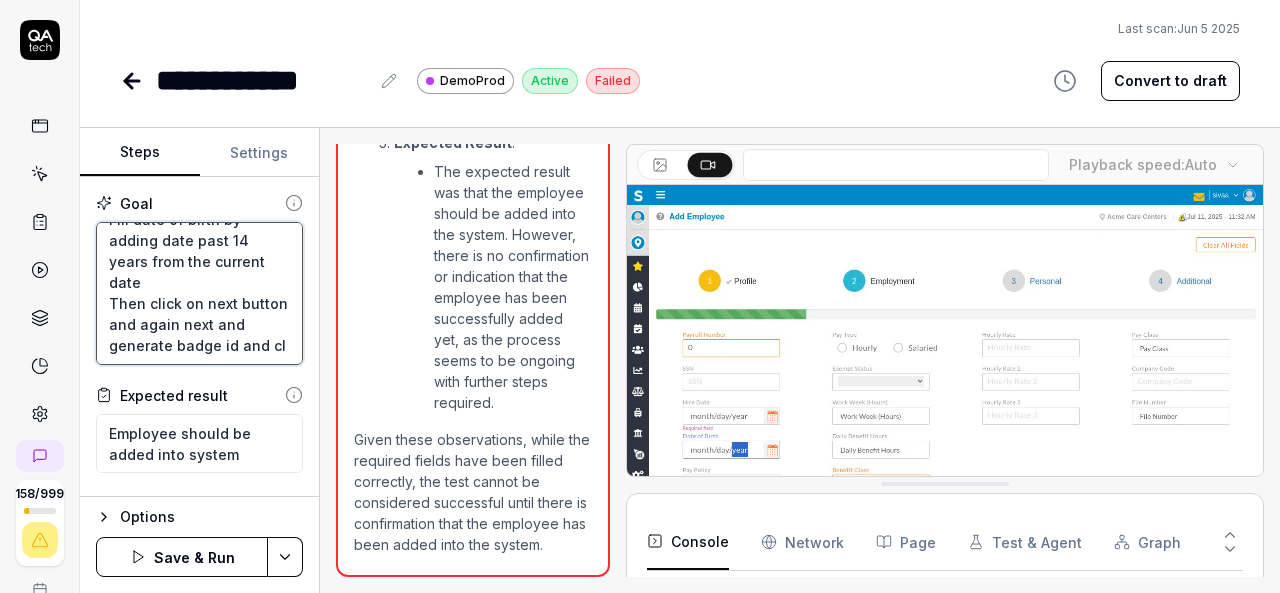 type on "Add random employee by filling all required fields
Fill date of birth by adding date past 14 years from the current date
Then click on next button and again next and generate badge id and cli" 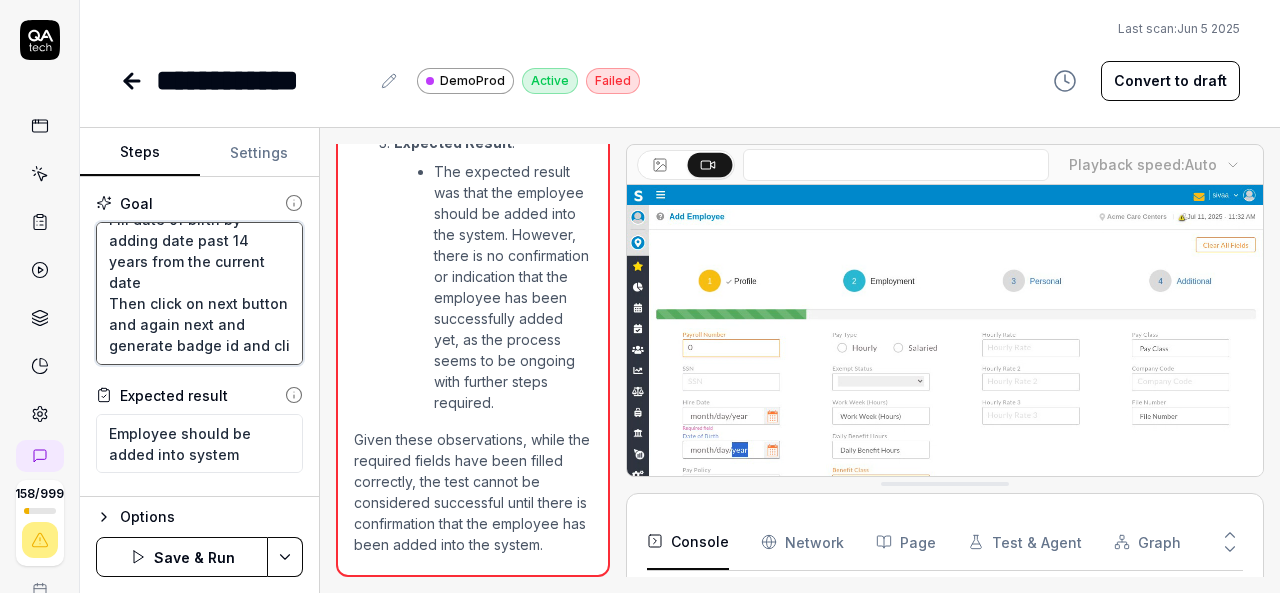 type on "*" 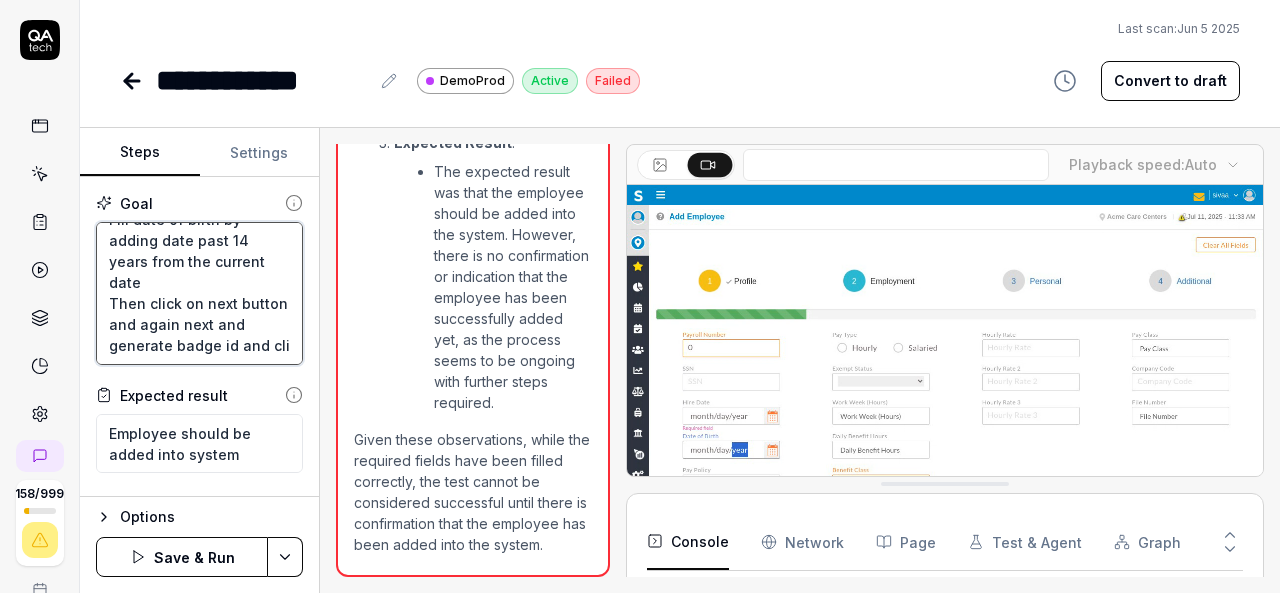 type on "Add random employee by filling all required fields
Fill date of birth by adding date past 14 years from the current date
Then click on next button and again next and generate badge id and clic" 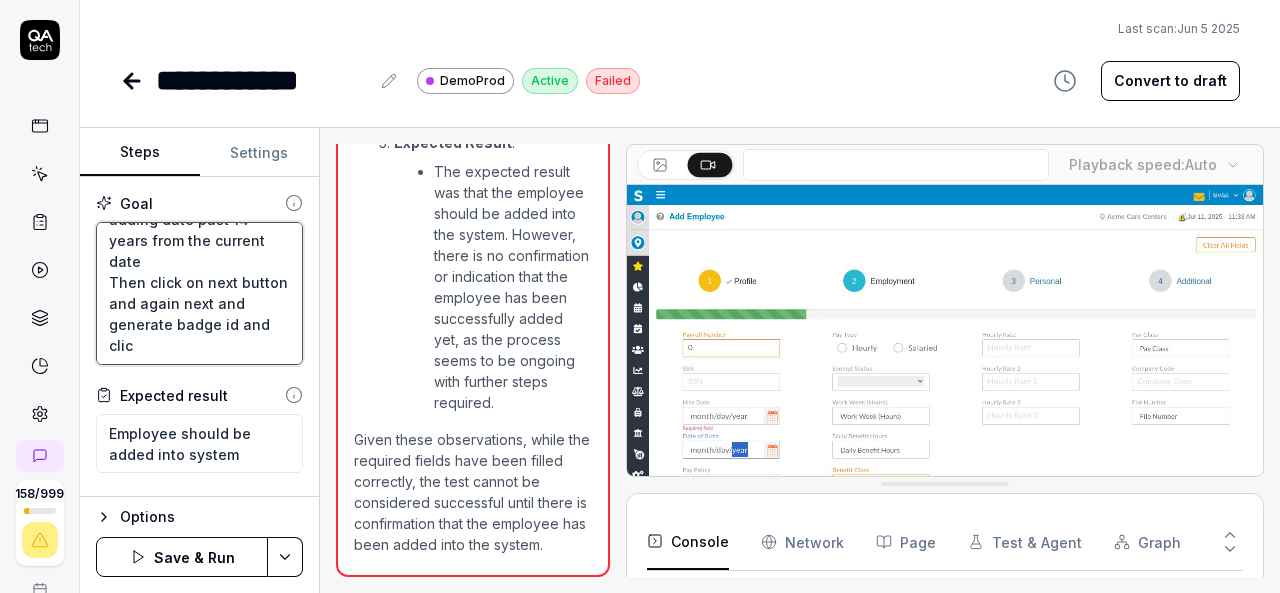type on "*" 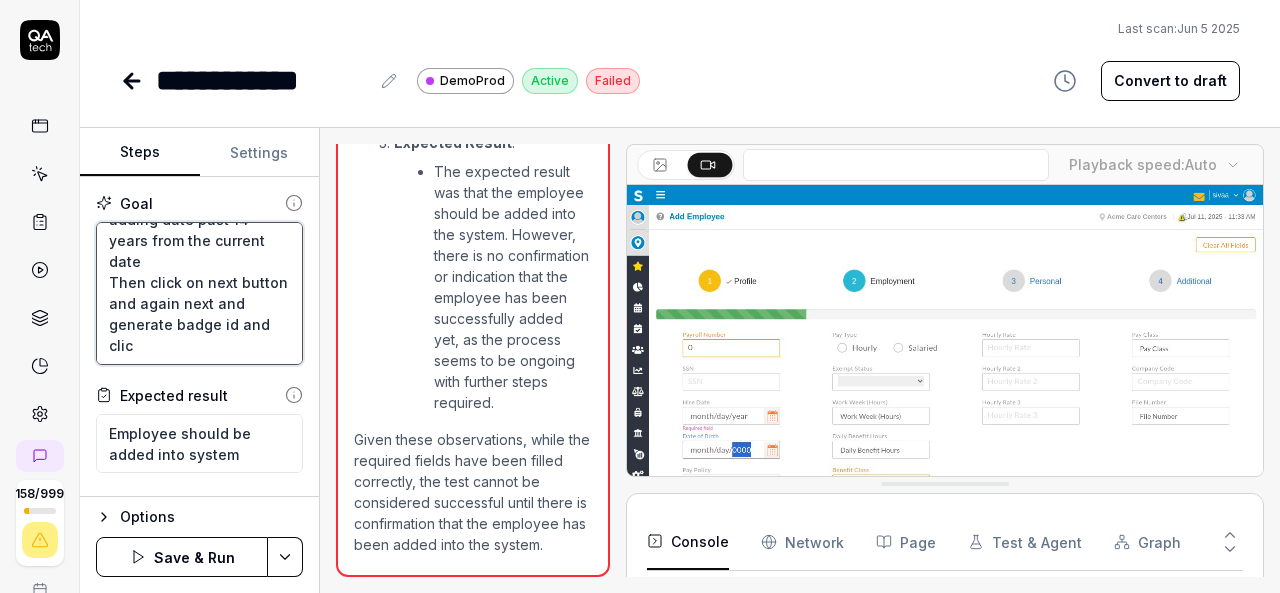 type on "Add random employee by filling all required fields
Fill date of birth by adding date past 14 years from the current date
Then click on next button and again next and generate badge id and click" 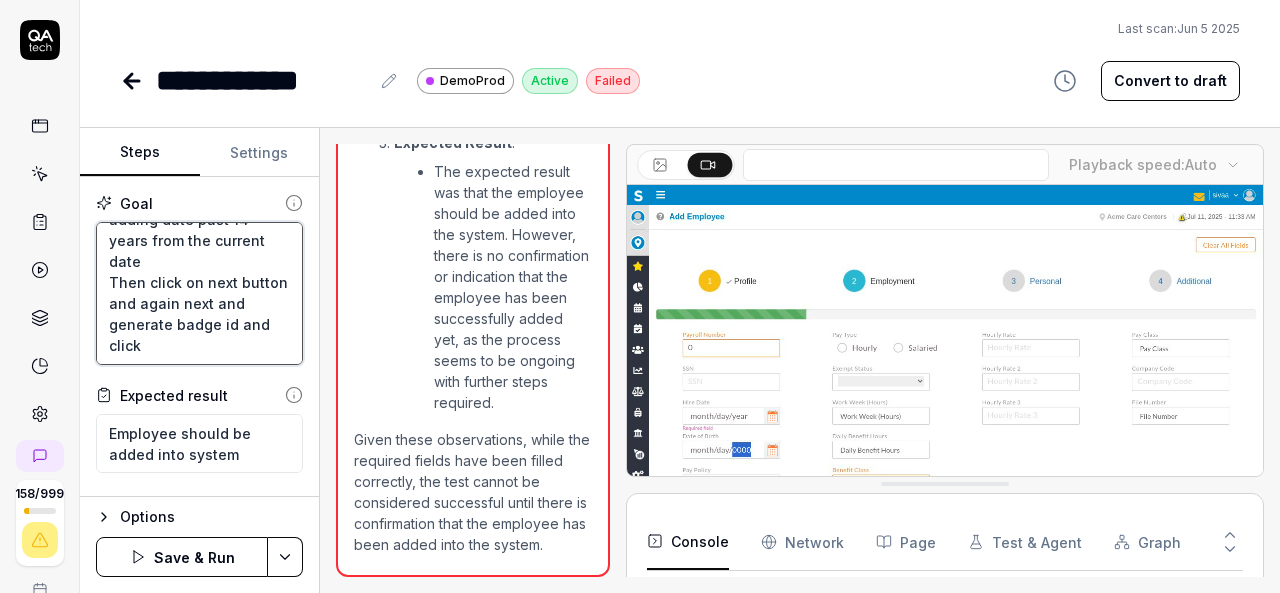 type on "*" 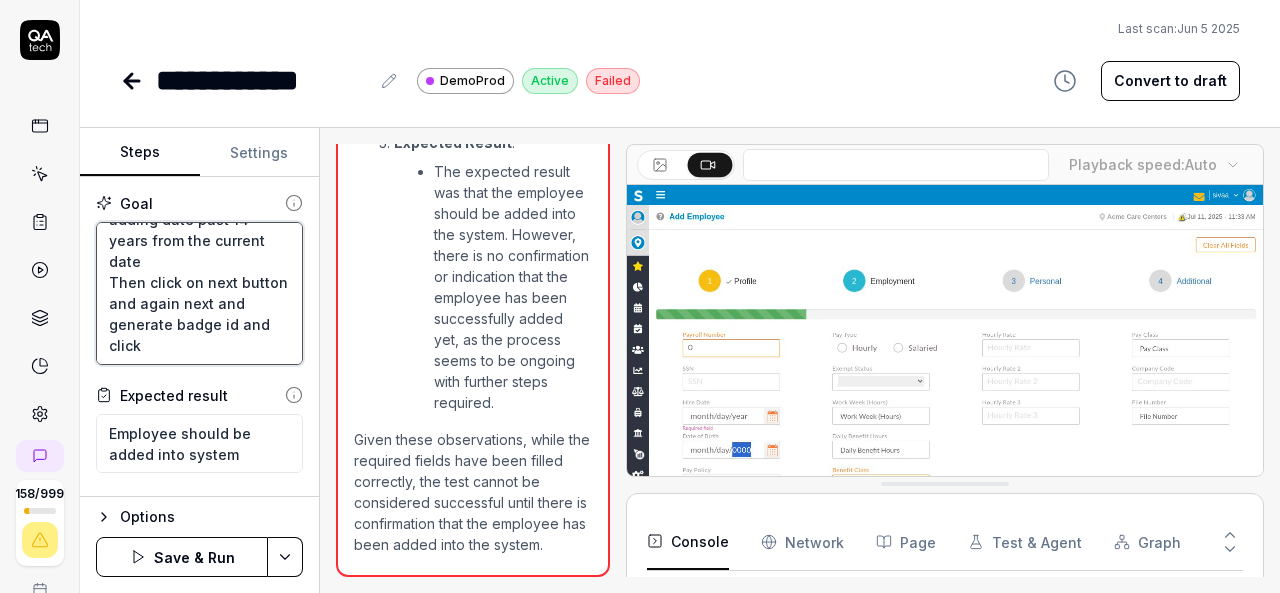 type on "Add random employee by filling all required fields
Fill date of birth by adding date past 14 years from the current date
Then click on next button and again next and generate badge id and click" 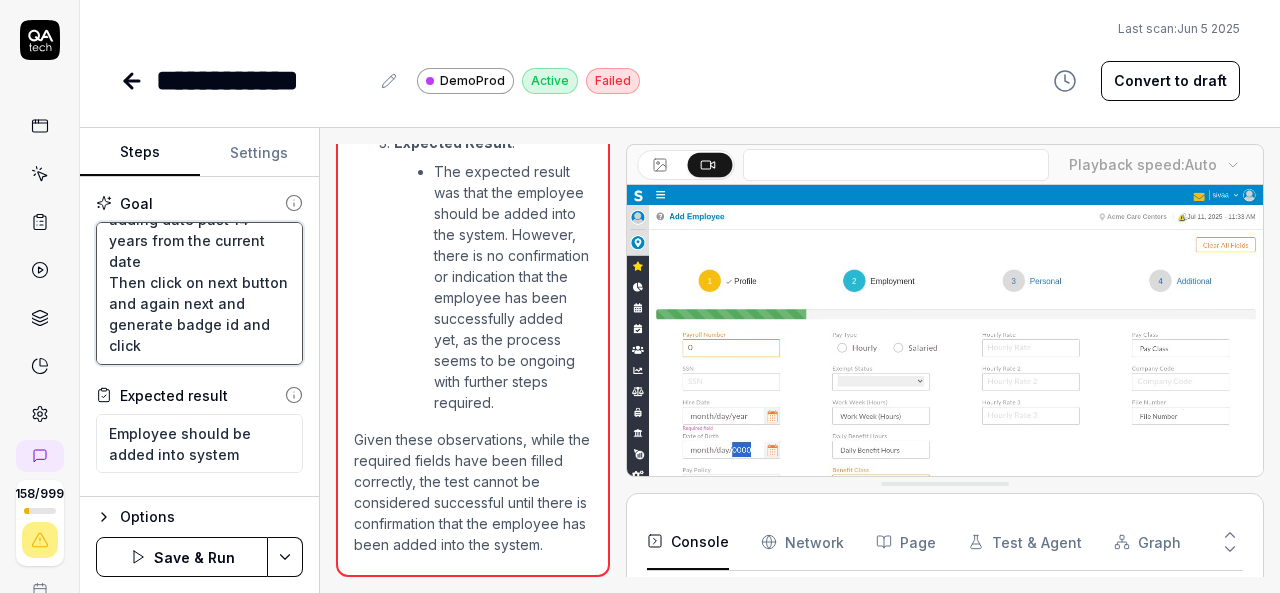 type on "*" 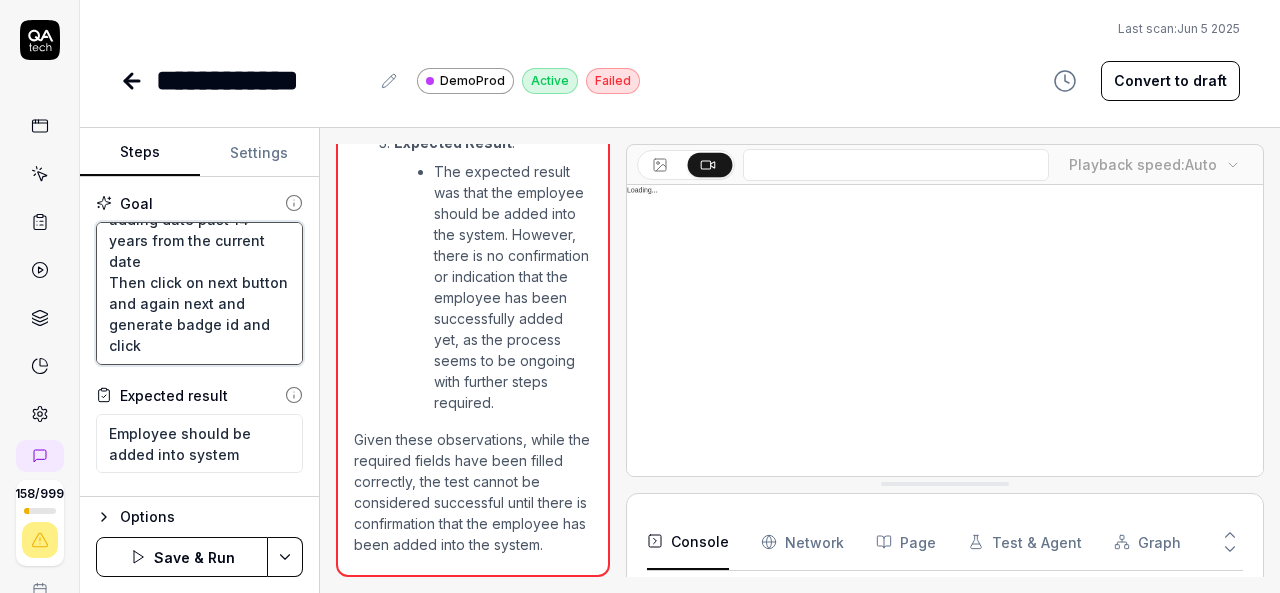 type on "Add random employee by filling all required fields
Fill date of birth by adding date past 14 years from the current date
Then click on next button and again next and generate badge id and click o" 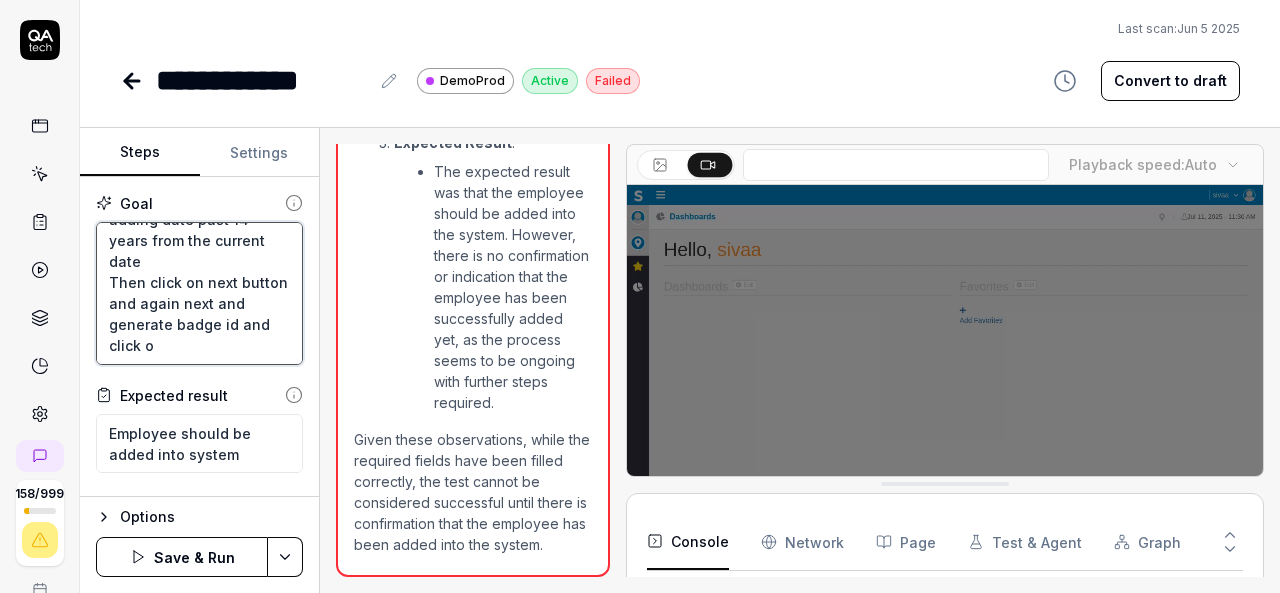 type on "*" 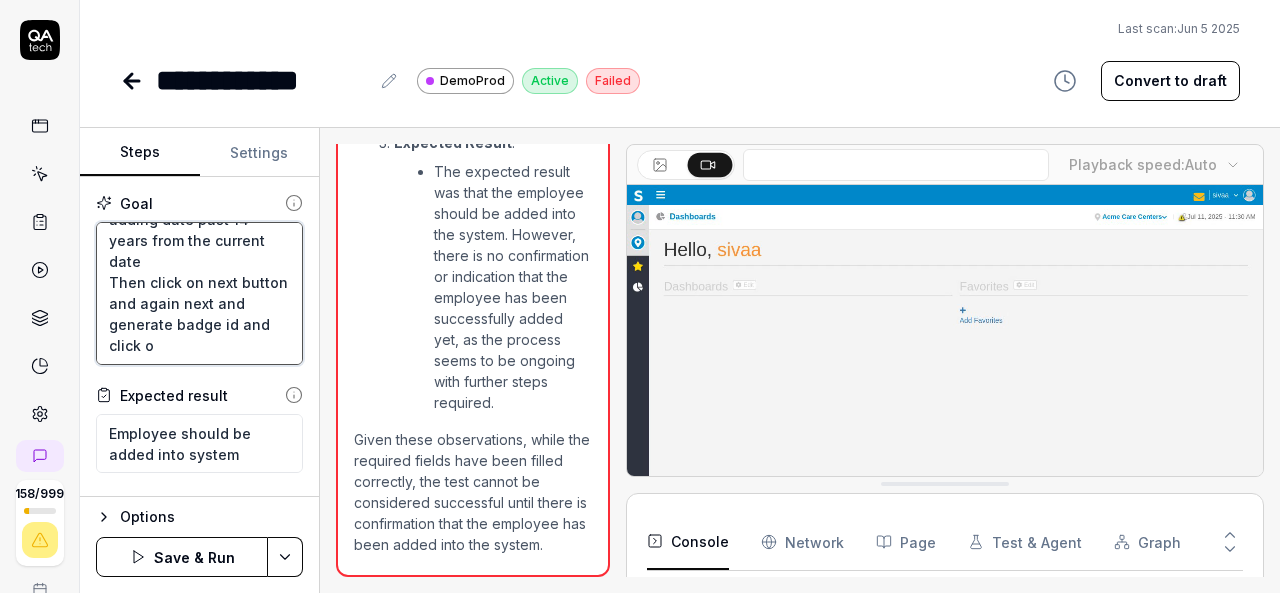 type on "Add random employee by filling all required fields
Fill date of birth by adding date past 14 years from the current date
Then click on next button and again next and generate badge id and click on" 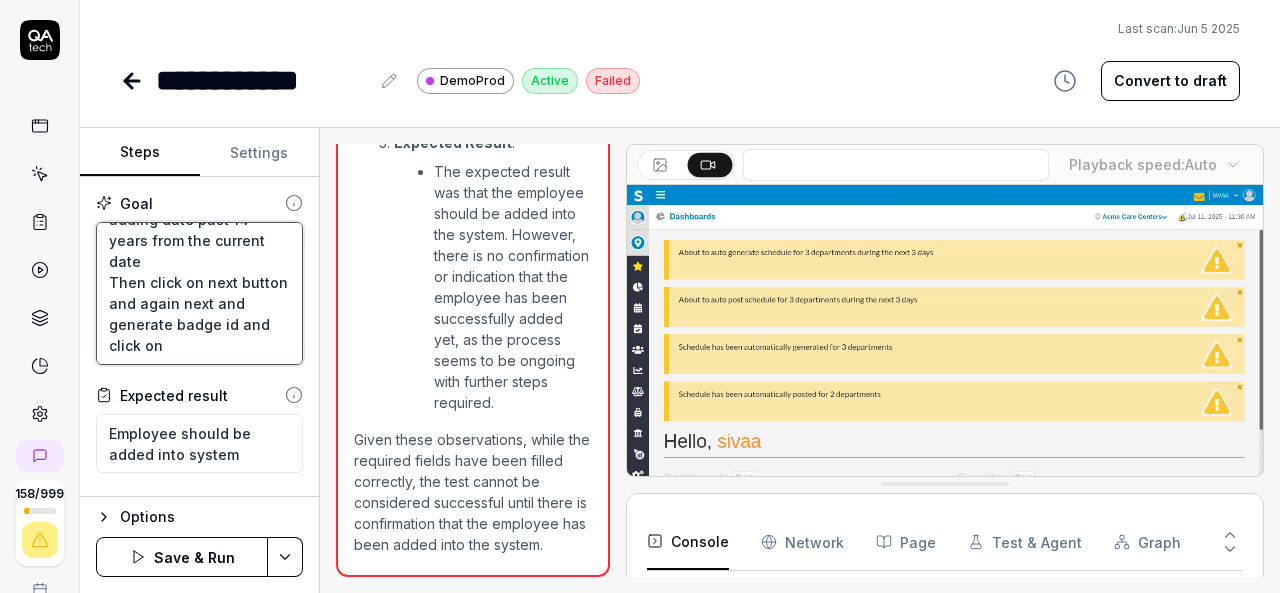 type on "*" 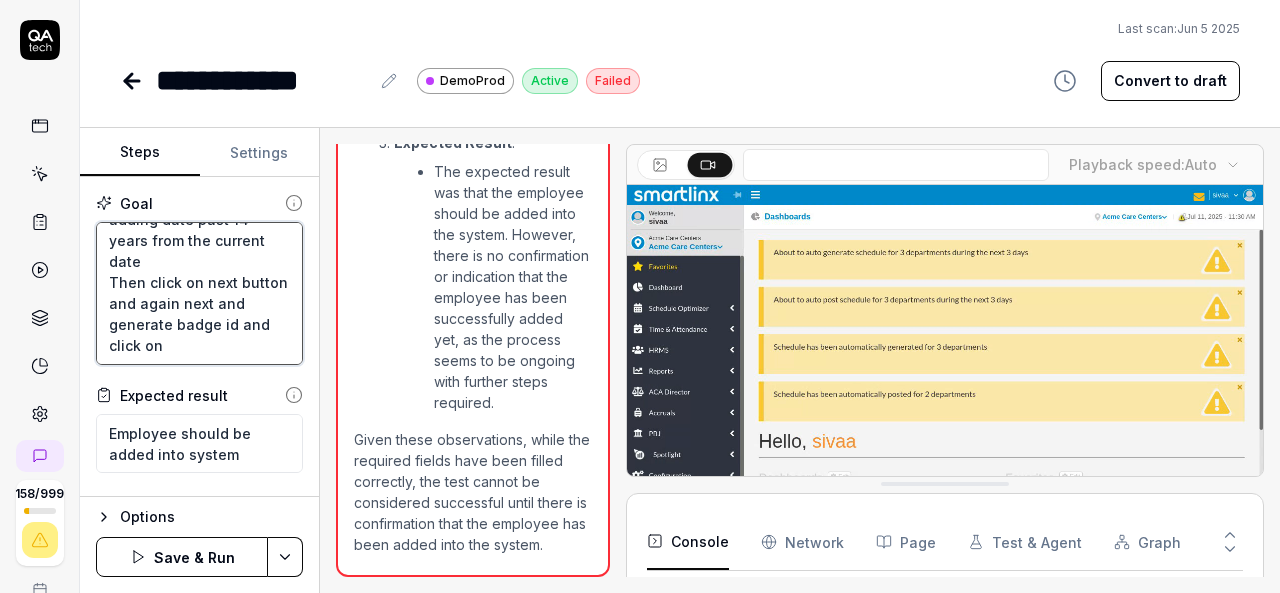 type on "Add random employee by filling all required fields
Fill date of birth by adding date past 14 years from the current date
Then click on next button and again next and generate badge id and click on" 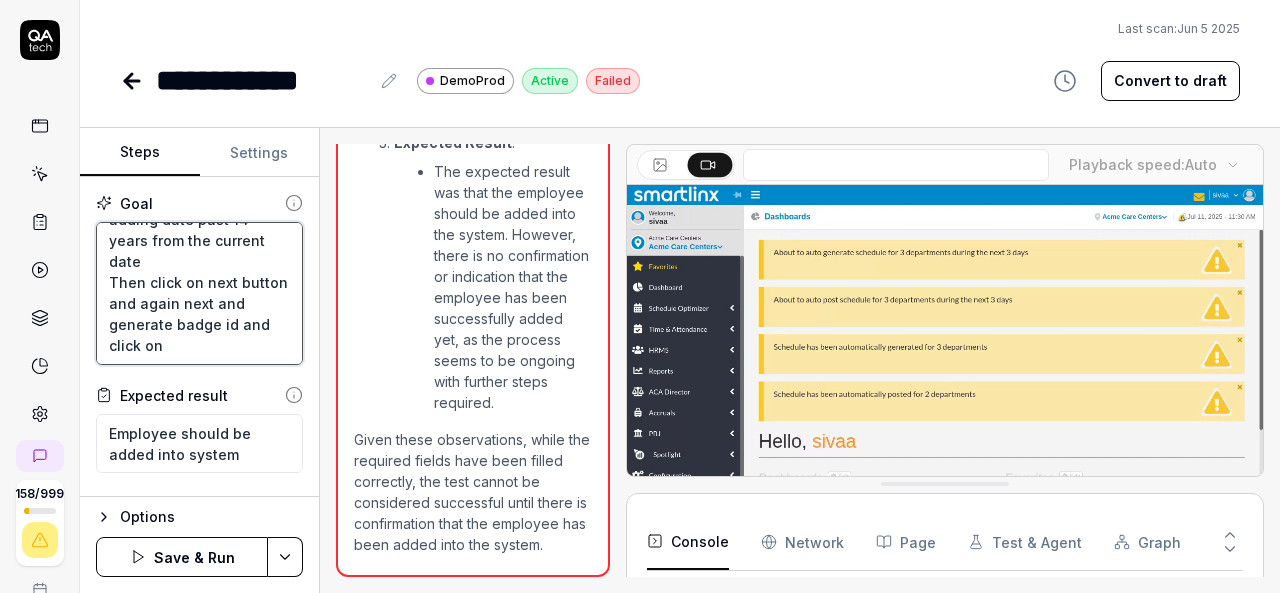 type on "*" 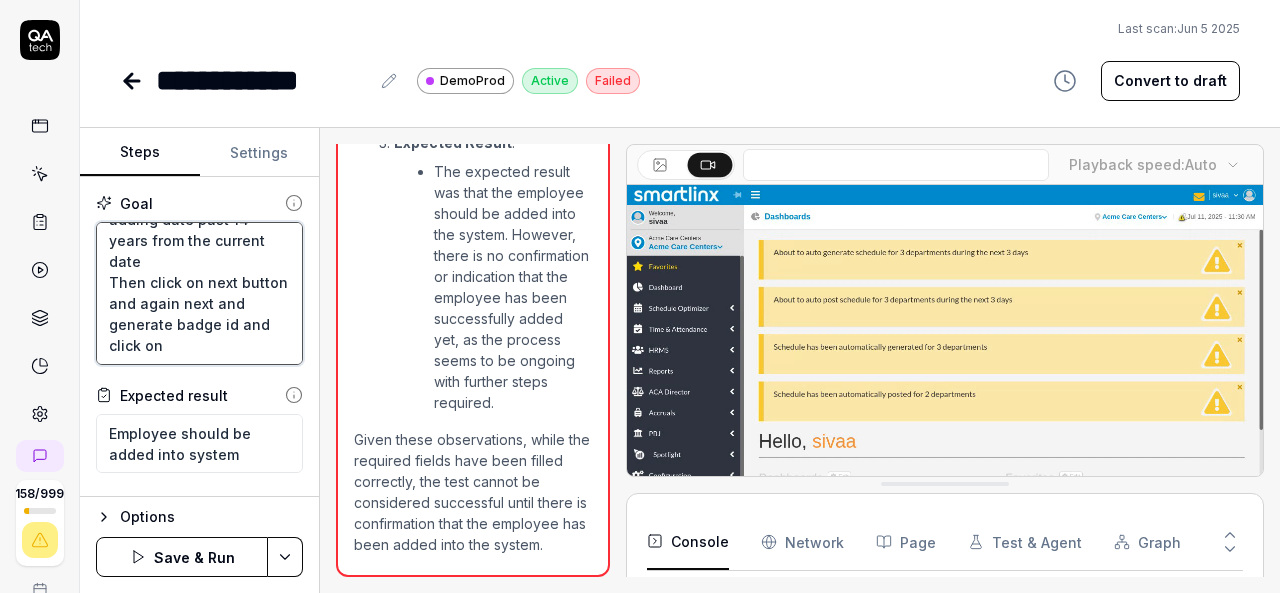 type on "Add random employee by filling all required fields
Fill date of birth by adding date past 14 years from the current date
Then click on next button and again next and generate badge id and click on f" 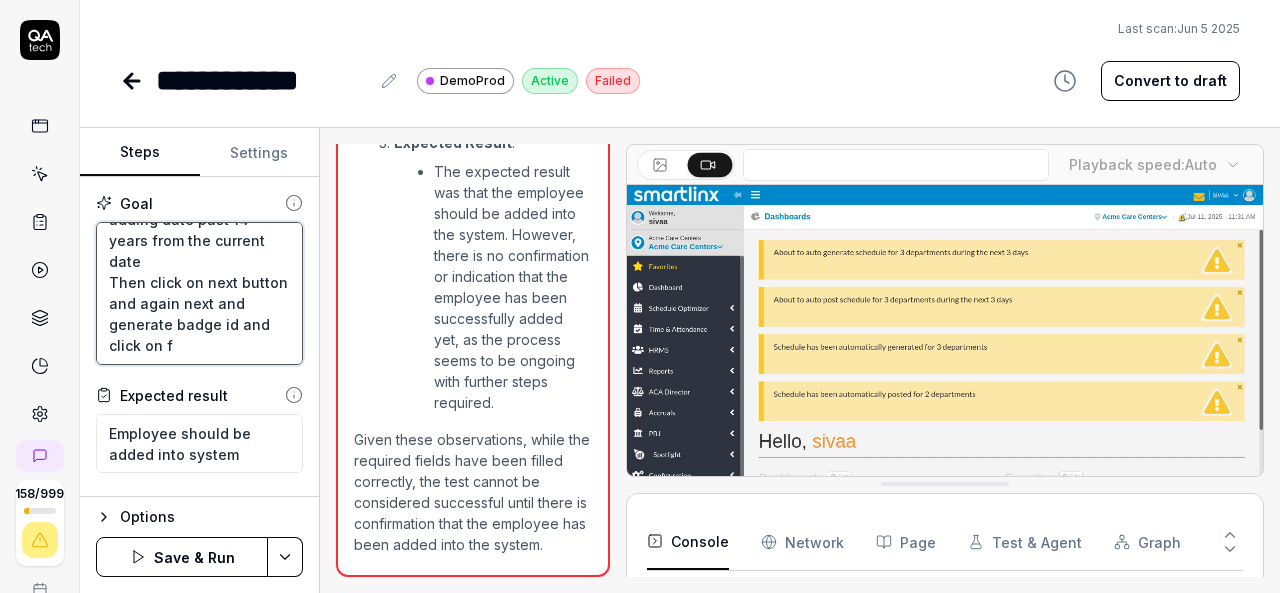 type on "*" 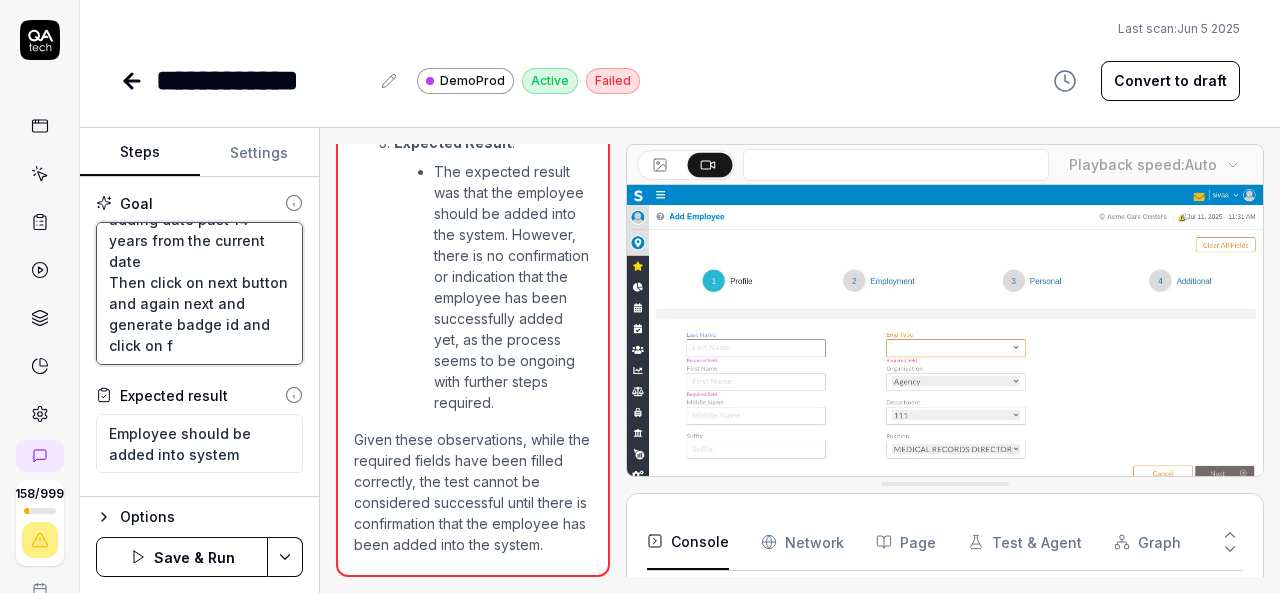 type on "Add random employee by filling all required fields
Fill date of birth by adding date past 14 years from the current date
Then click on next button and again next and generate badge id and click on fi" 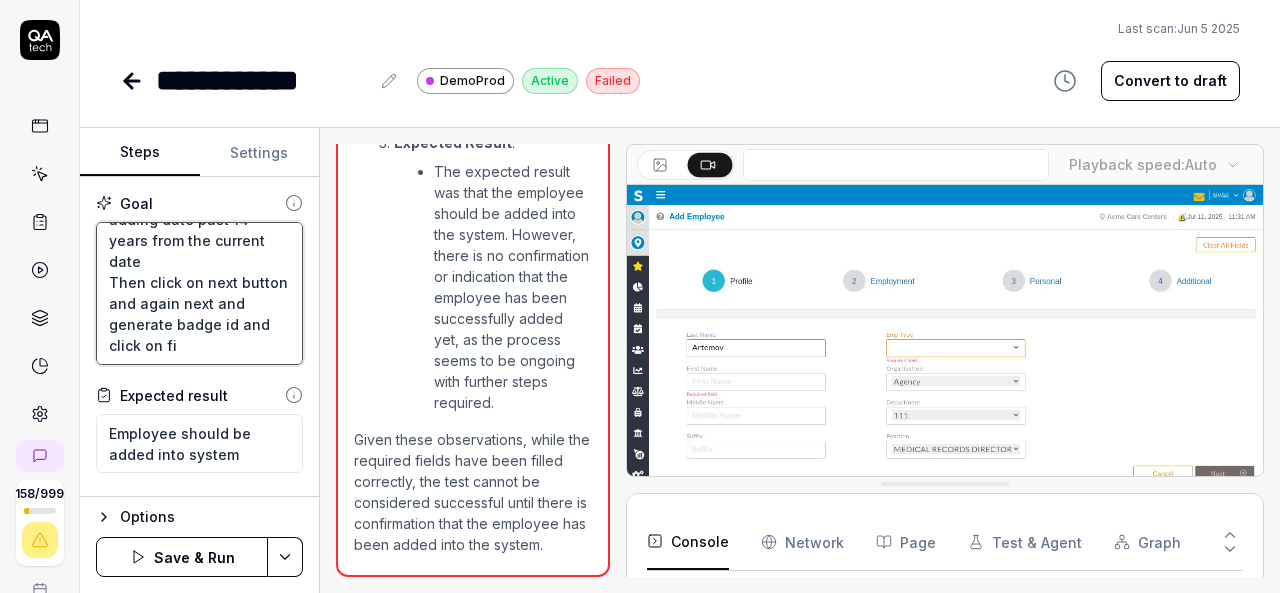 type on "*" 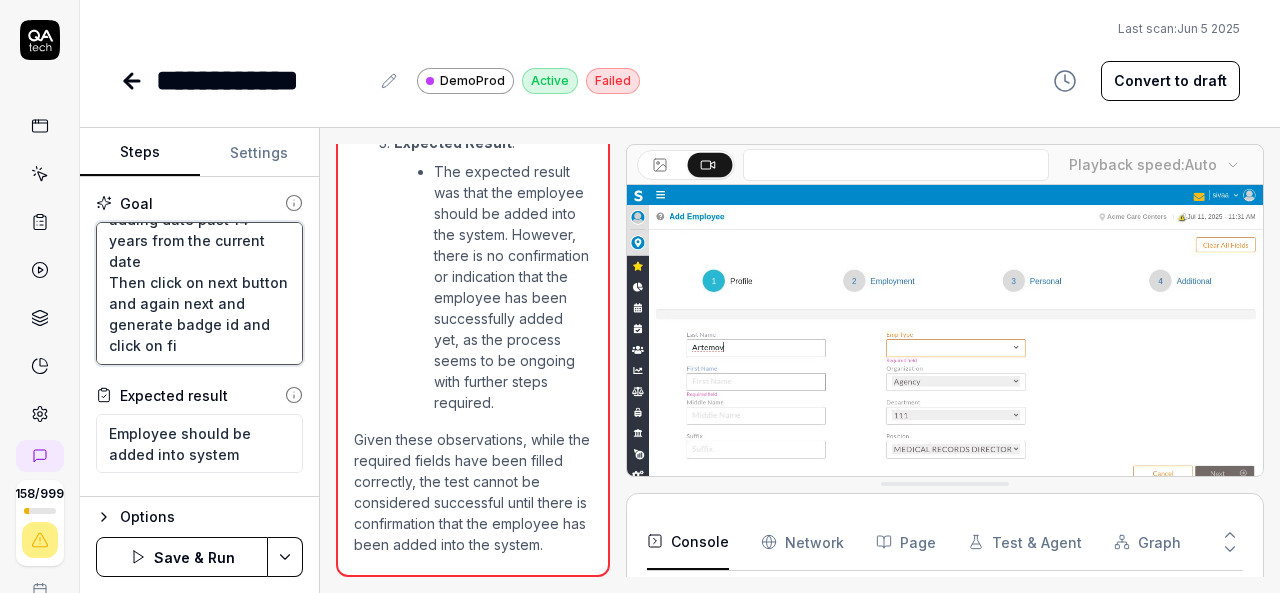 type on "Add random employee by filling all required fields
Fill date of birth by adding date past 14 years from the current date
Then click on next button and again next and generate badge id and click on fin" 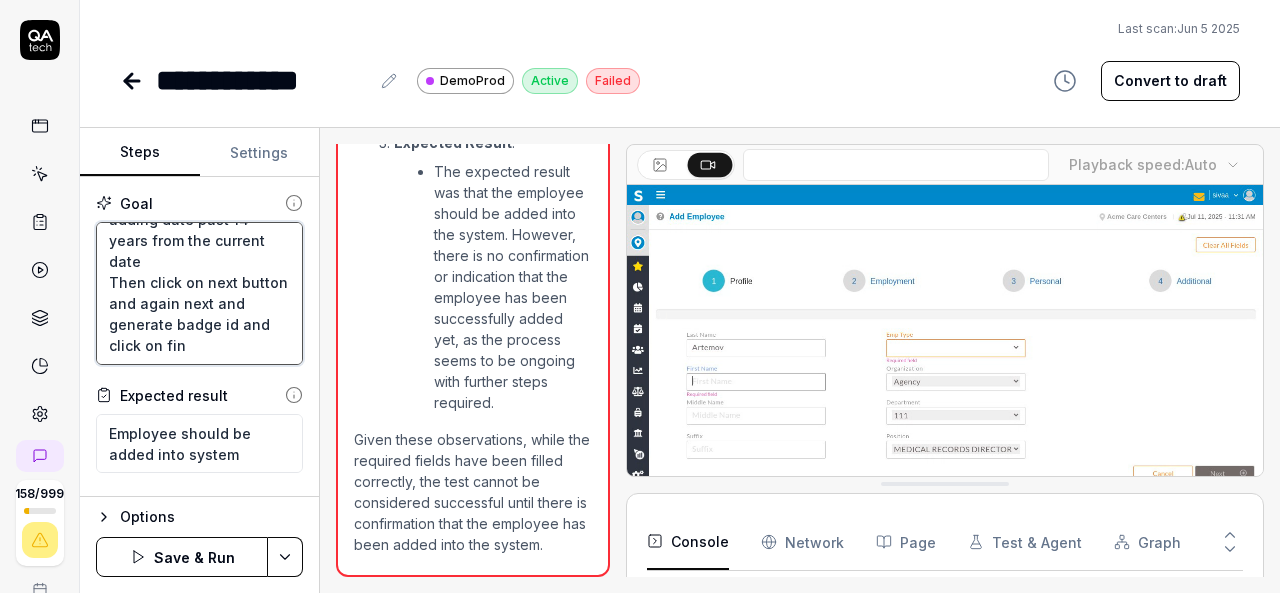 type on "*" 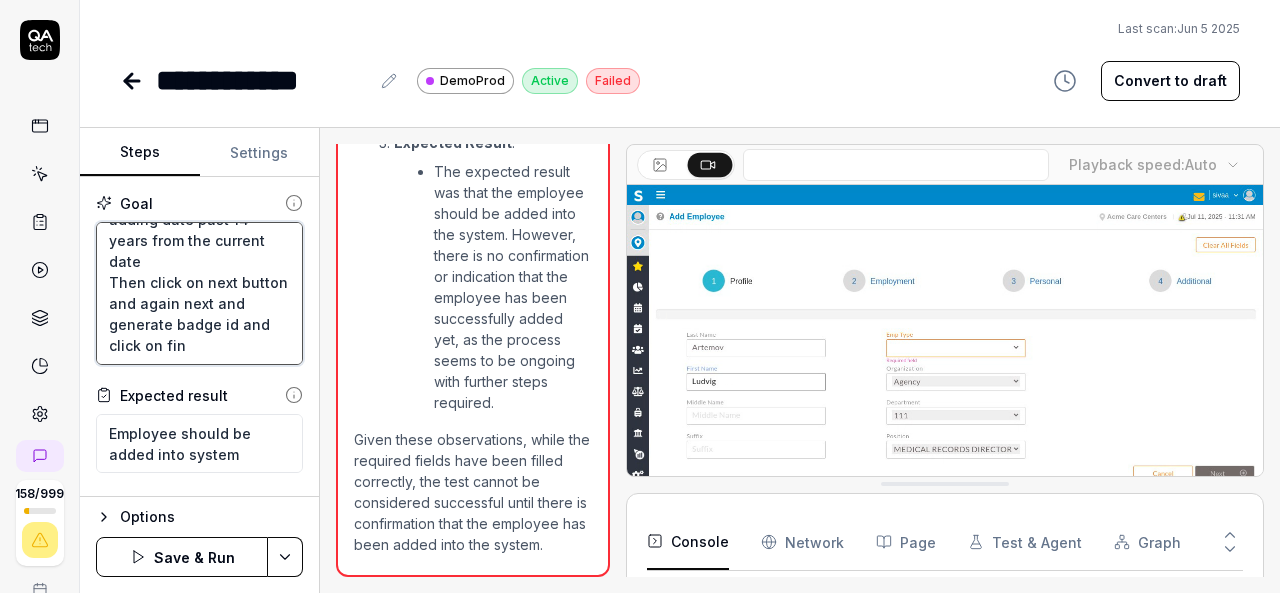 type on "Add random employee by filling all required fields
Fill date of birth by adding date past 14 years from the current date
Then click on next button and again next and generate badge id and click on fini" 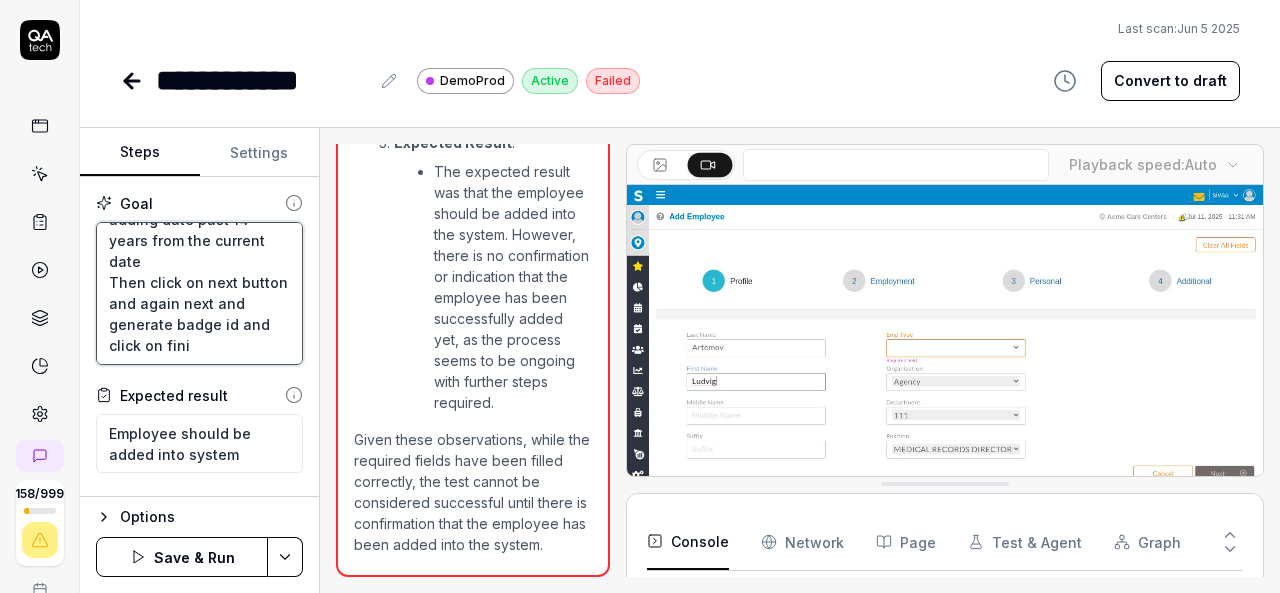 type on "*" 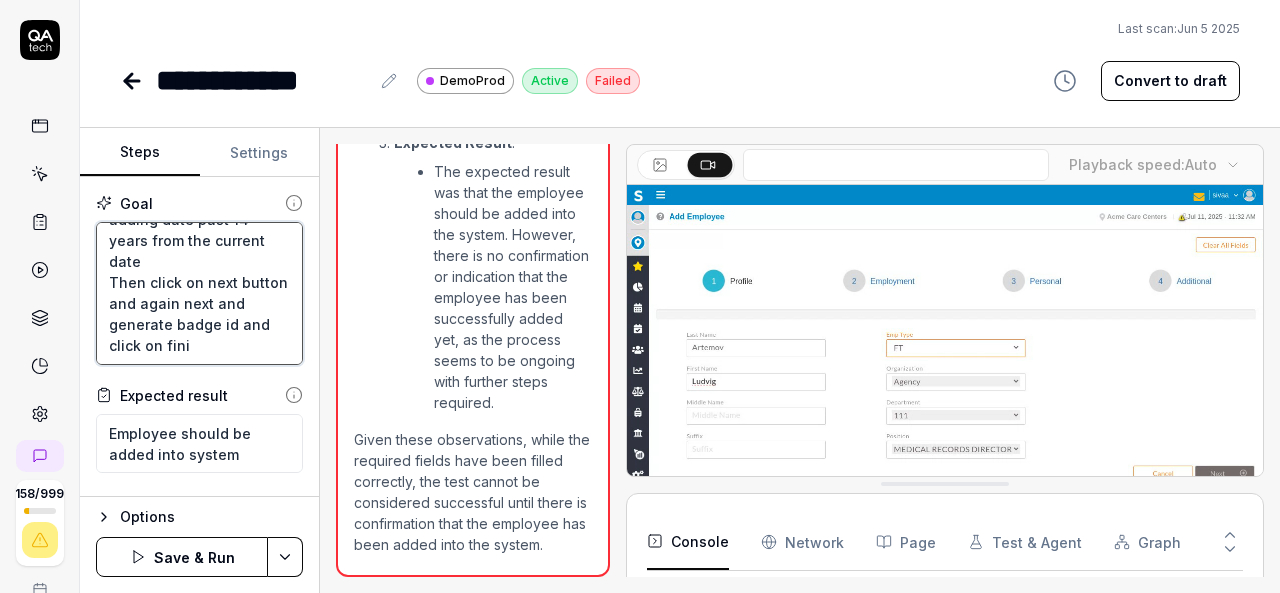 type on "Add random employee by filling all required fields
Fill date of birth by adding date past 14 years from the current date
Then click on next button and again next and generate badge id and click on finis" 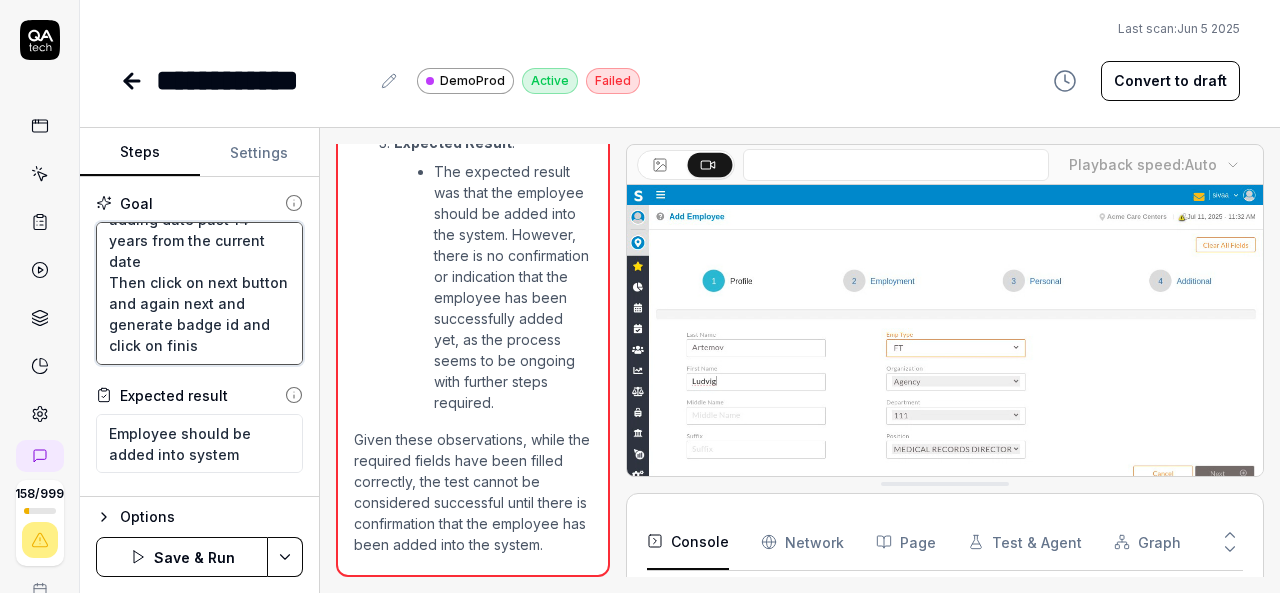 type on "*" 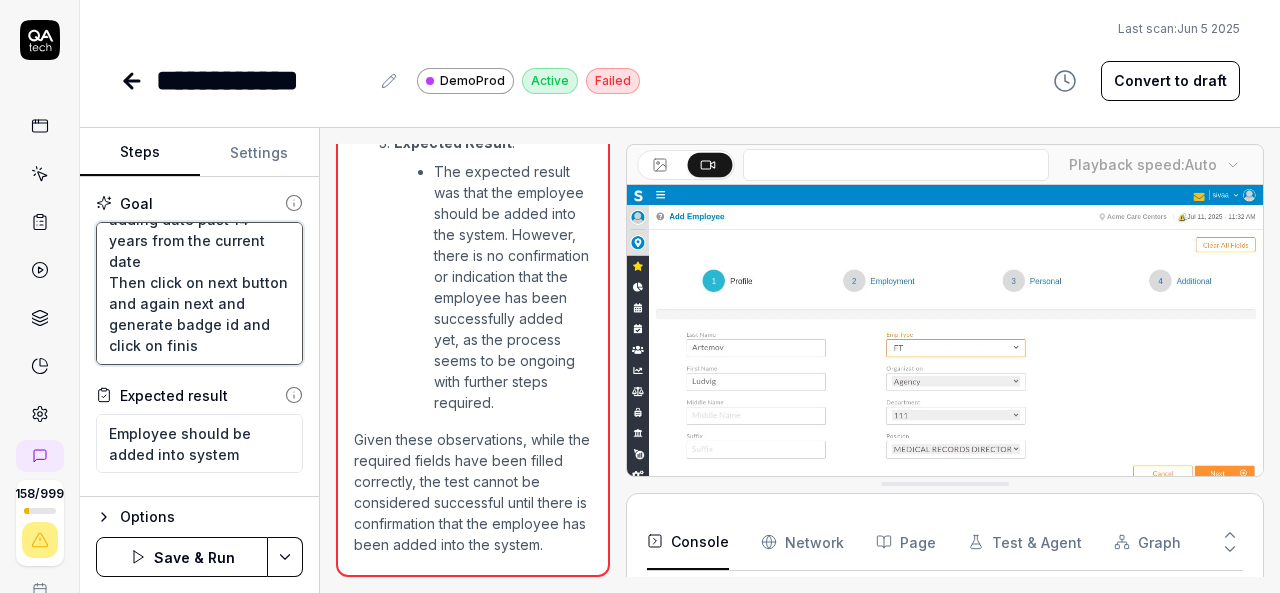 type on "Add random employee by filling all required fields
Fill date of birth by adding date past 14 years from the current date
Then click on next button and again next and generate badge id and click on finish" 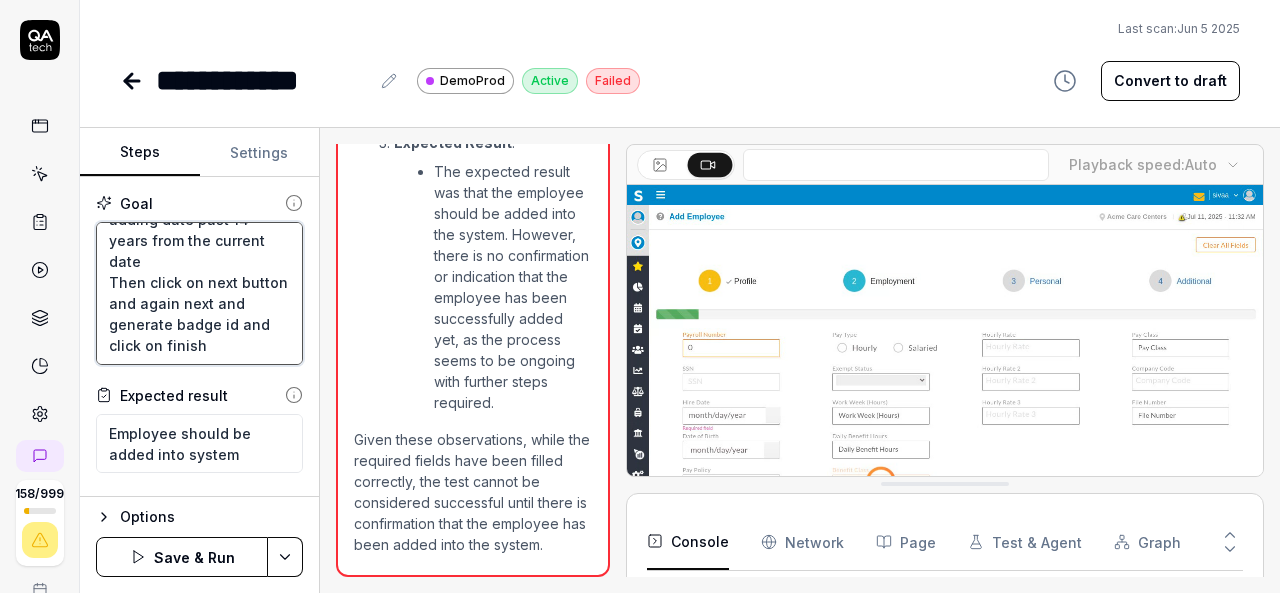 type on "*" 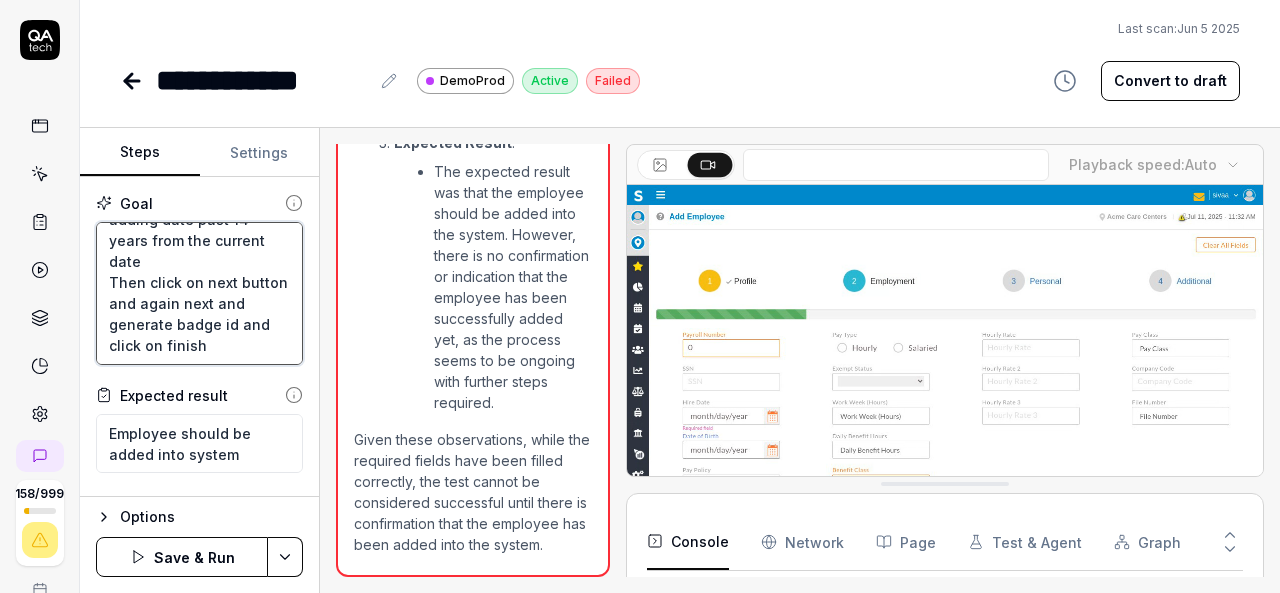type on "Add random employee by filling all required fields
Fill date of birth by adding date past 14 years from the current date
Then click on next button and again next and generate badge id and click on finish" 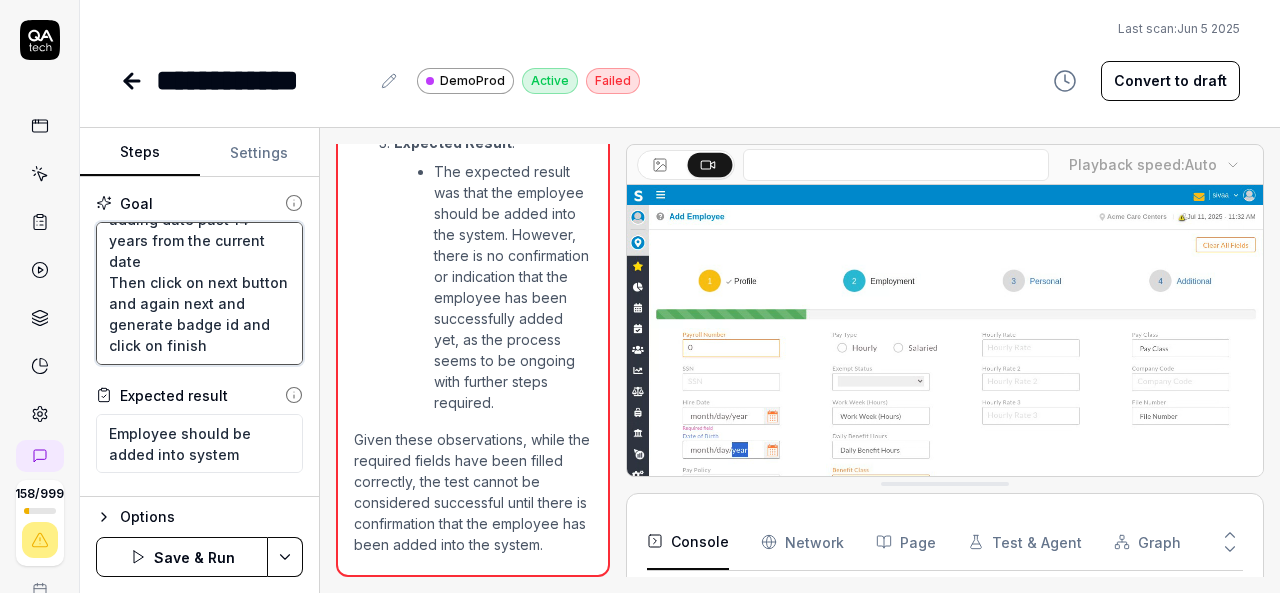 type on "*" 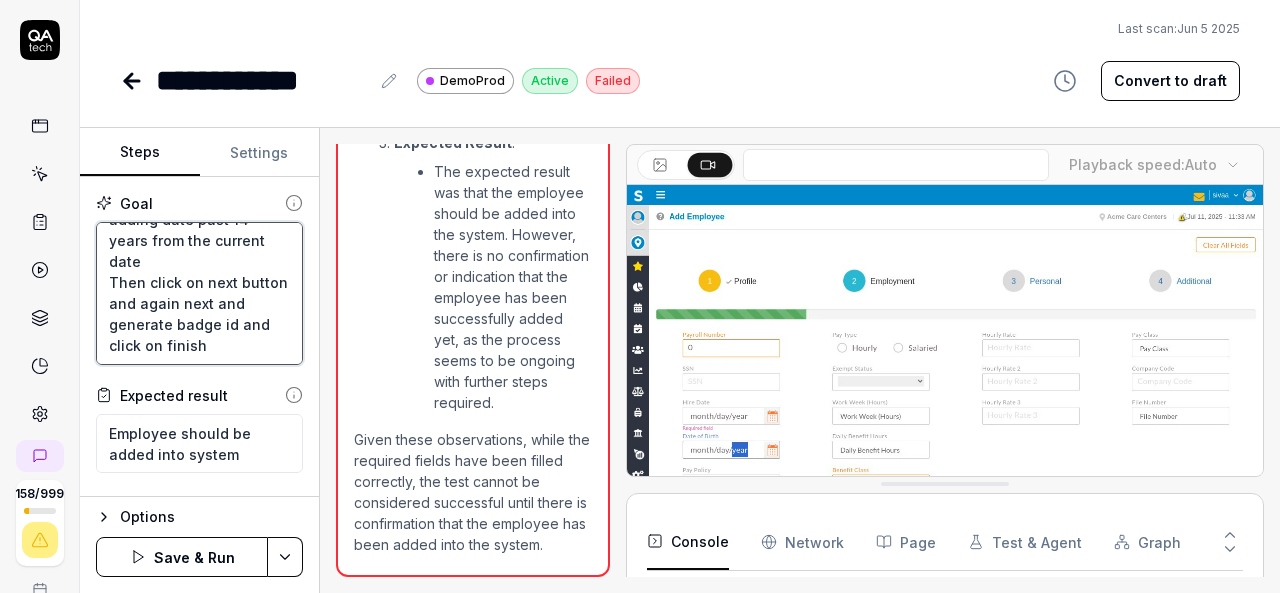 type on "Add random employee by filling all required fields
Fill date of birth by adding date past 14 years from the current date
Then click on next button and again next and generate badge id and click on finish b" 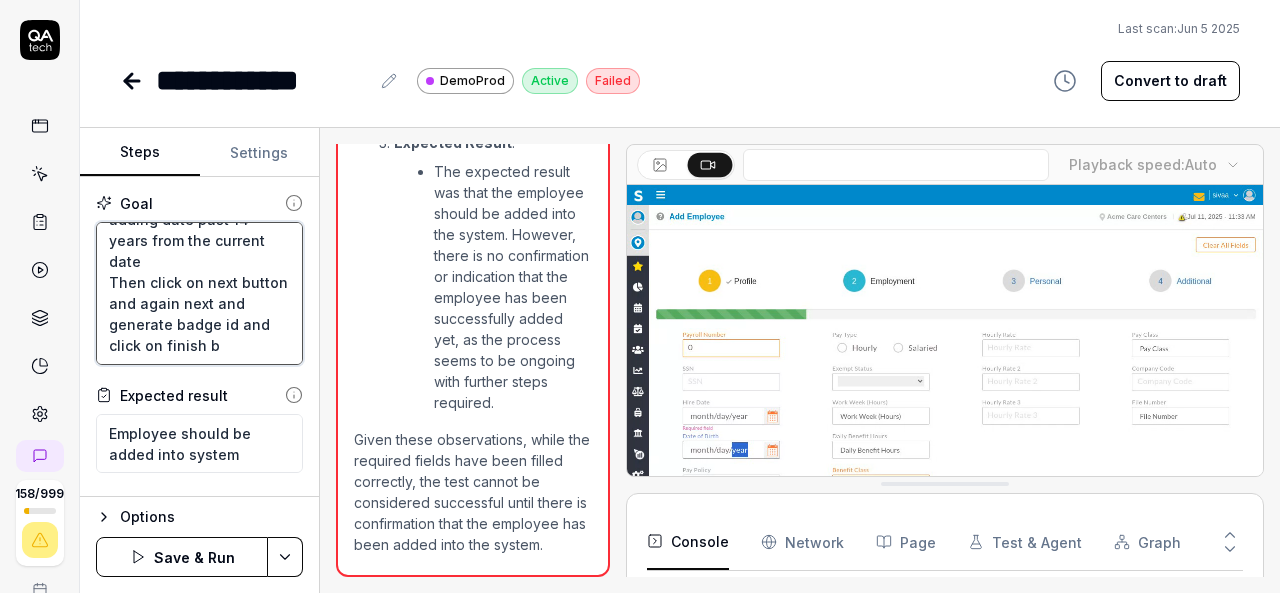 type on "*" 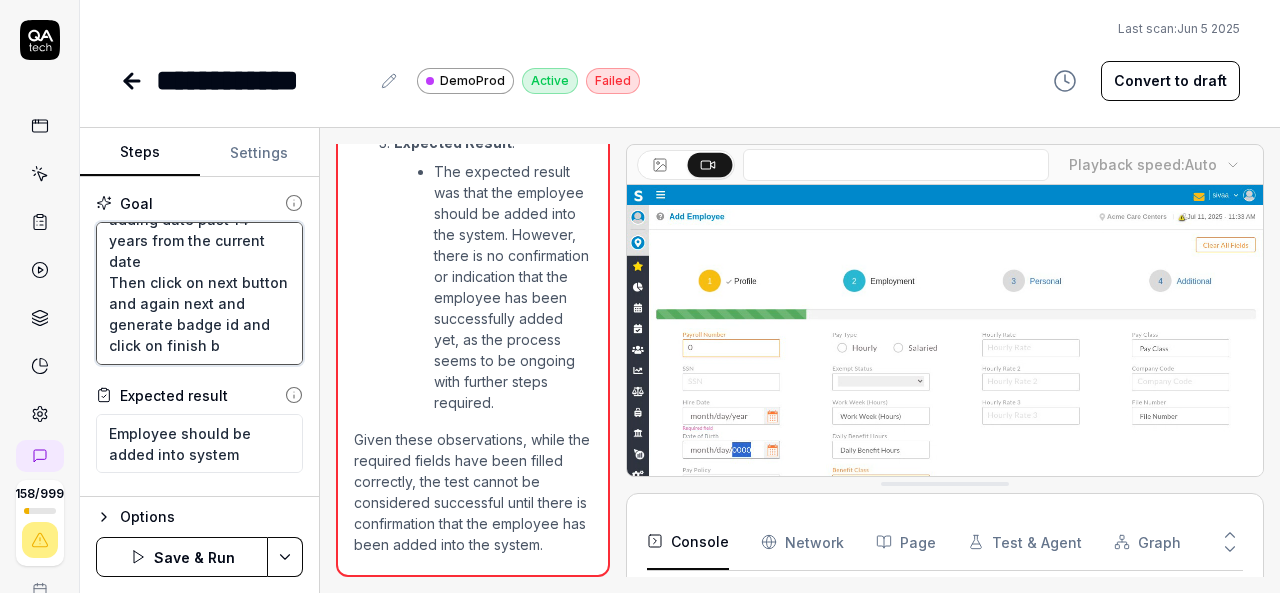 type on "Add random employee by filling all required fields
Fill date of birth by adding date past 14 years from the current date
Then click on next button and again next and generate badge id and click on finish bu" 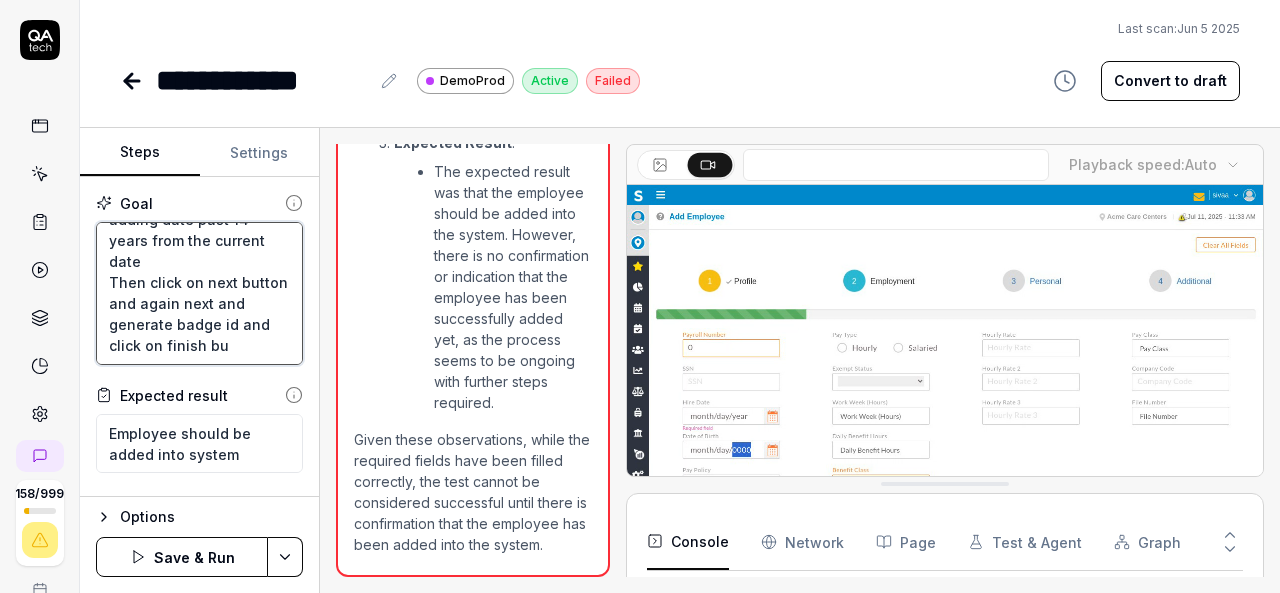 type 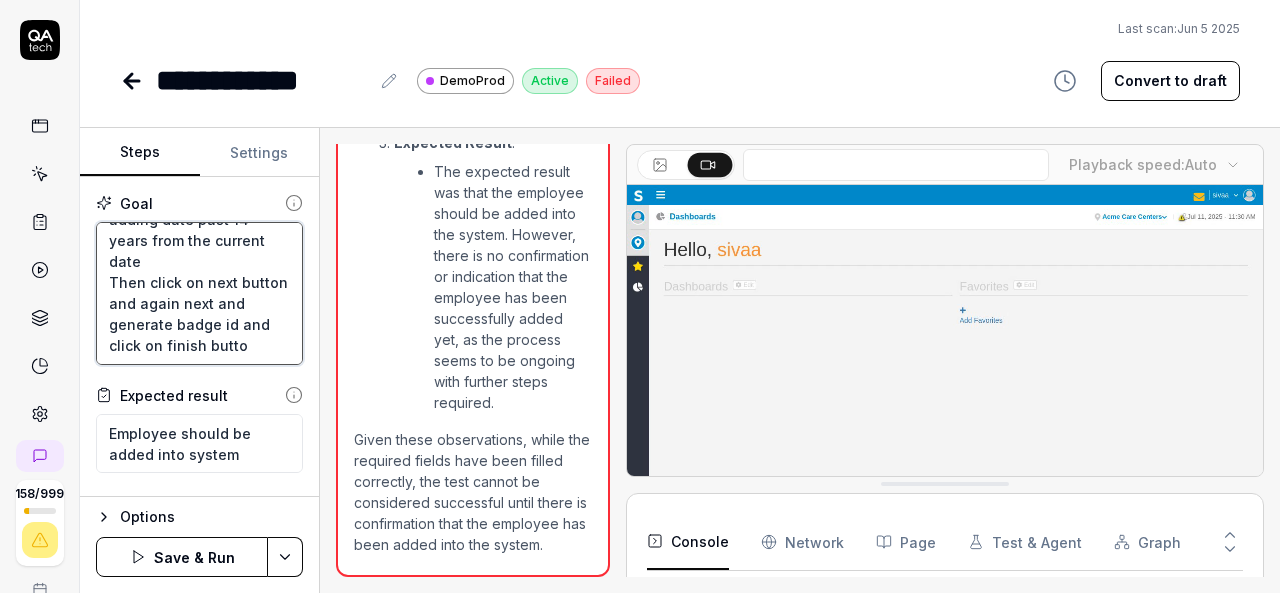 scroll, scrollTop: 116, scrollLeft: 0, axis: vertical 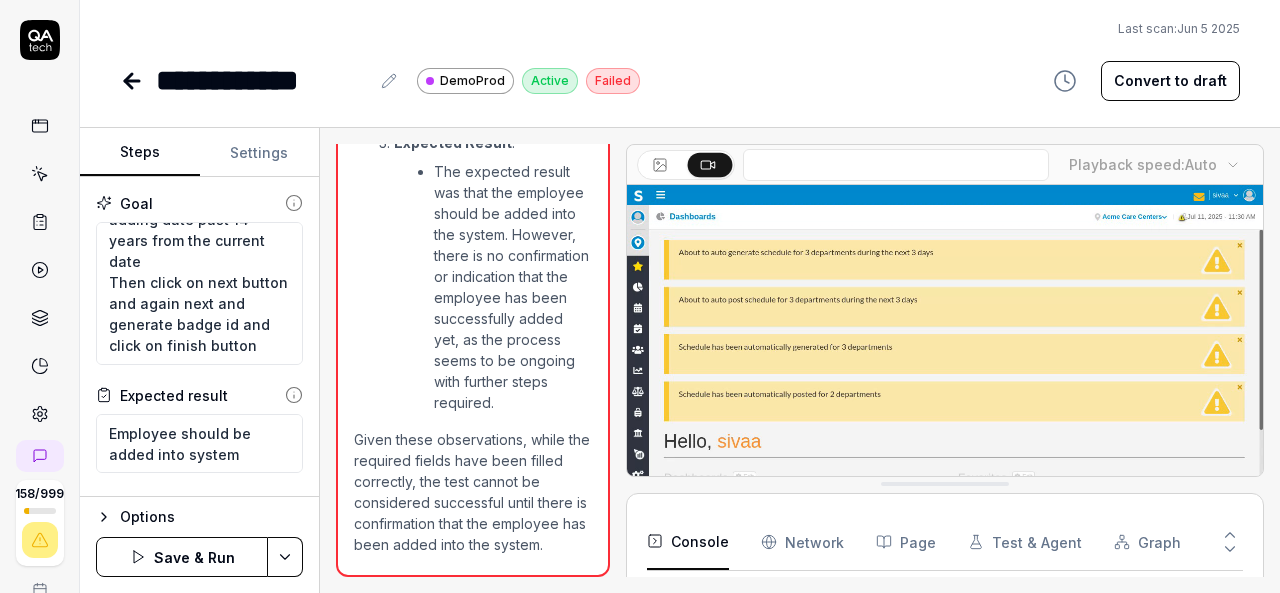 click on "**********" at bounding box center [640, 296] 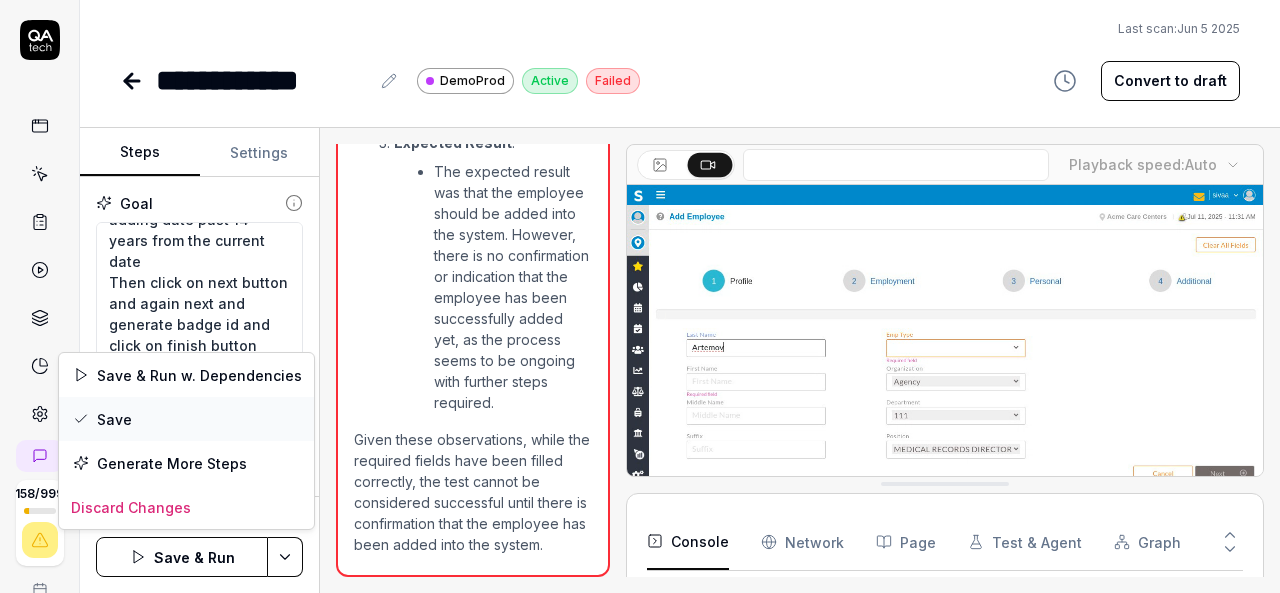 click on "Save" at bounding box center [186, 419] 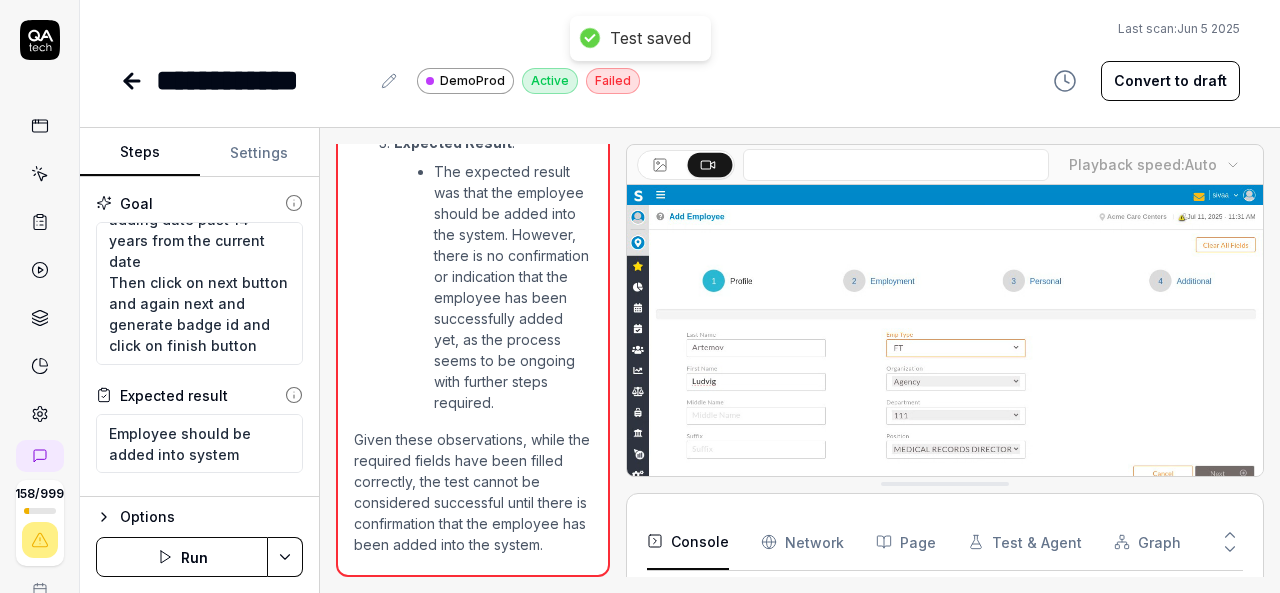 click 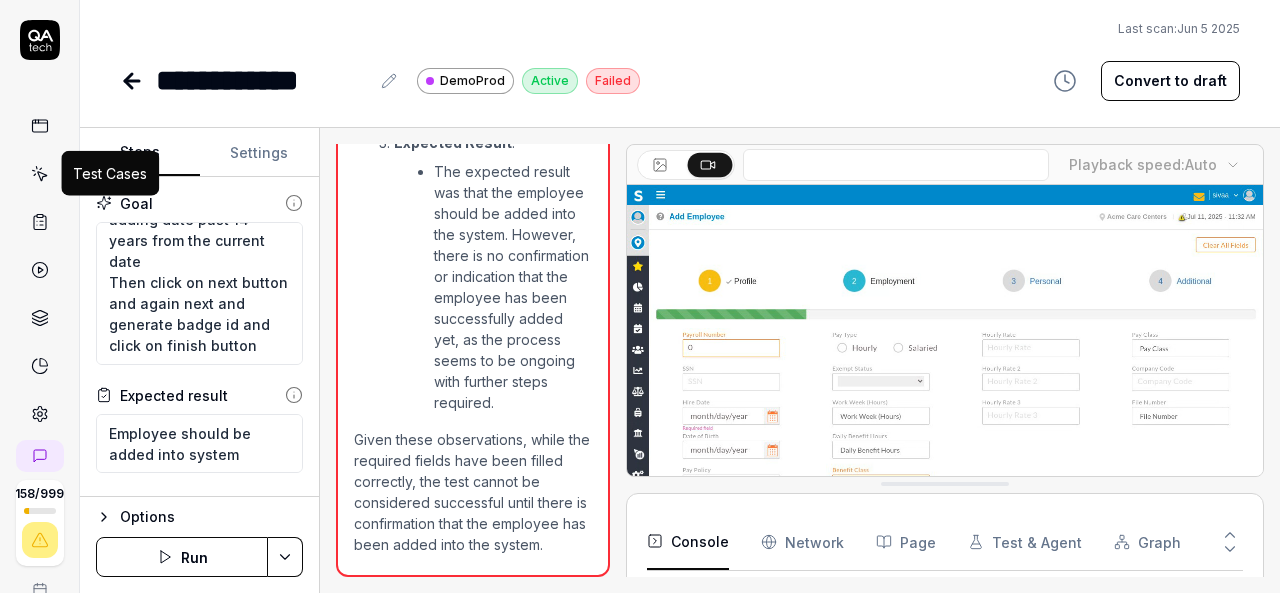 click 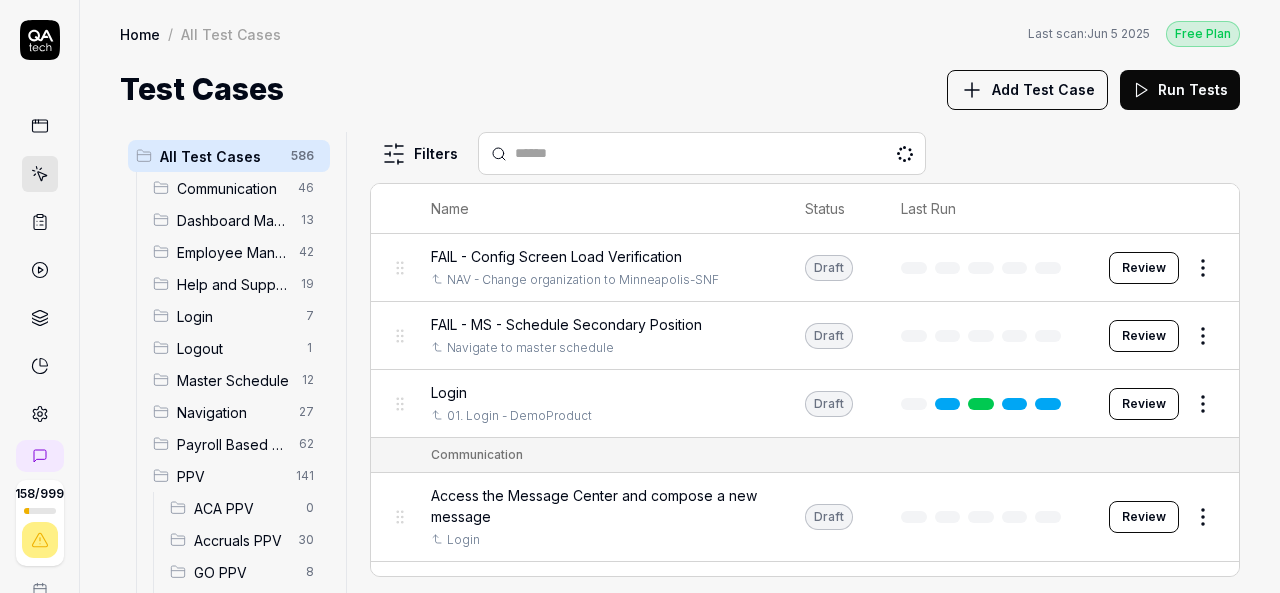 scroll, scrollTop: 200, scrollLeft: 0, axis: vertical 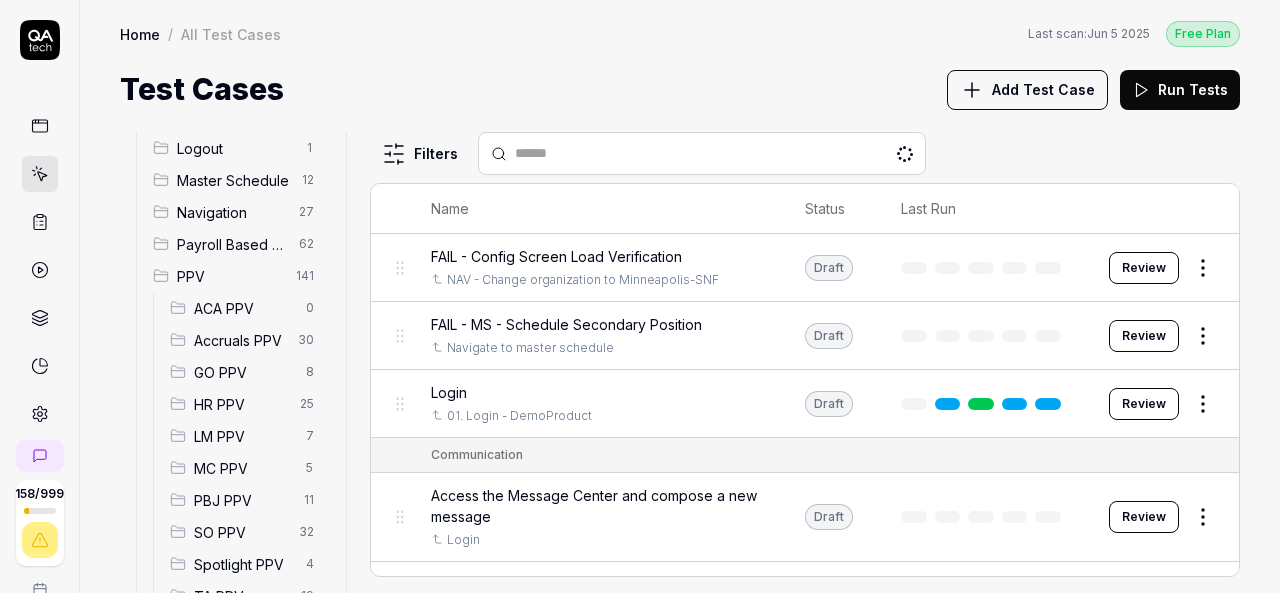 click on "HR PPV" at bounding box center (241, 404) 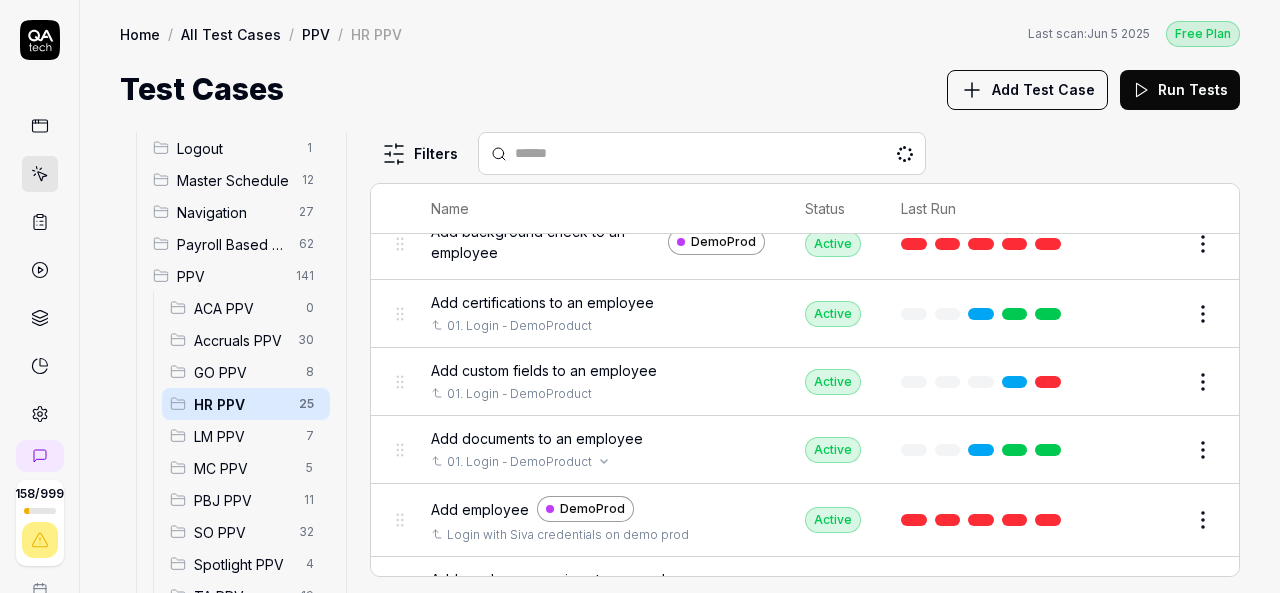 scroll, scrollTop: 100, scrollLeft: 0, axis: vertical 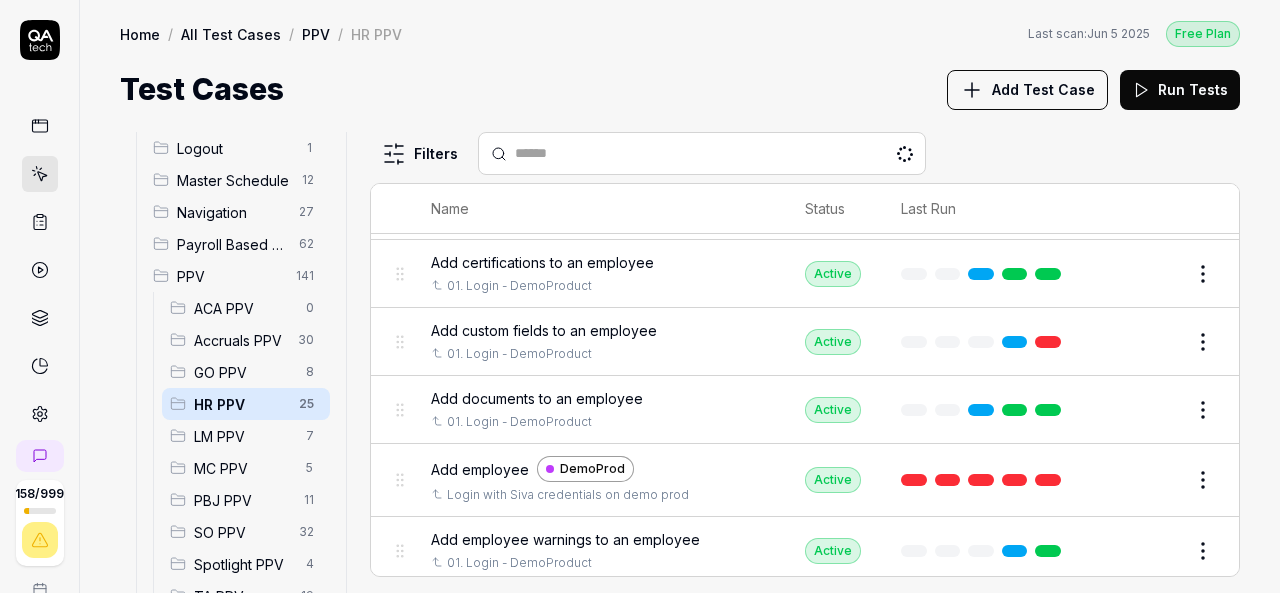 click on "Add employee" at bounding box center [480, 469] 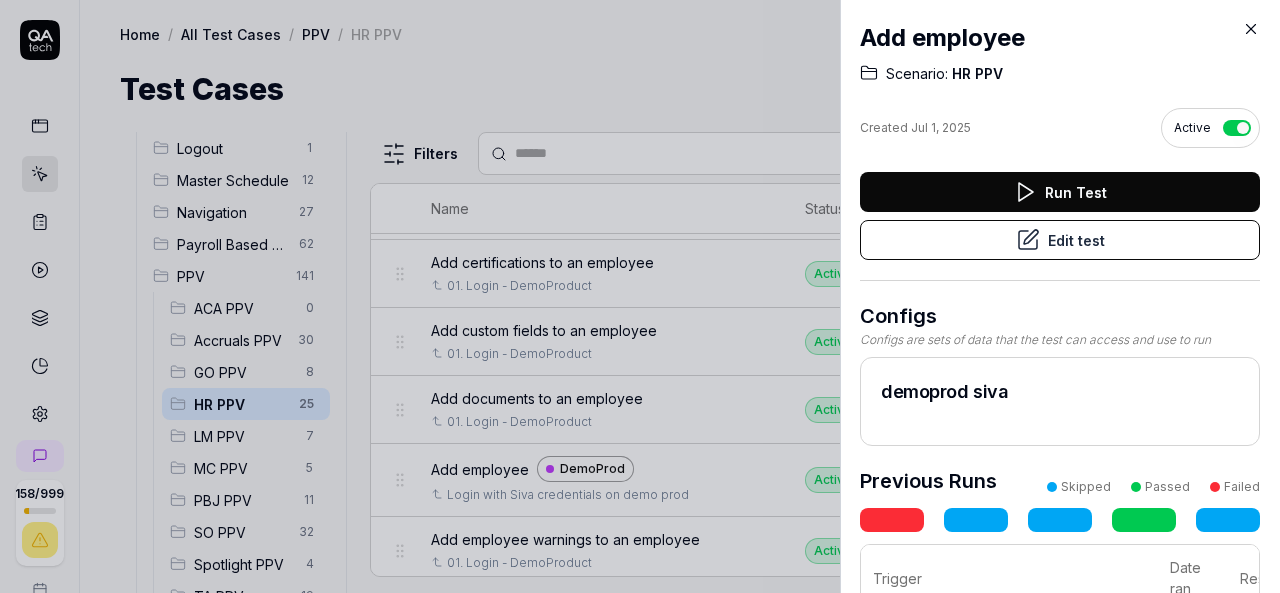 click on "Run Test" at bounding box center (1060, 192) 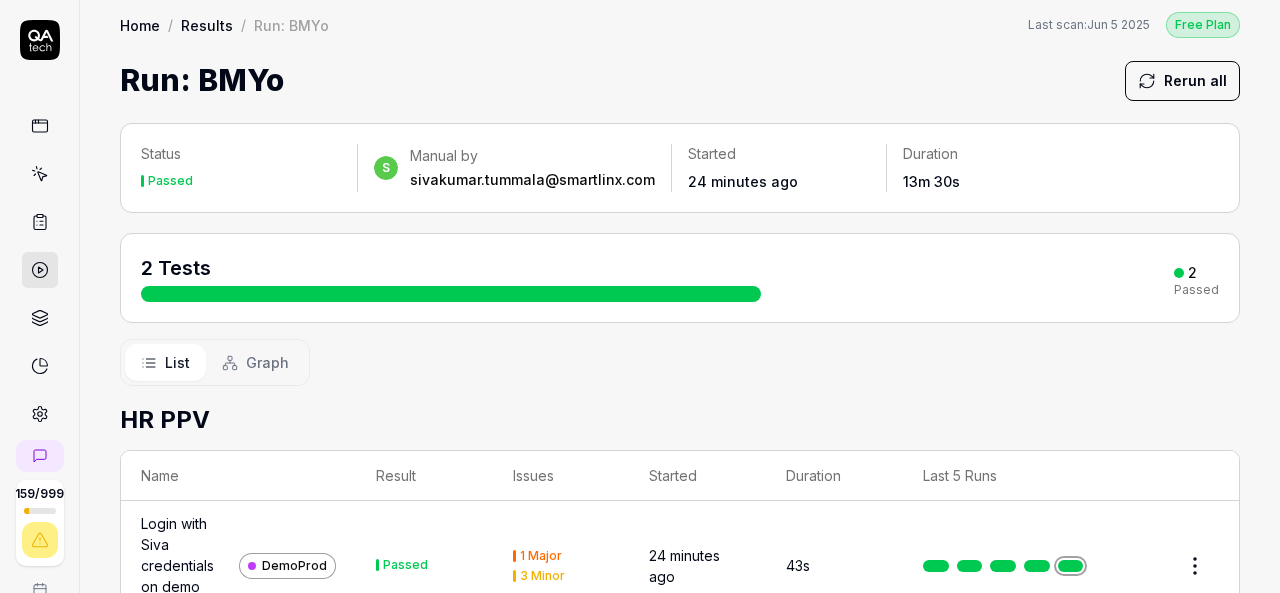 scroll, scrollTop: 0, scrollLeft: 0, axis: both 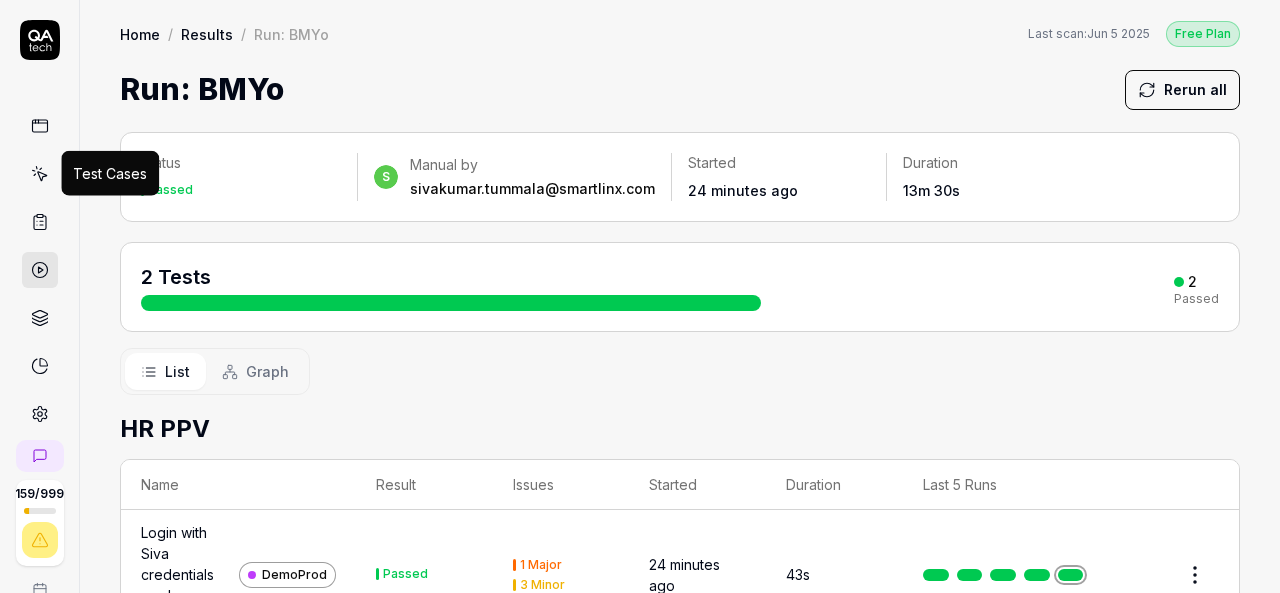 click 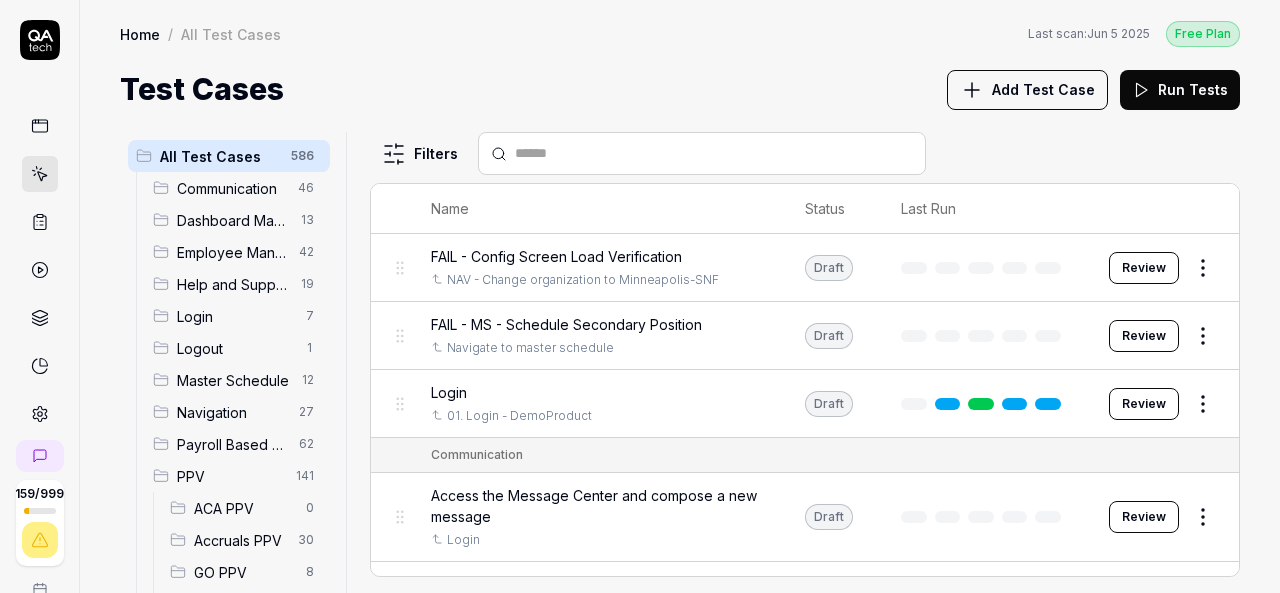 scroll, scrollTop: 200, scrollLeft: 0, axis: vertical 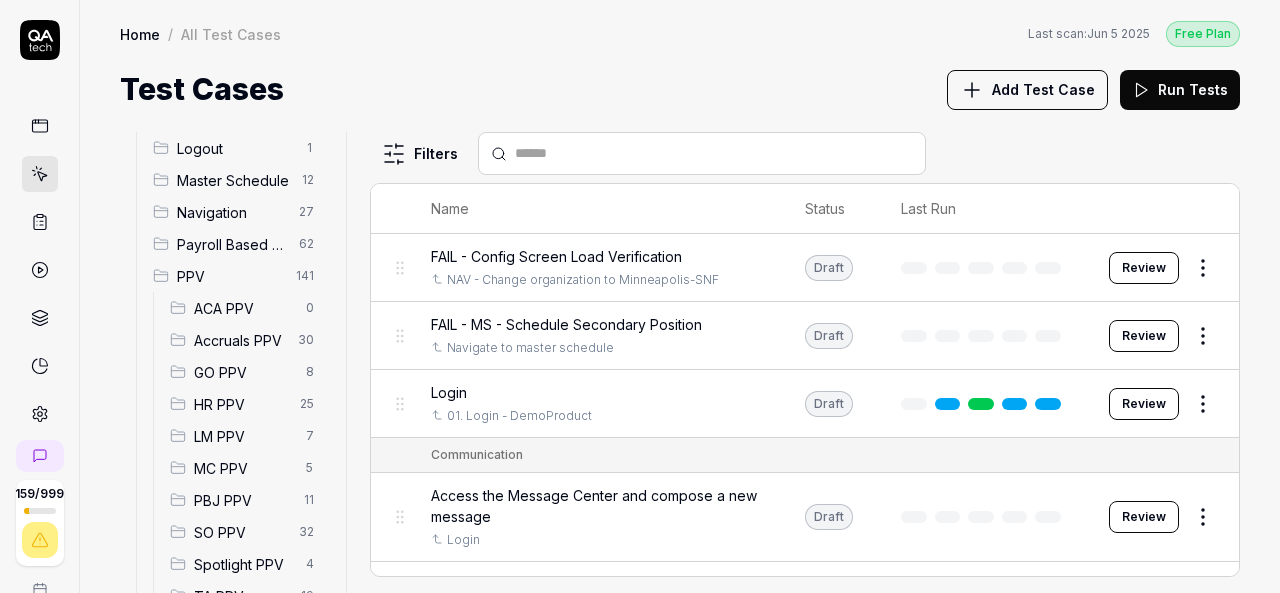 click on "HR PPV" at bounding box center (241, 404) 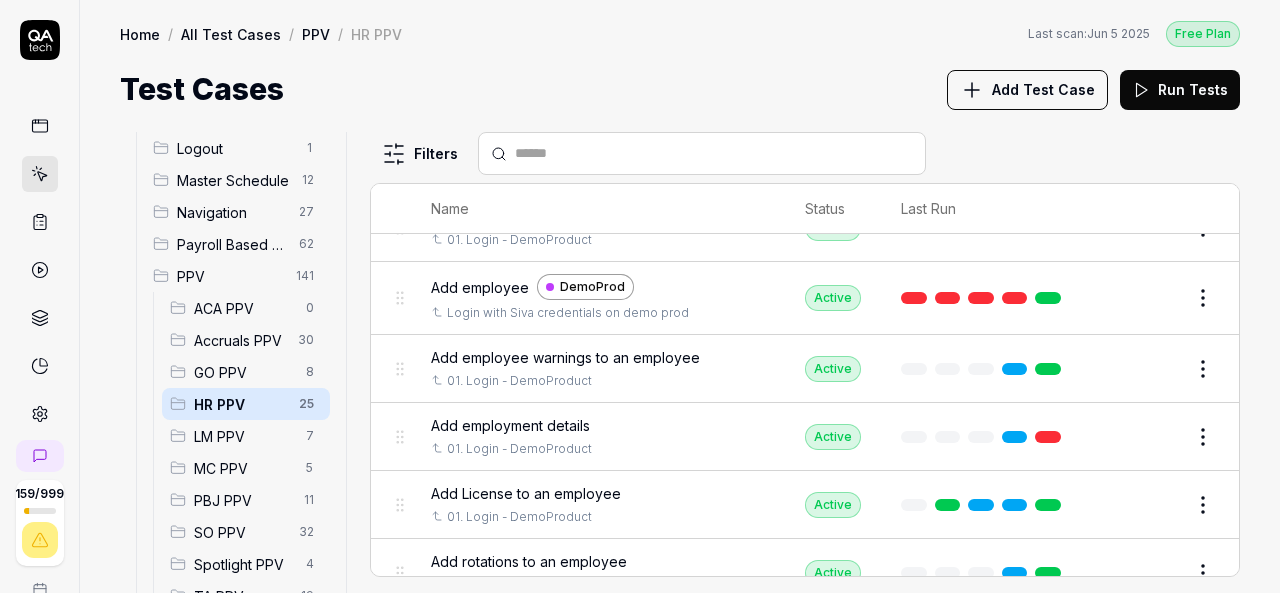 scroll, scrollTop: 300, scrollLeft: 0, axis: vertical 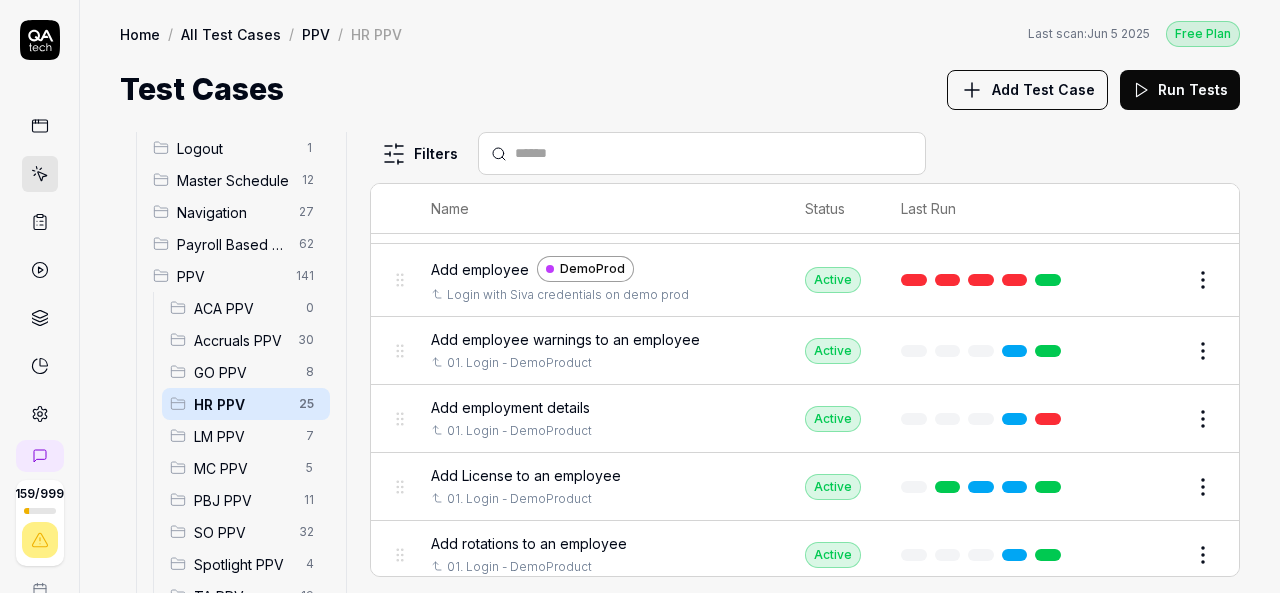 click on "Add employment details" at bounding box center (510, 407) 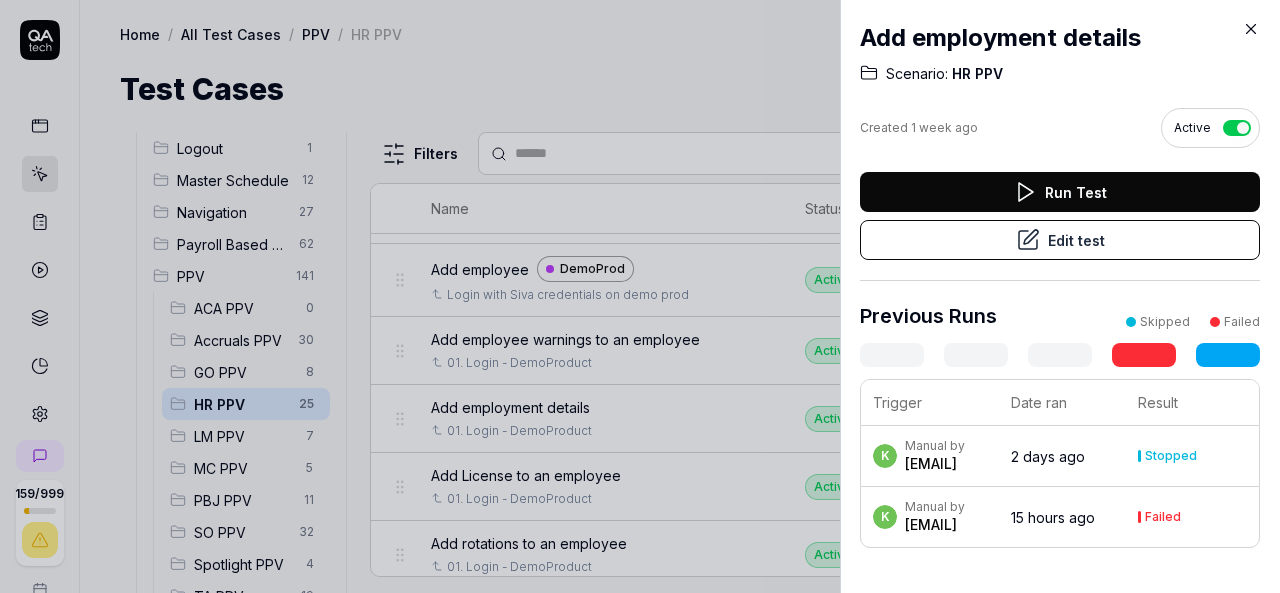 scroll, scrollTop: 47, scrollLeft: 0, axis: vertical 